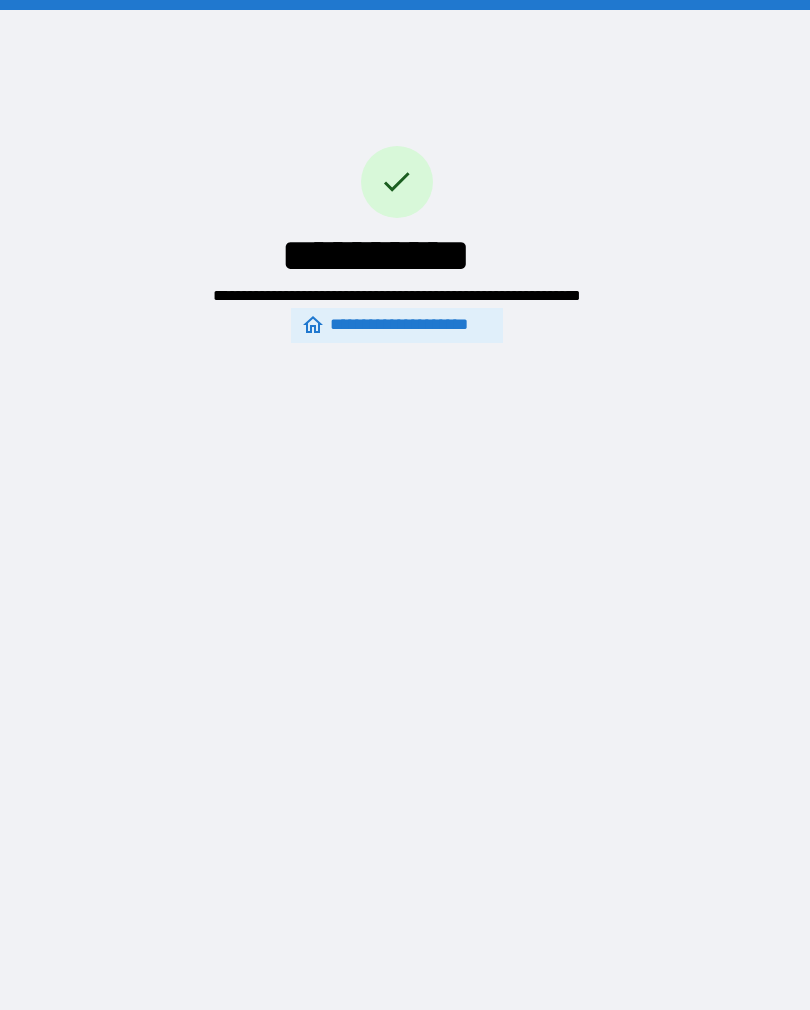scroll, scrollTop: 0, scrollLeft: 0, axis: both 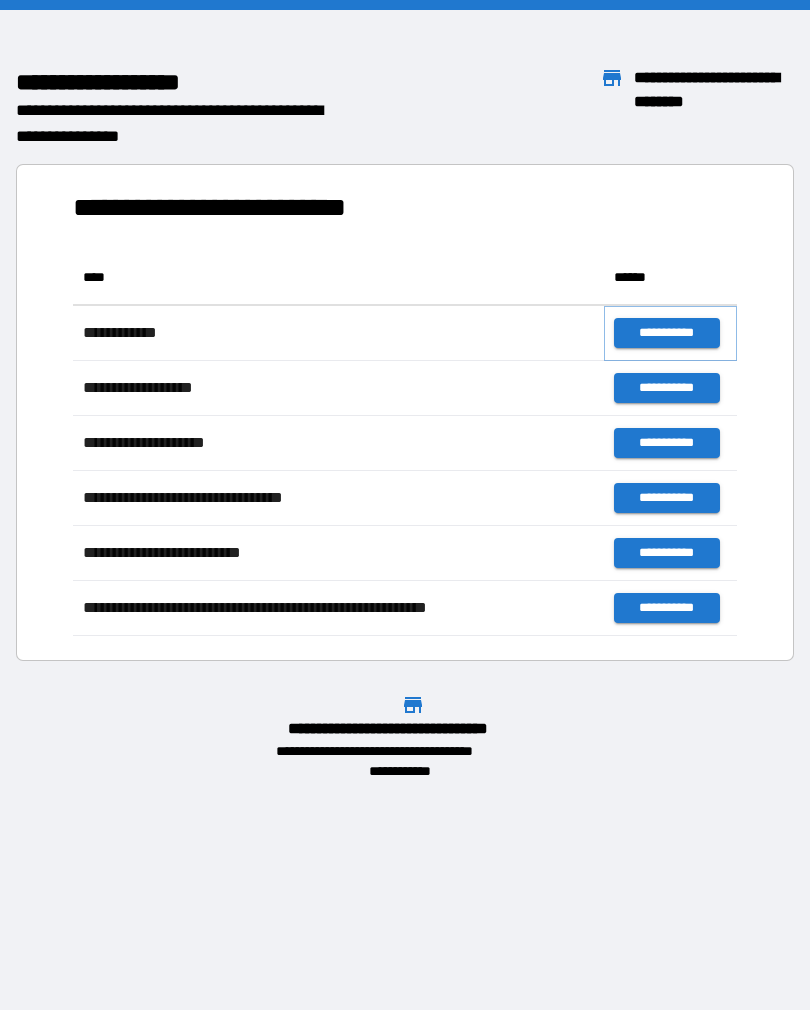 click on "**********" at bounding box center [666, 333] 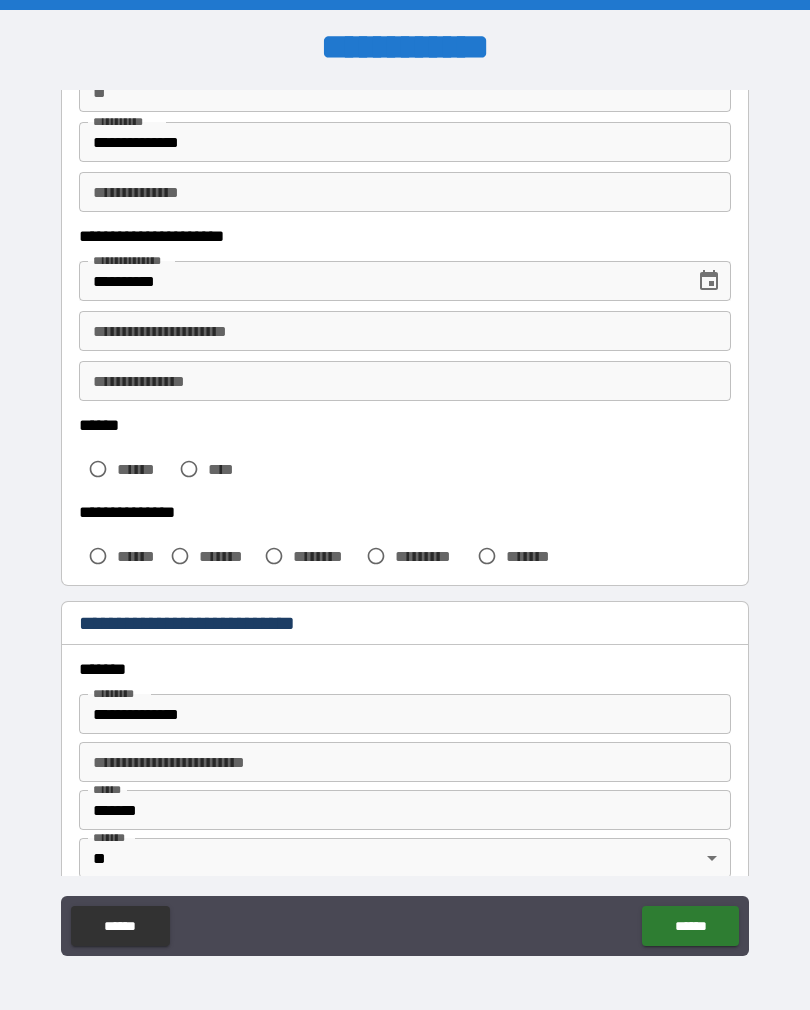 scroll, scrollTop: 221, scrollLeft: 0, axis: vertical 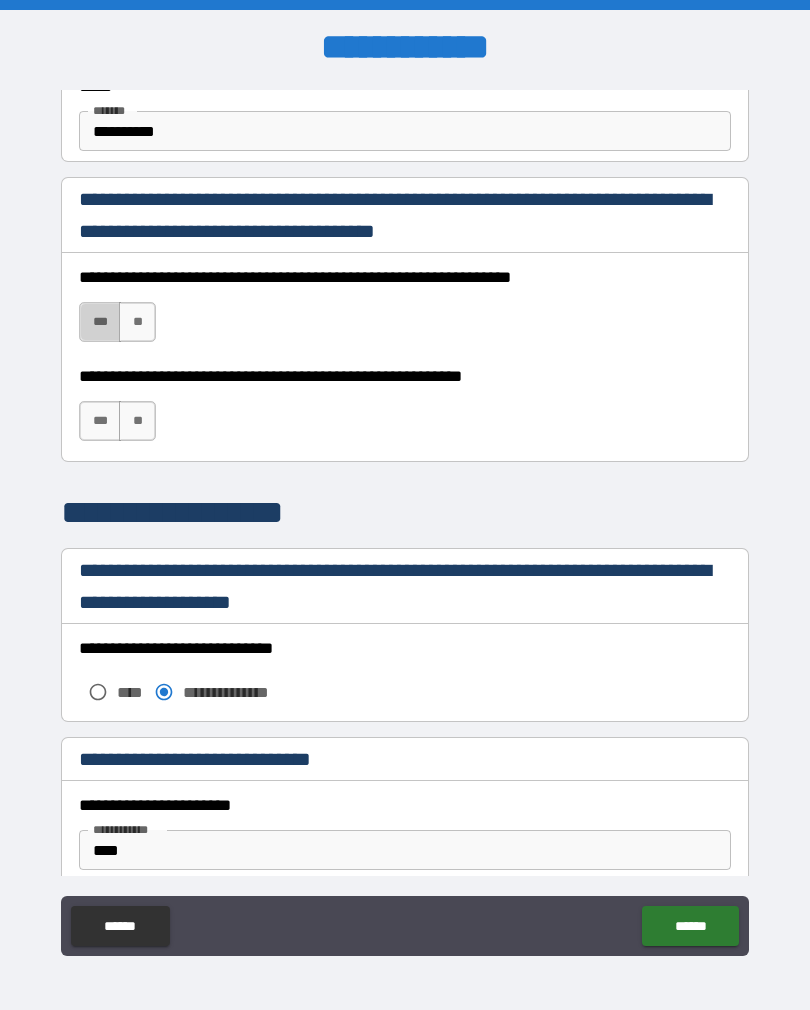 click on "***" at bounding box center [100, 322] 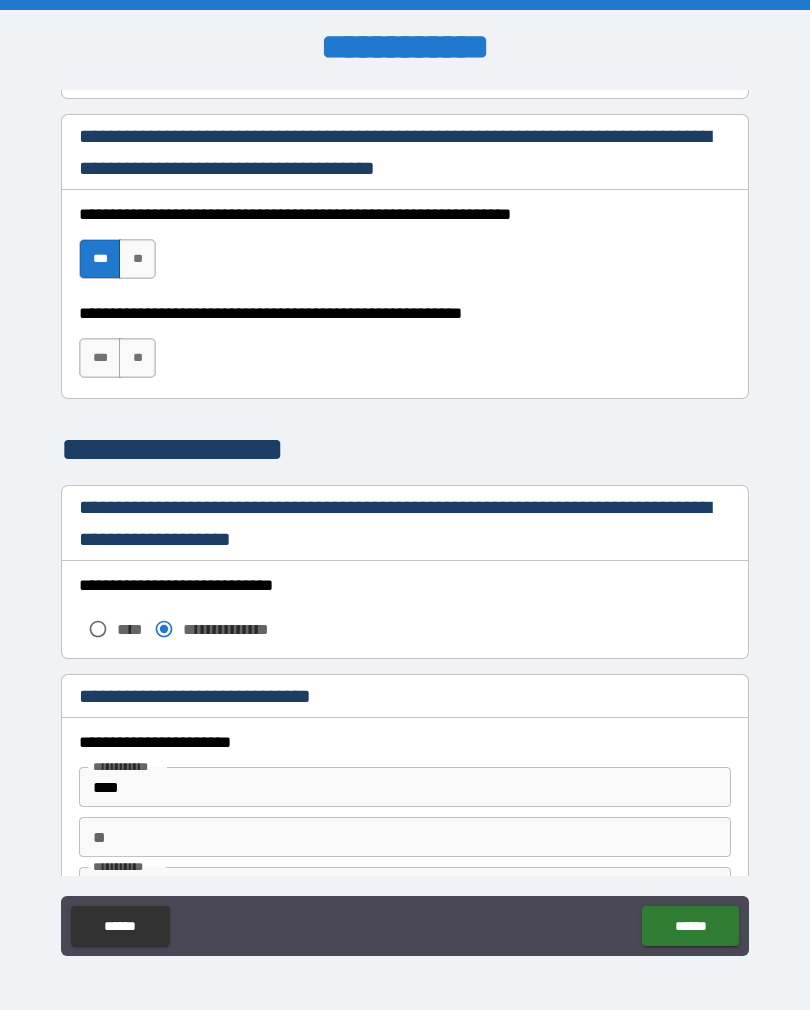 click on "***" at bounding box center (100, 358) 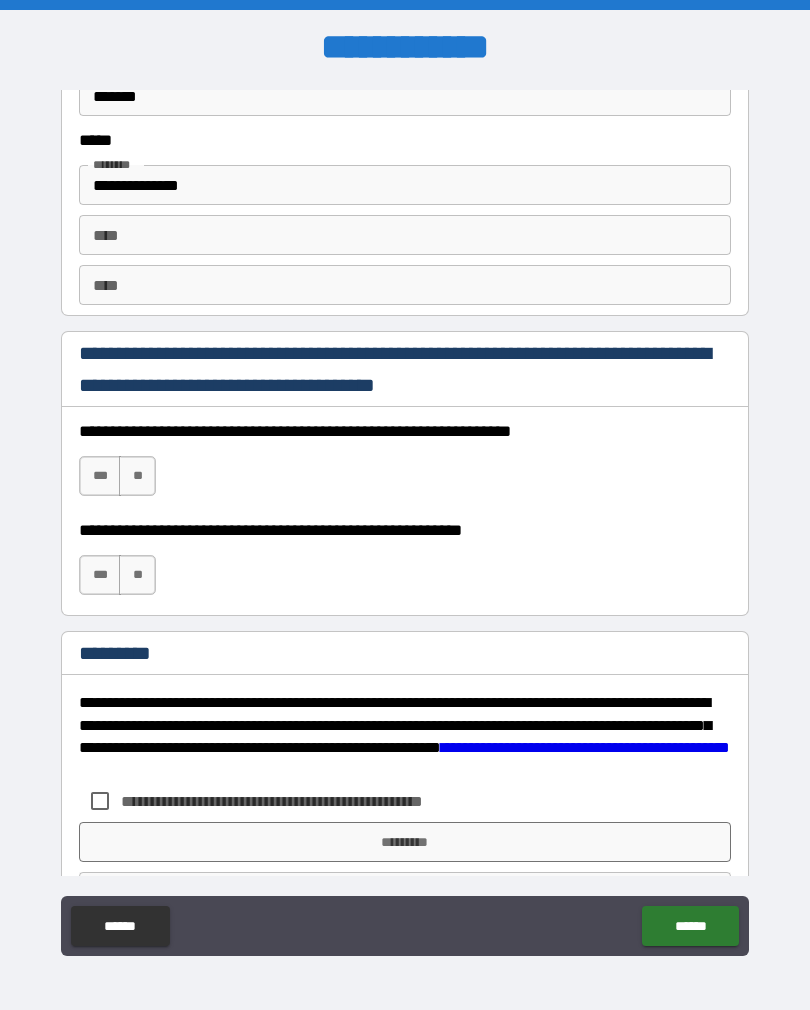 scroll, scrollTop: 2758, scrollLeft: 0, axis: vertical 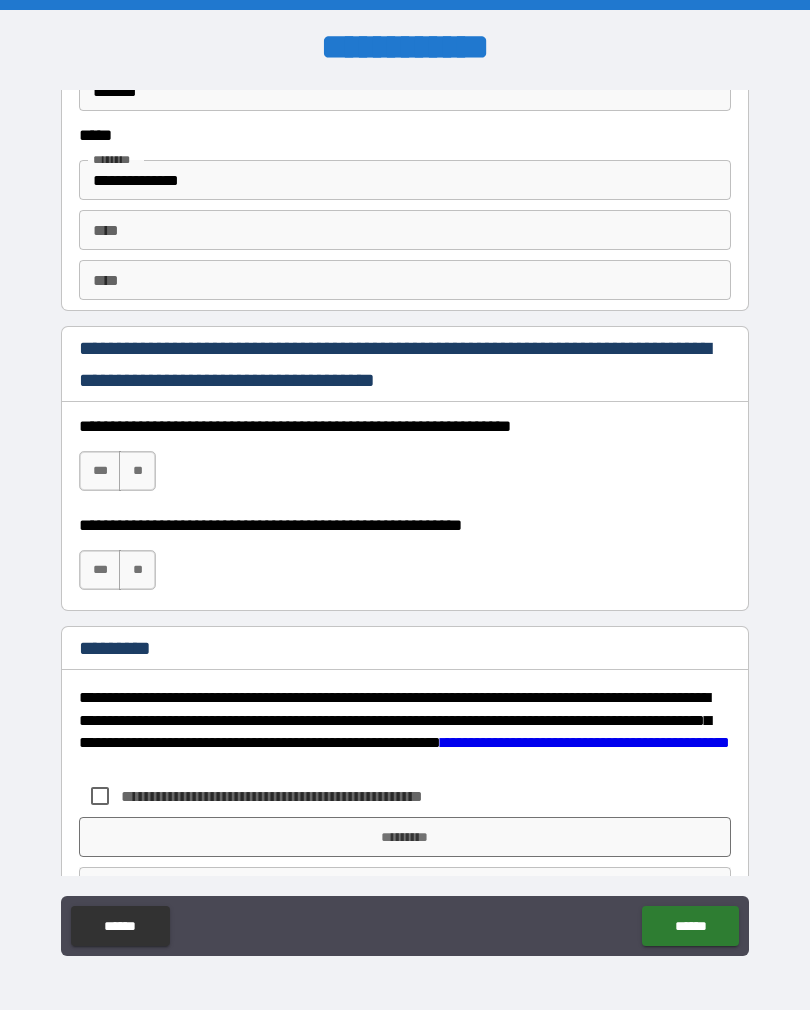 click on "***" at bounding box center [100, 471] 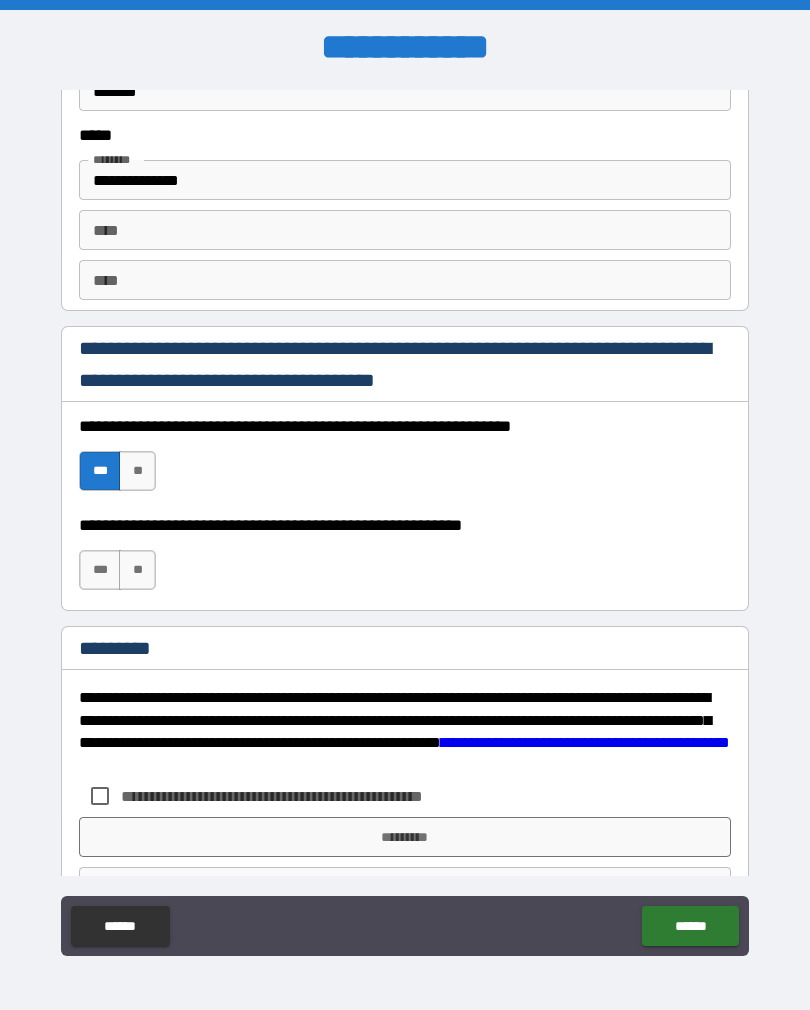 click on "***" at bounding box center [100, 570] 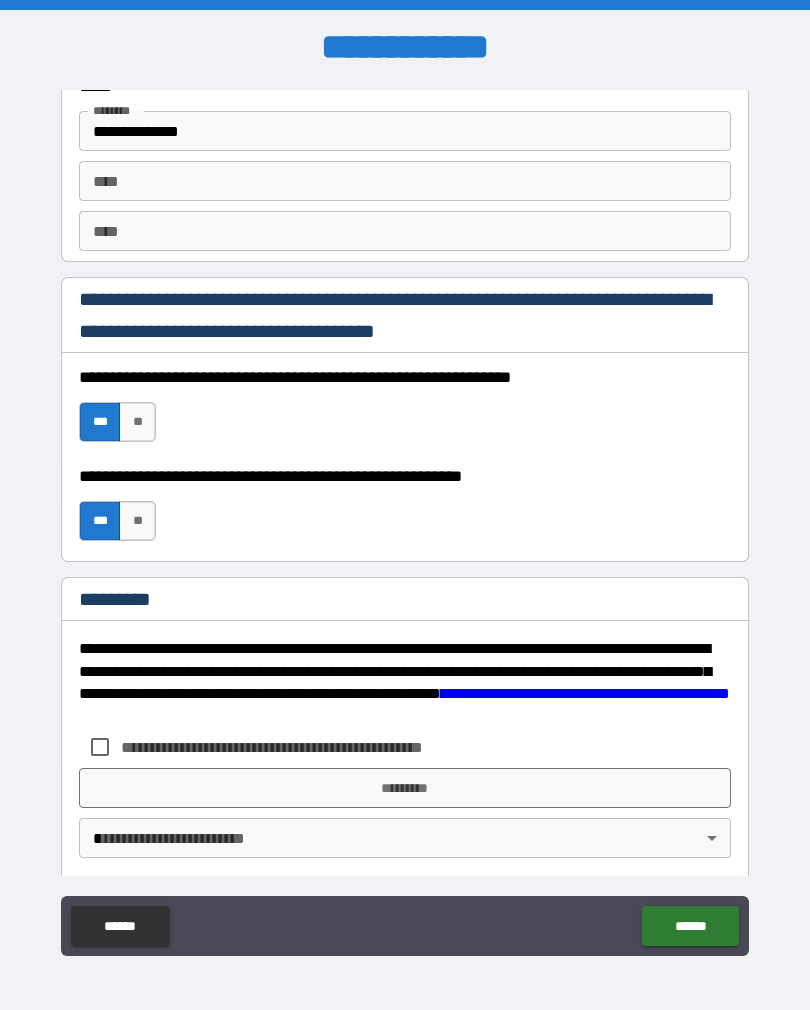 scroll, scrollTop: 2808, scrollLeft: 0, axis: vertical 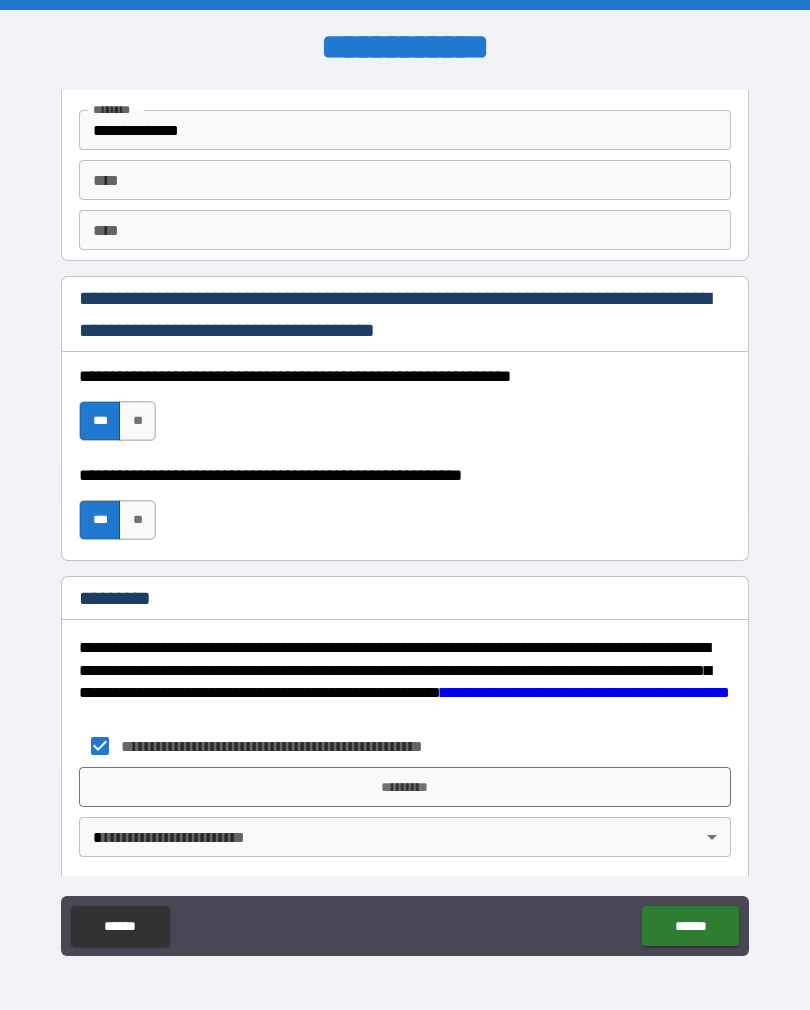 click on "*********" at bounding box center [405, 787] 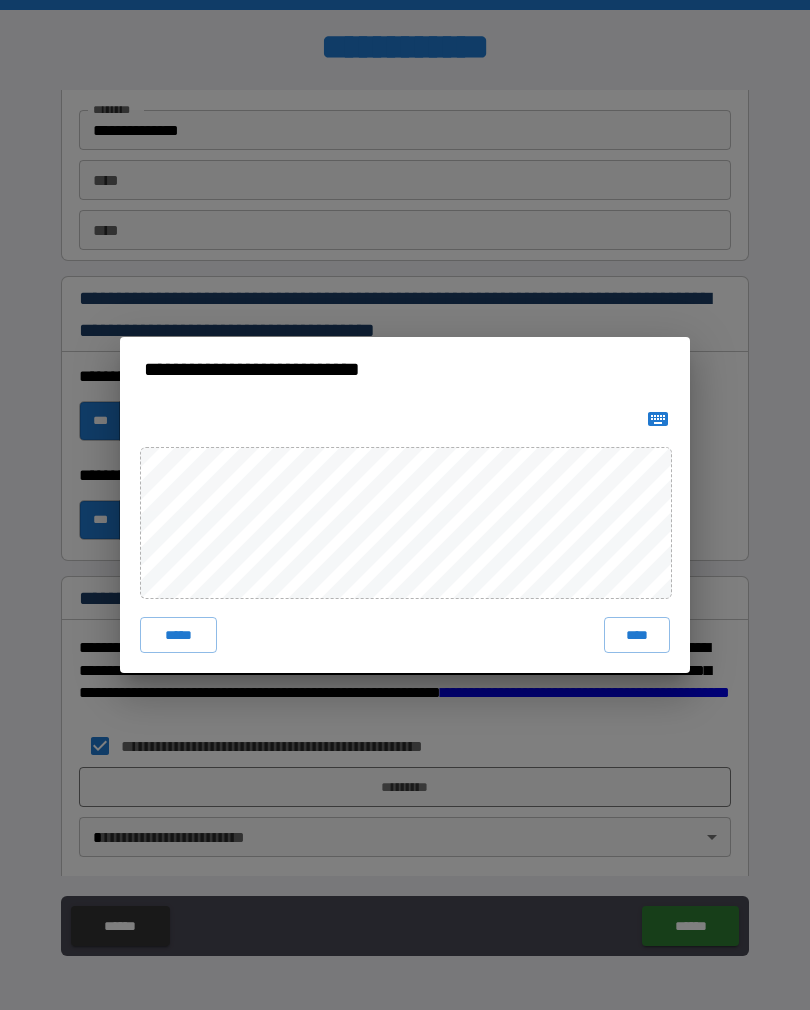 click on "****" at bounding box center [637, 635] 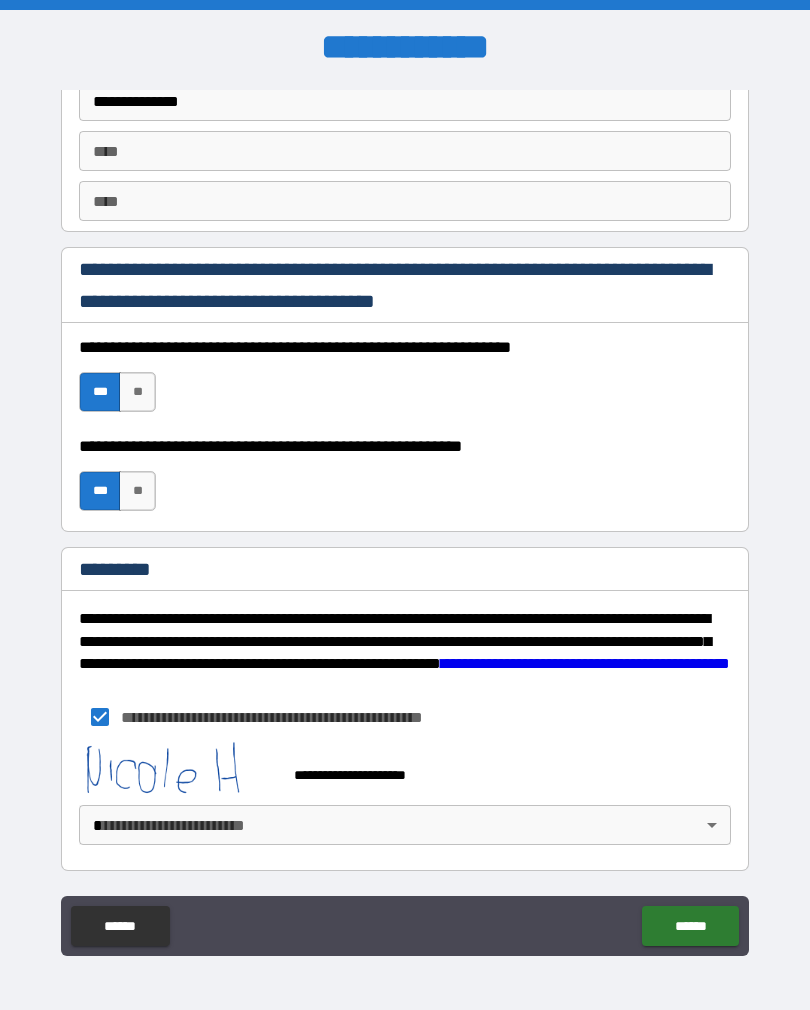 scroll, scrollTop: 2837, scrollLeft: 0, axis: vertical 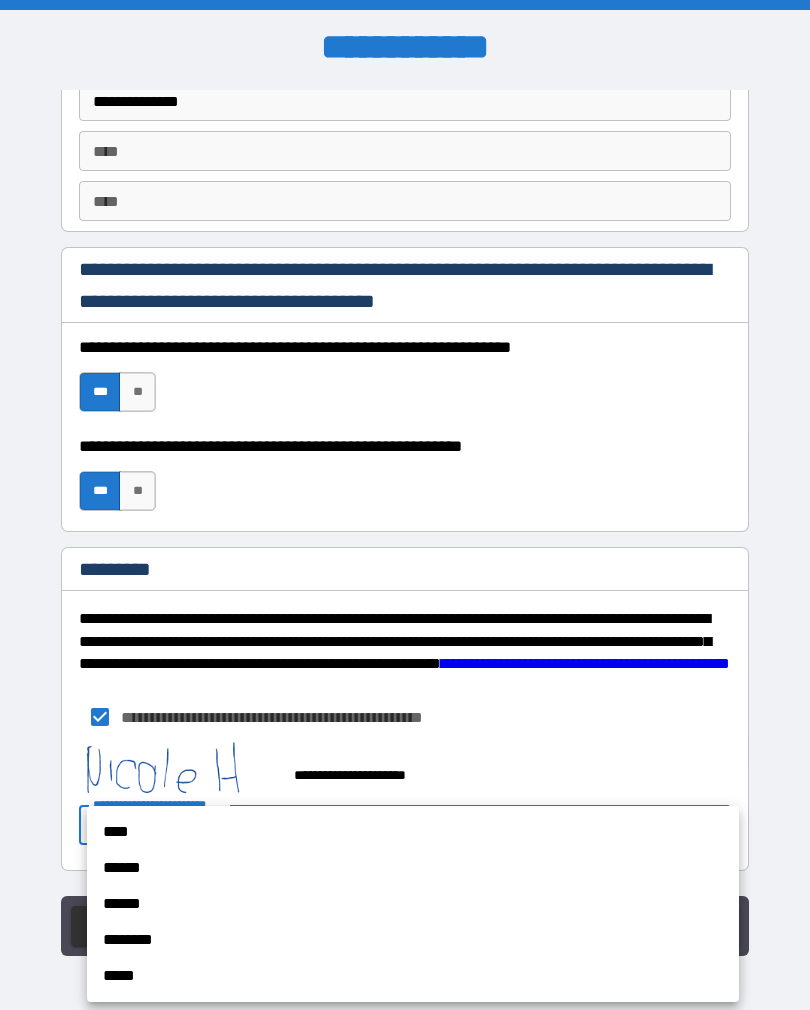 click on "****" at bounding box center [413, 832] 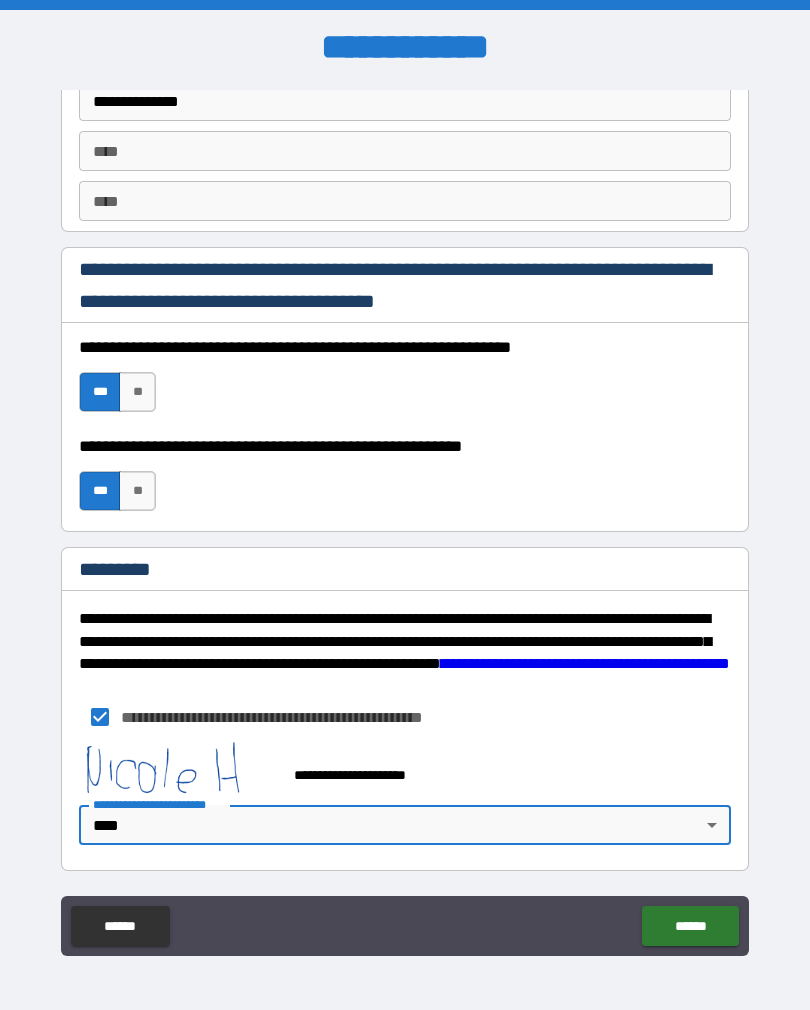 click on "******" at bounding box center [690, 926] 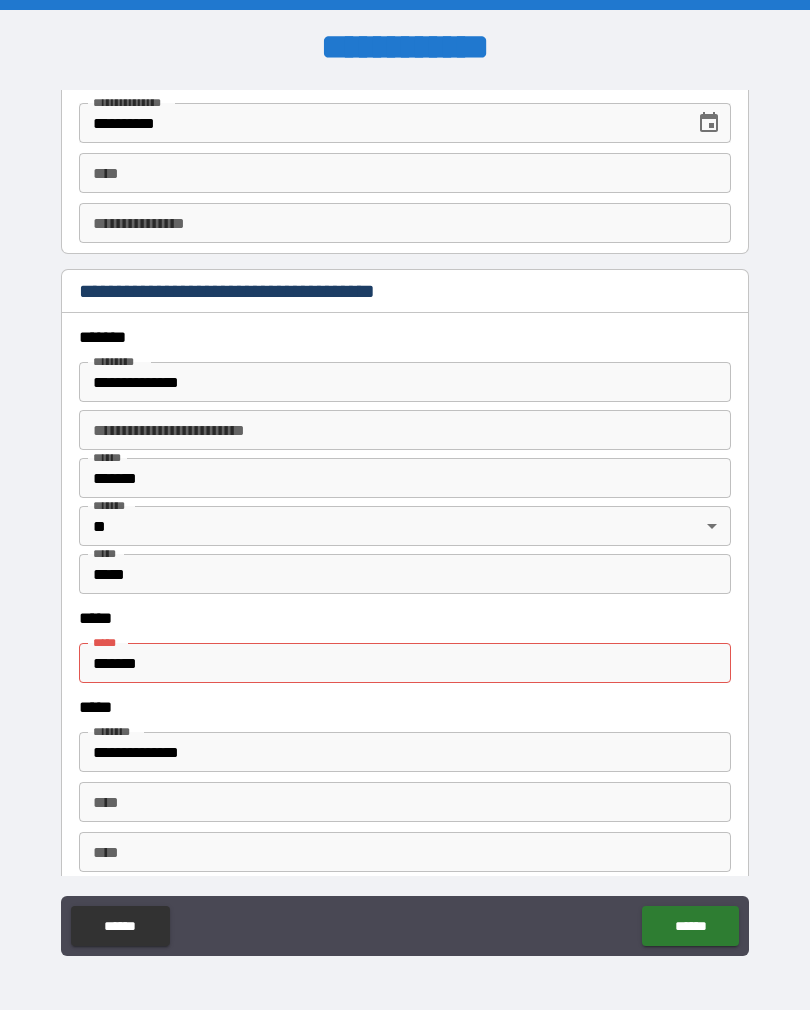 scroll, scrollTop: 2194, scrollLeft: 0, axis: vertical 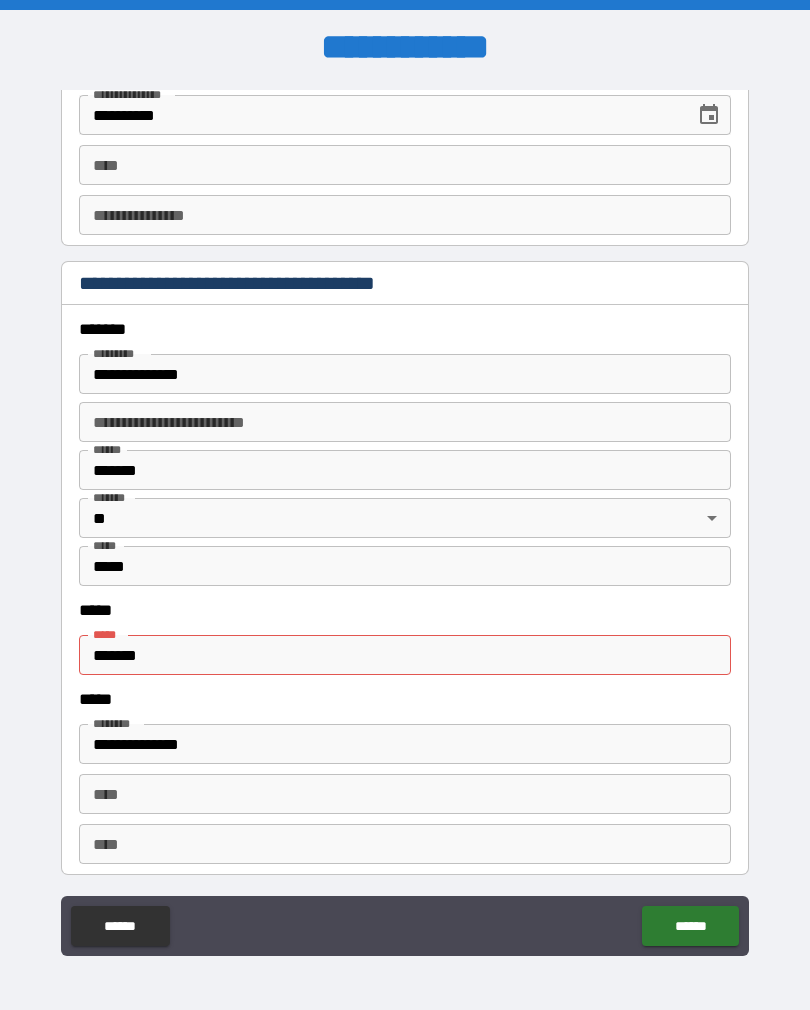 click on "*******" at bounding box center (405, 655) 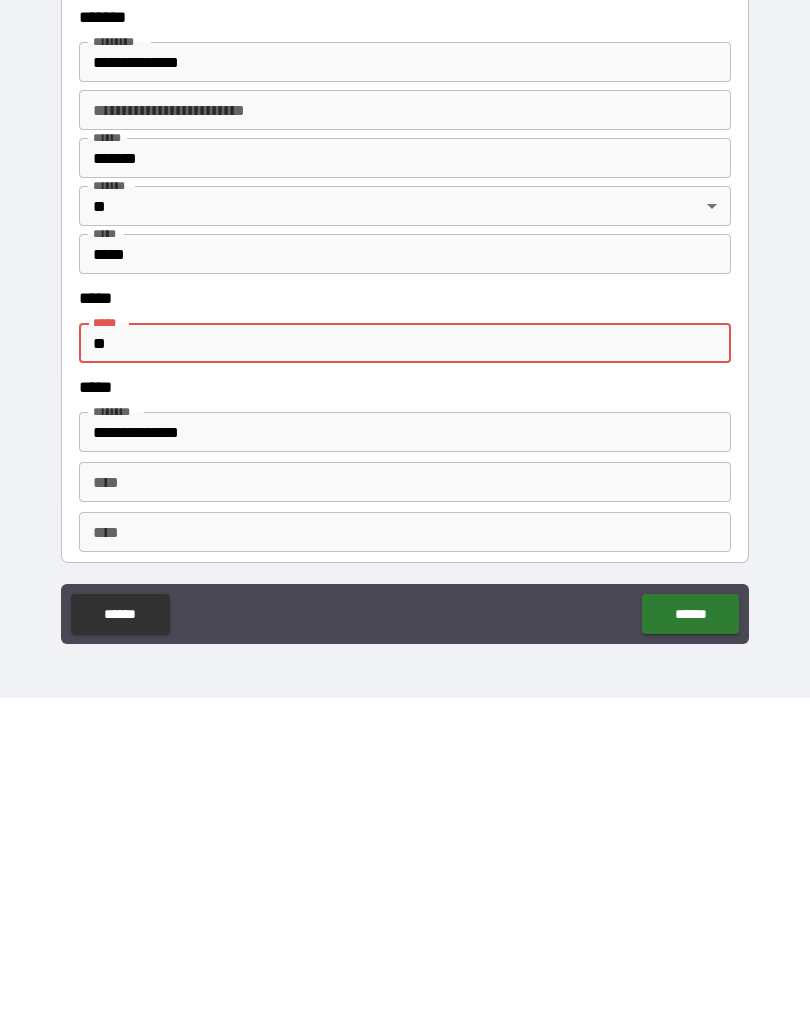 type on "*" 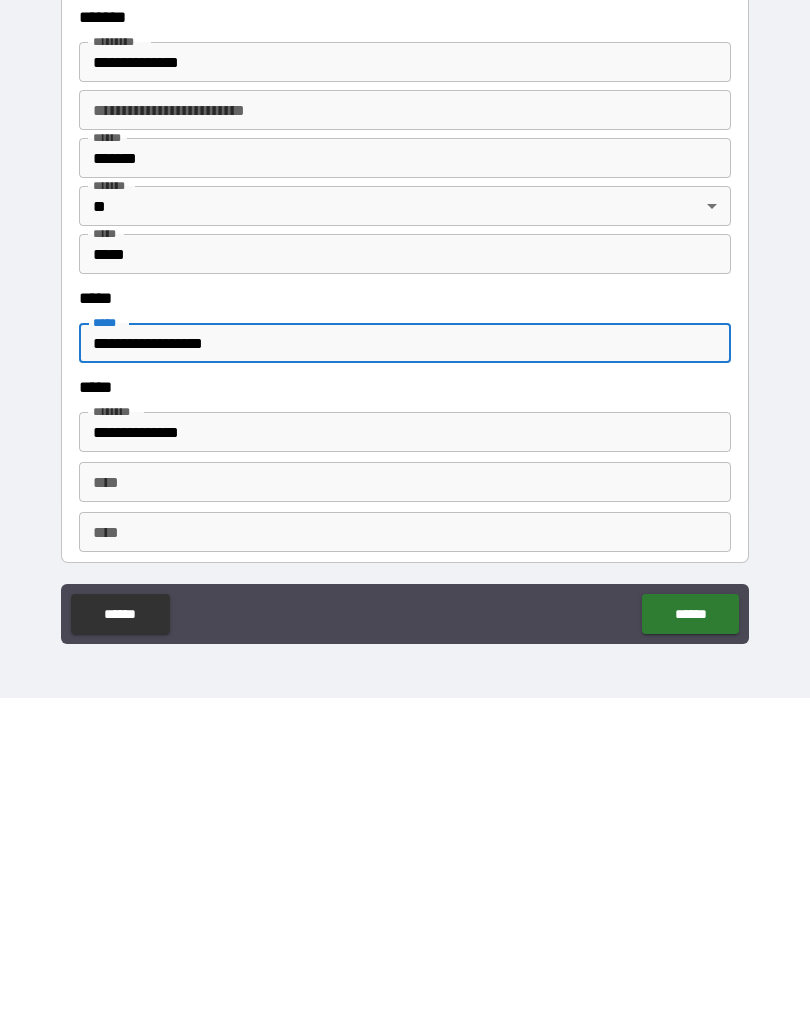 type on "**********" 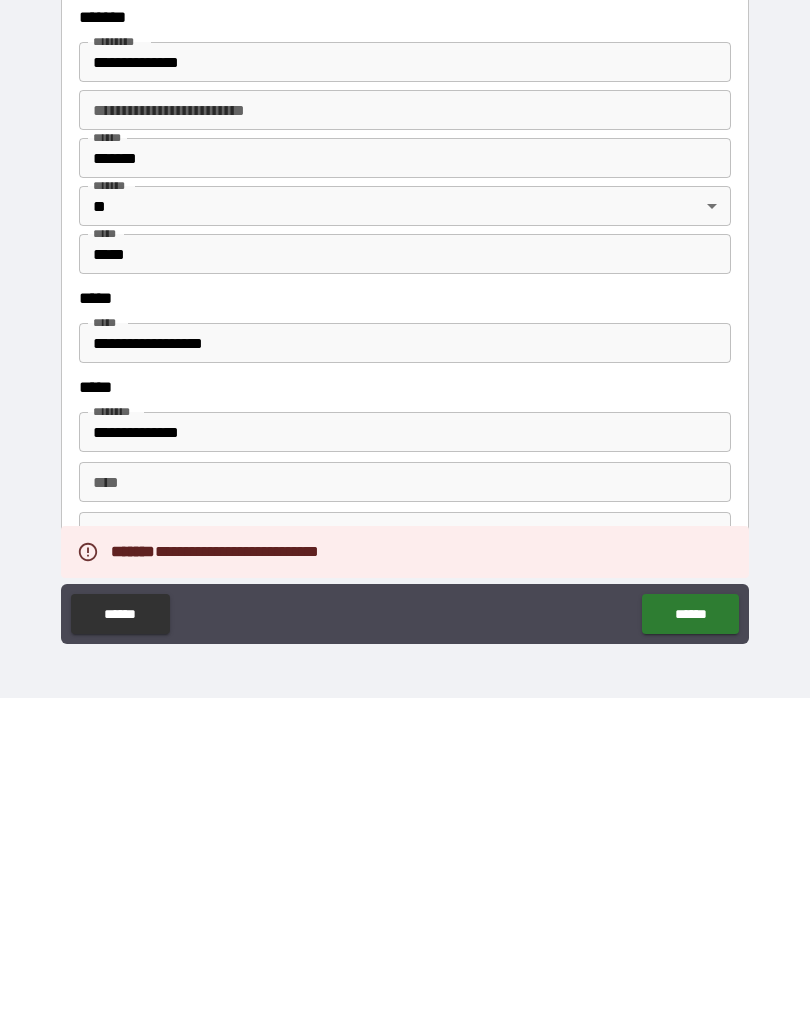 scroll, scrollTop: 31, scrollLeft: 0, axis: vertical 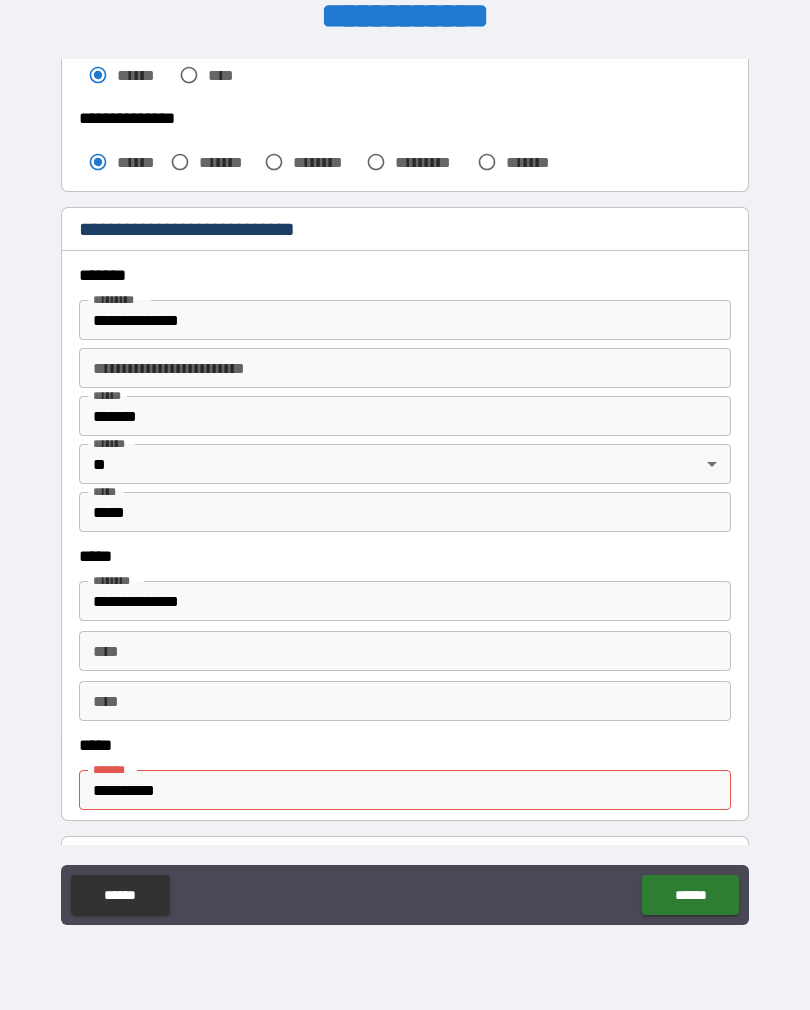 click on "**********" at bounding box center (405, 790) 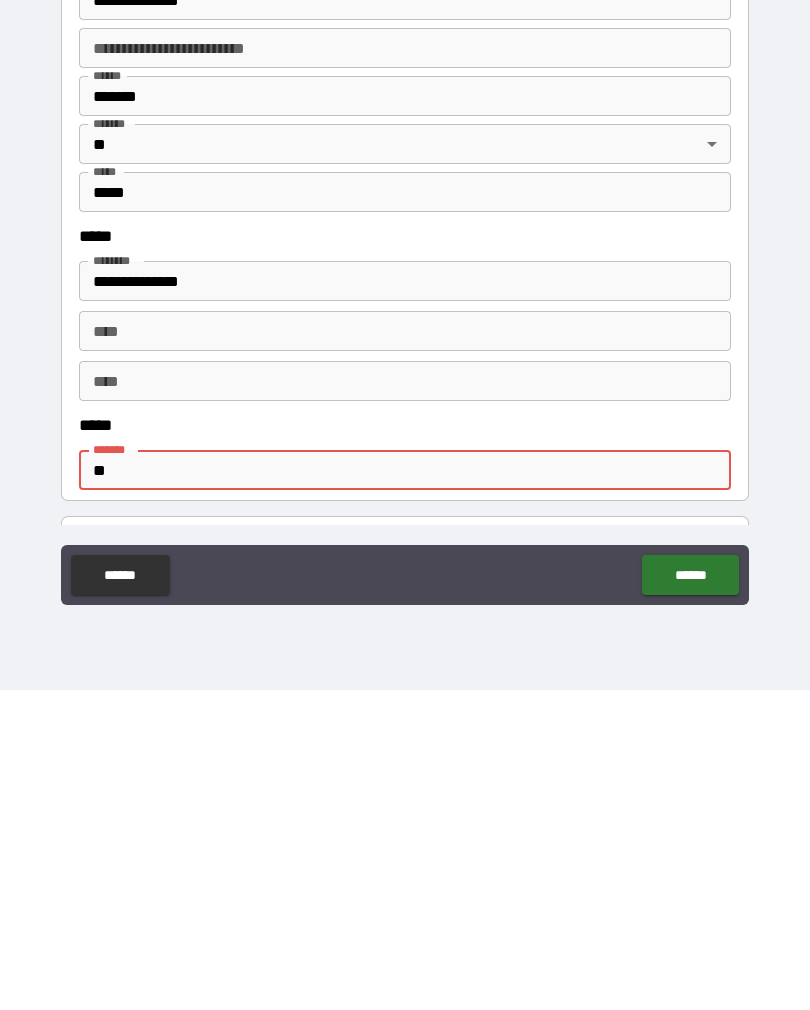 type on "*" 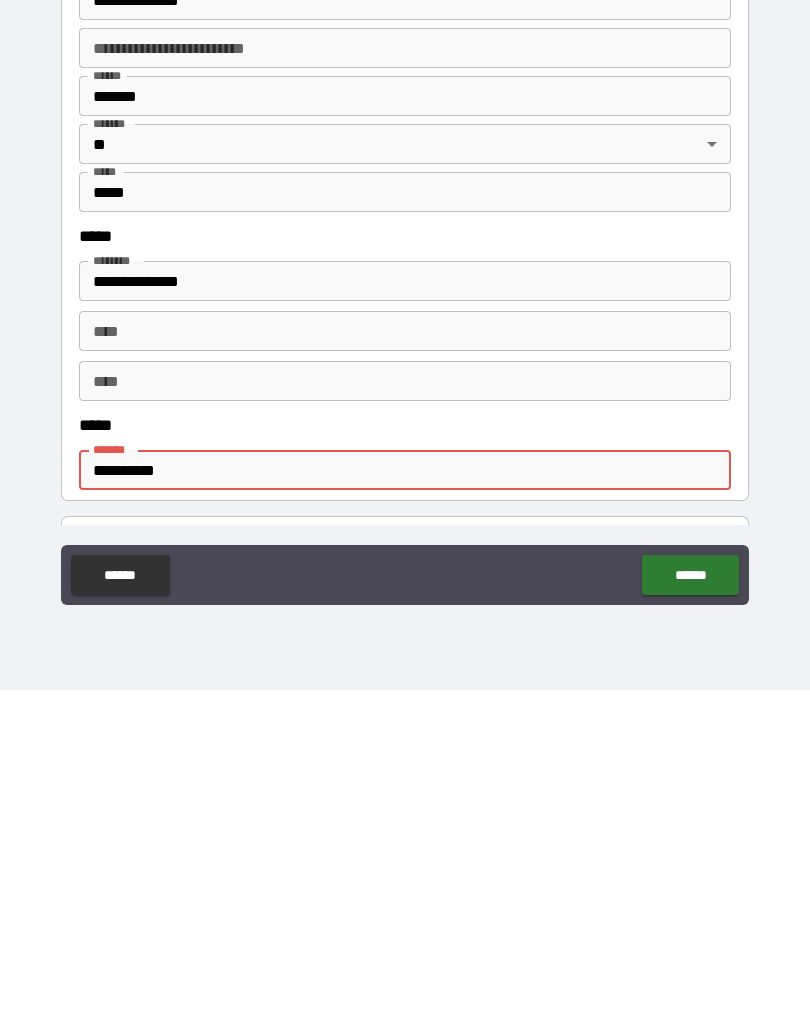 click on "******" at bounding box center [690, 895] 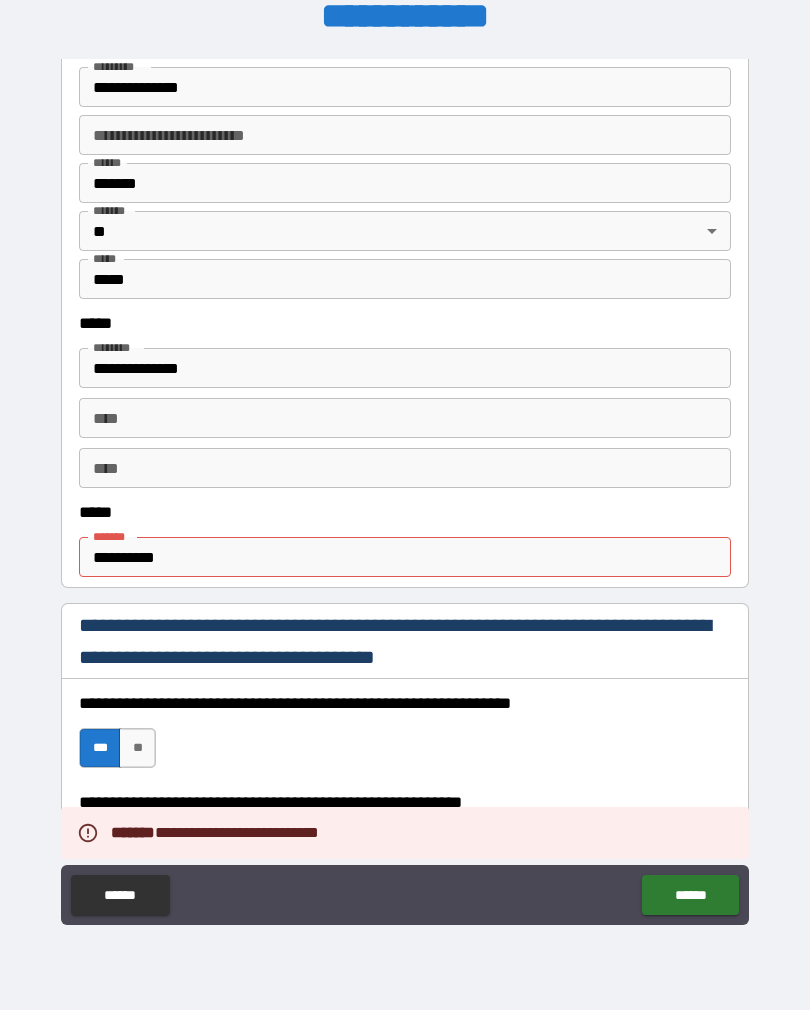 scroll, scrollTop: 810, scrollLeft: 0, axis: vertical 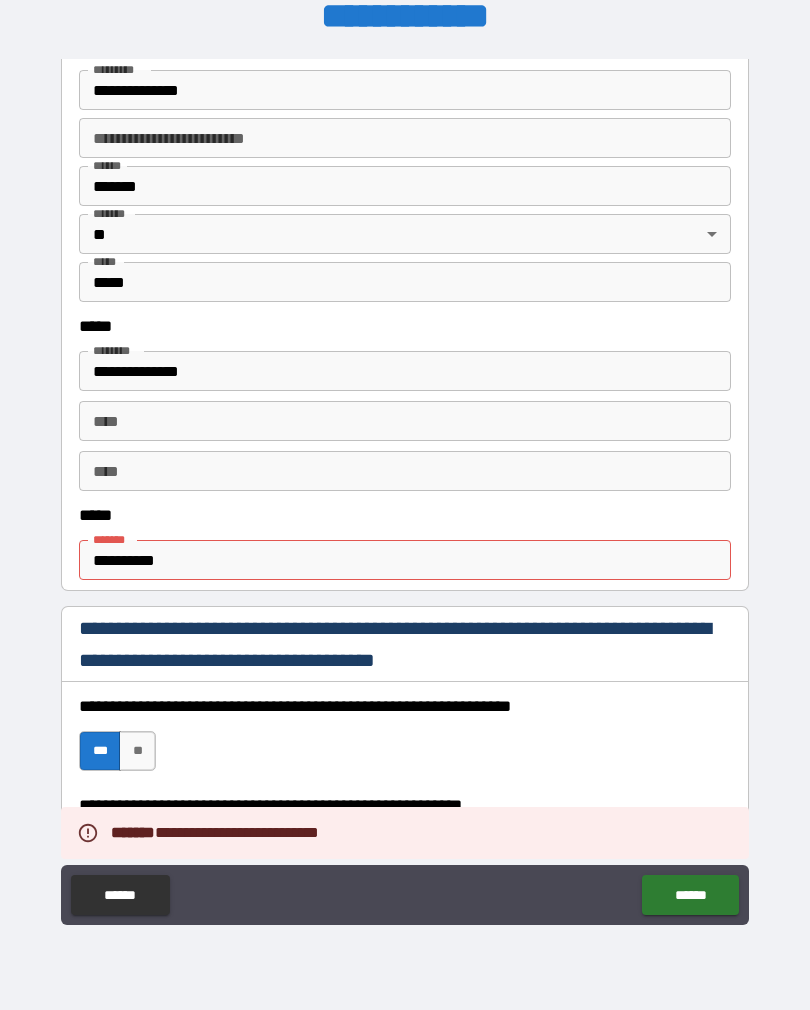 click on "**********" at bounding box center [405, 560] 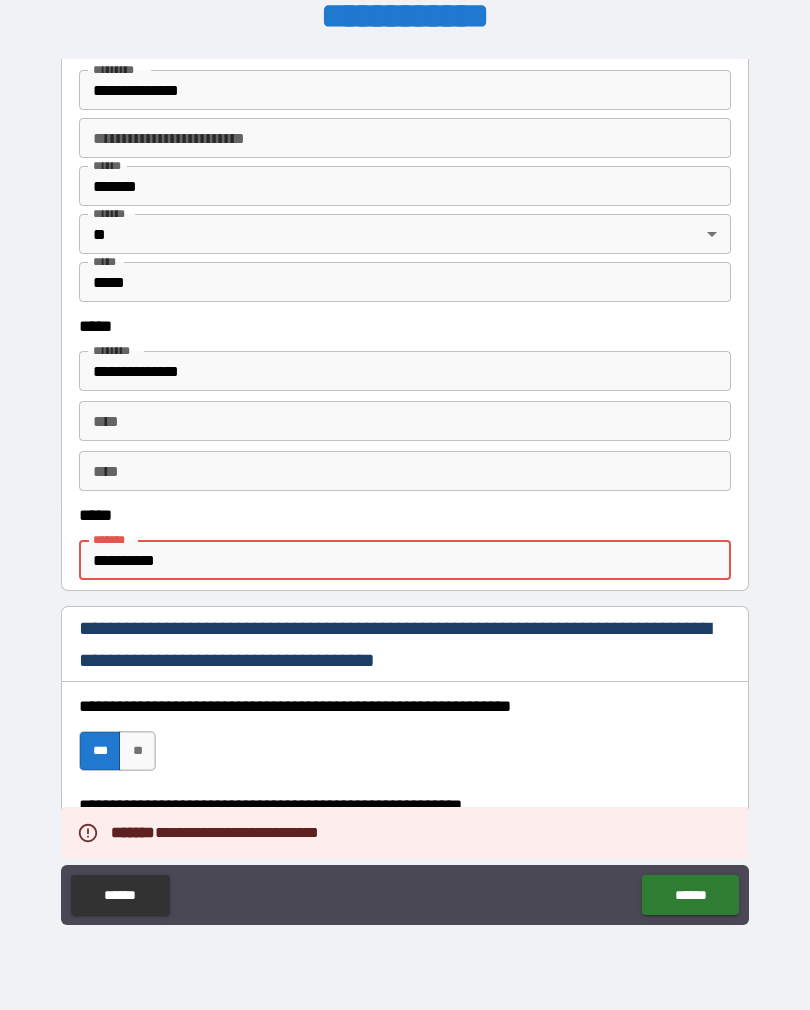 click on "**********" at bounding box center (405, 560) 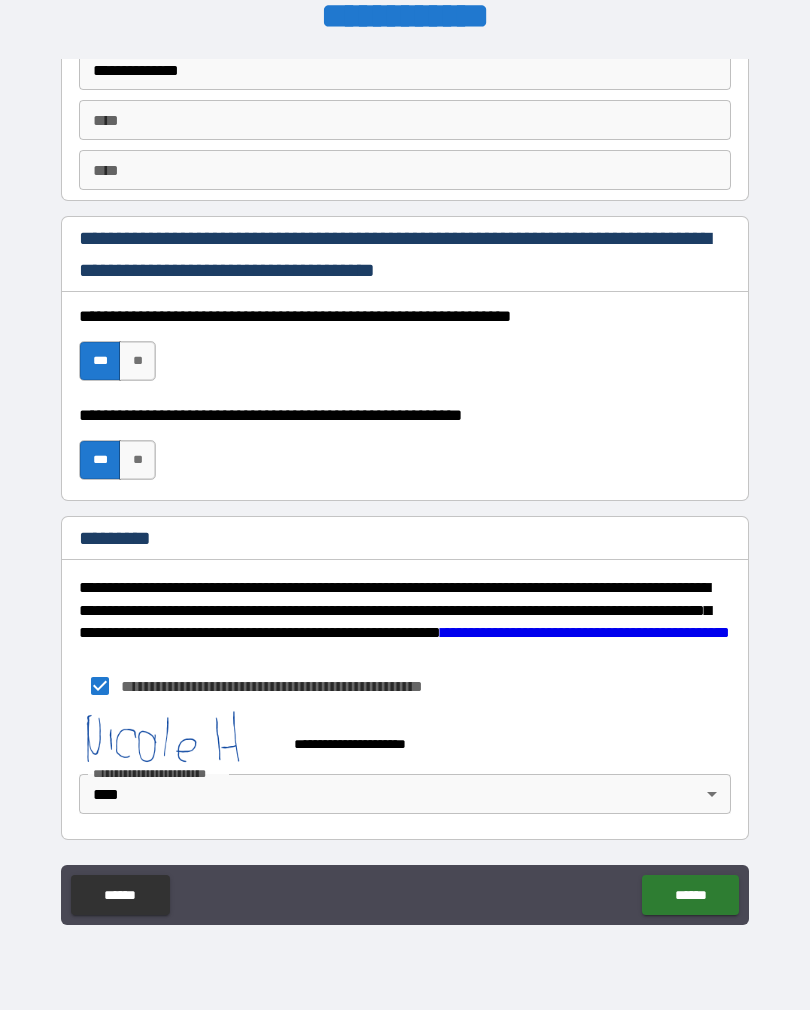 type on "**********" 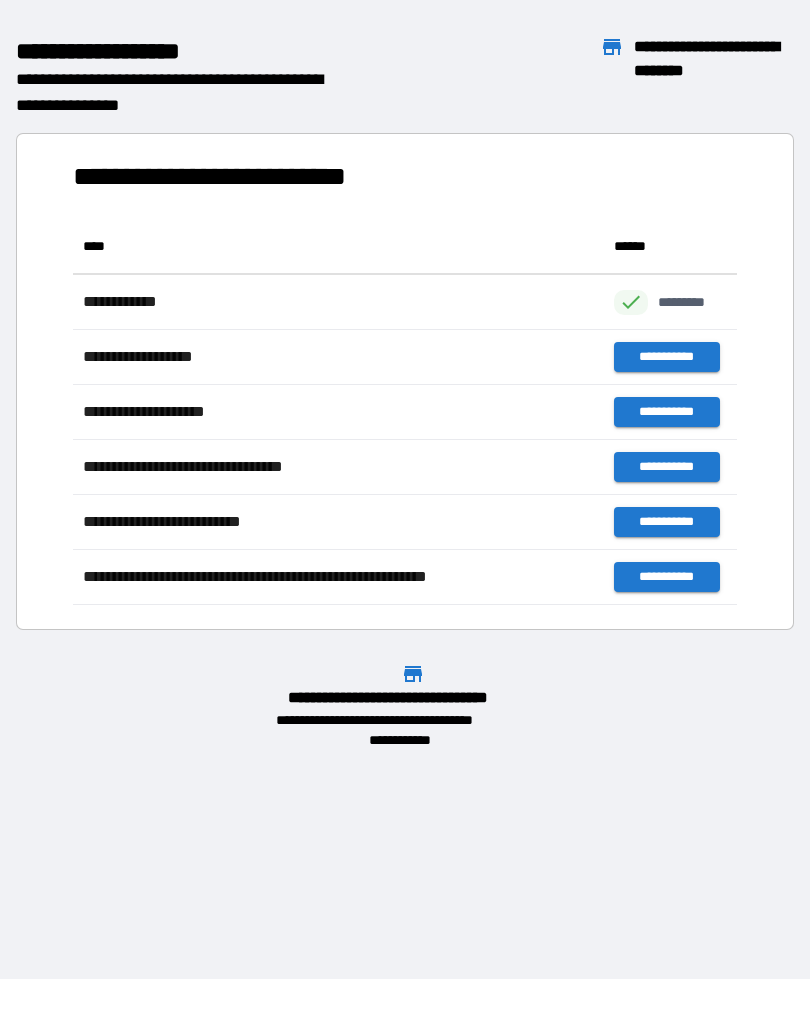 scroll, scrollTop: 386, scrollLeft: 664, axis: both 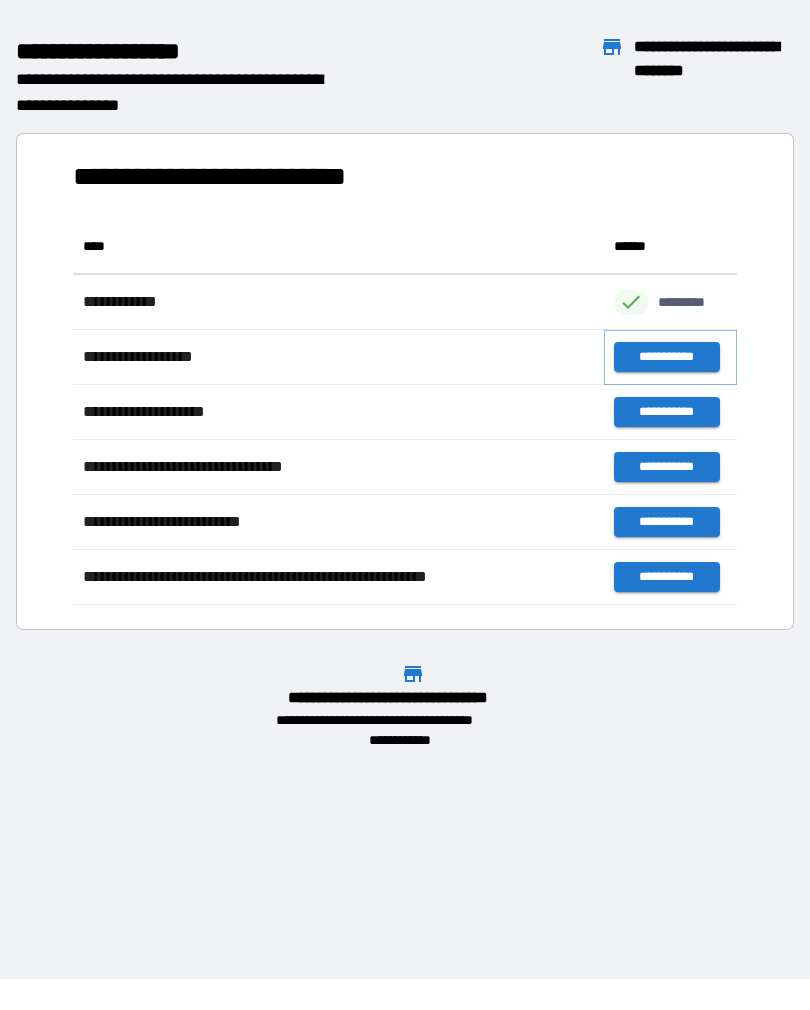 click on "**********" at bounding box center (666, 357) 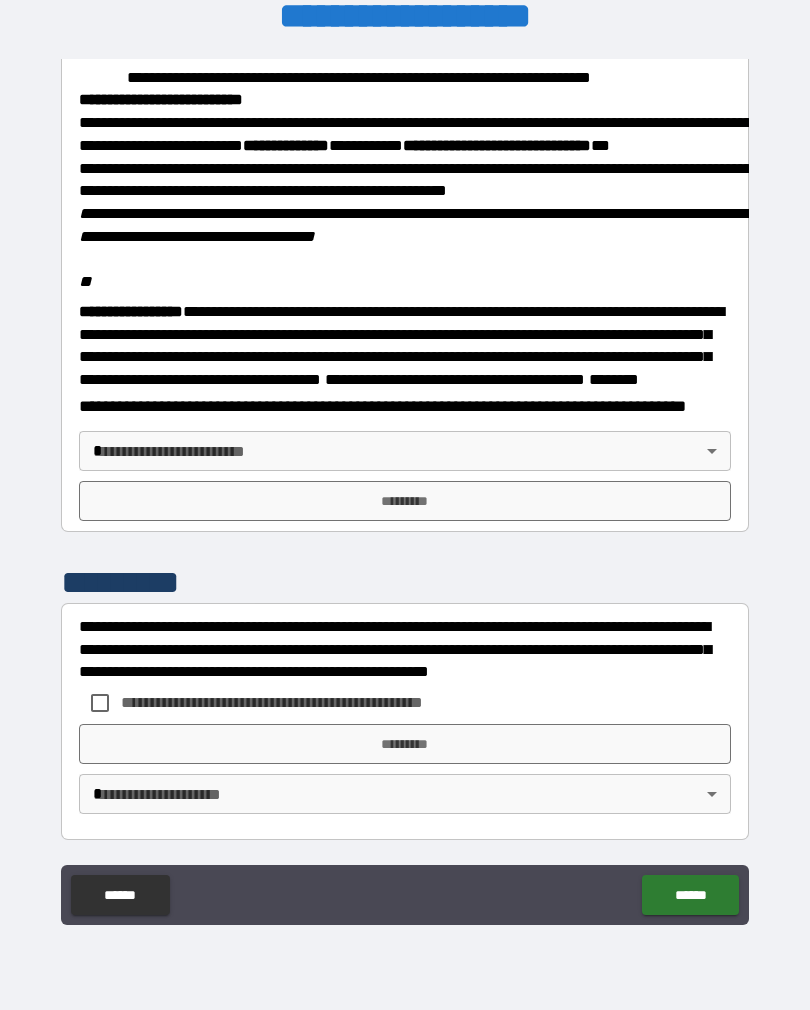 scroll, scrollTop: 2323, scrollLeft: 0, axis: vertical 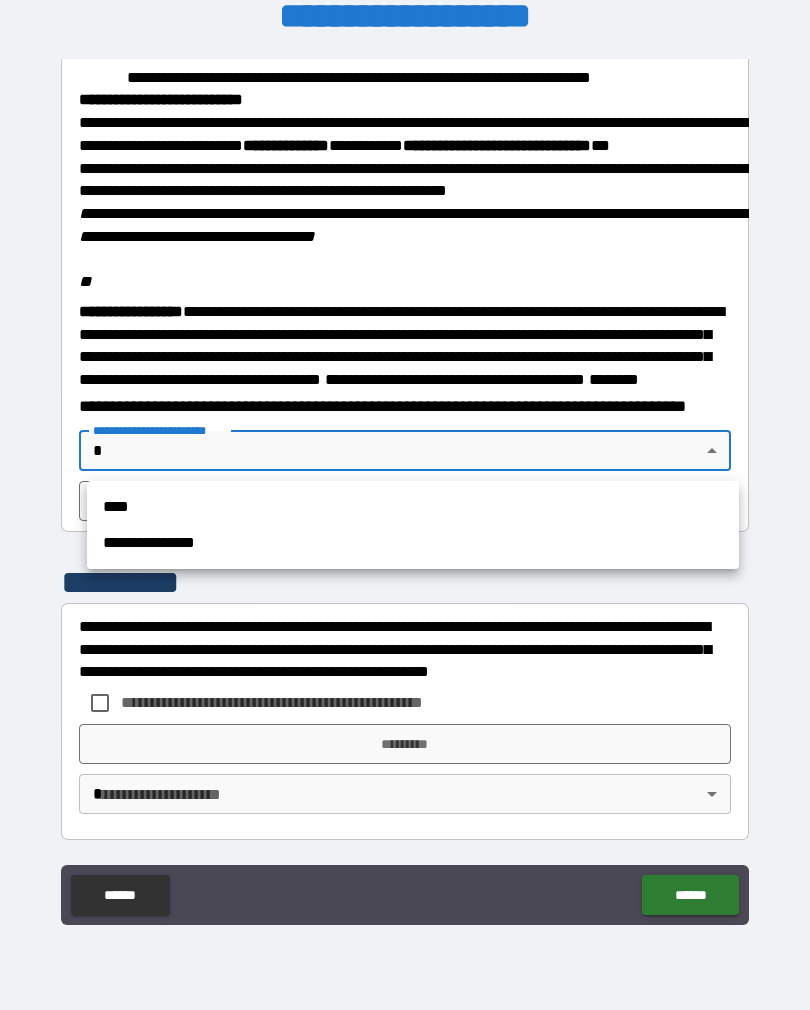 click on "****" at bounding box center (413, 507) 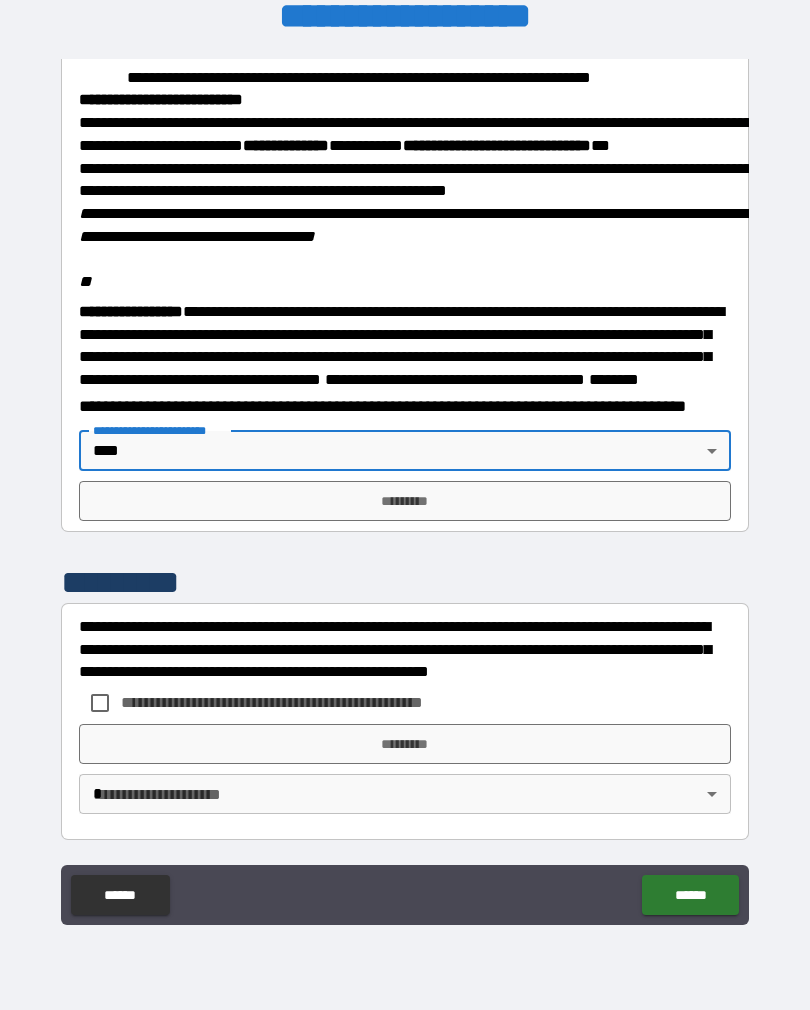 click on "*********" at bounding box center (405, 501) 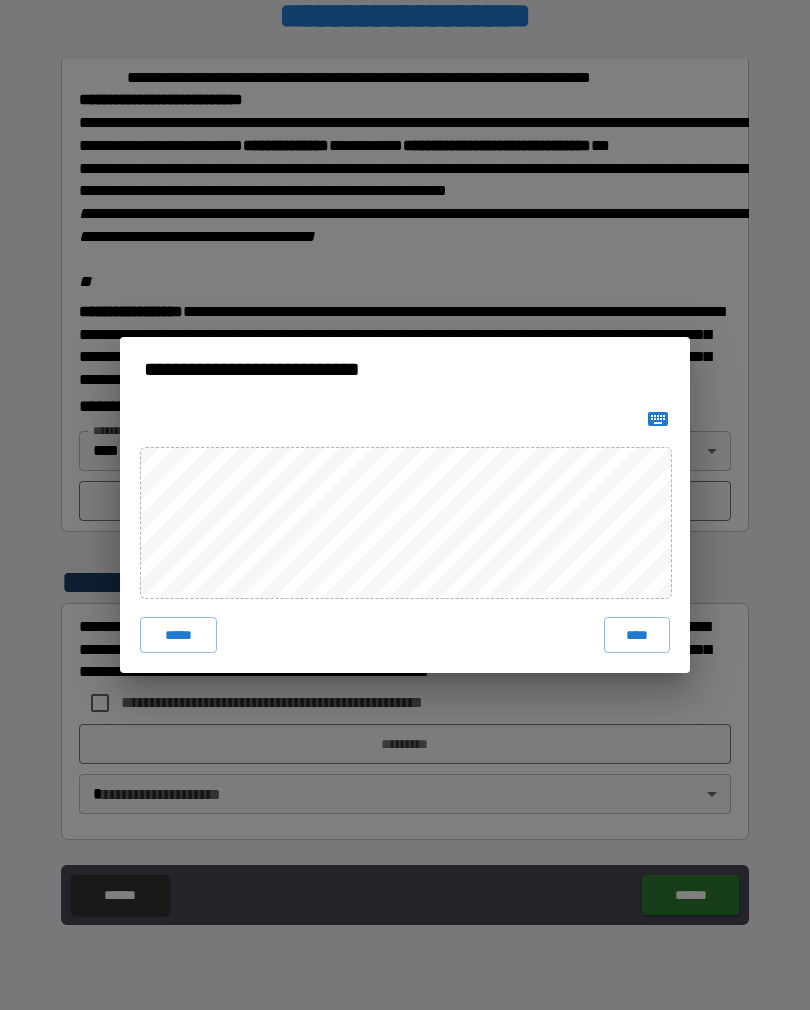 click on "****" at bounding box center (637, 635) 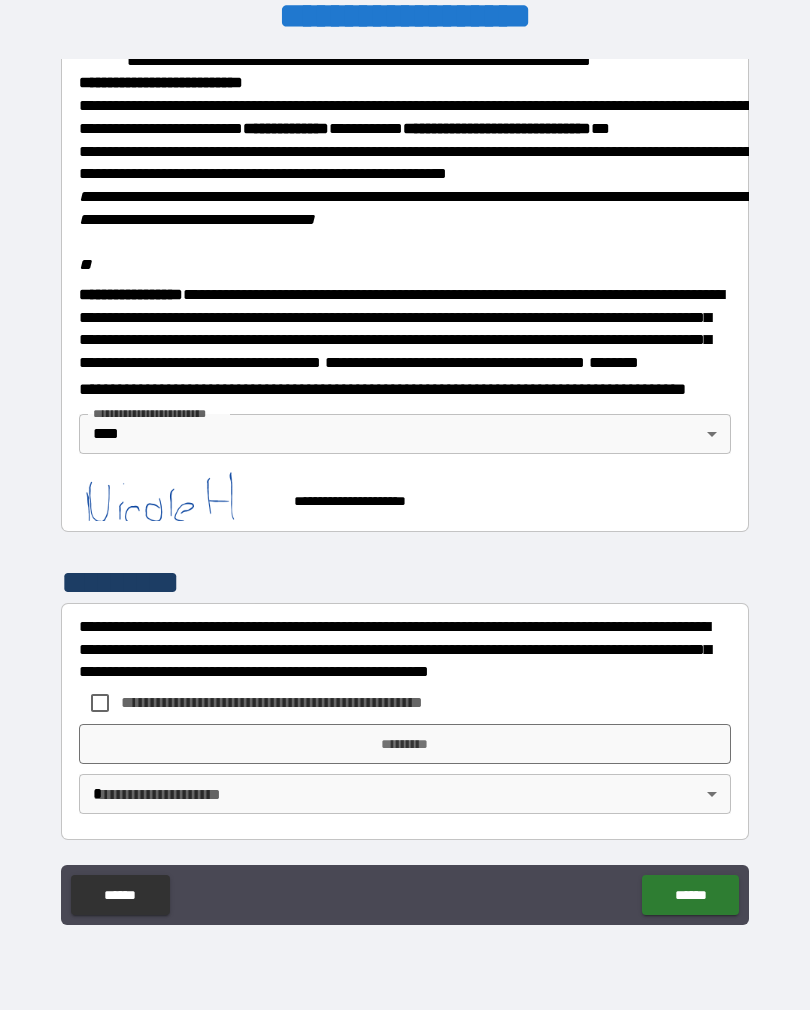 scroll, scrollTop: 2340, scrollLeft: 0, axis: vertical 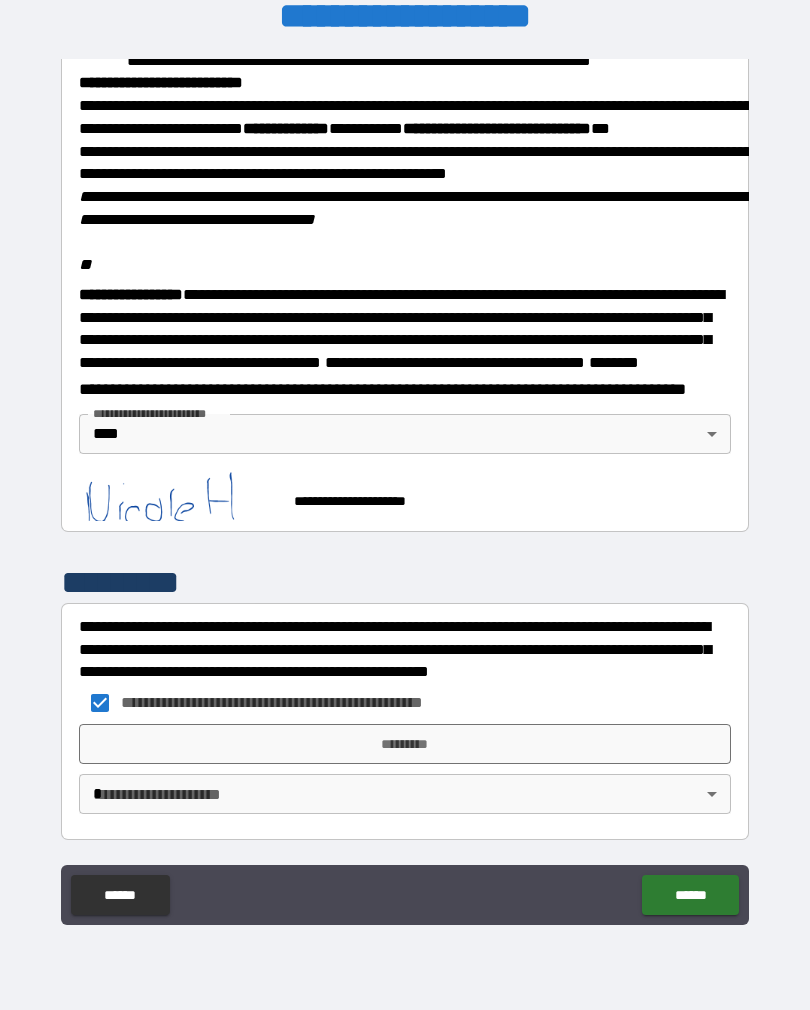 click on "*********" at bounding box center (405, 744) 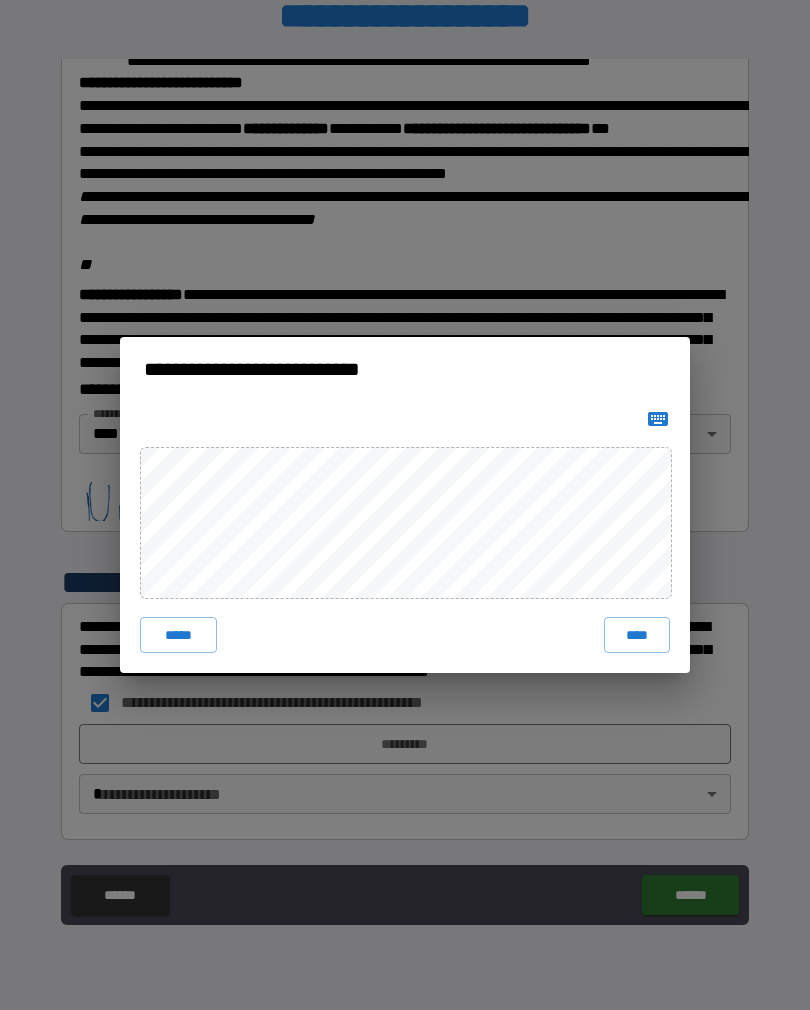 click on "****" at bounding box center (637, 635) 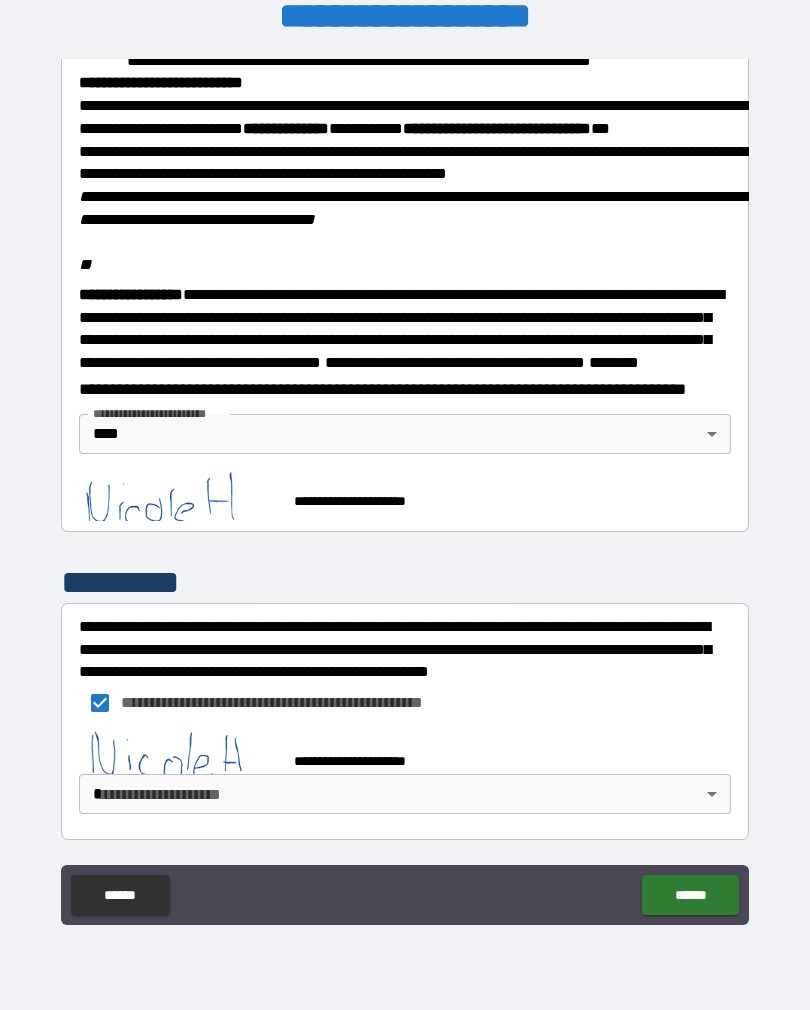 scroll, scrollTop: 2330, scrollLeft: 0, axis: vertical 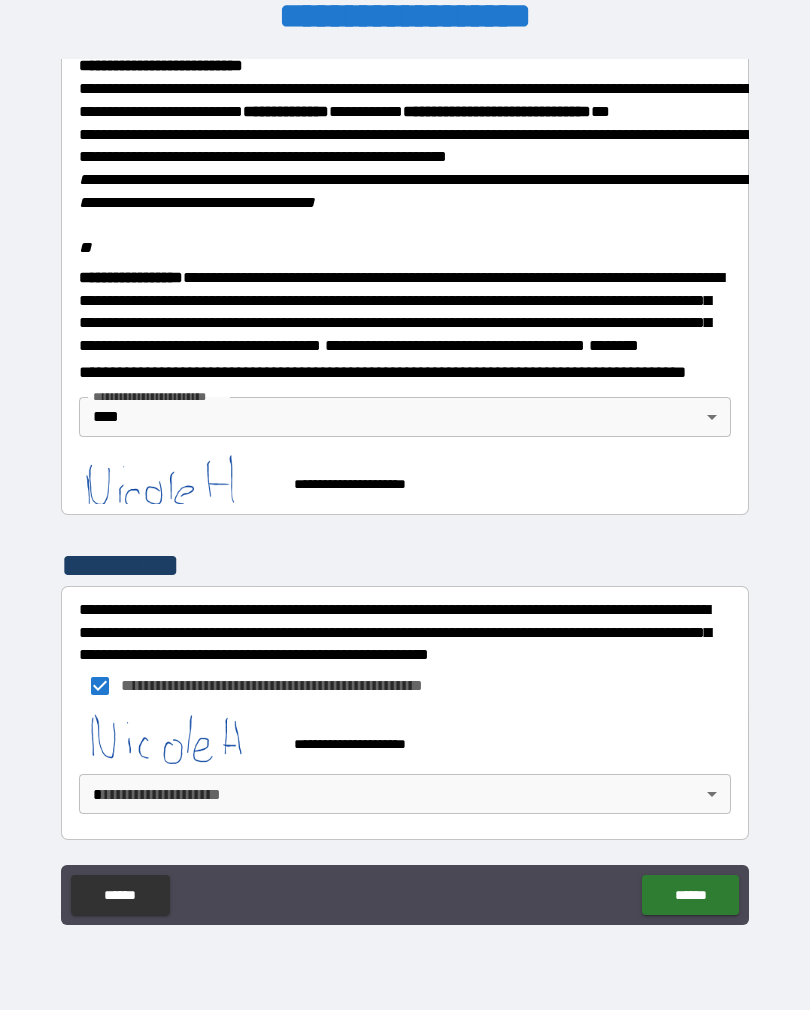 click on "**********" at bounding box center [405, 489] 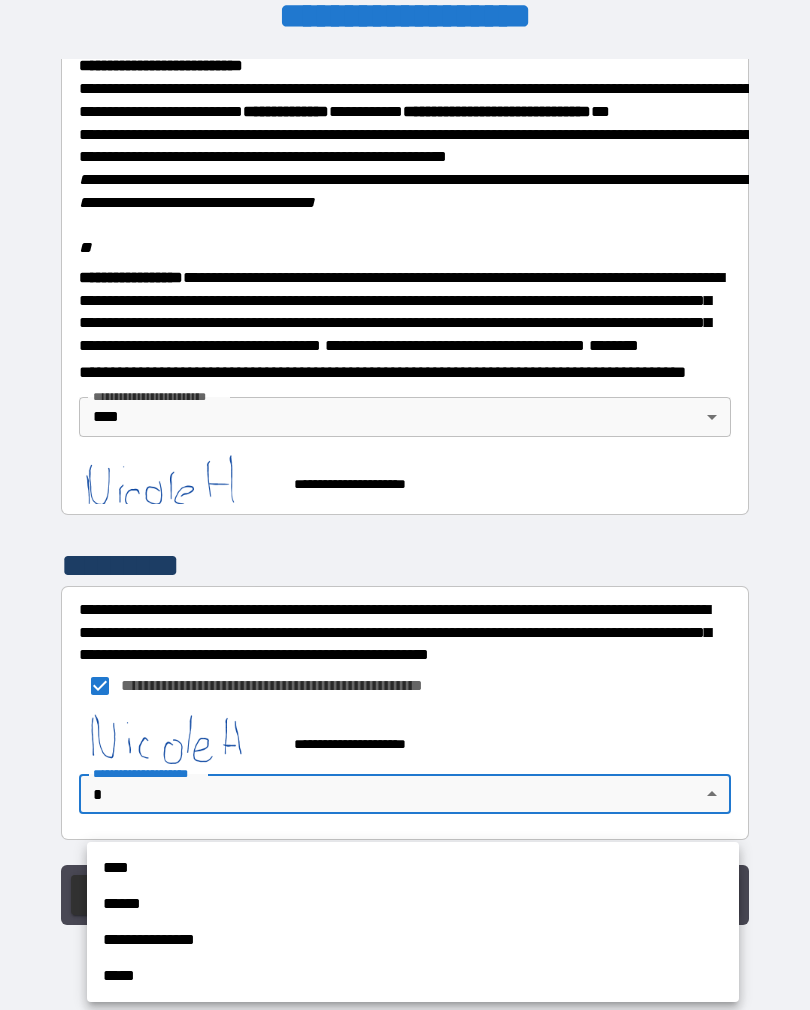 click on "****" at bounding box center (413, 868) 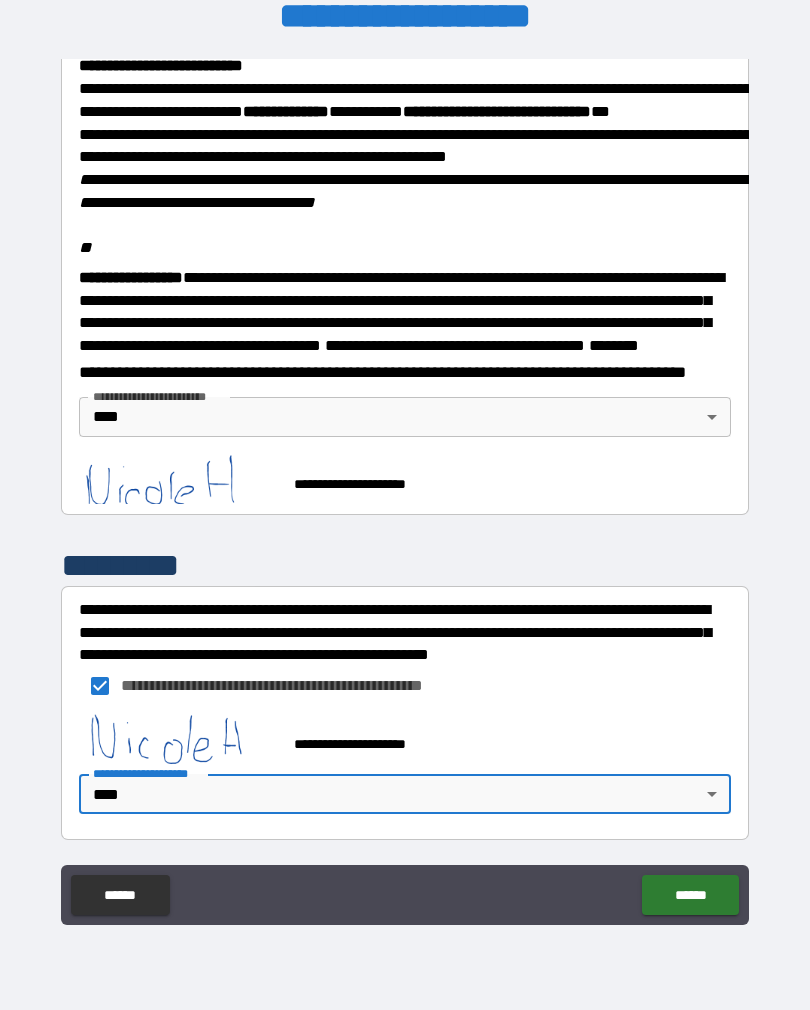 click on "******" at bounding box center (690, 895) 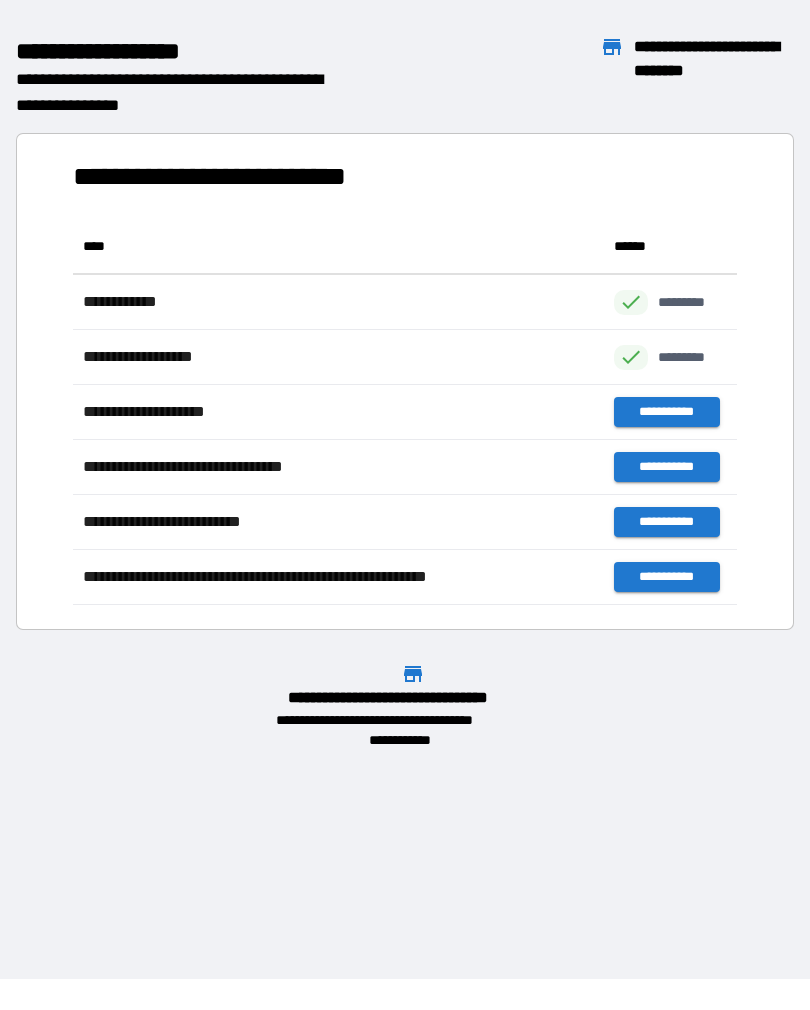 scroll, scrollTop: 1, scrollLeft: 1, axis: both 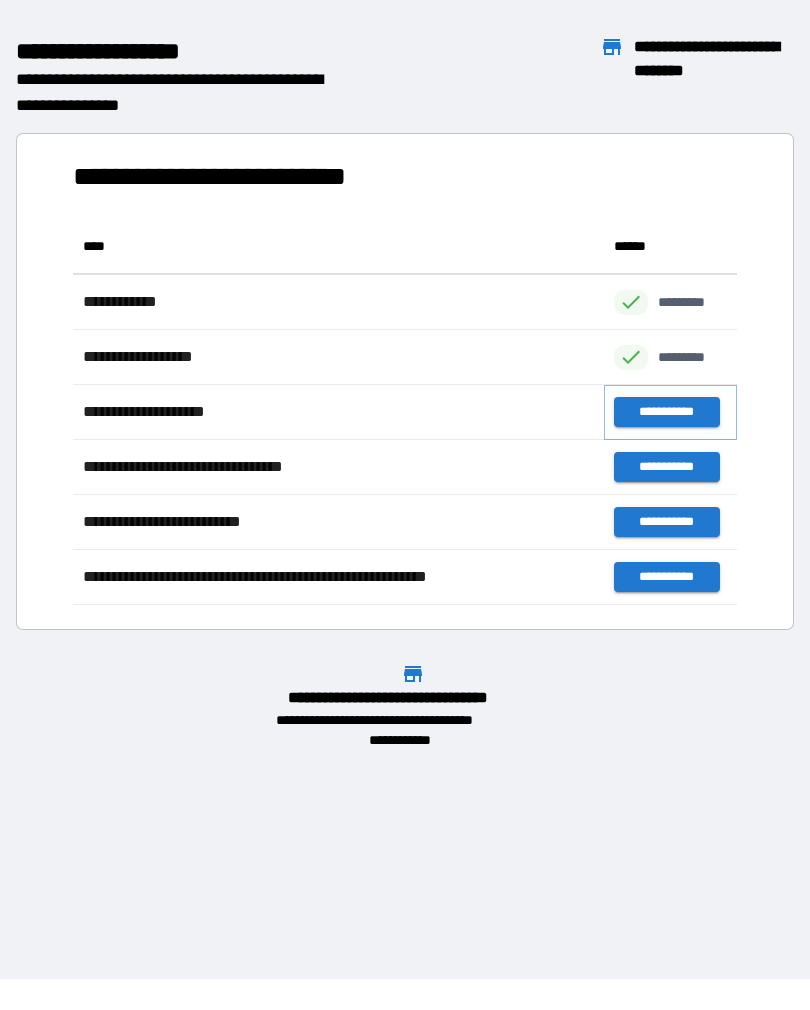 click on "**********" at bounding box center [666, 412] 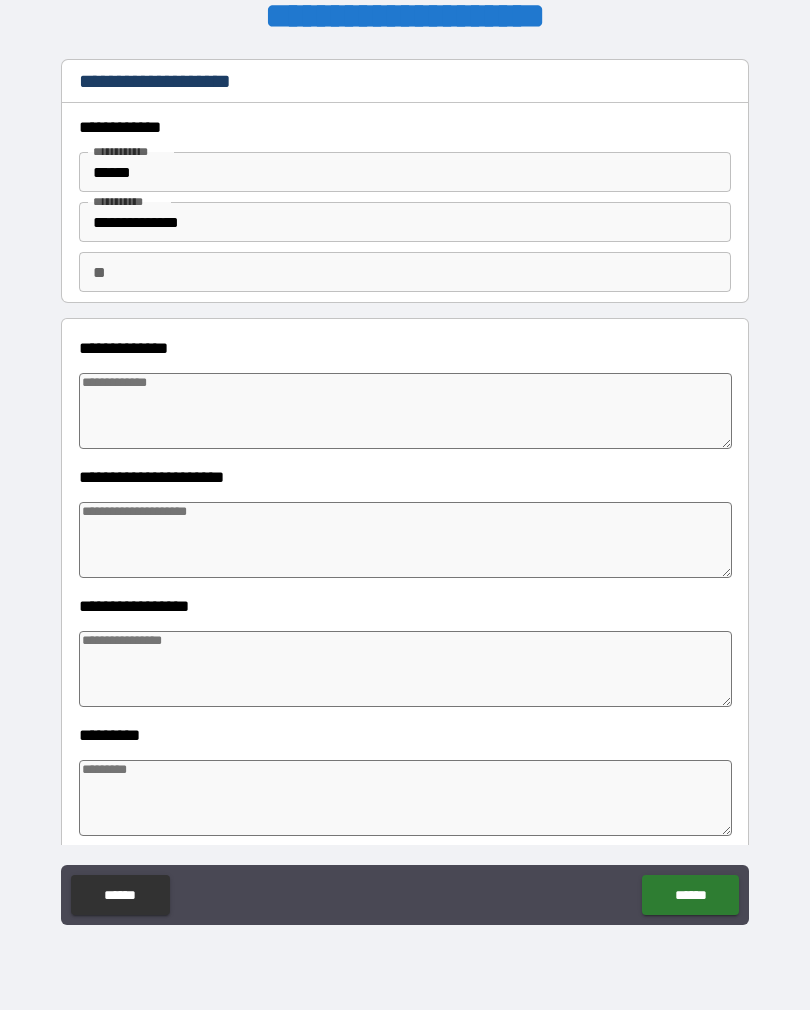 type on "*" 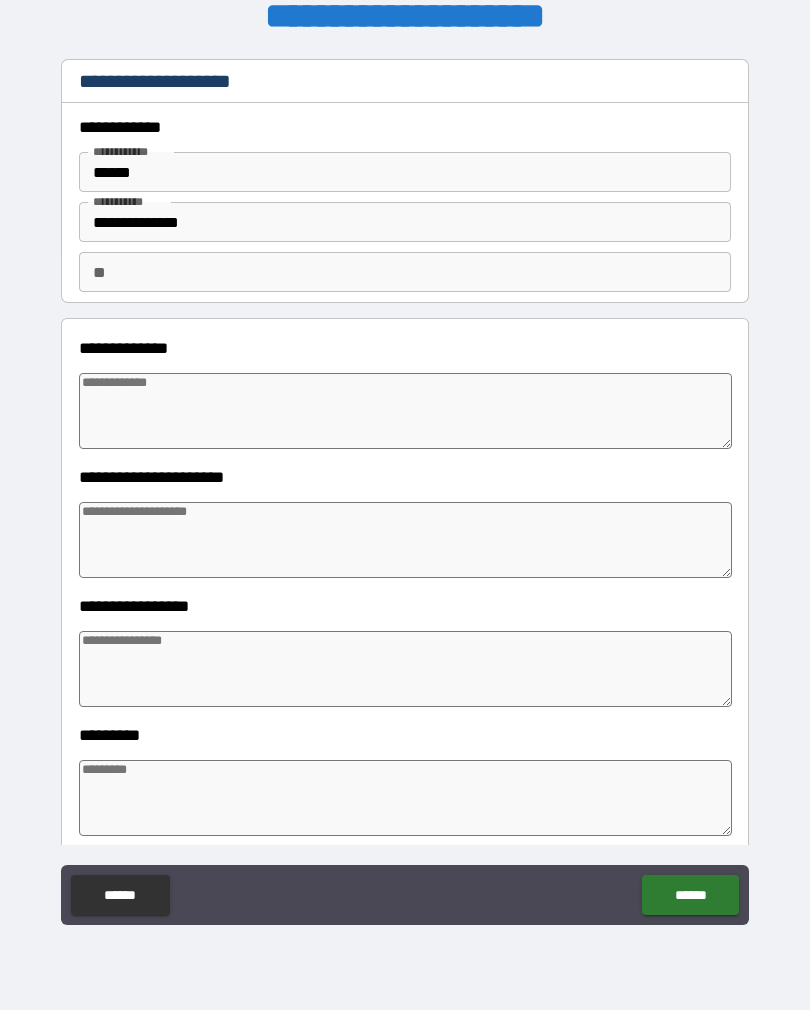 type on "*" 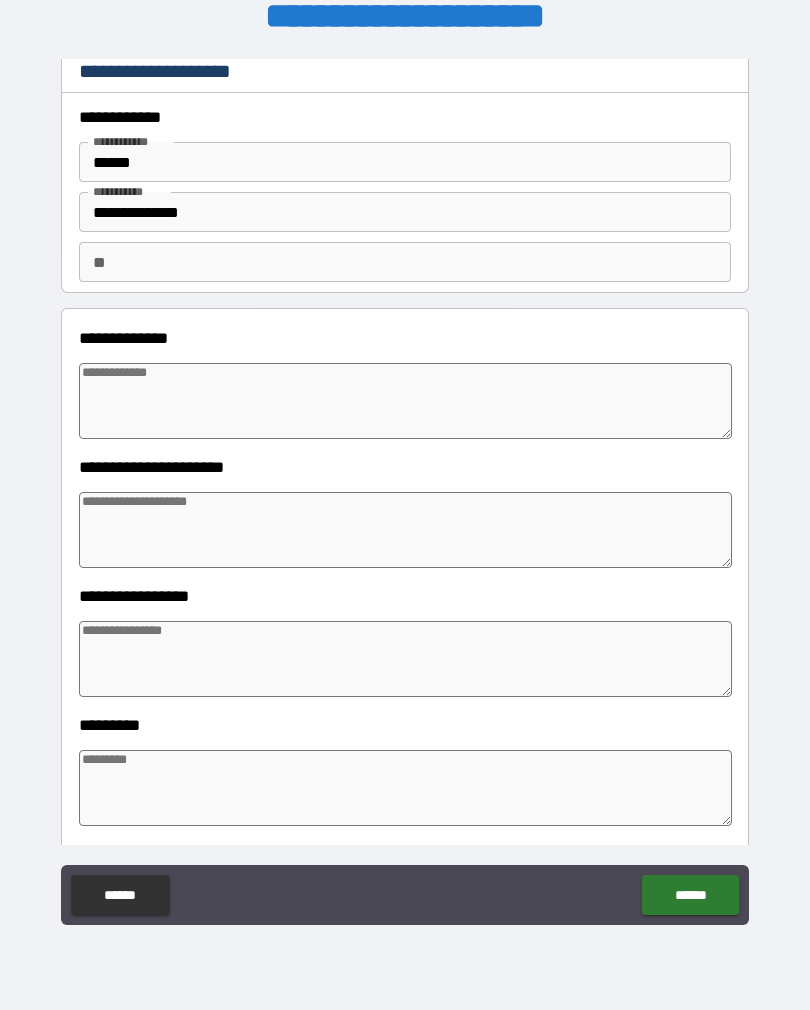 scroll, scrollTop: 11, scrollLeft: 0, axis: vertical 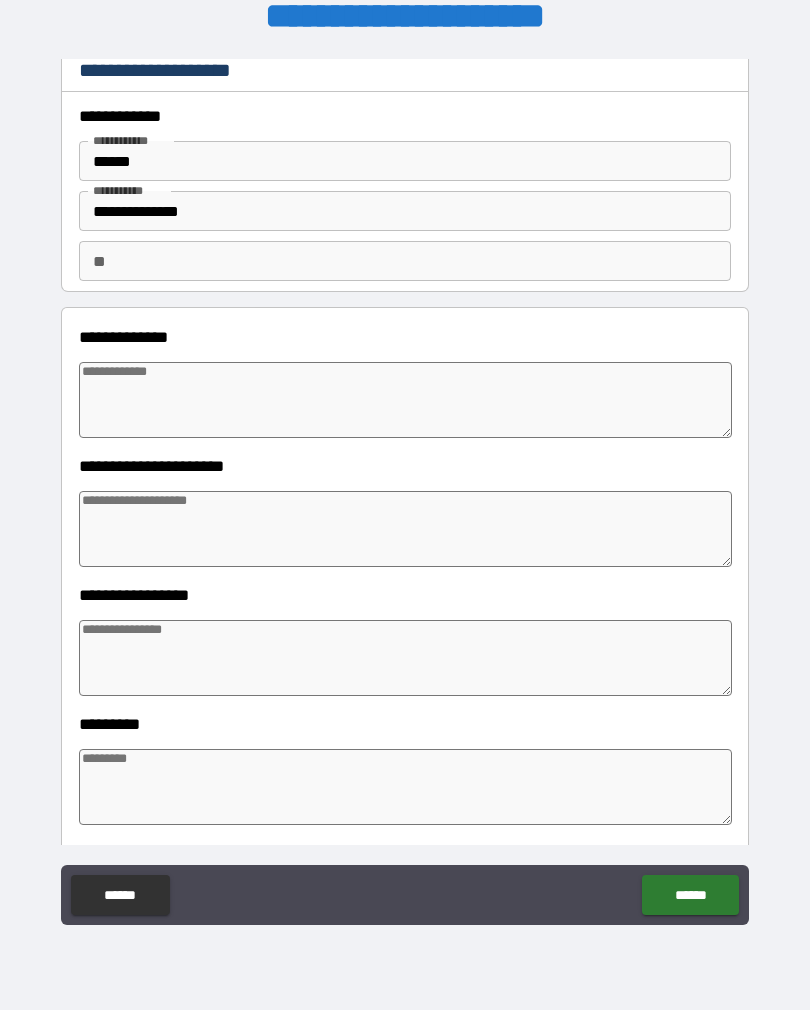 click on "******" at bounding box center (120, 895) 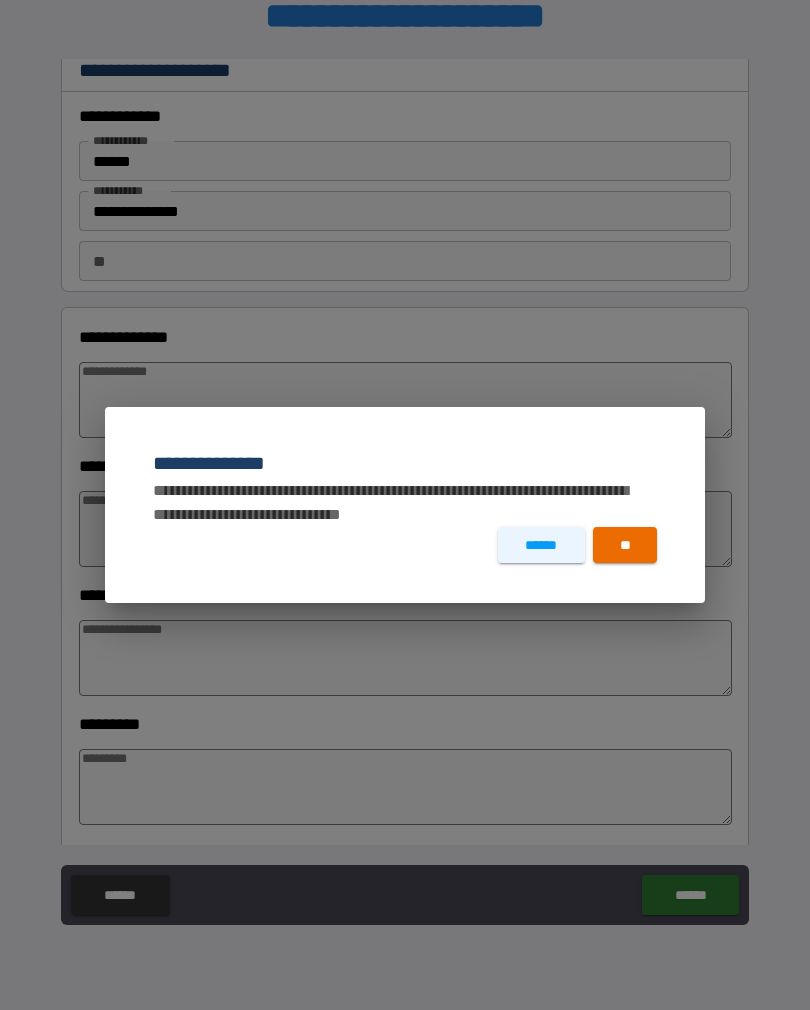 type on "*" 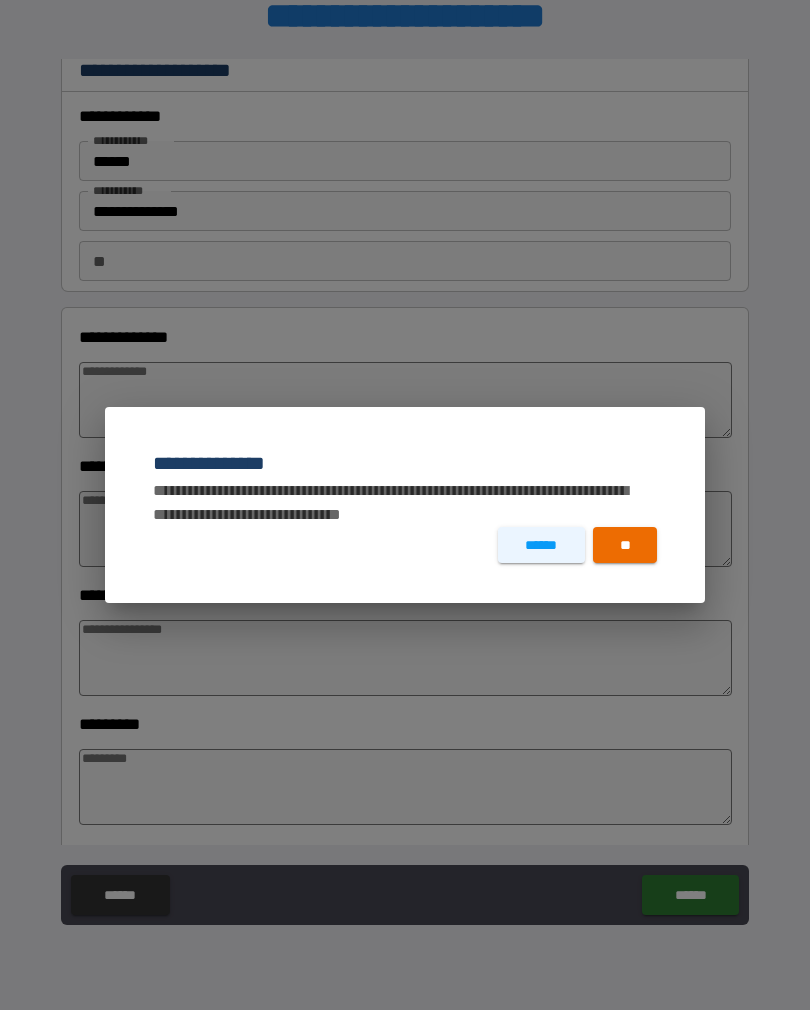 type on "*" 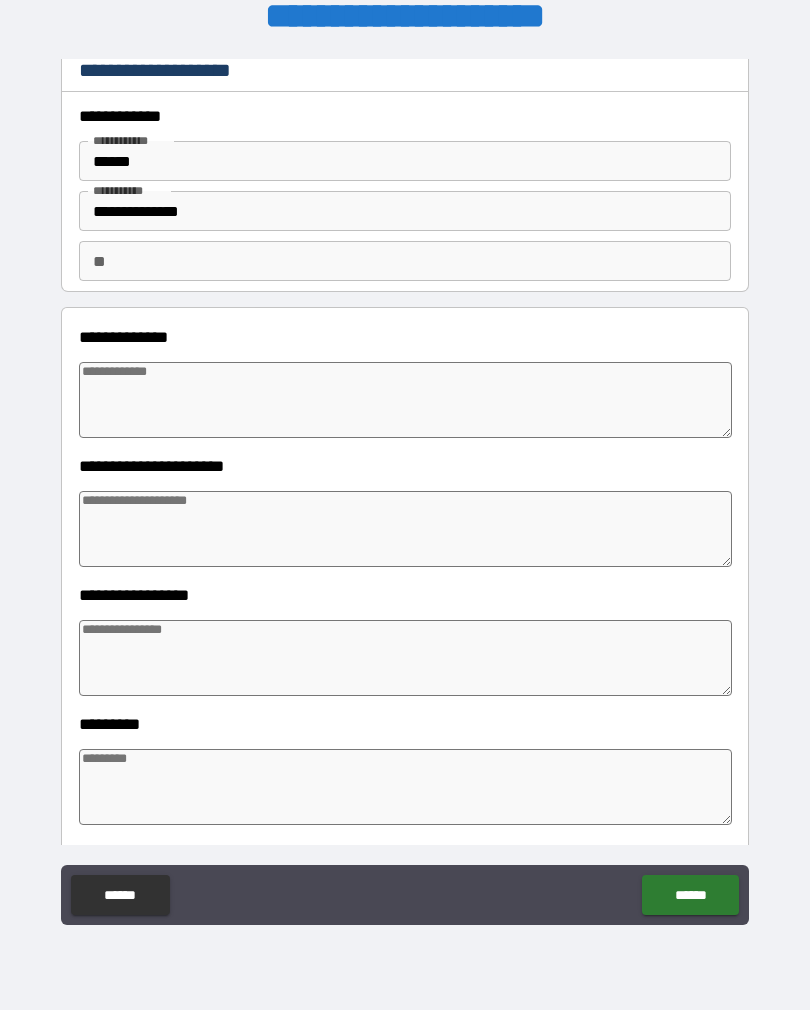 type on "*" 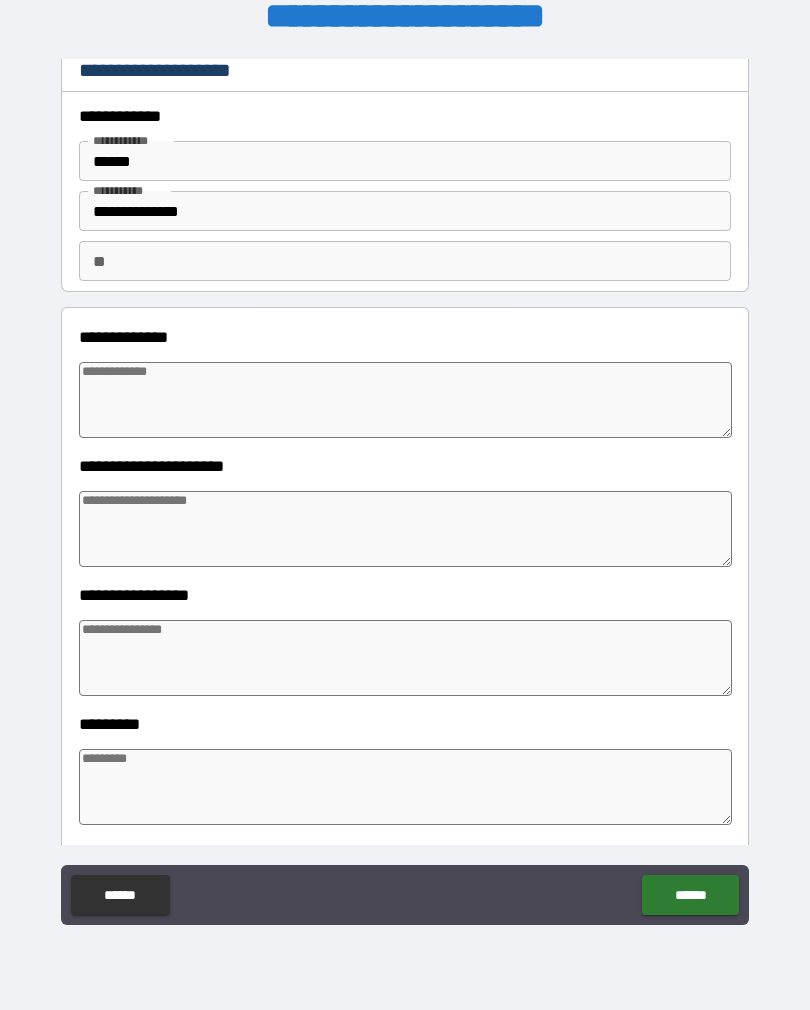 type on "*" 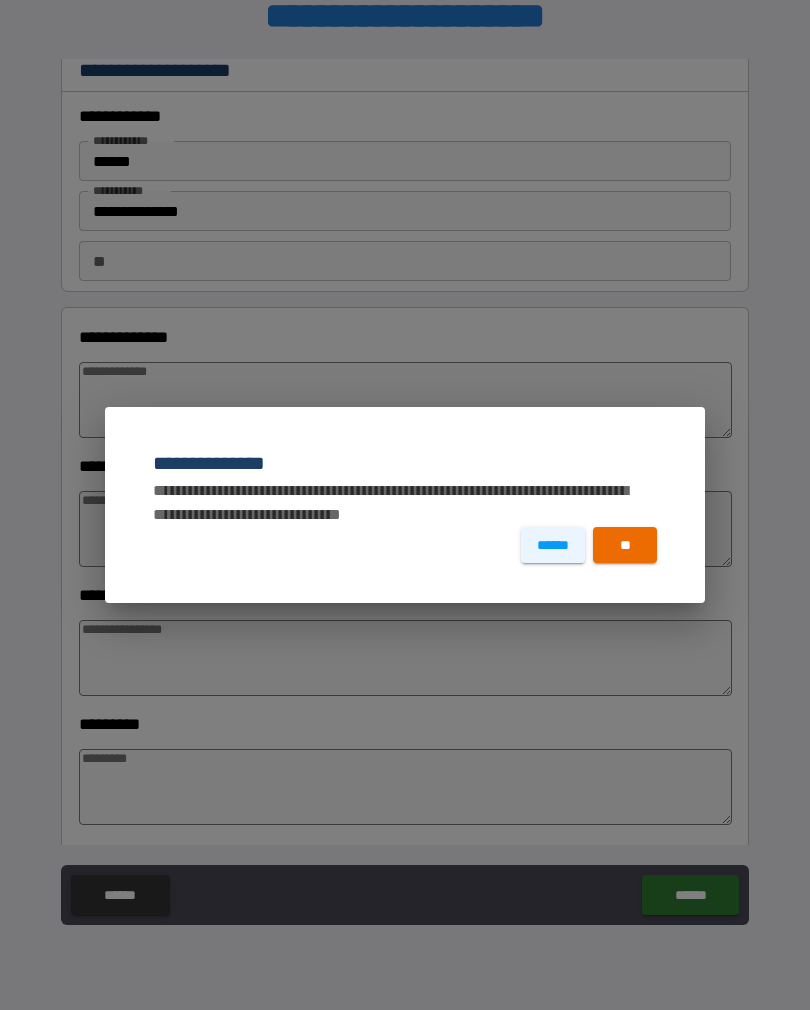 type on "*" 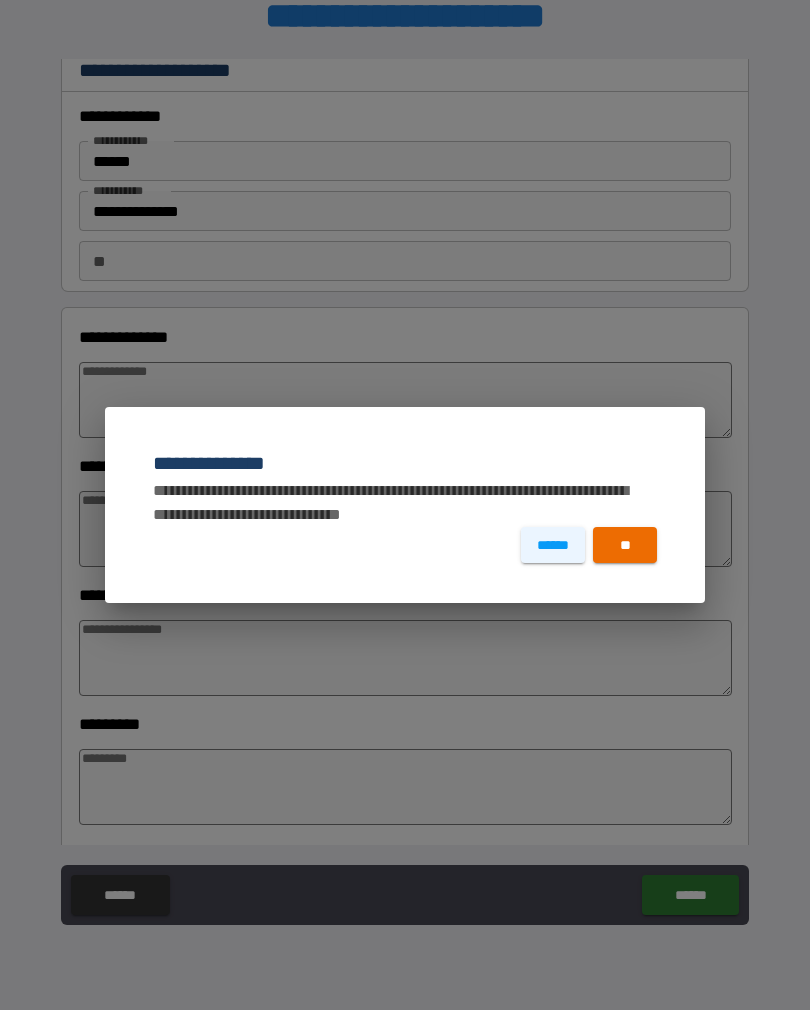 type on "*" 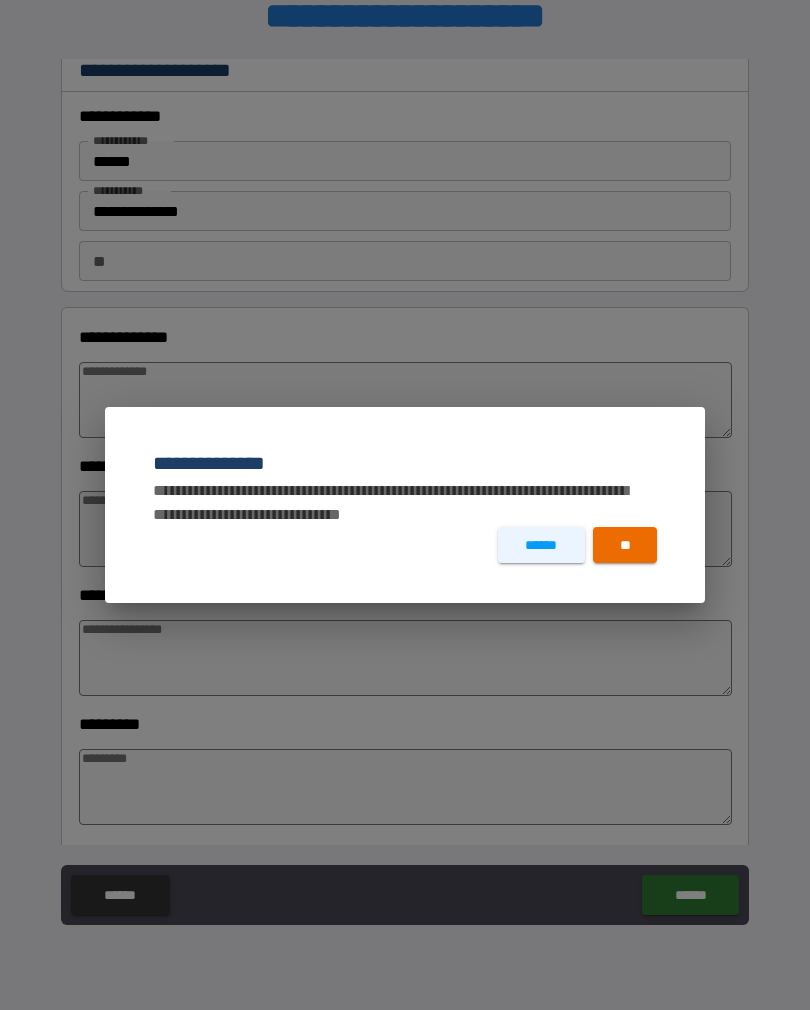 click on "**" at bounding box center (625, 545) 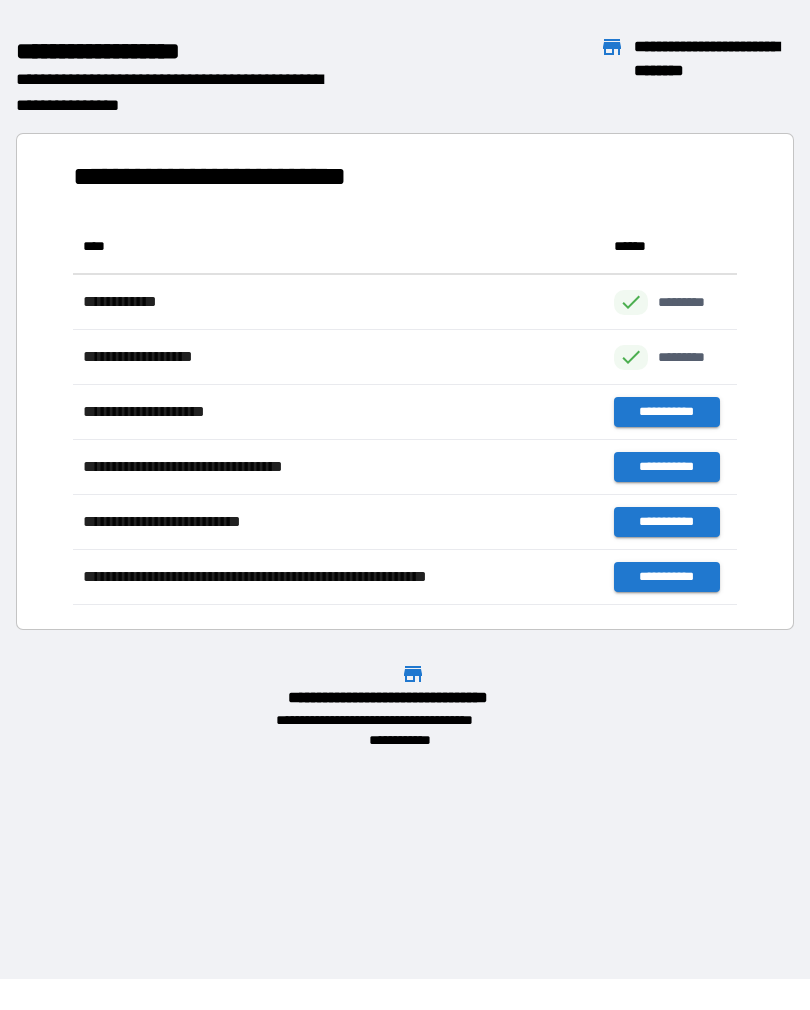 scroll, scrollTop: 1, scrollLeft: 1, axis: both 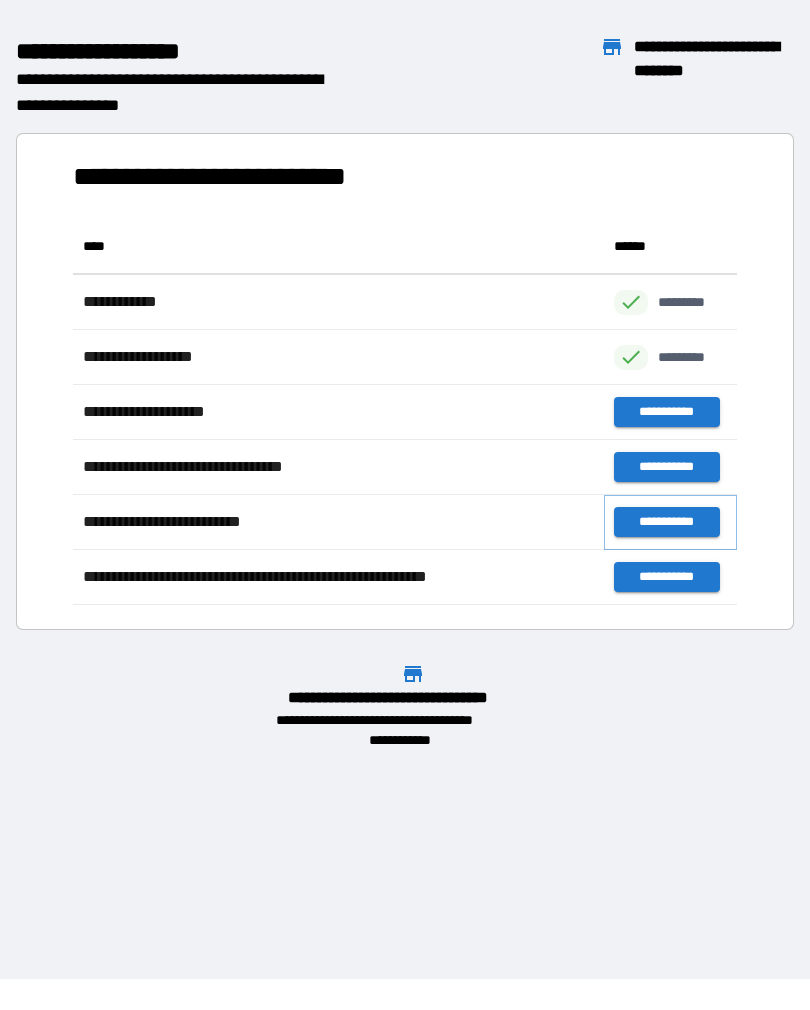 click on "**********" at bounding box center (666, 522) 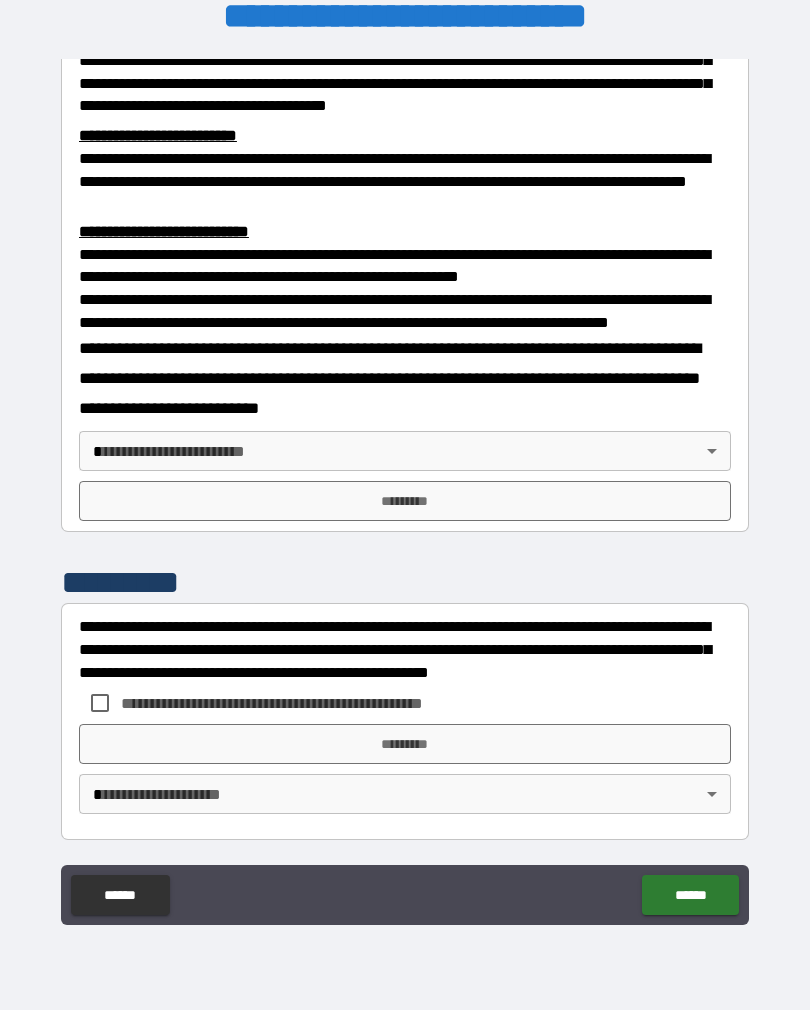 scroll, scrollTop: 660, scrollLeft: 0, axis: vertical 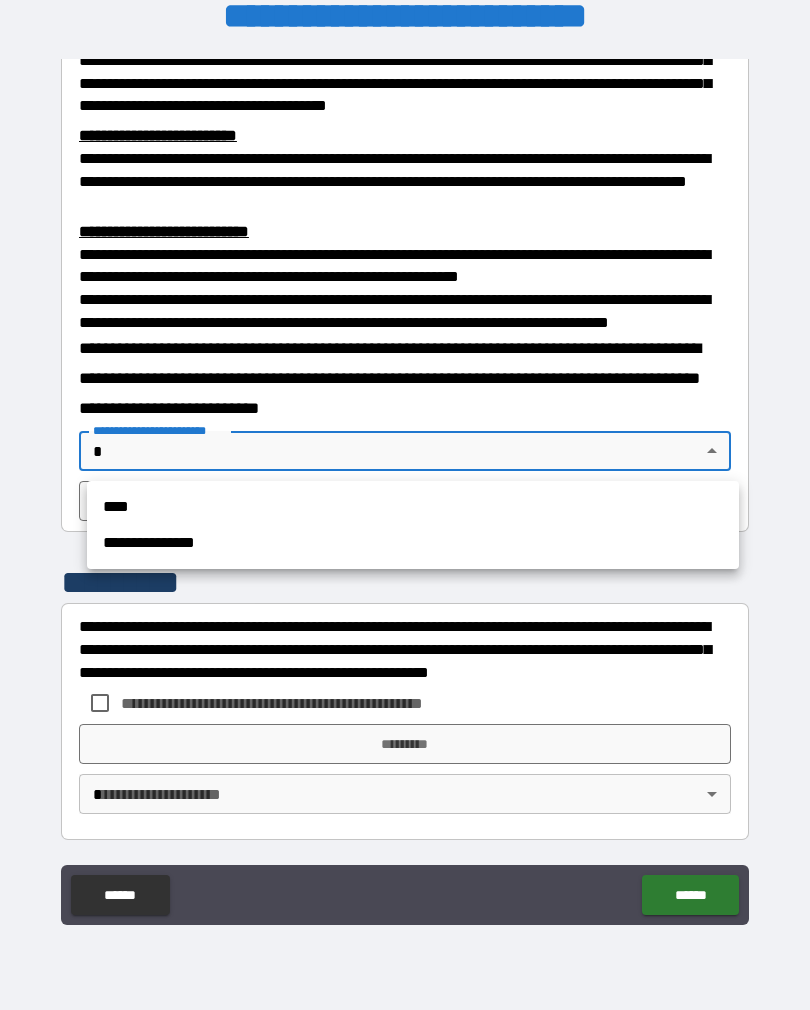 click on "****" at bounding box center [413, 507] 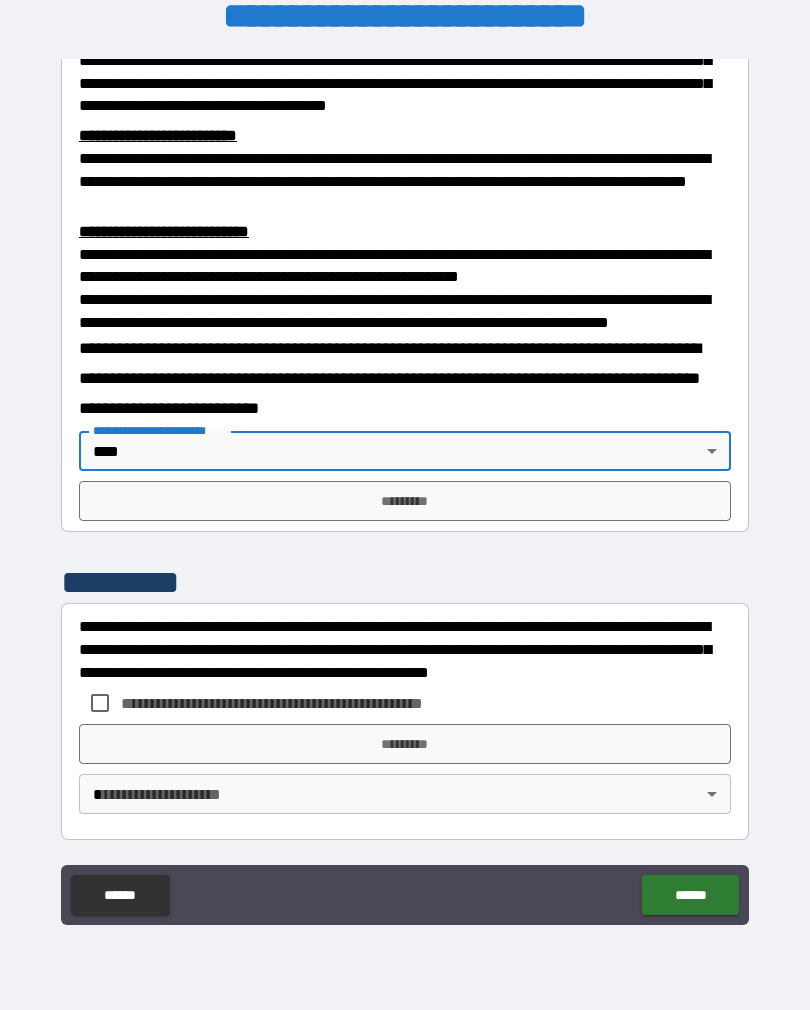 click on "*********" at bounding box center [405, 744] 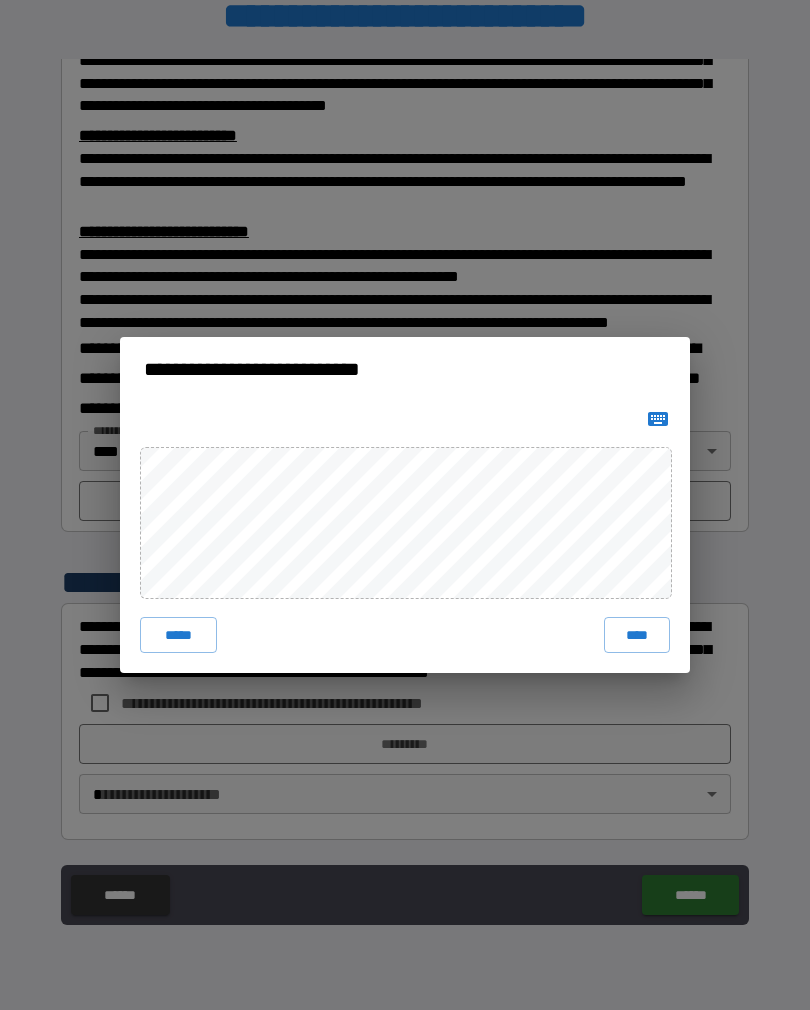 click on "*****" at bounding box center (178, 635) 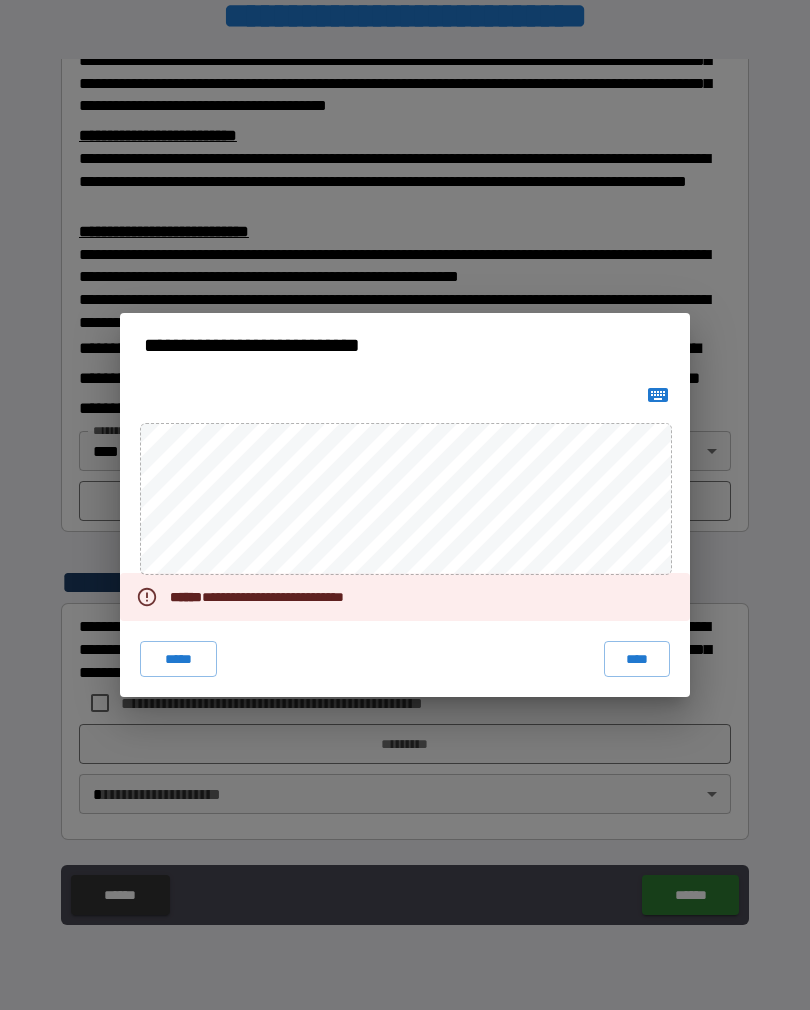 click on "**********" at bounding box center (405, 505) 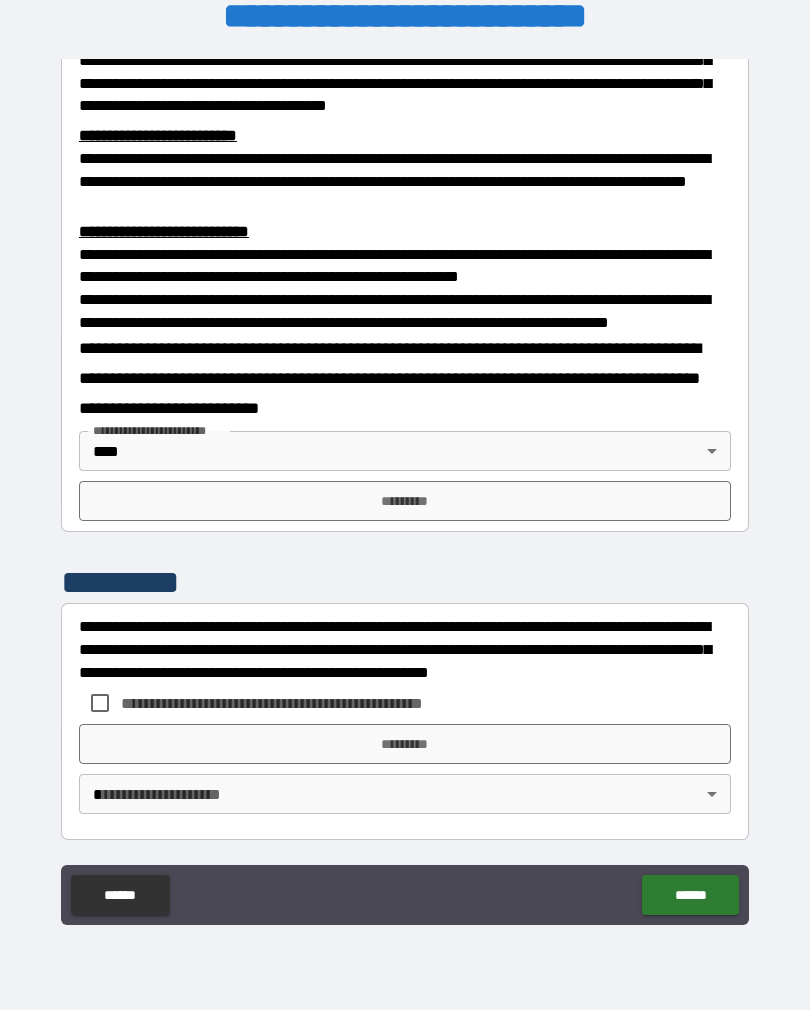 click on "**********" at bounding box center [405, 311] 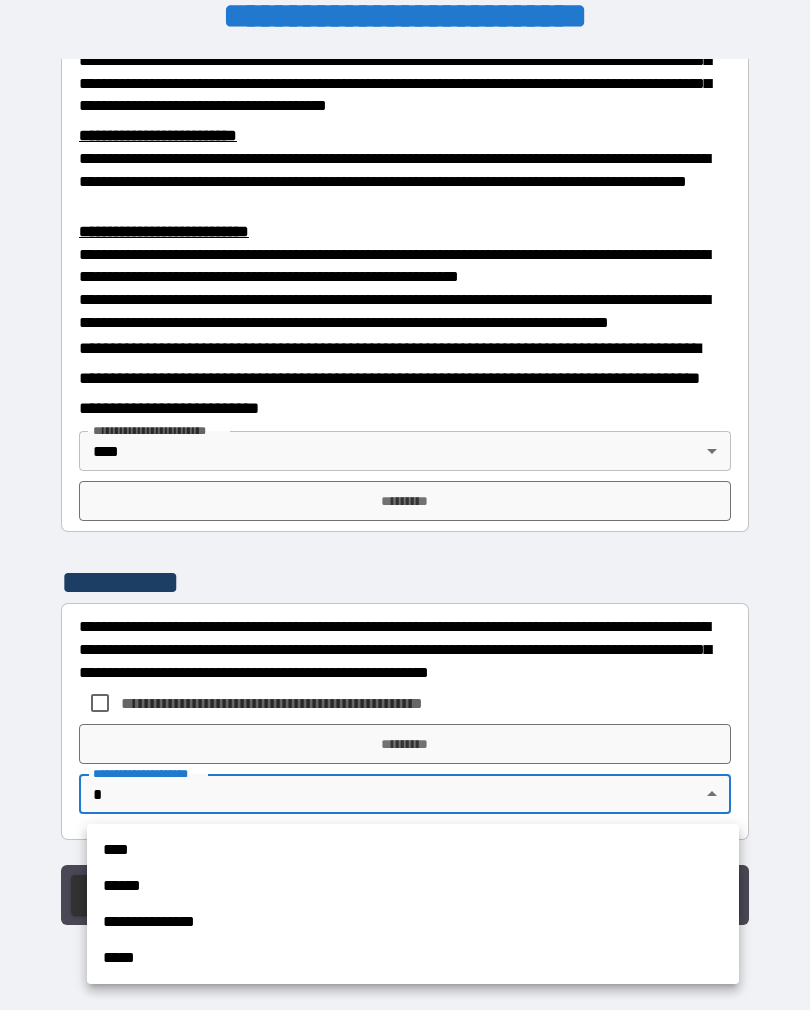 click on "****" at bounding box center (413, 850) 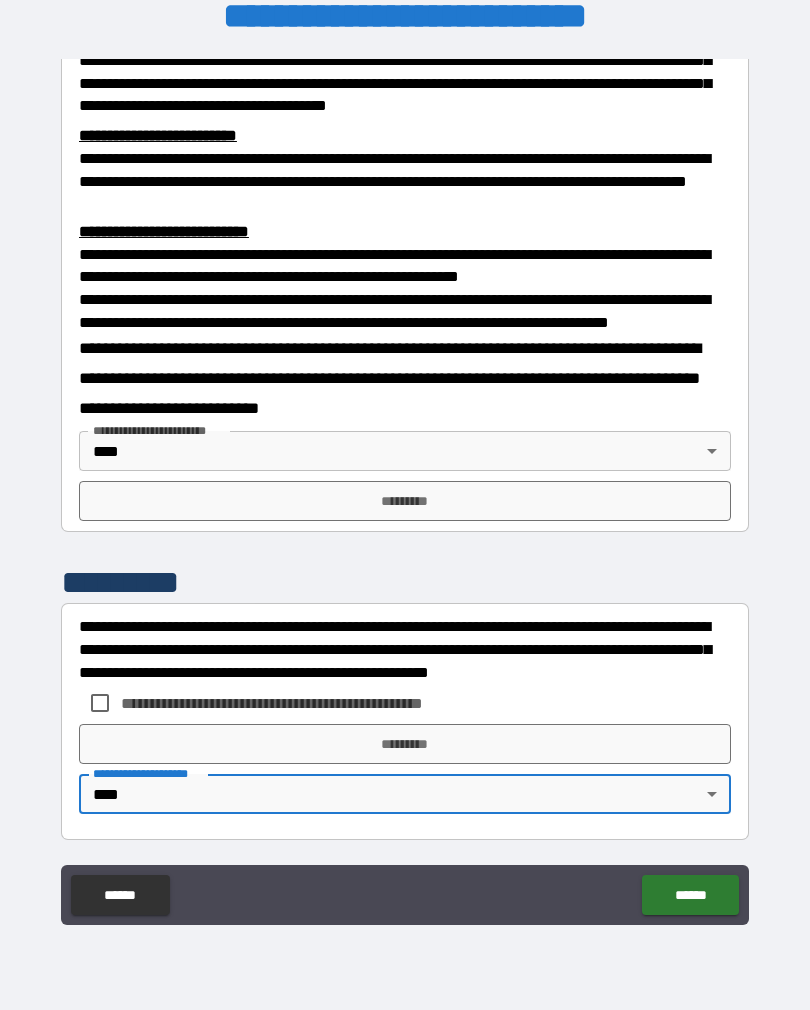 click on "*********" at bounding box center (405, 501) 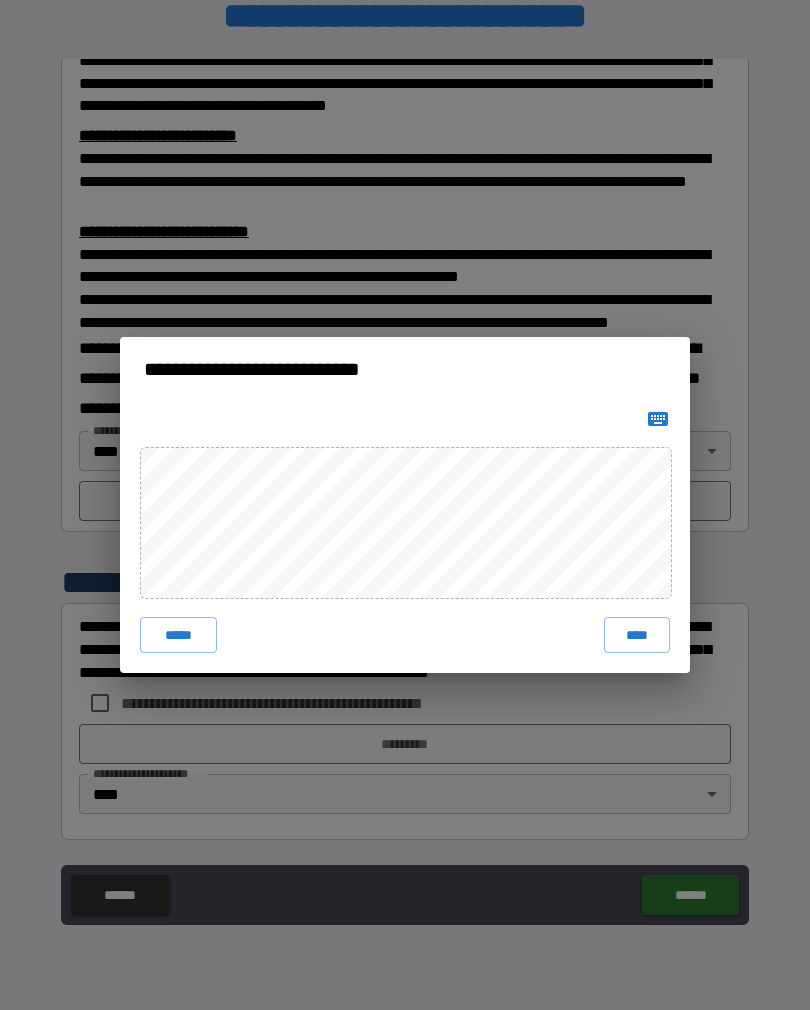click on "****" at bounding box center (637, 635) 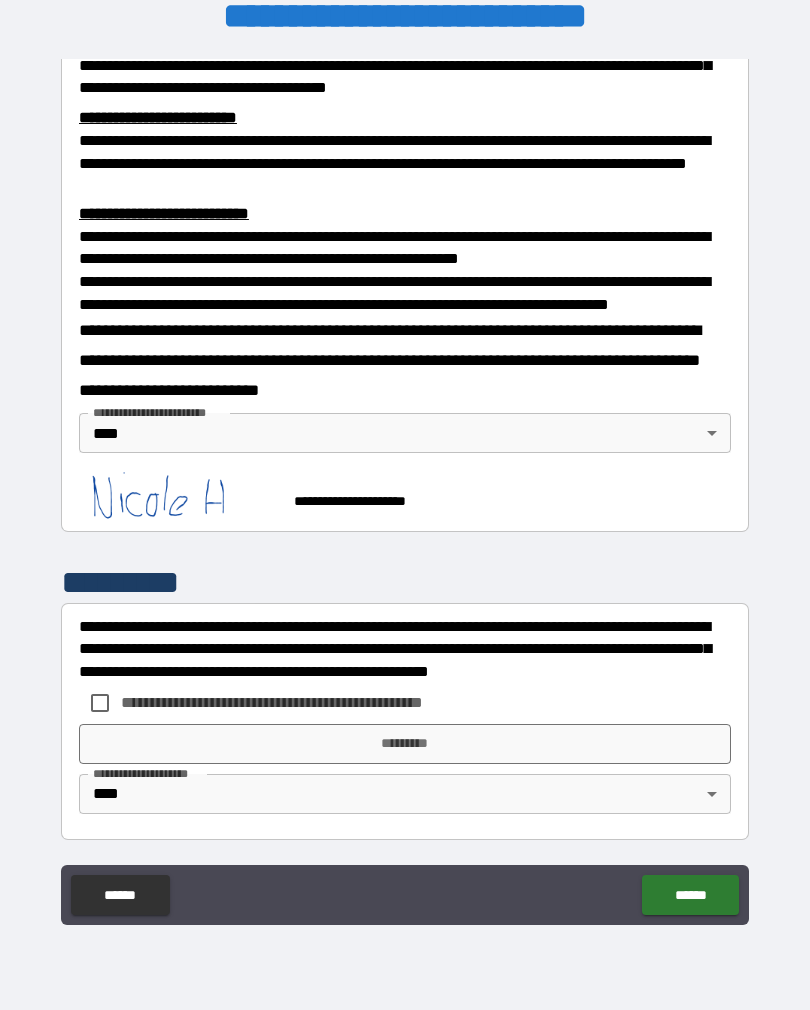 scroll, scrollTop: 650, scrollLeft: 0, axis: vertical 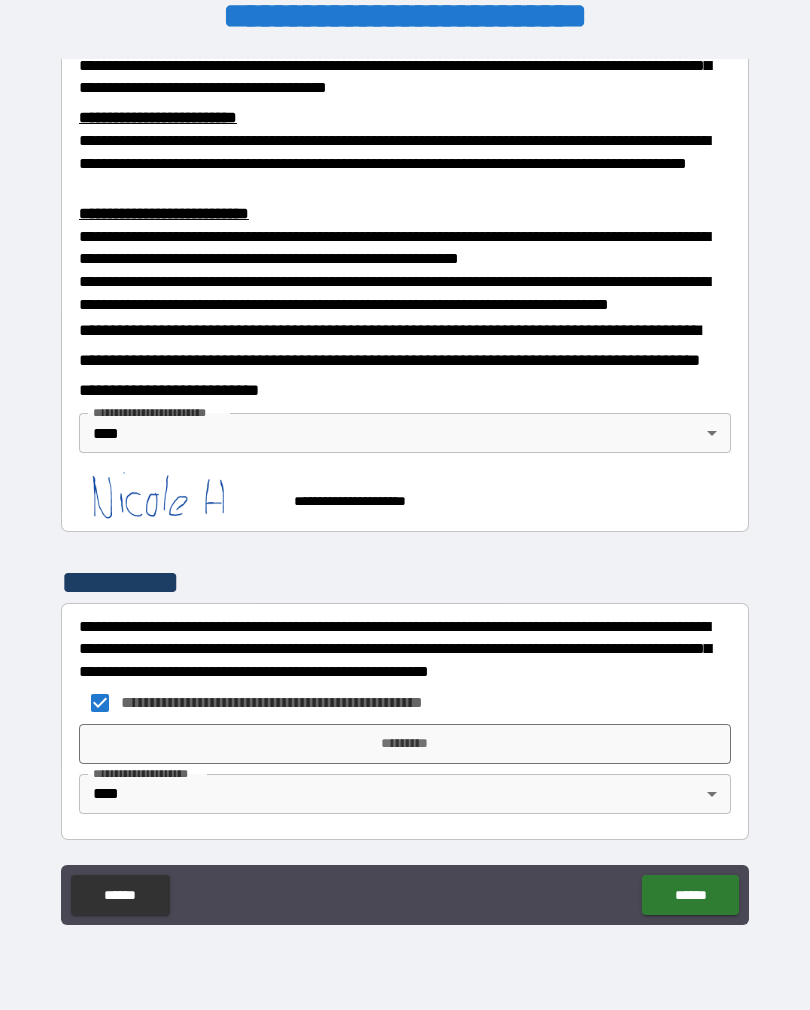 click on "*********" at bounding box center [405, 744] 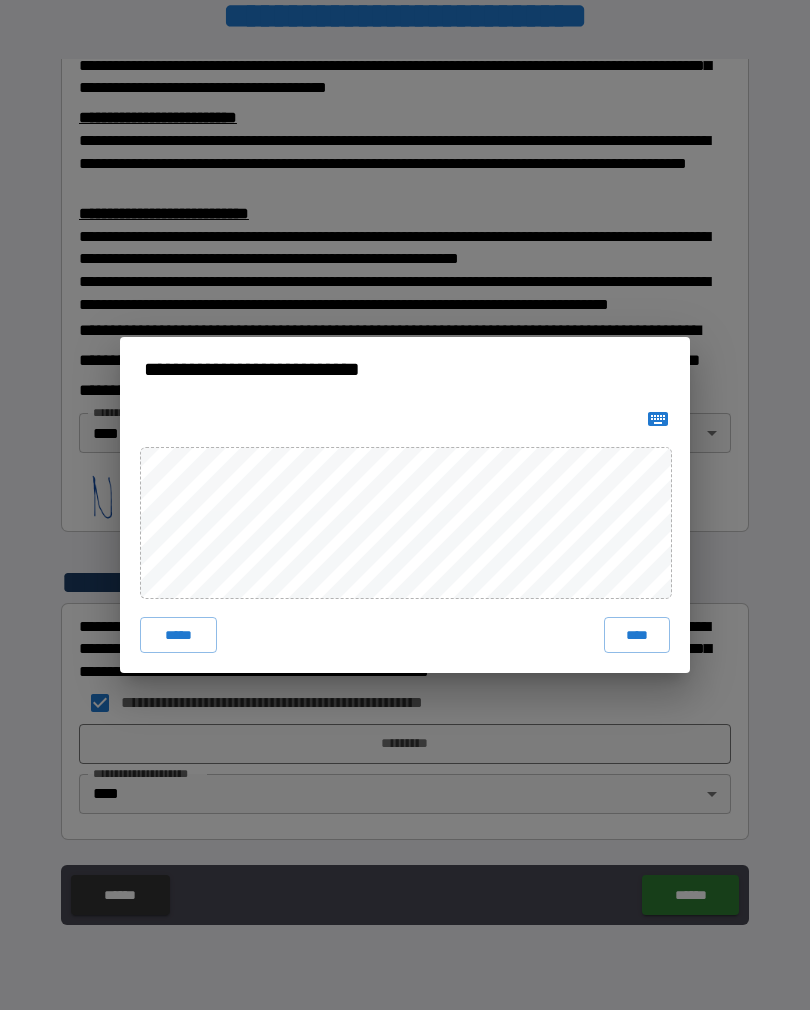 click on "****" at bounding box center (637, 635) 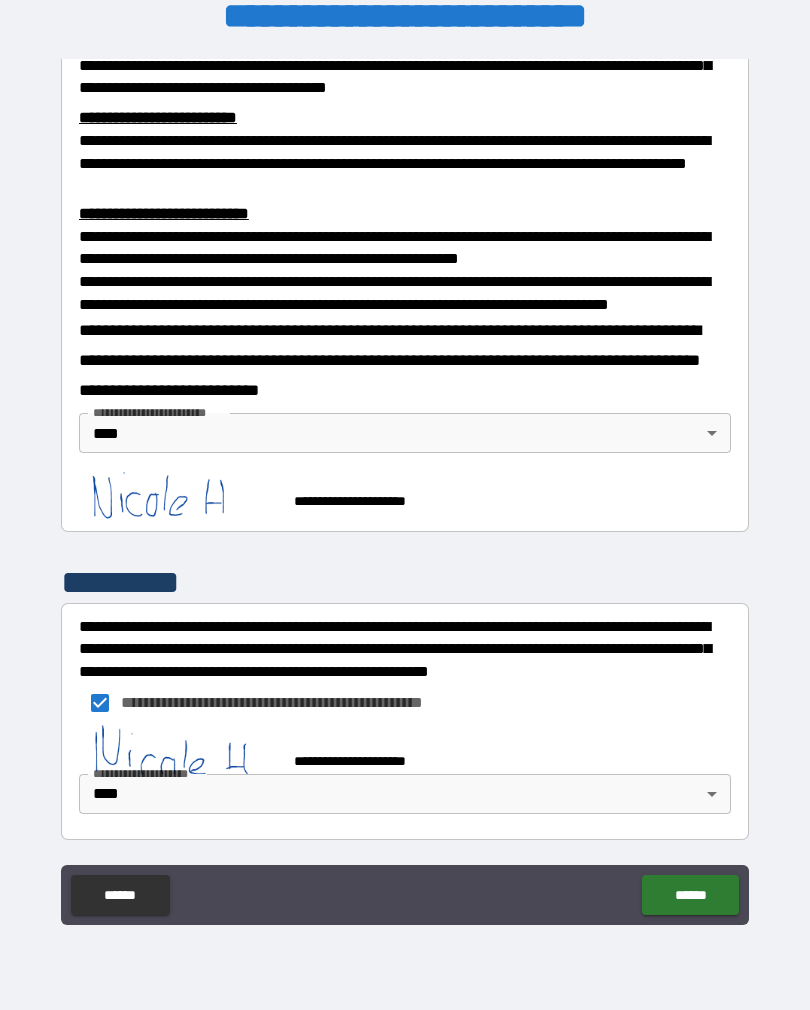 scroll, scrollTop: 667, scrollLeft: 0, axis: vertical 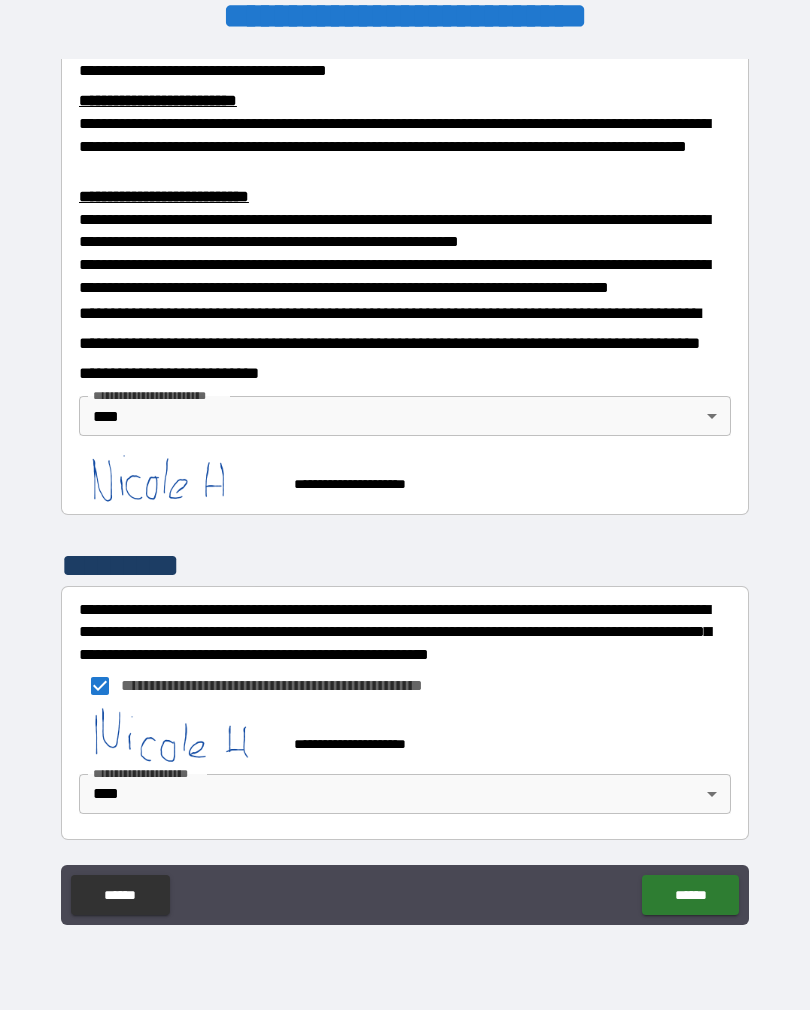 click on "******" at bounding box center [690, 895] 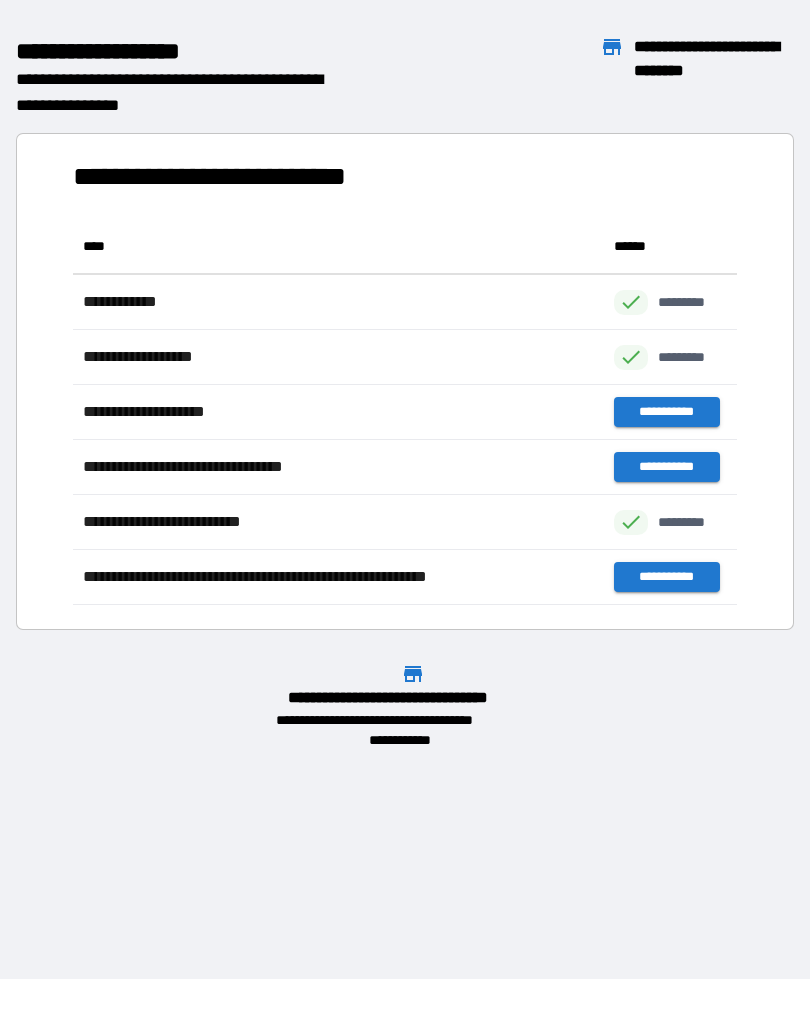 scroll, scrollTop: 1, scrollLeft: 1, axis: both 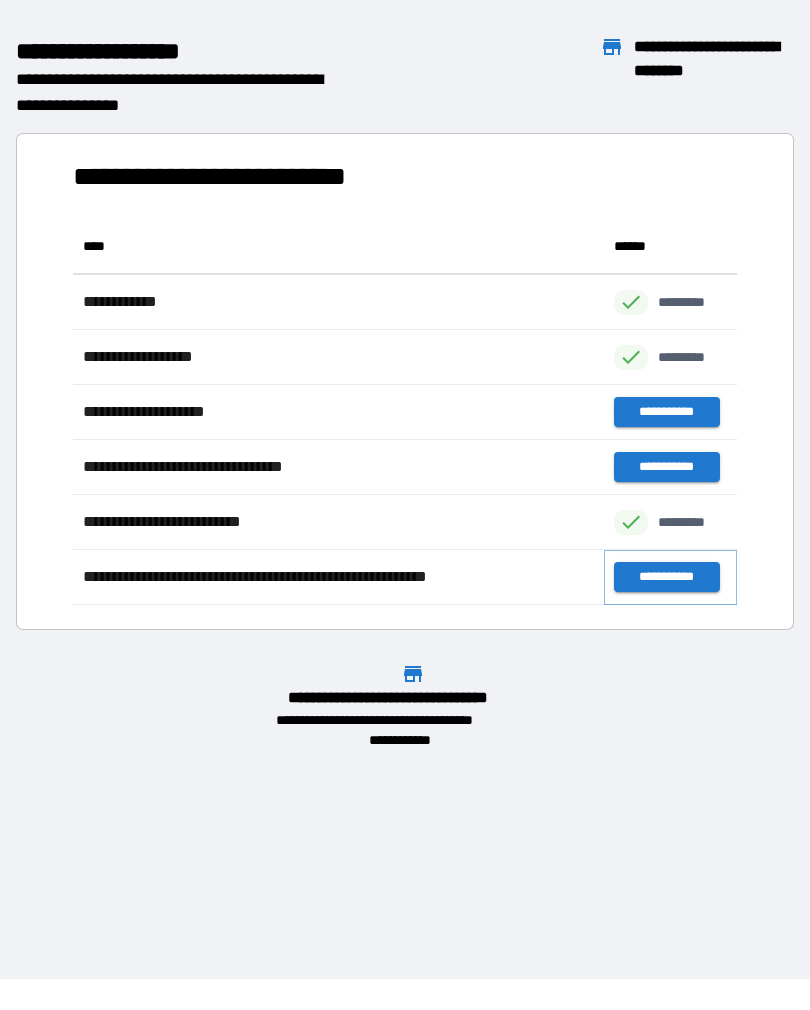 click on "**********" at bounding box center [666, 577] 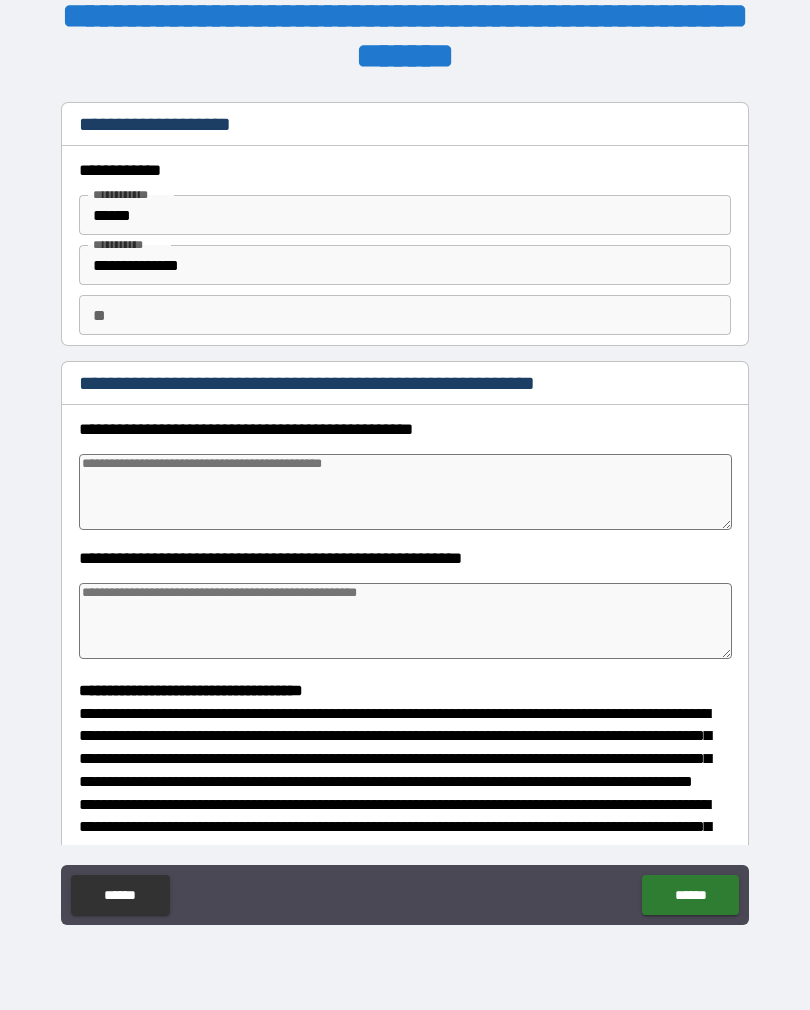 type on "*" 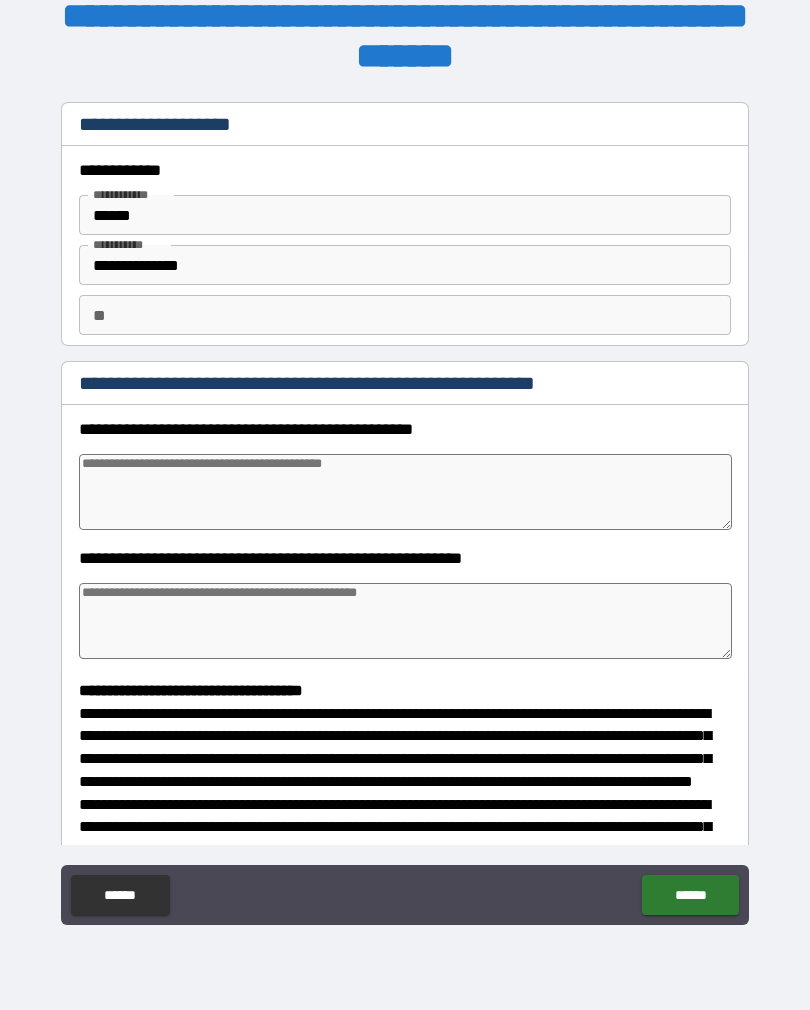 type on "*" 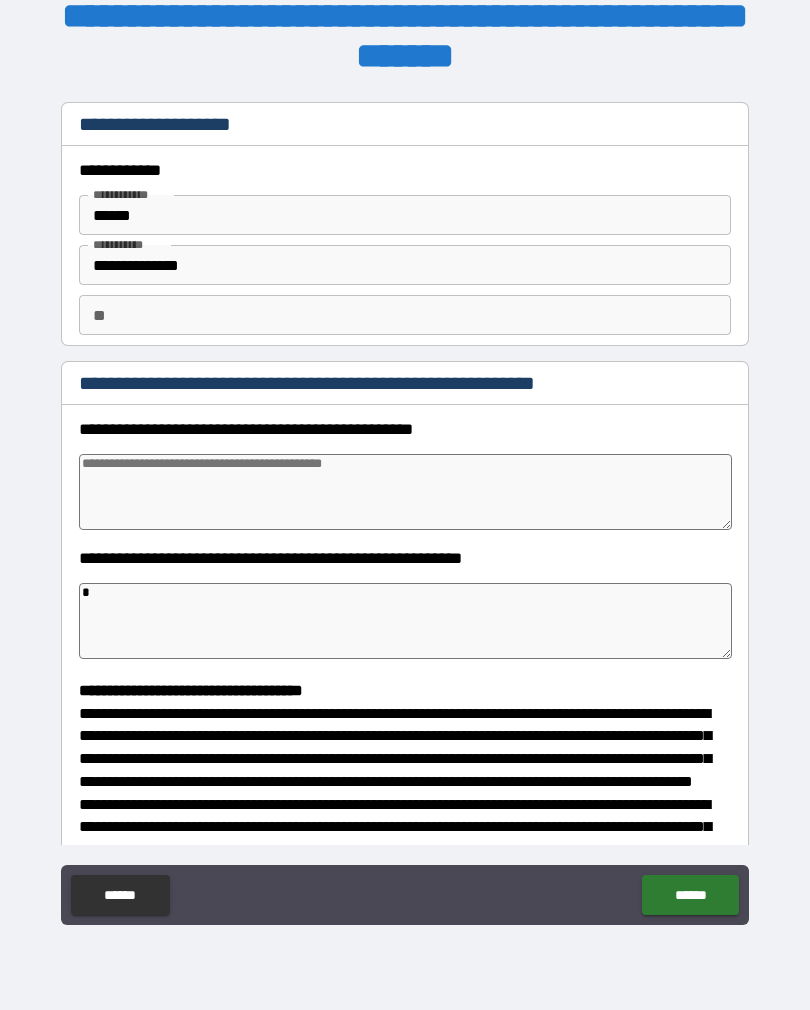 type on "*" 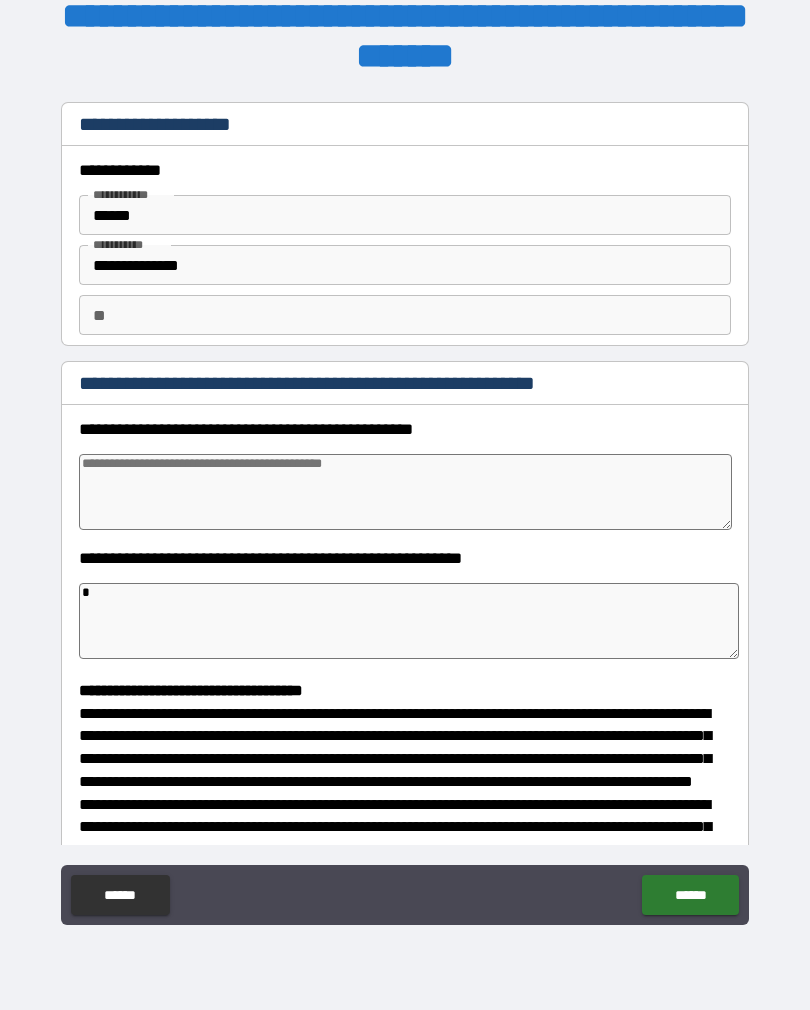 type on "*" 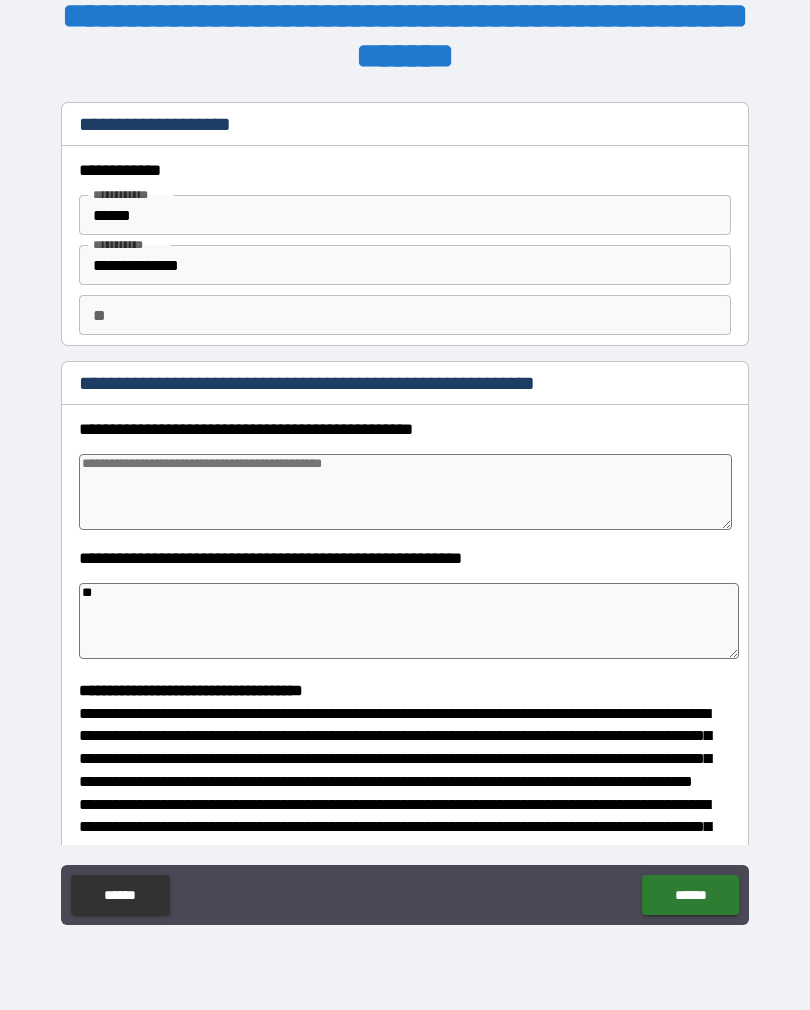 type on "*" 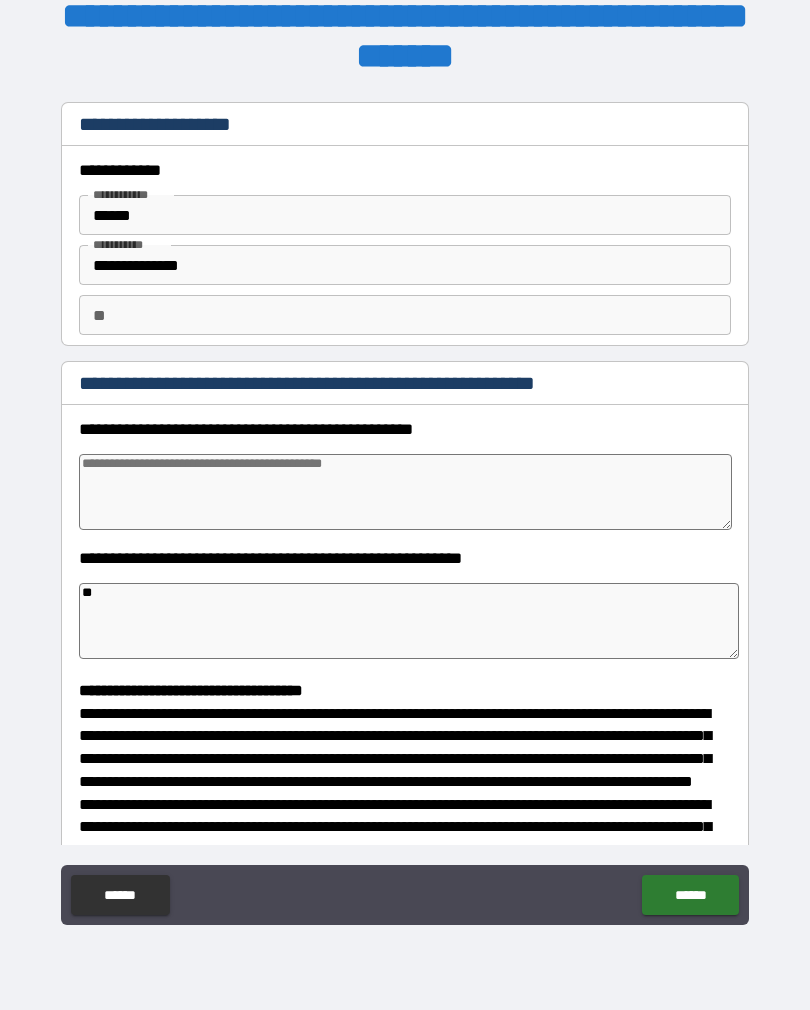 type on "*" 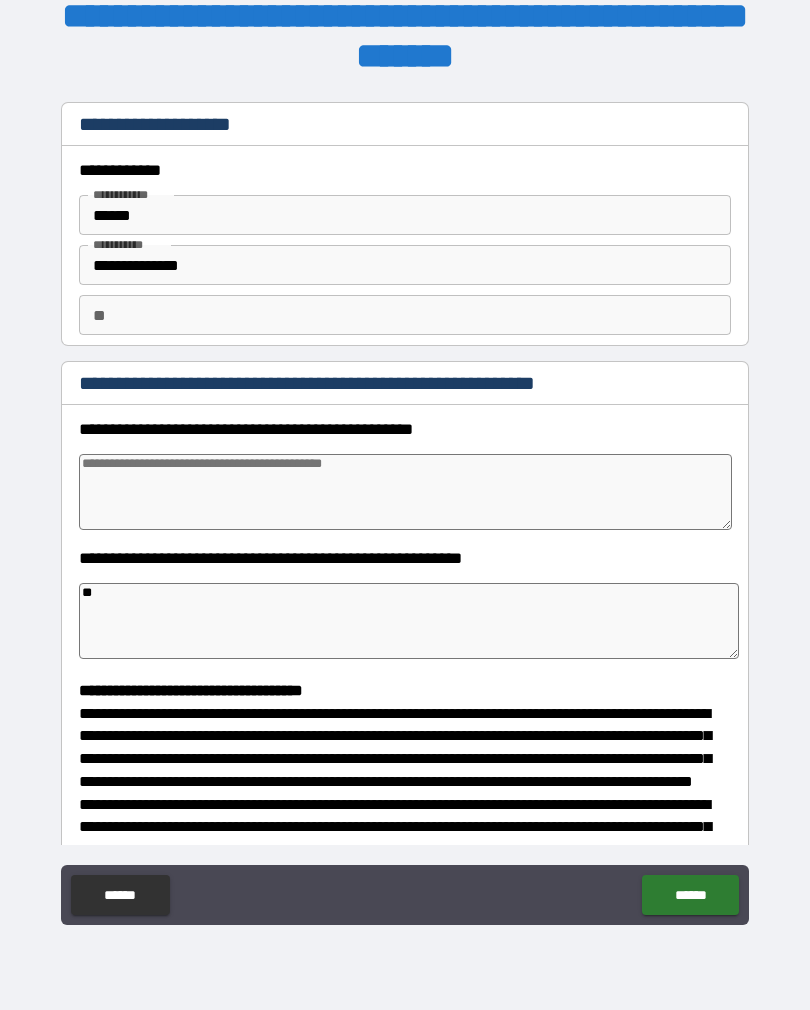 type on "*" 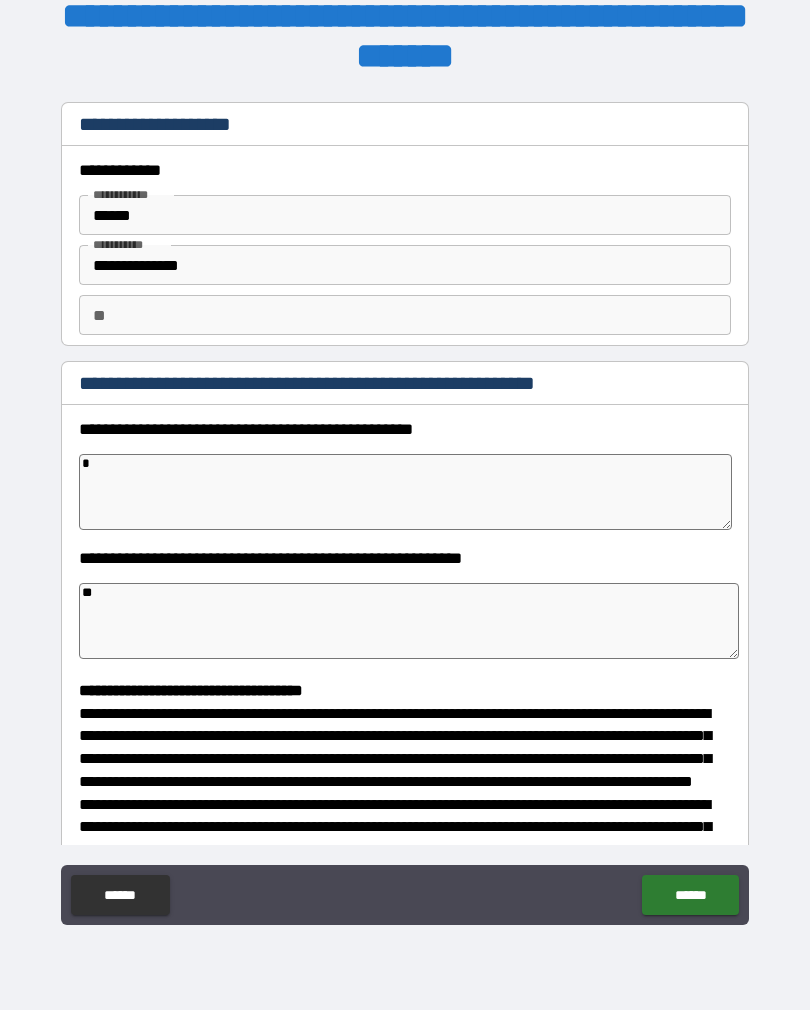 type on "**" 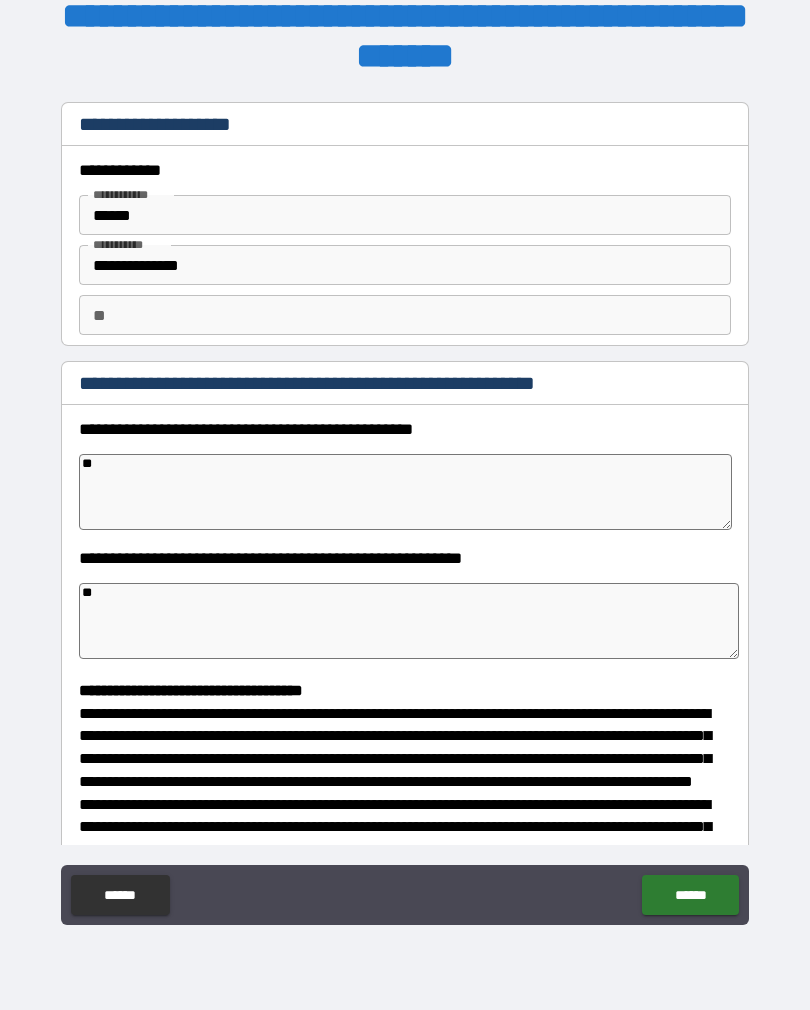 type on "*" 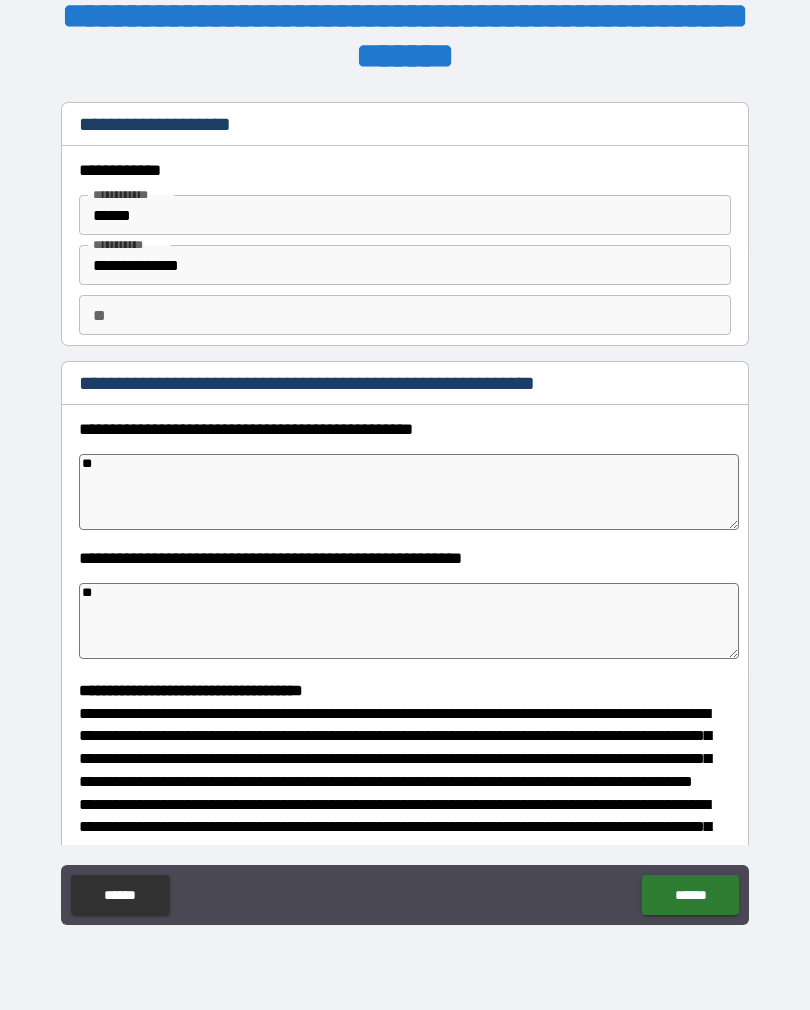 type on "***" 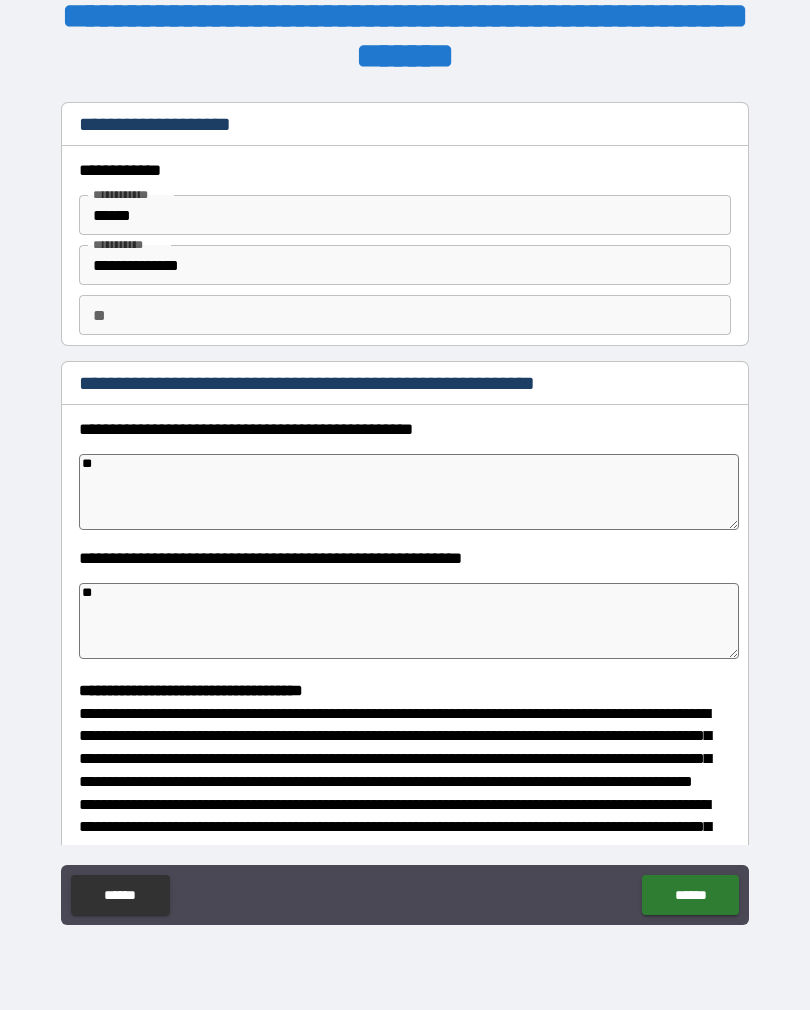 type on "*" 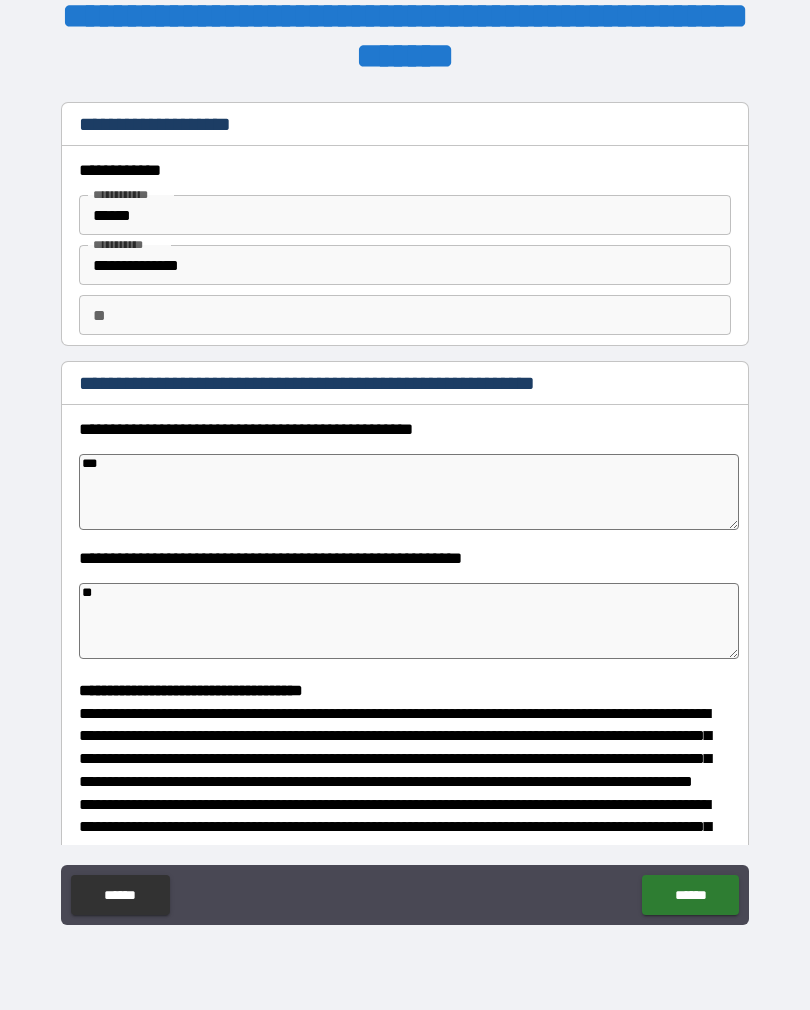 type on "****" 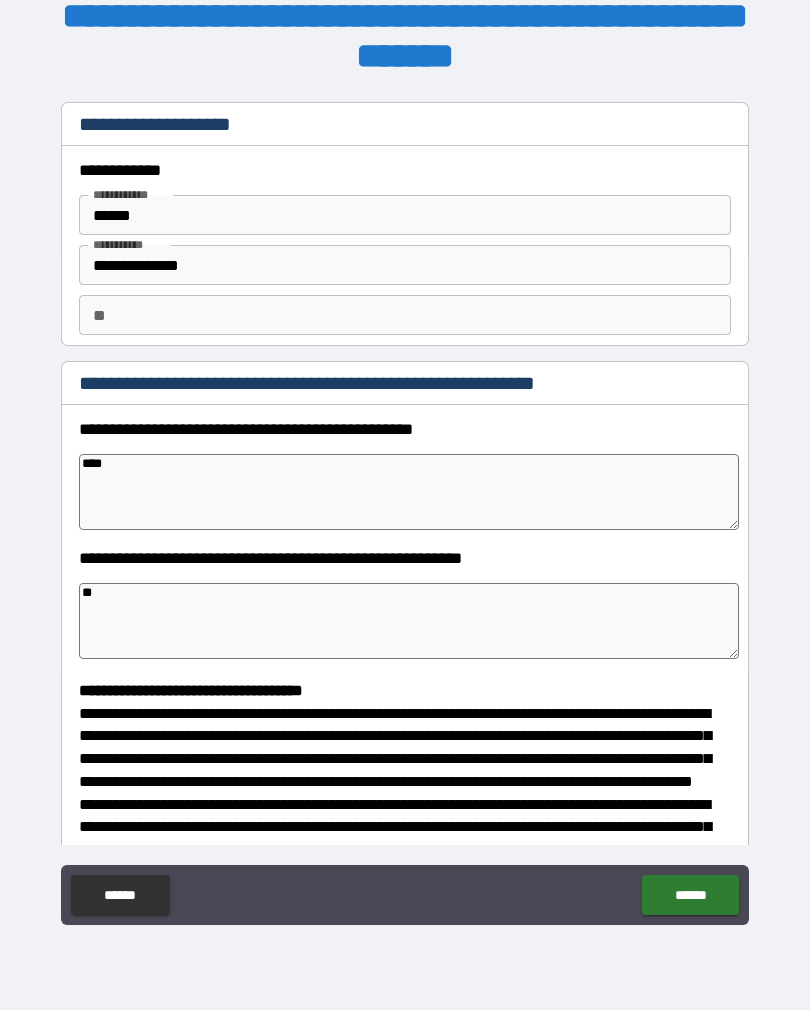 type on "*" 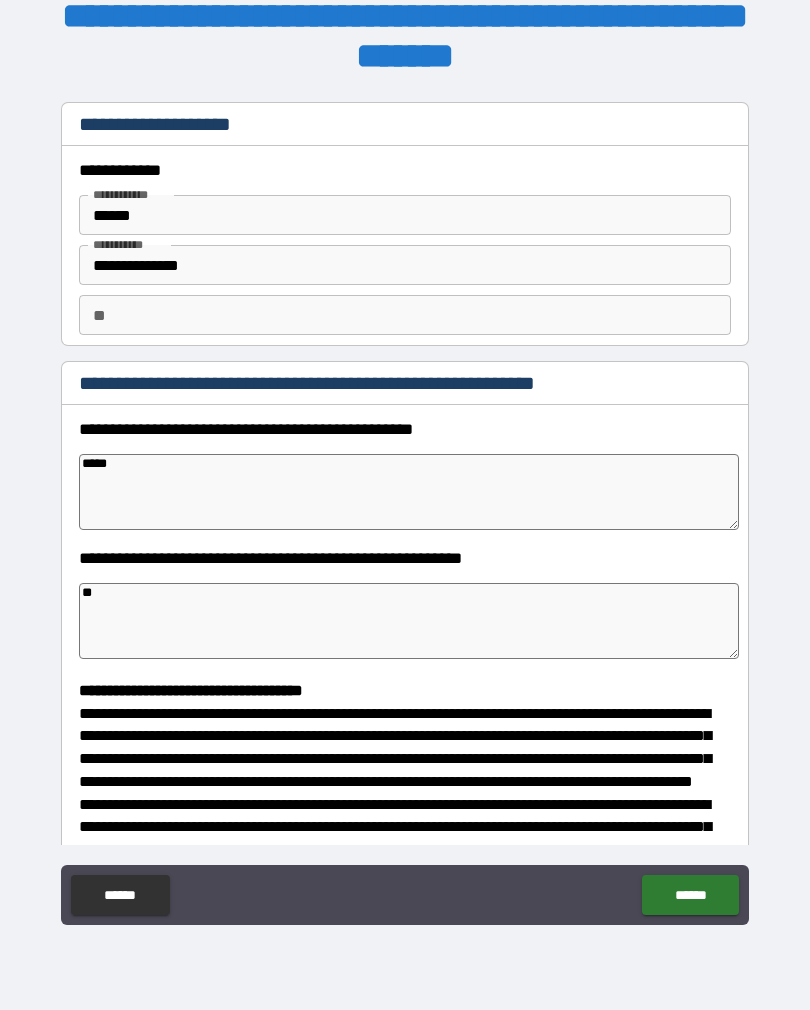 type on "******" 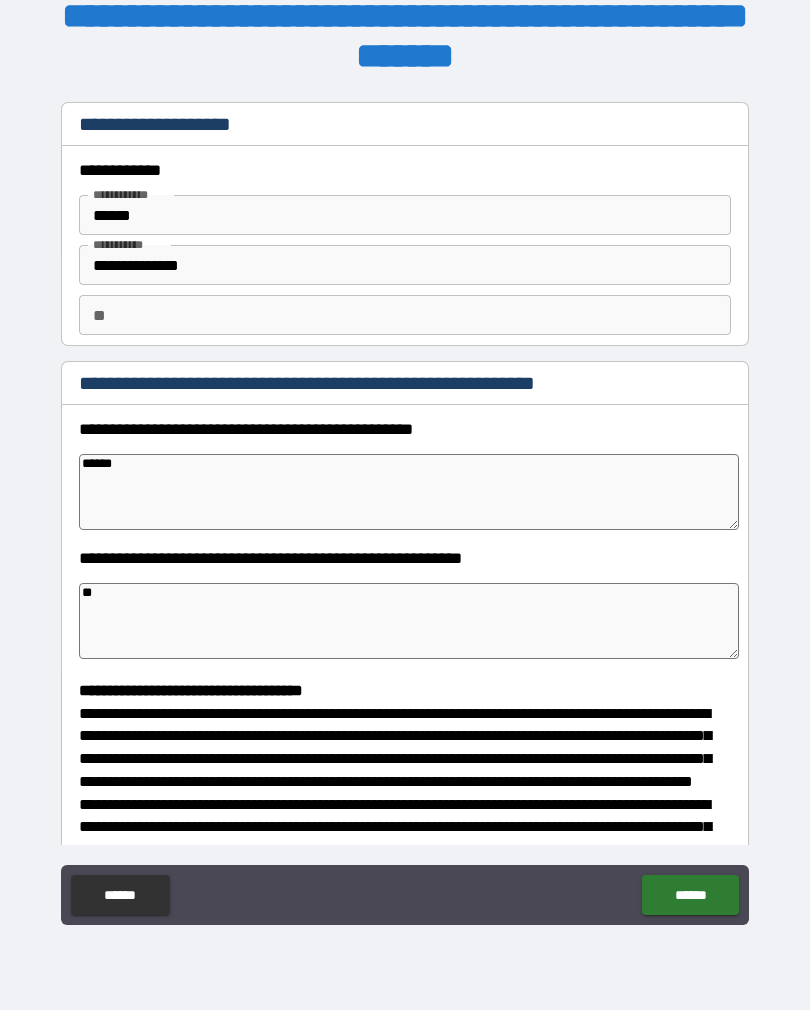 type on "*" 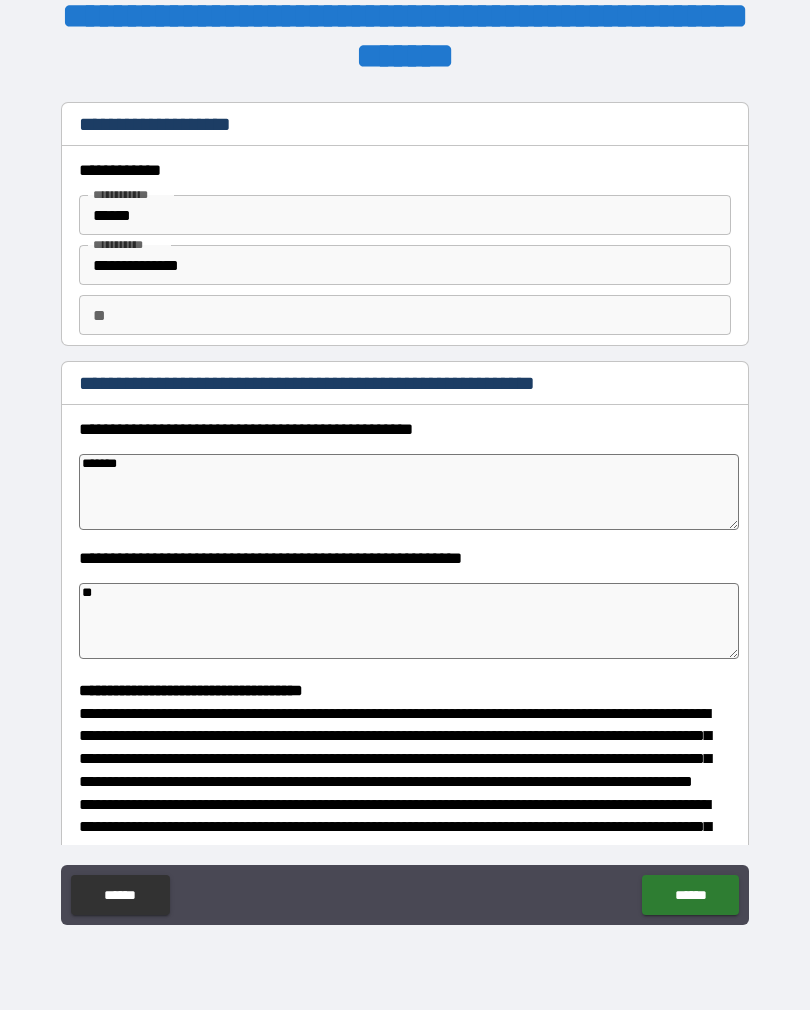type on "*" 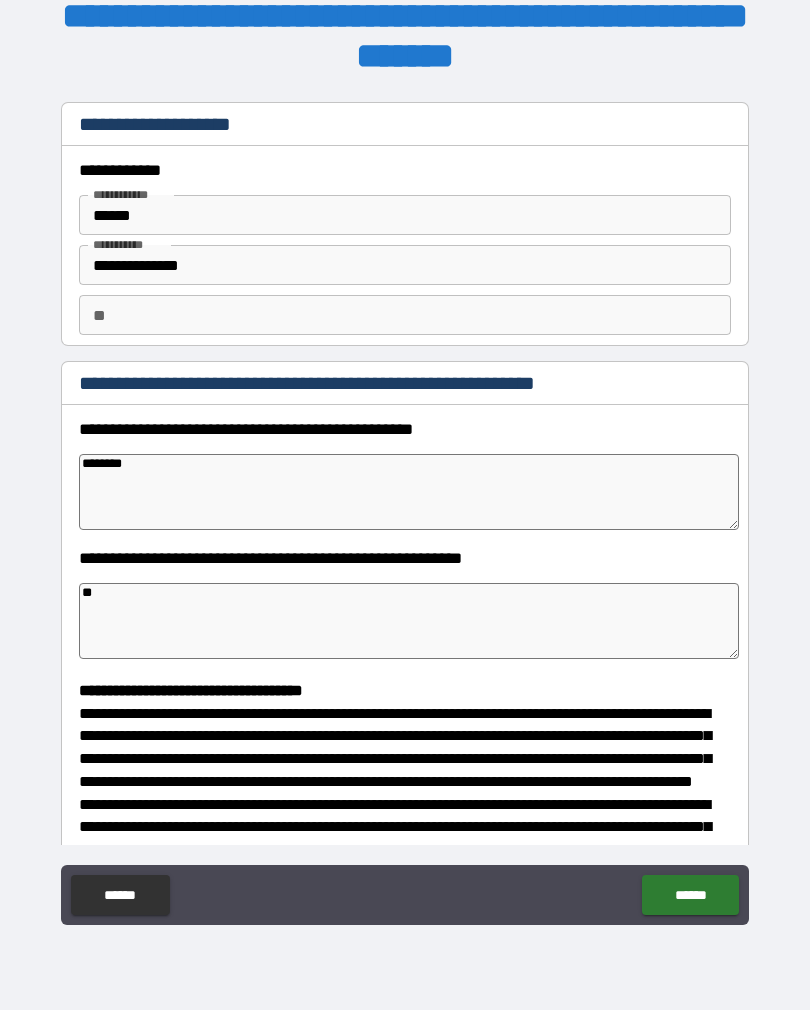type on "*" 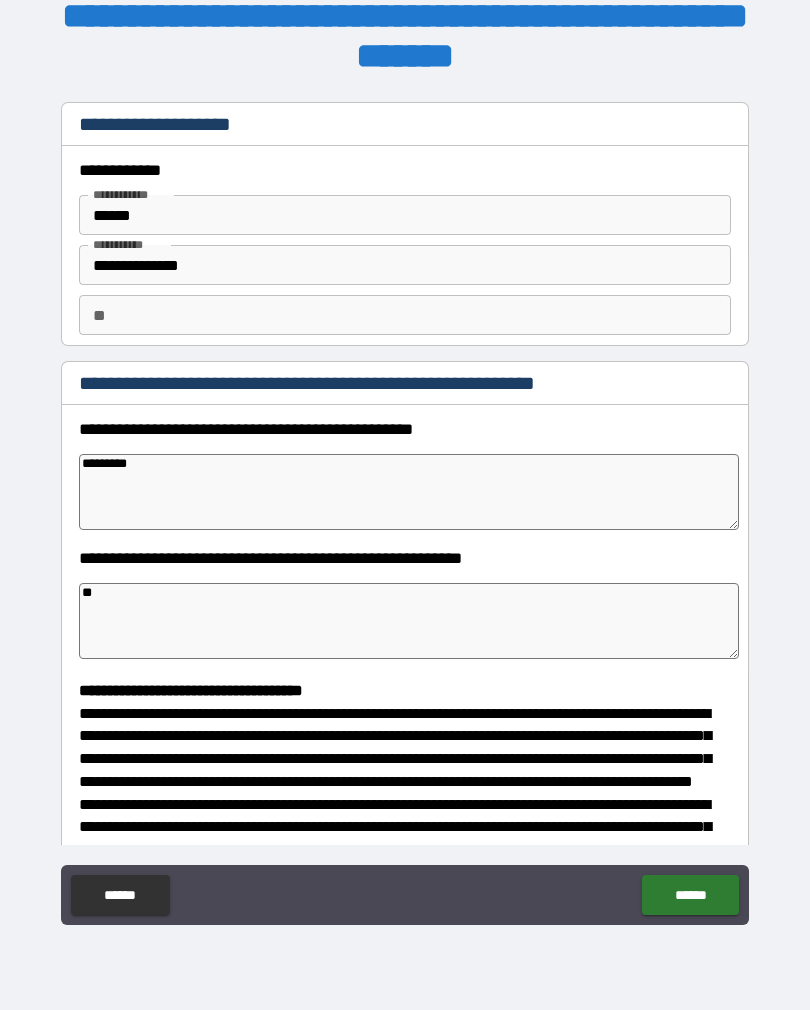 type on "*" 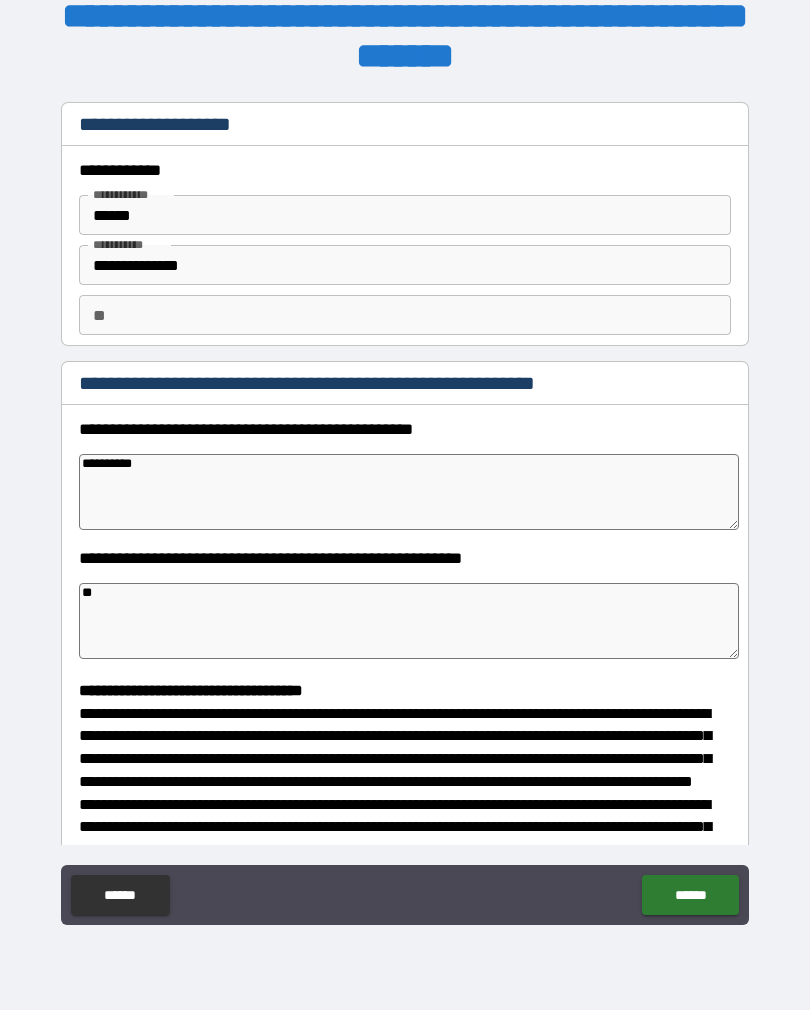 type on "*" 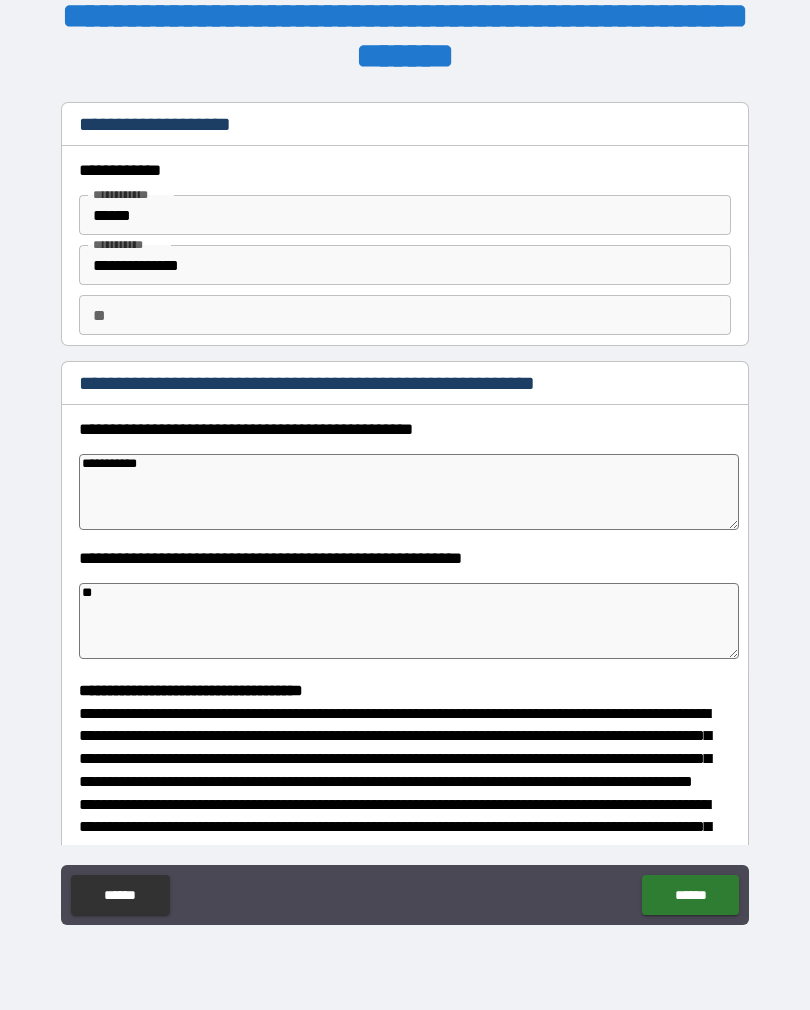 type on "**********" 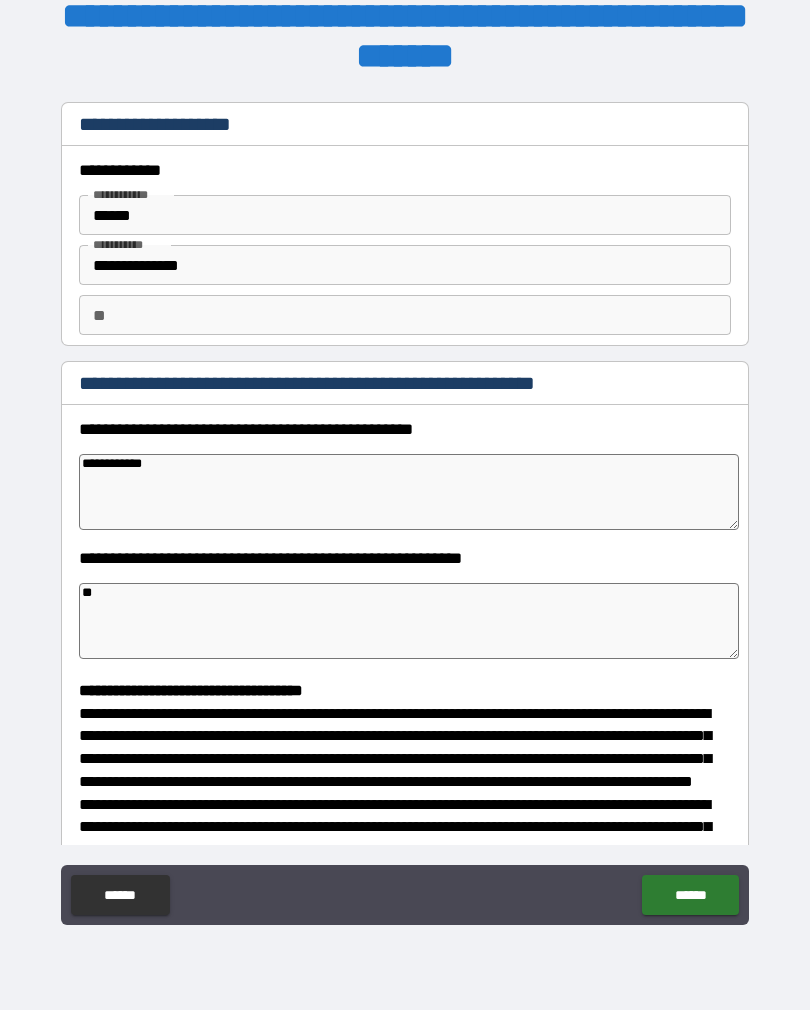 type on "*" 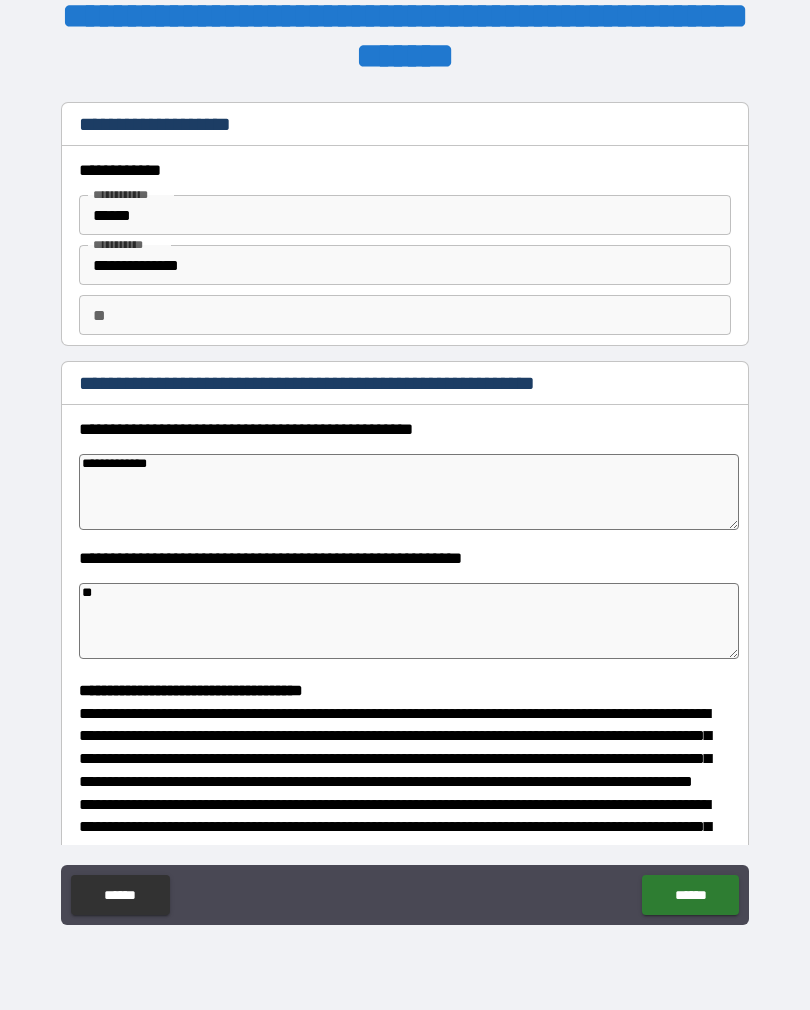 type on "*" 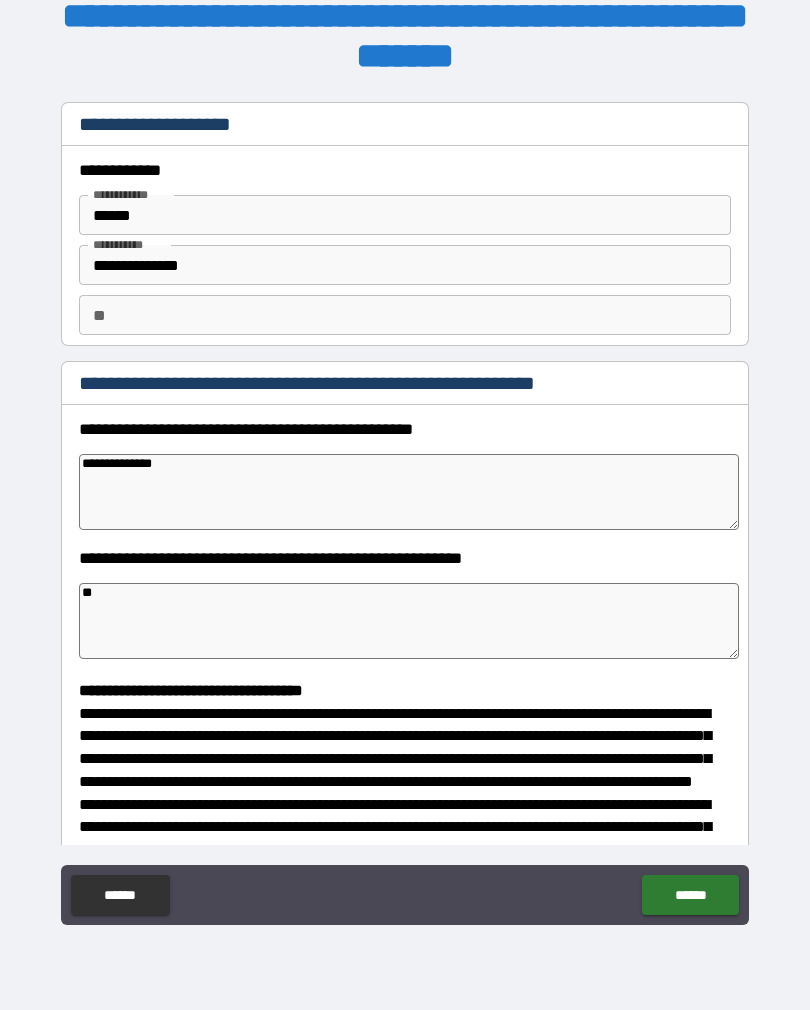 type on "*" 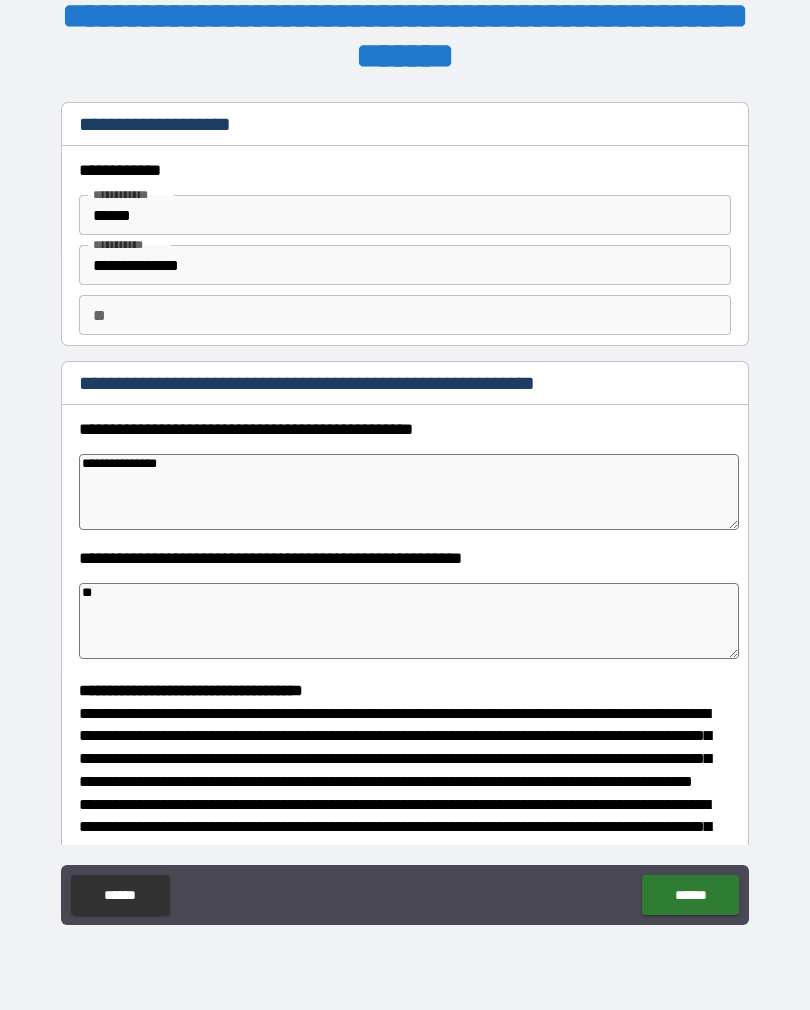 type on "**********" 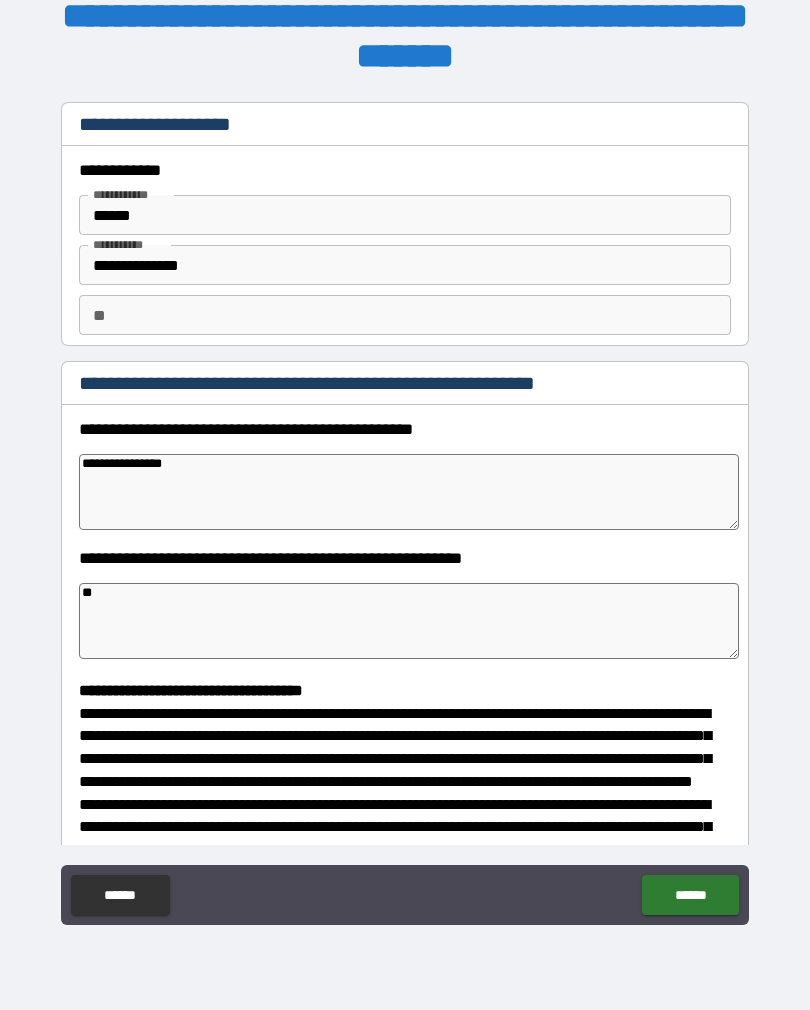 type on "*" 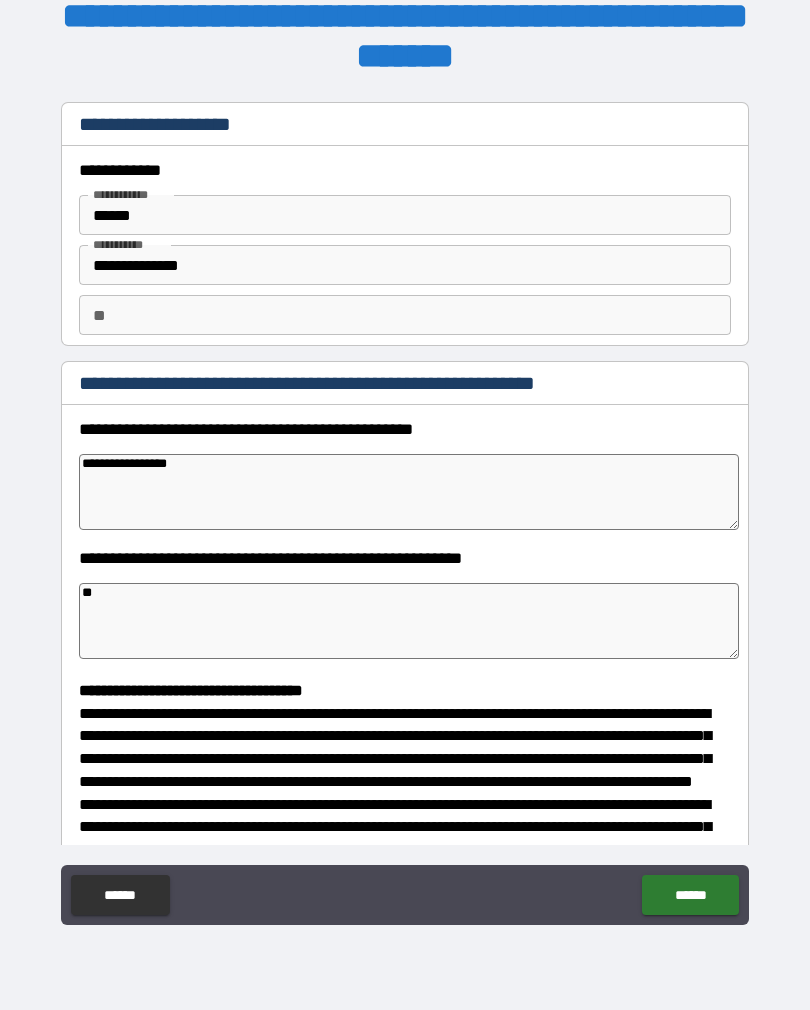 type on "*" 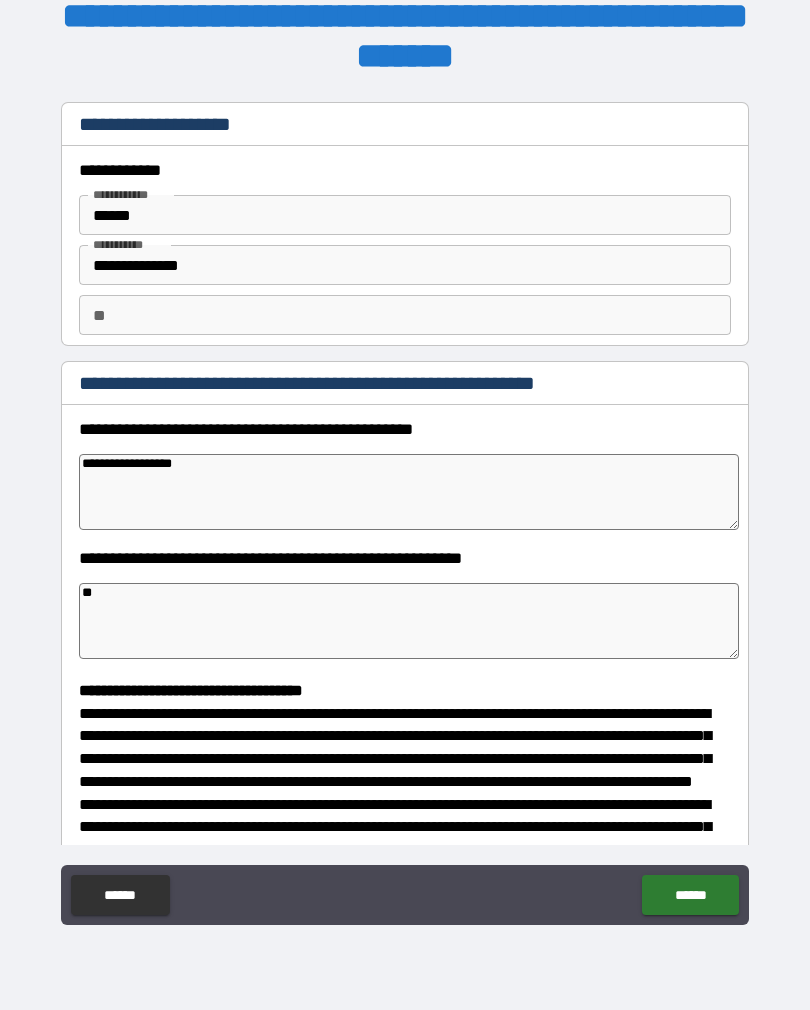 type on "**********" 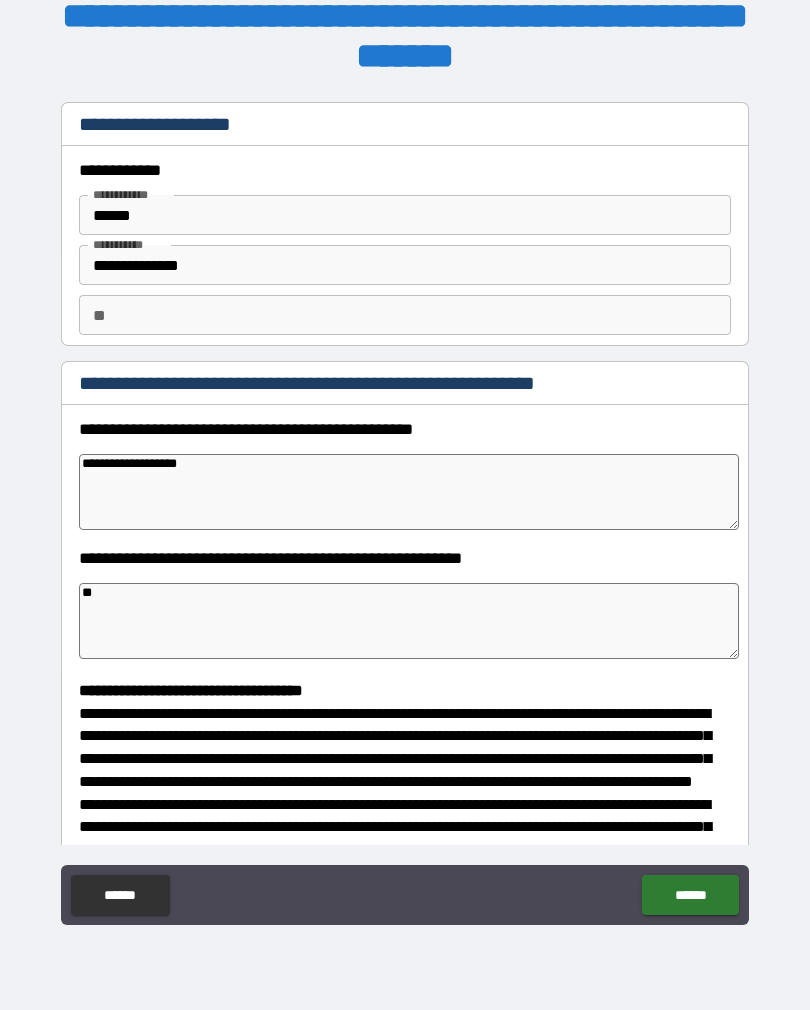 type on "*" 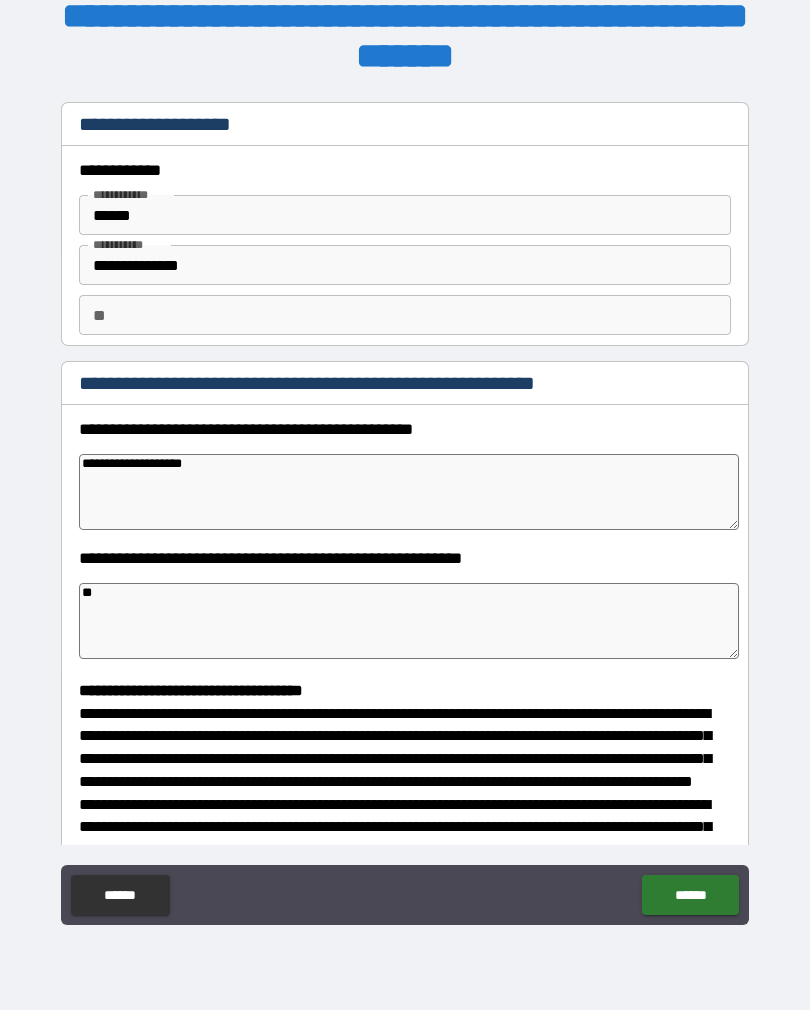 type on "*" 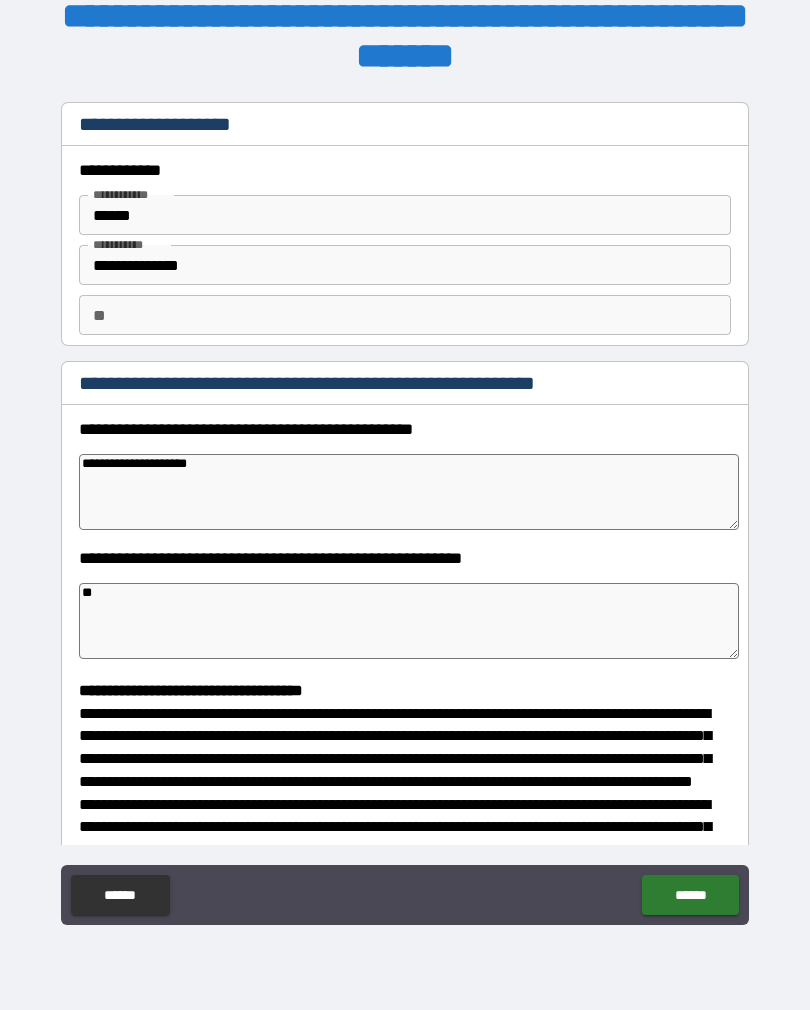 type on "**********" 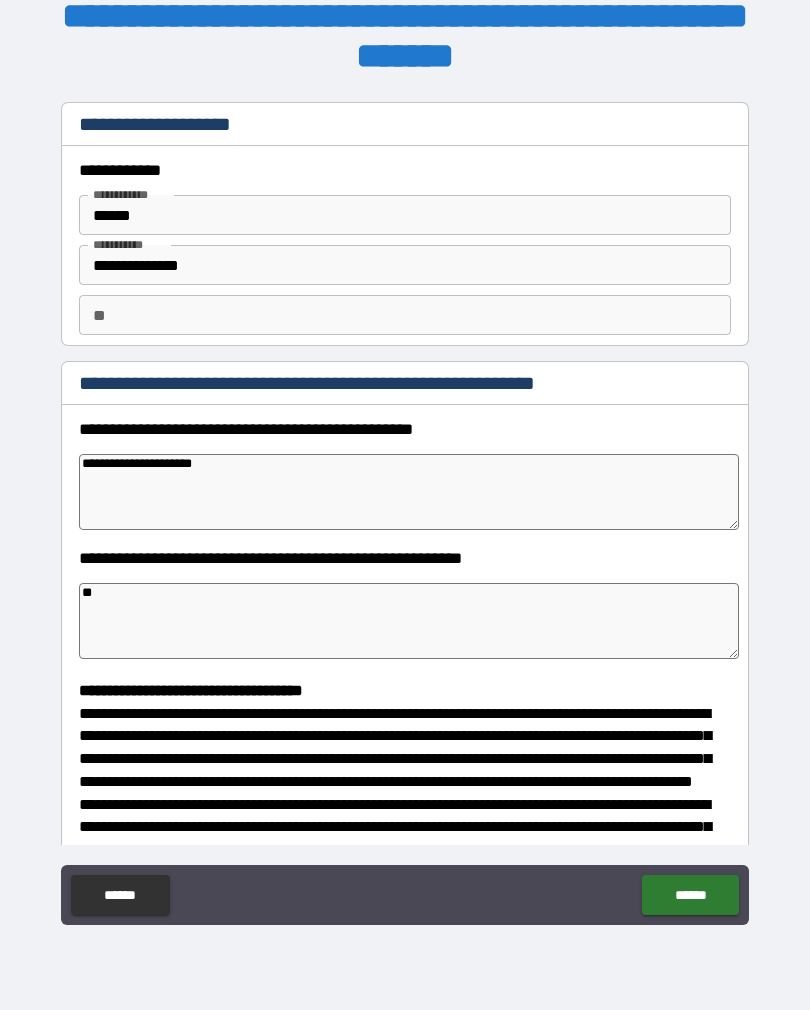 type on "*" 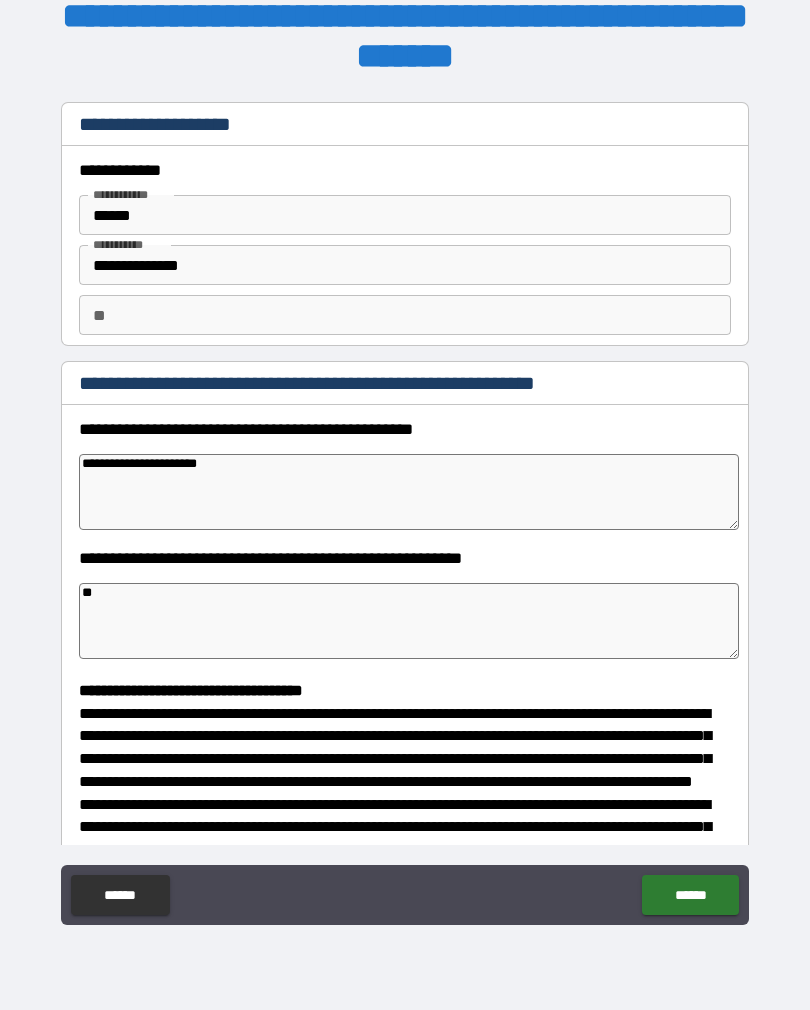 type on "*" 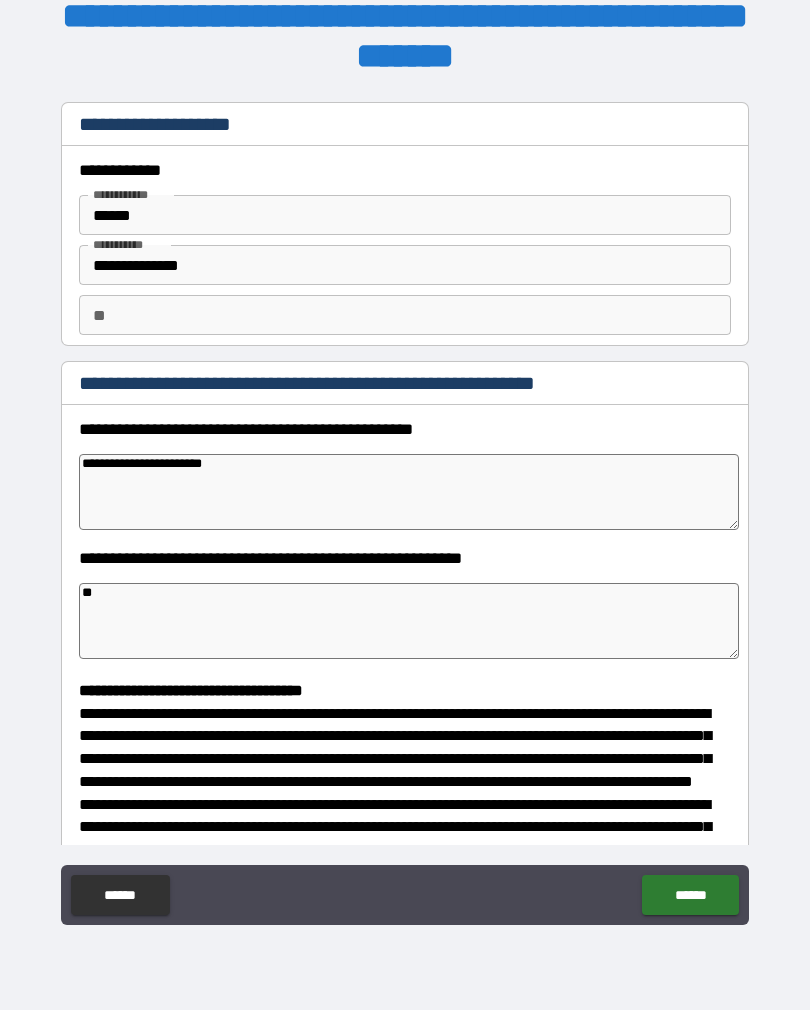 type on "*" 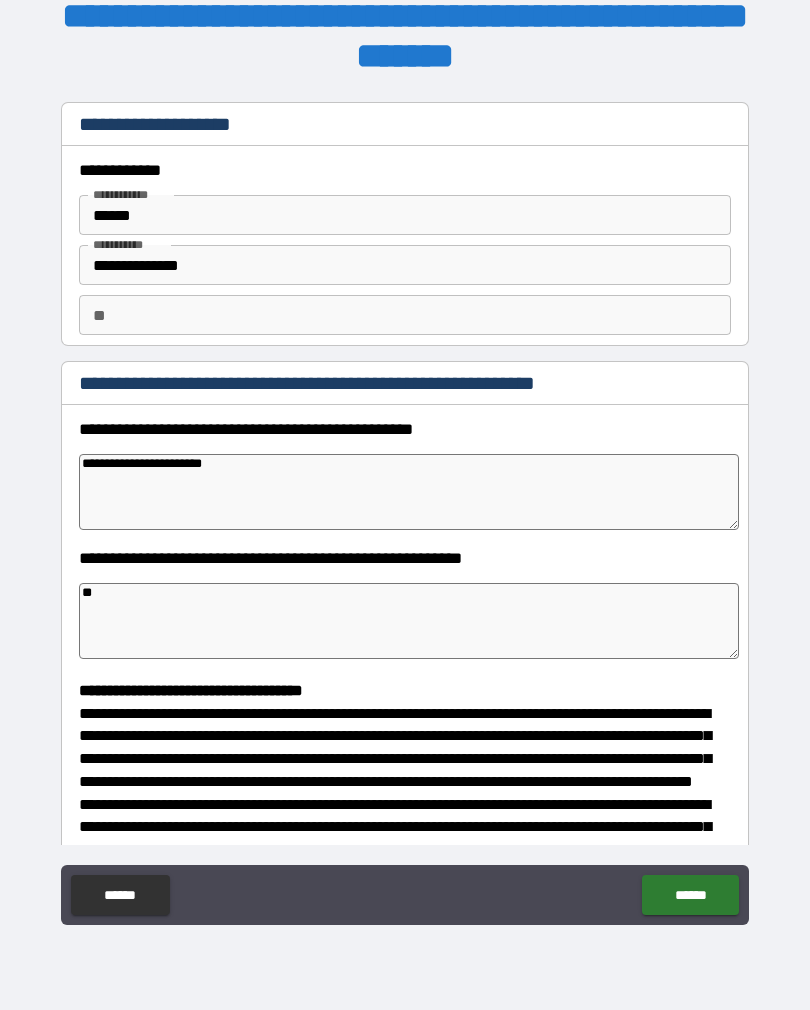 type on "**********" 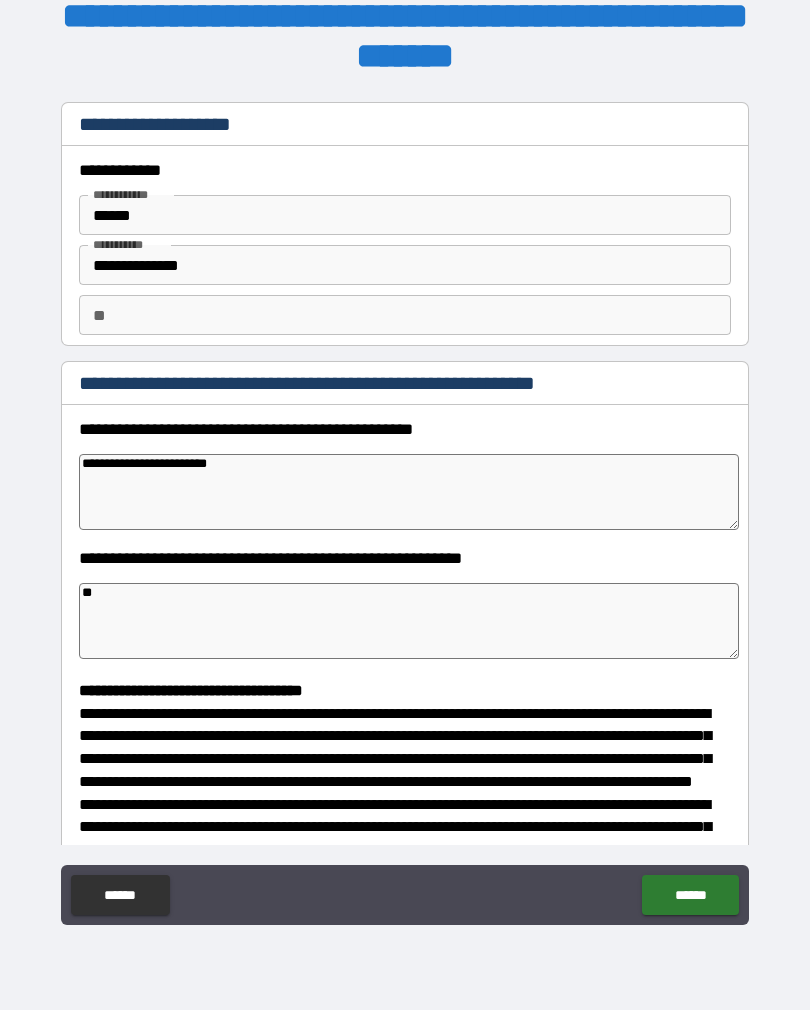 type on "*" 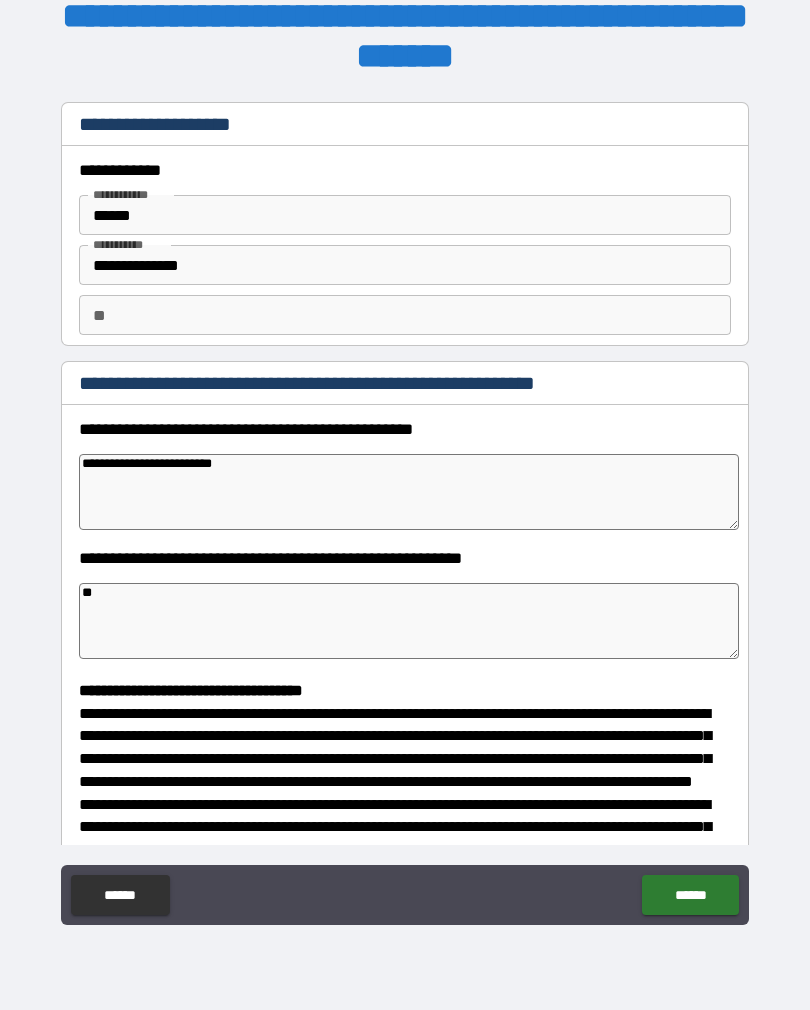 type on "*" 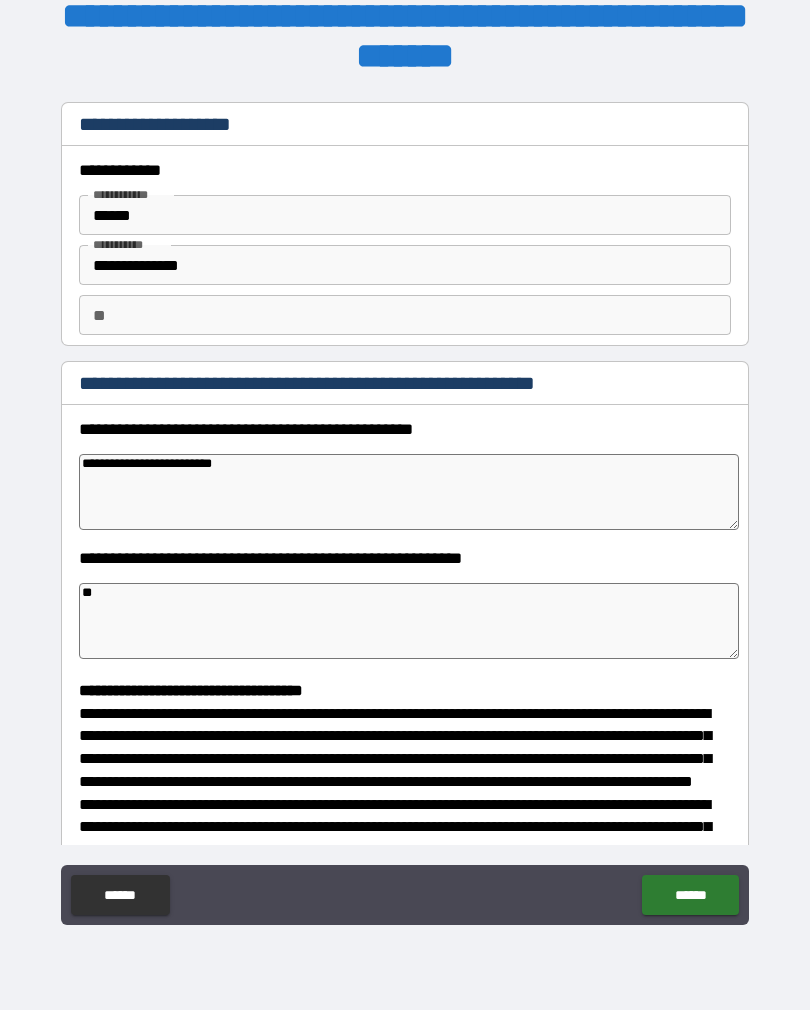type on "**********" 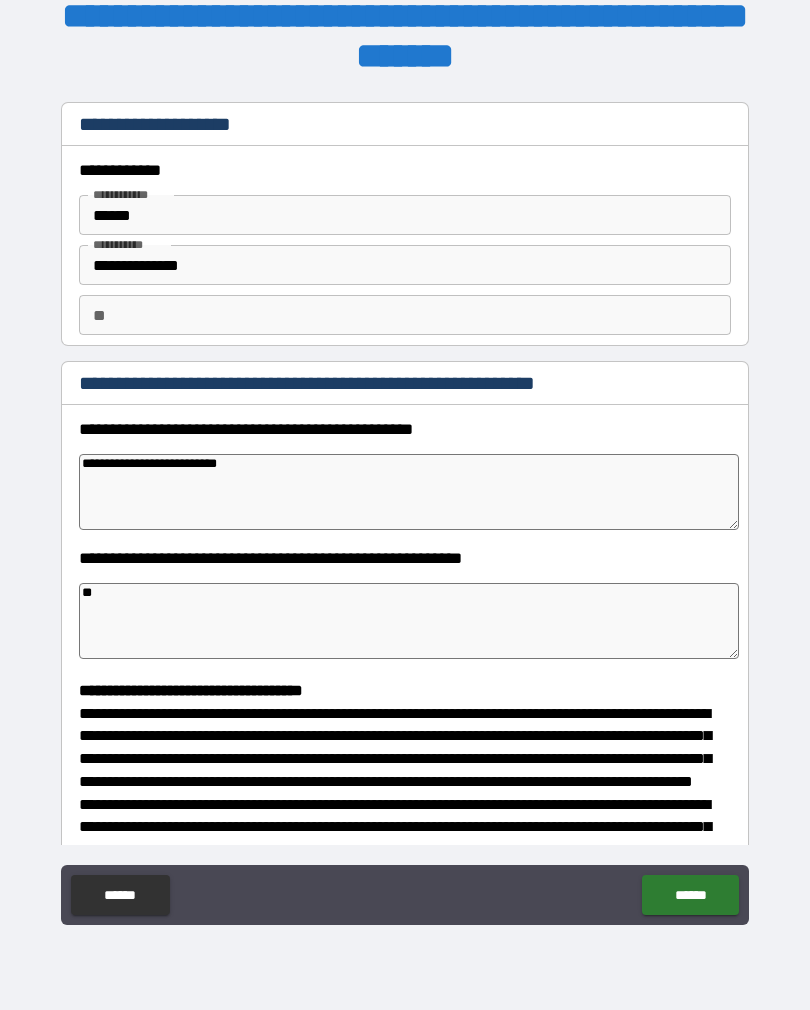 type on "*" 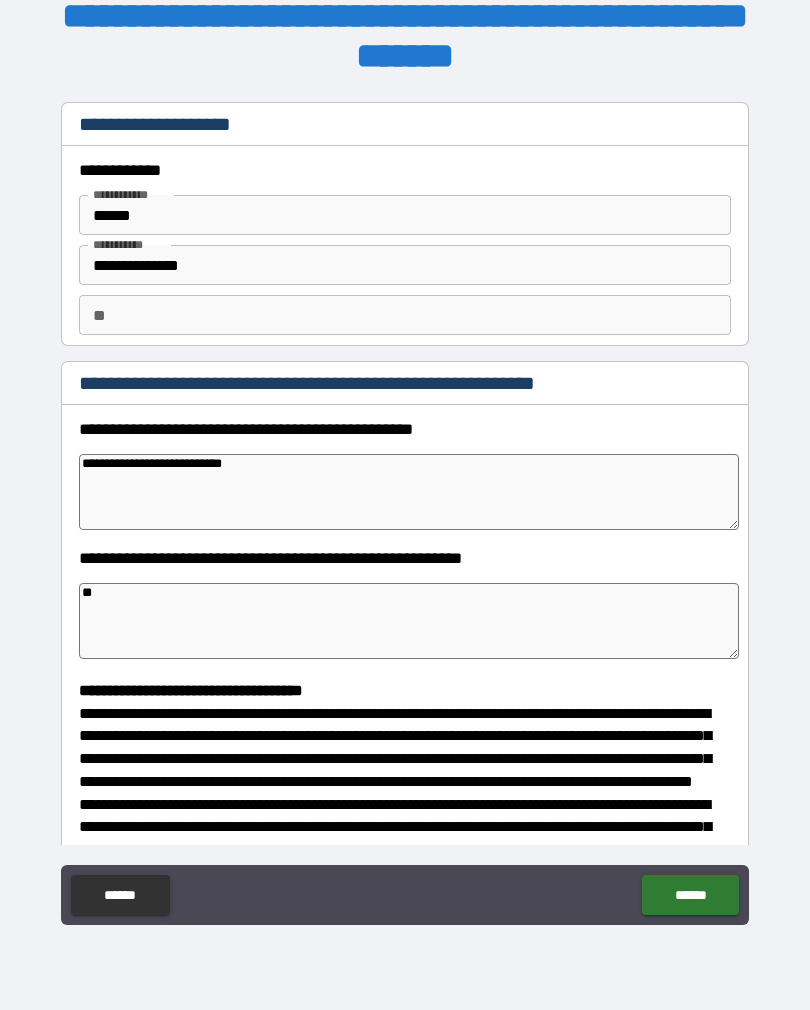 type on "**********" 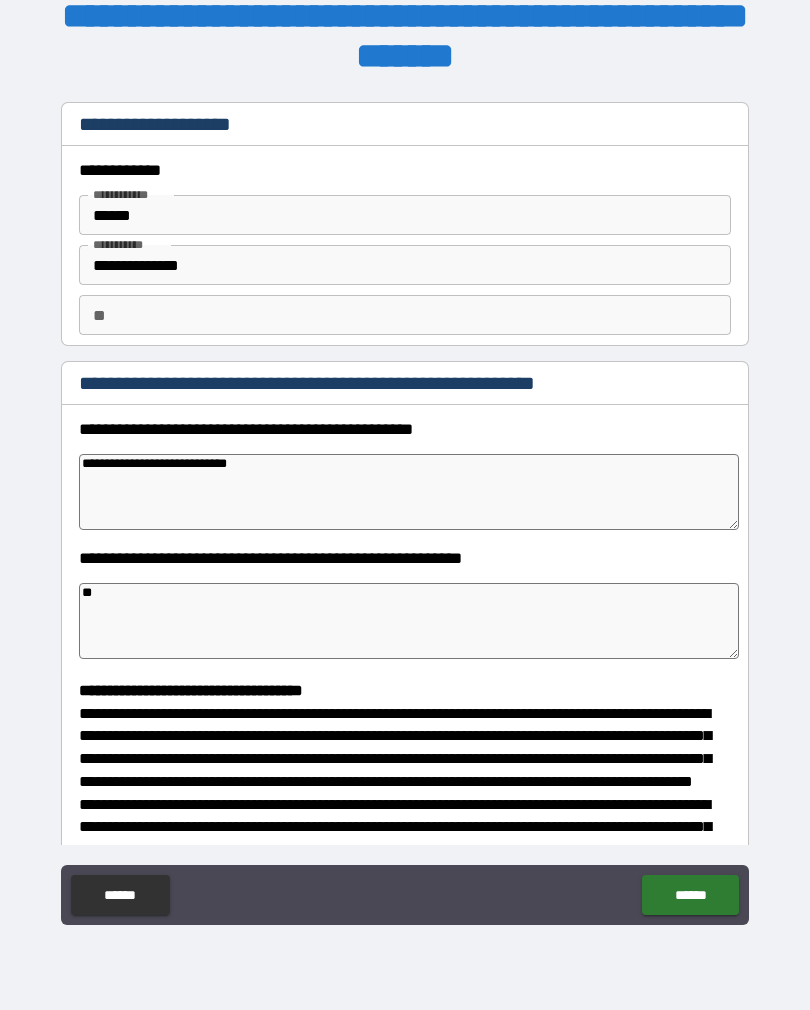 type on "*" 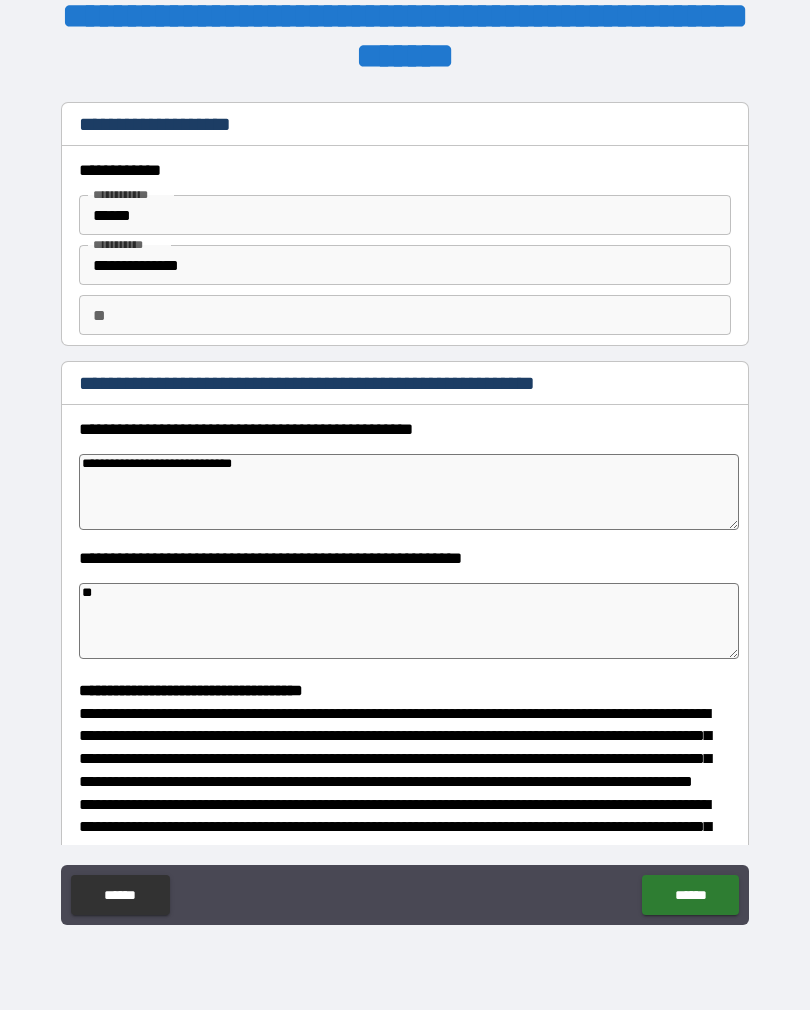 type on "**********" 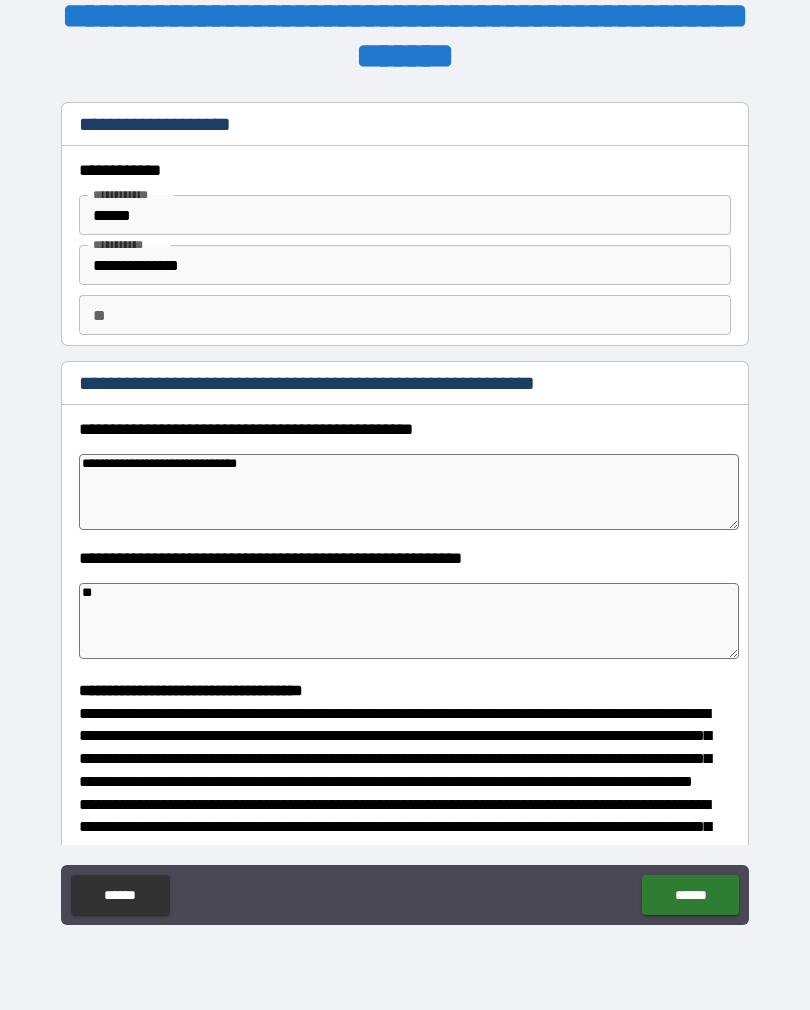type on "*" 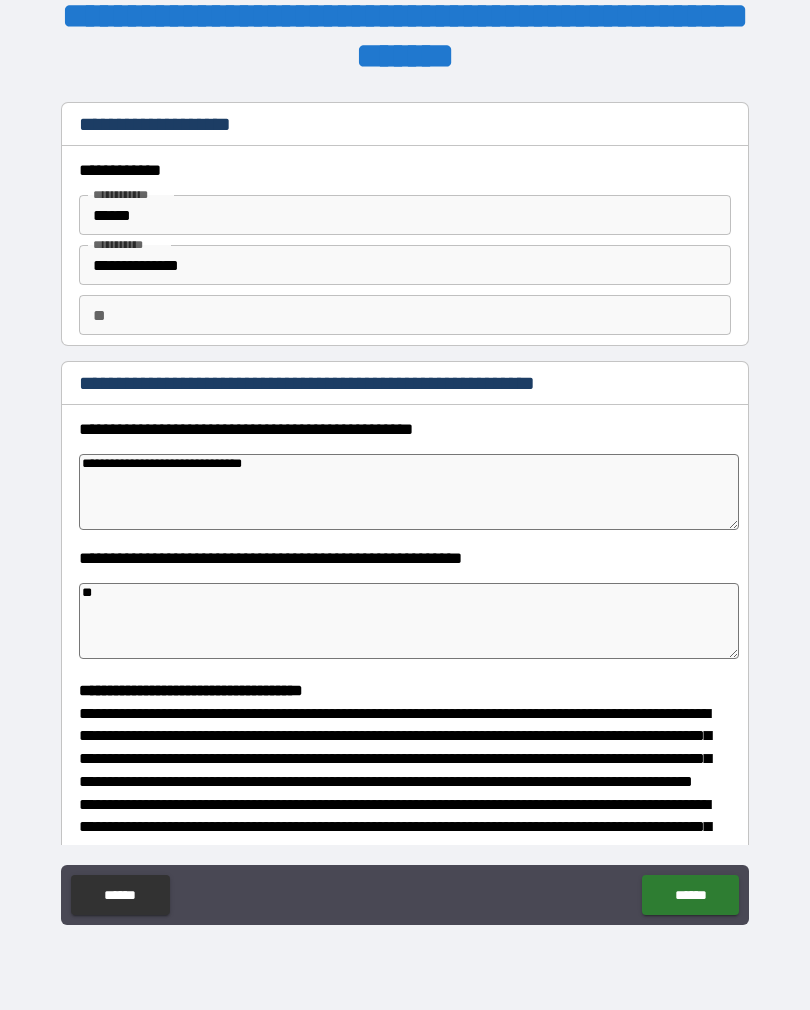 type on "*" 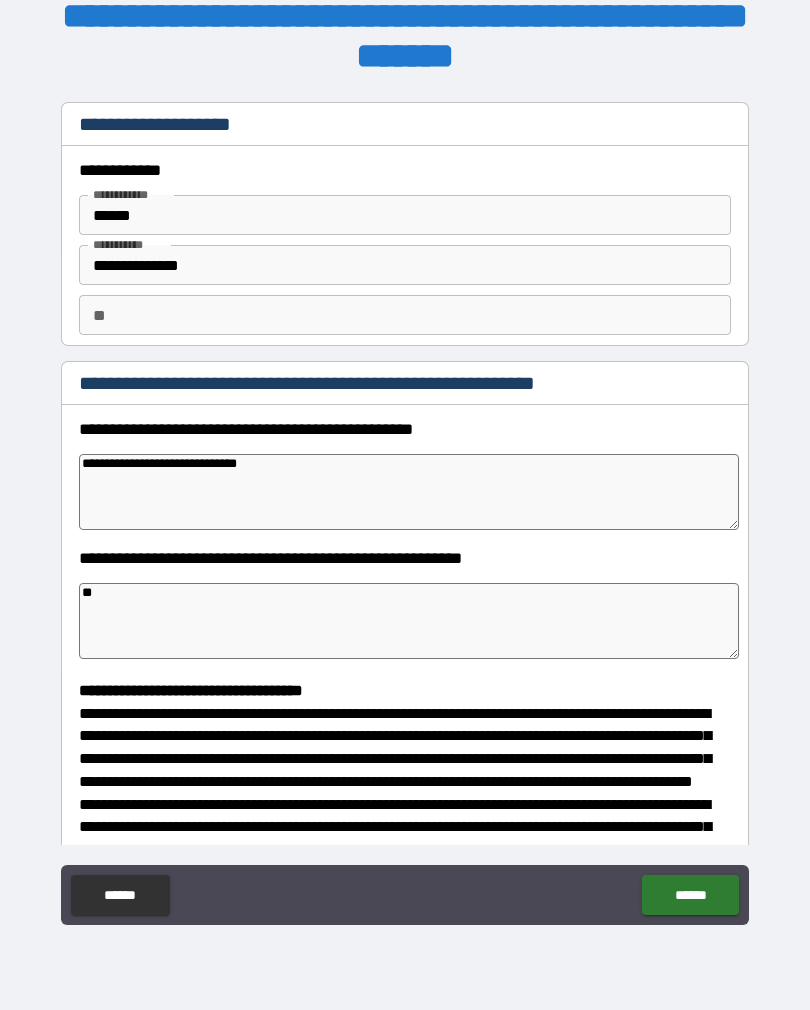type on "*" 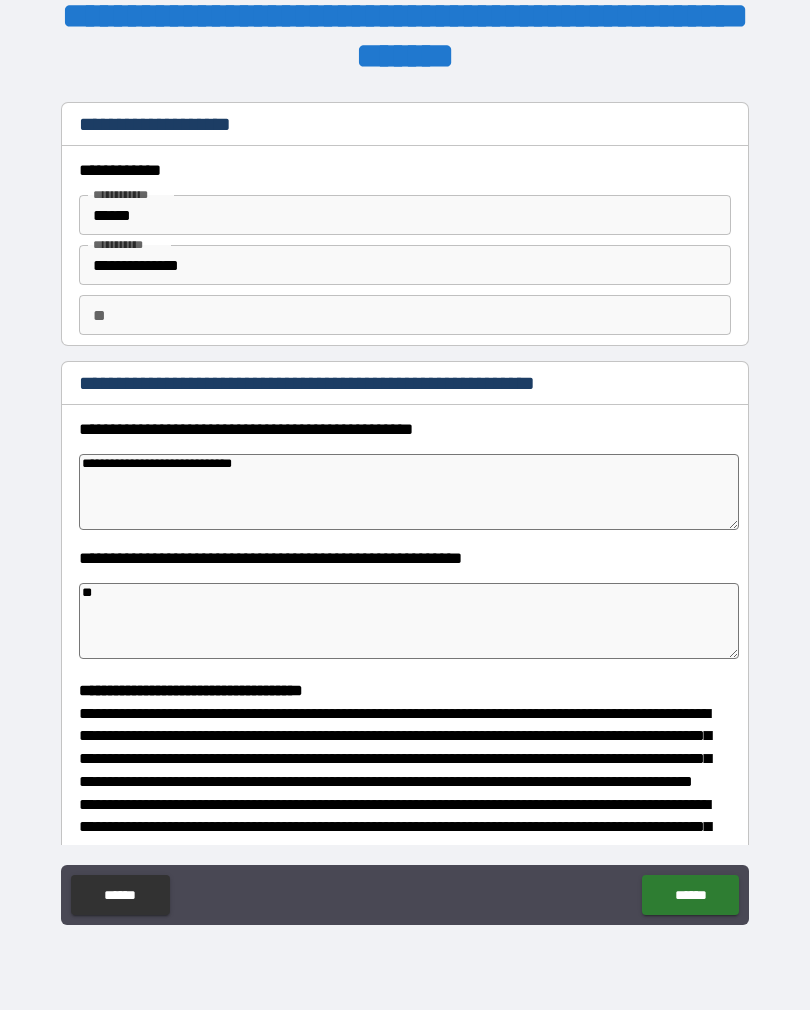 type on "**********" 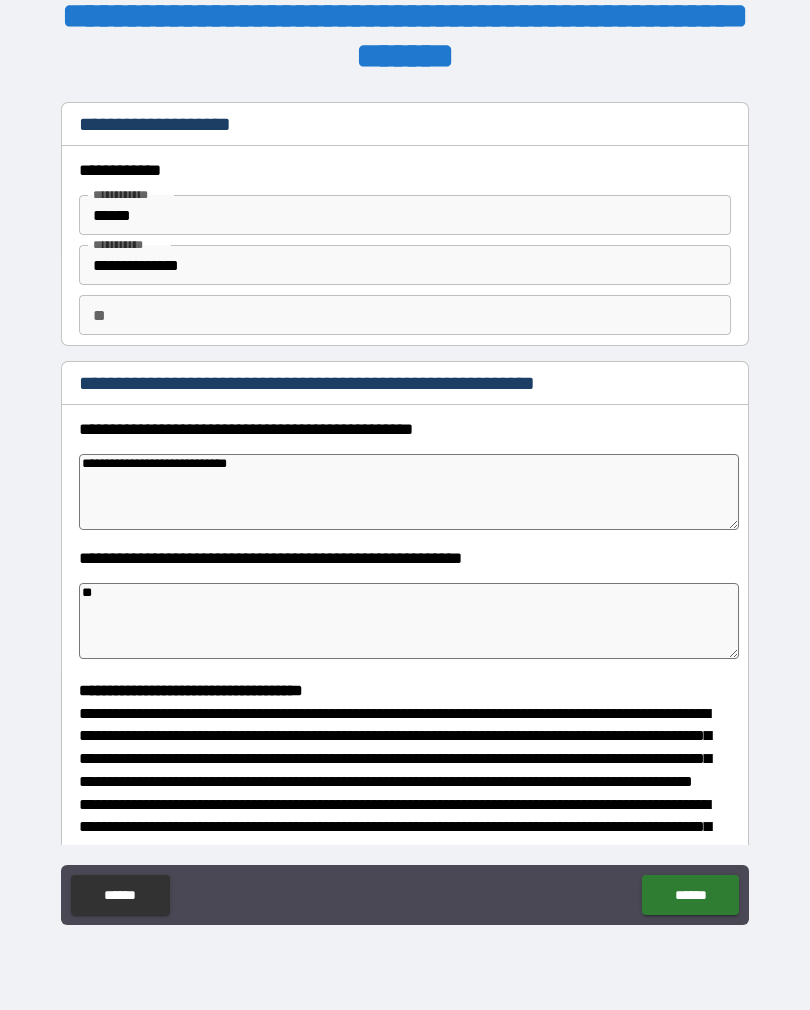 type on "*" 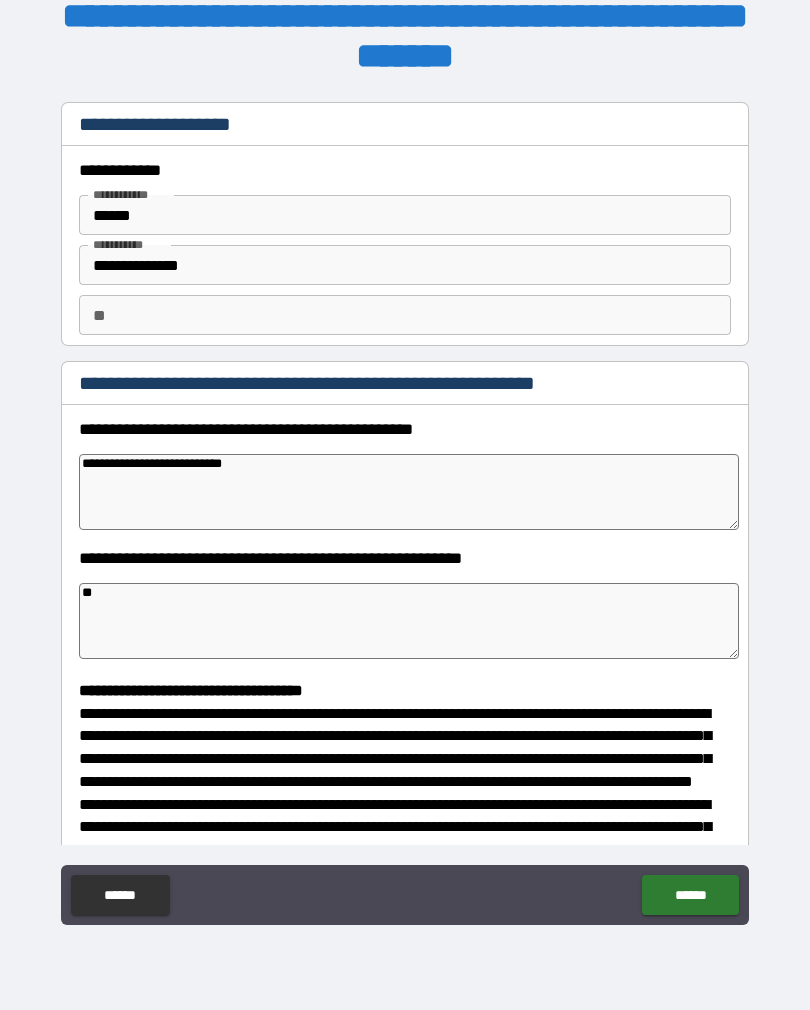 type on "*" 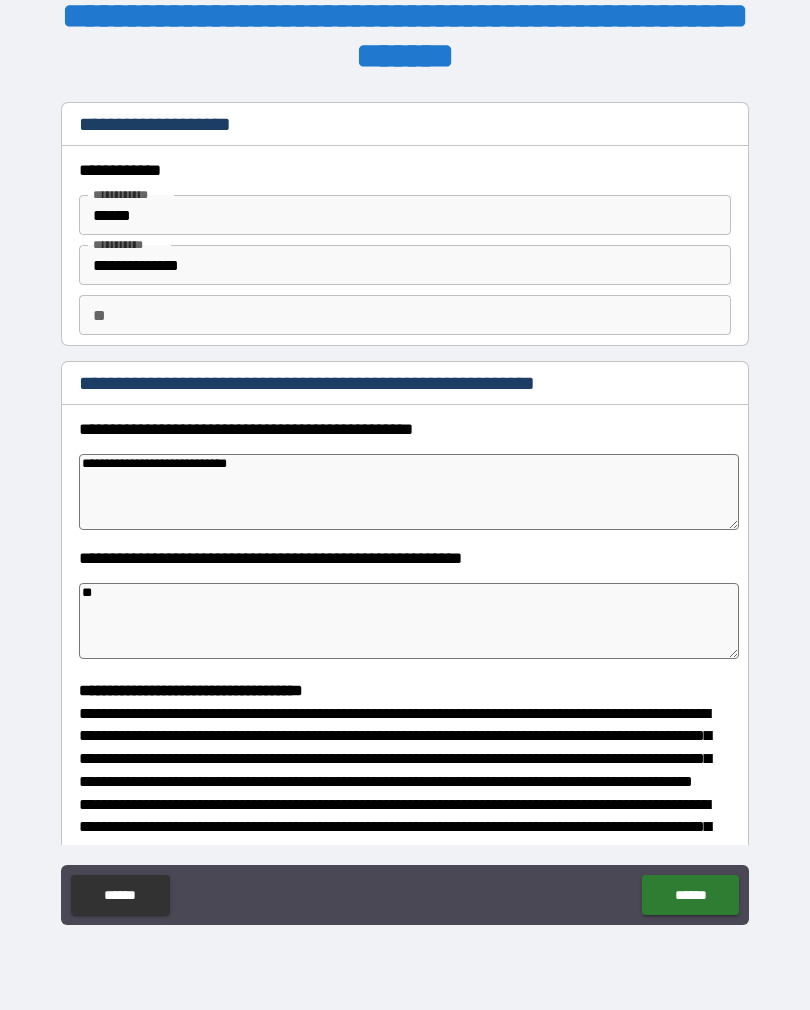 type on "**********" 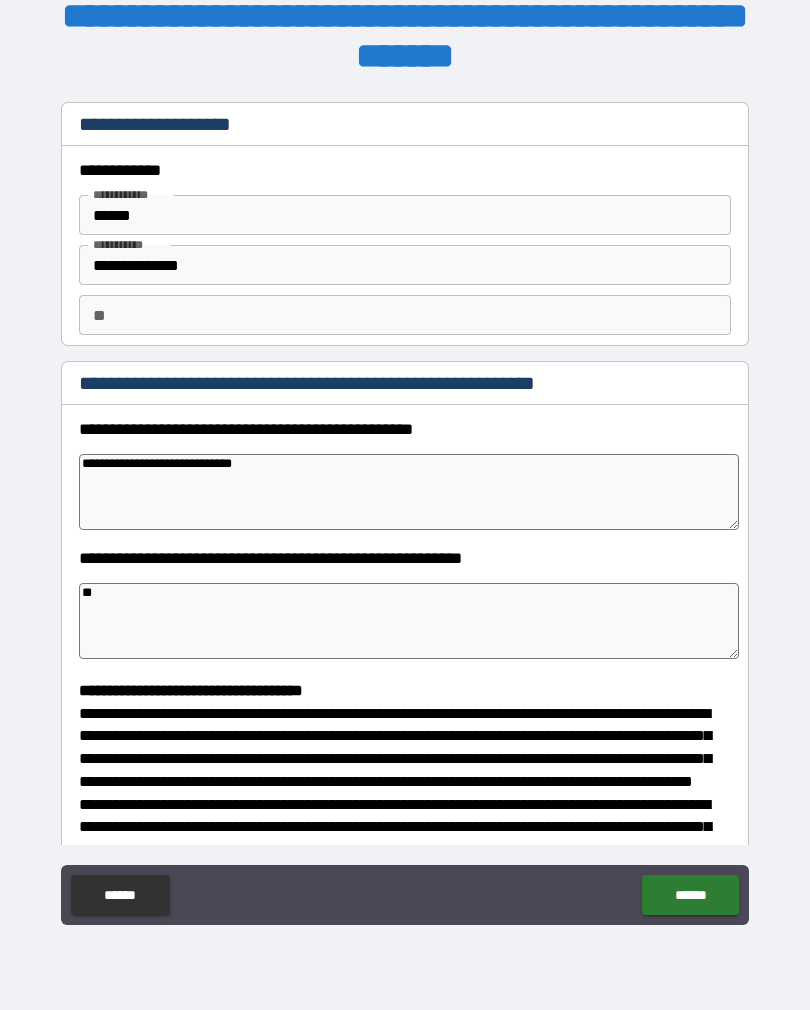 type on "*" 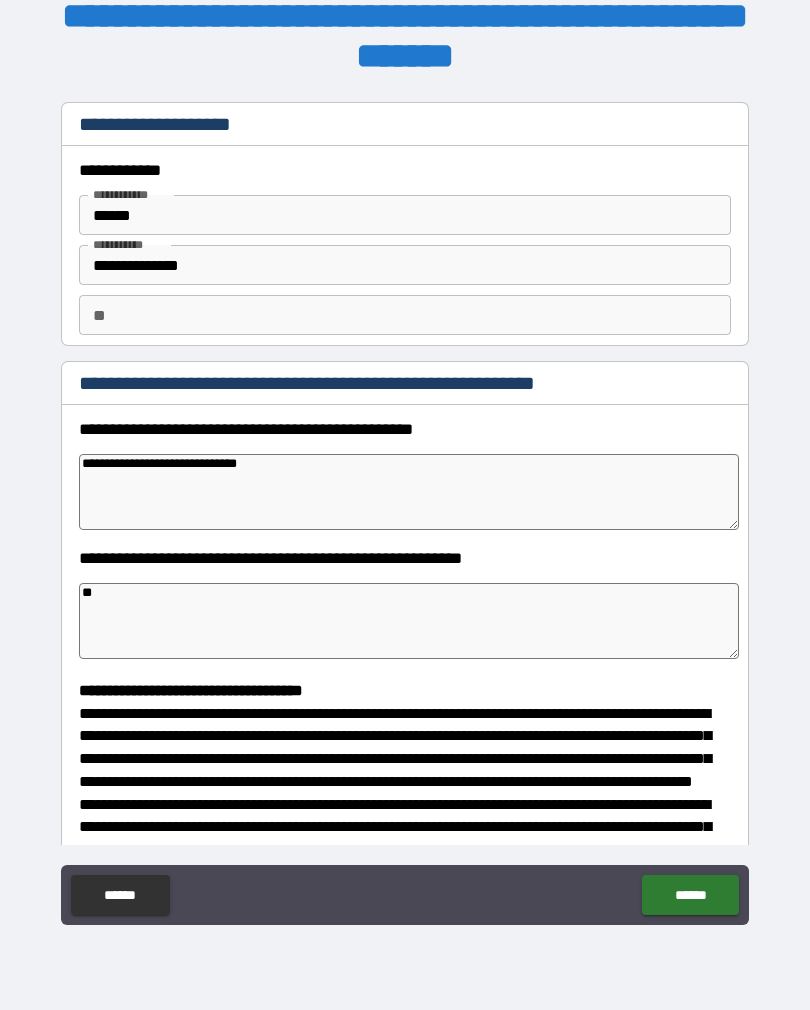 type on "*" 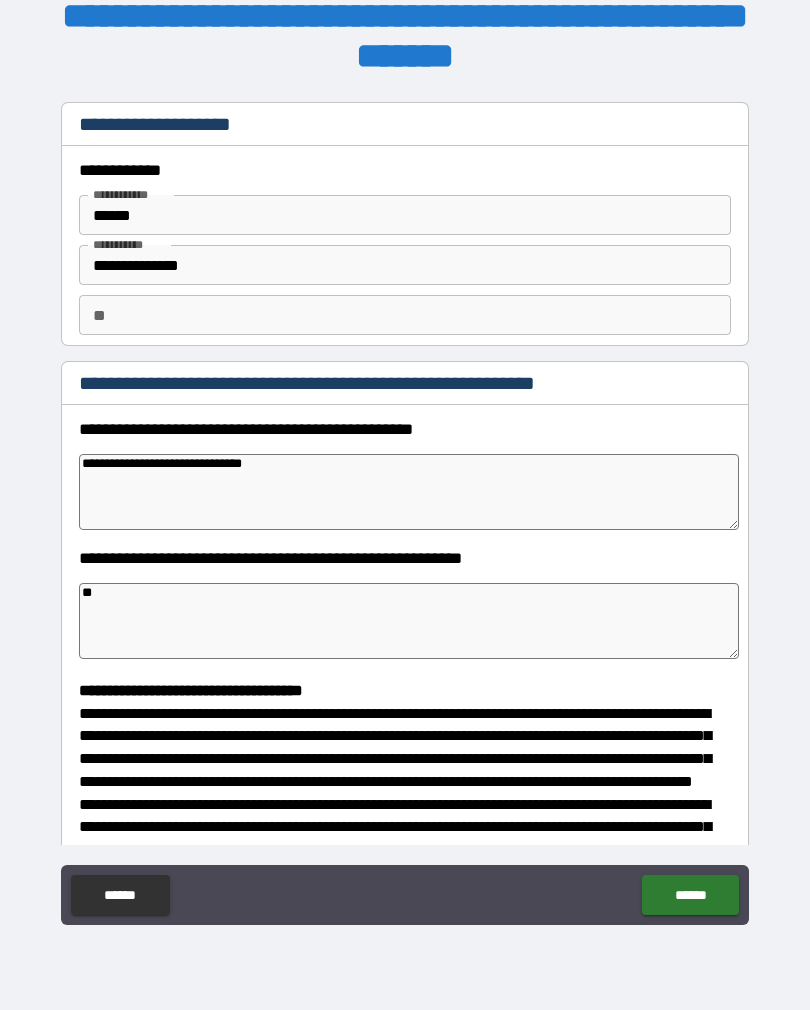 type on "*" 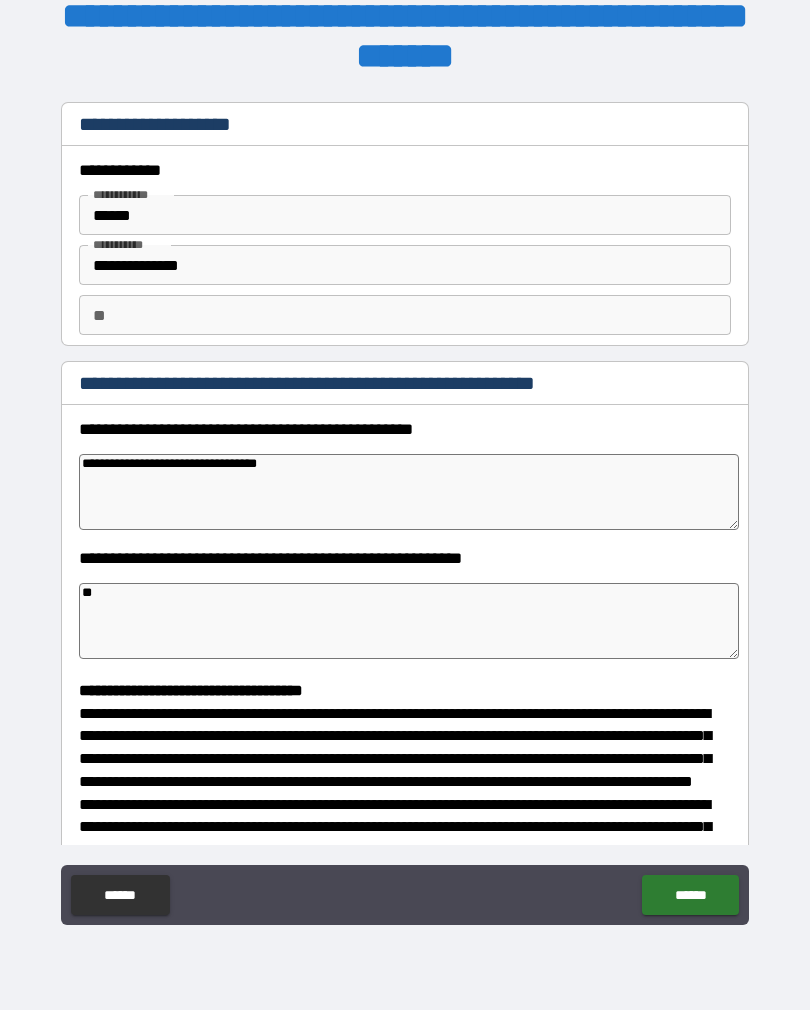 click on "**********" at bounding box center (409, 492) 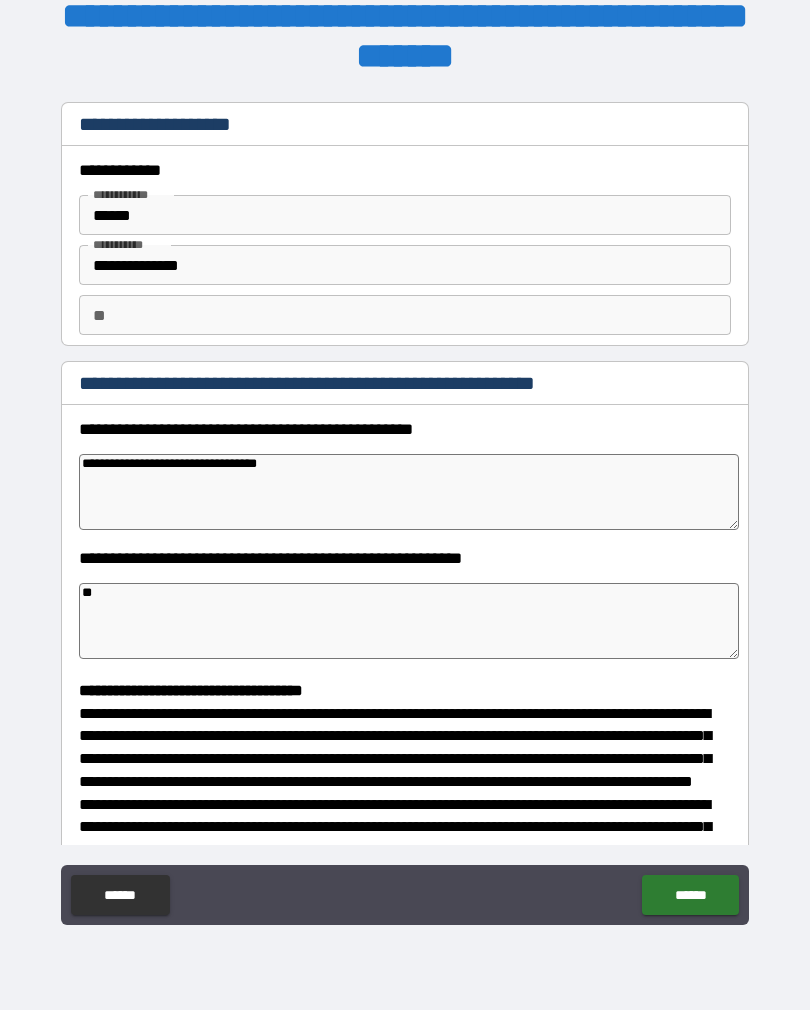 click on "**********" at bounding box center (409, 492) 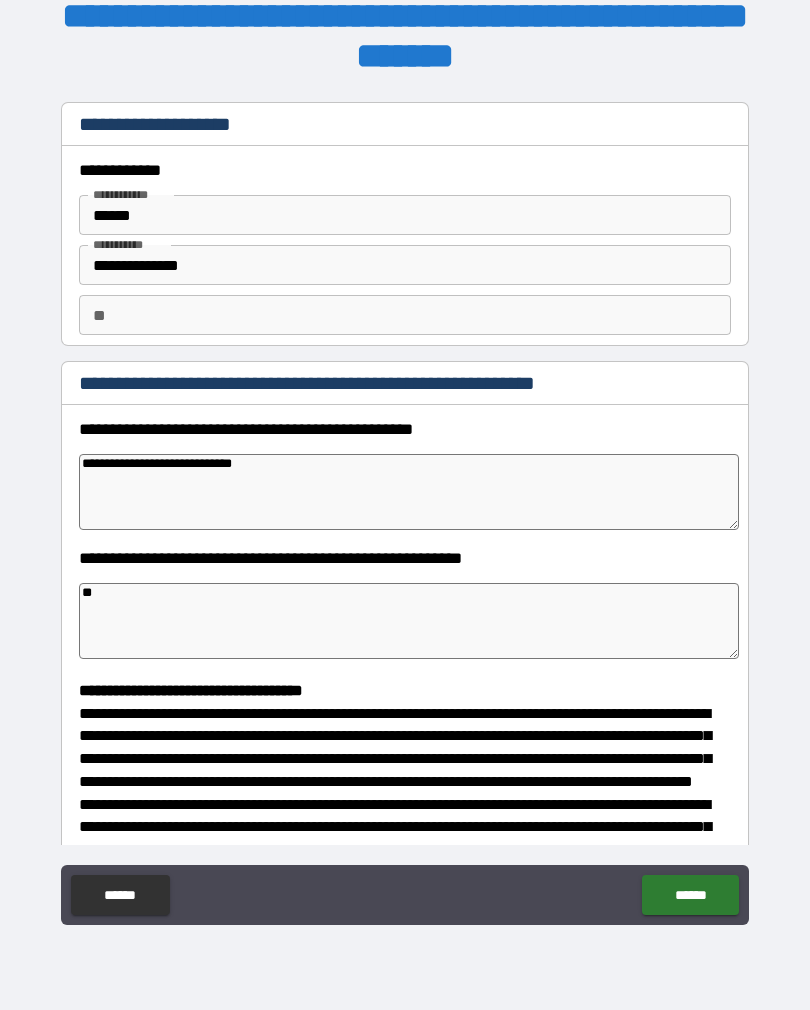 click on "**********" at bounding box center [409, 492] 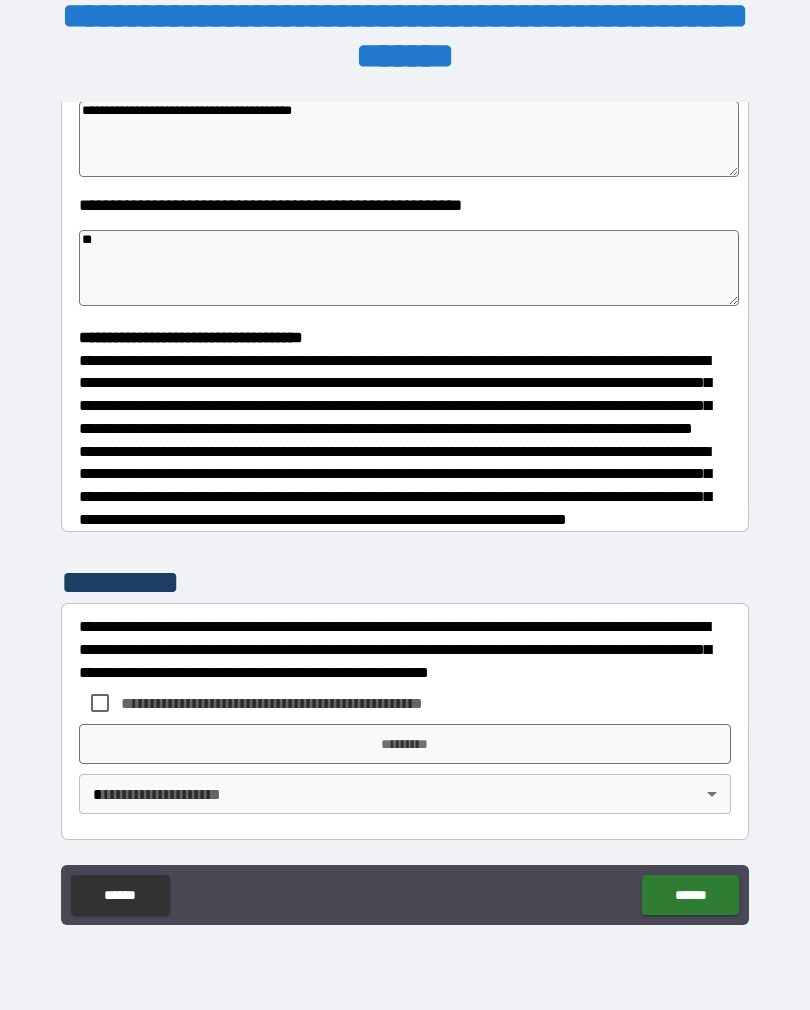 scroll, scrollTop: 391, scrollLeft: 0, axis: vertical 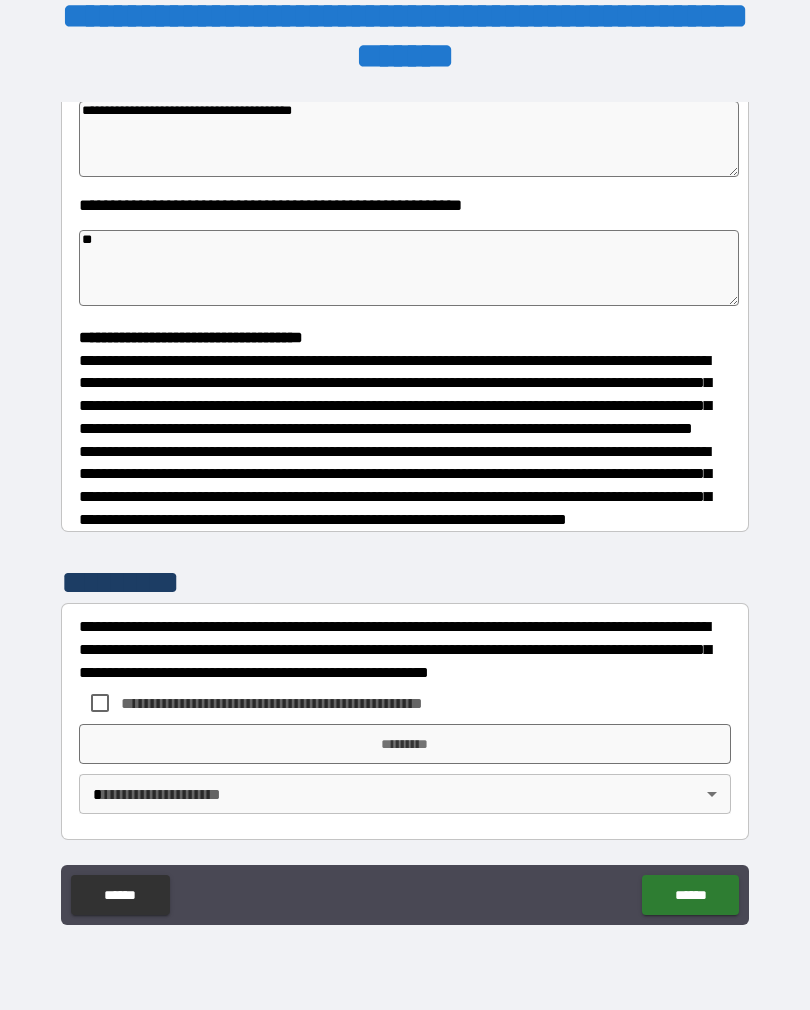 click on "**********" at bounding box center [405, 426] 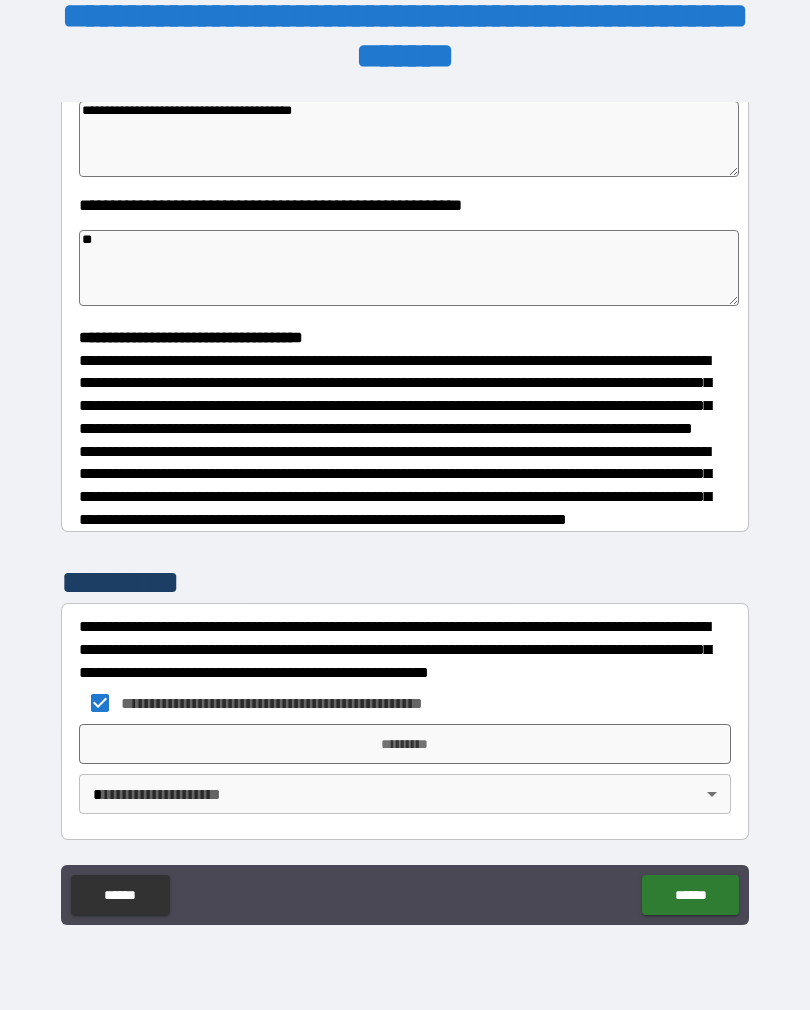 click on "*********" at bounding box center [405, 744] 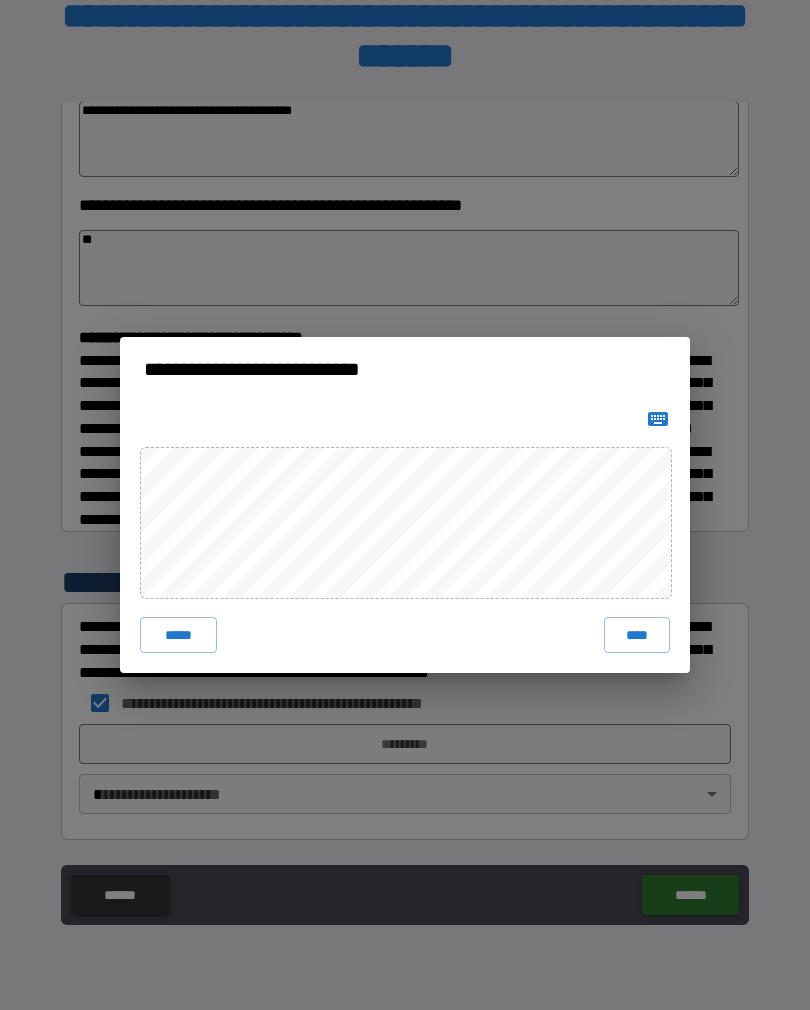 click on "****" at bounding box center (637, 635) 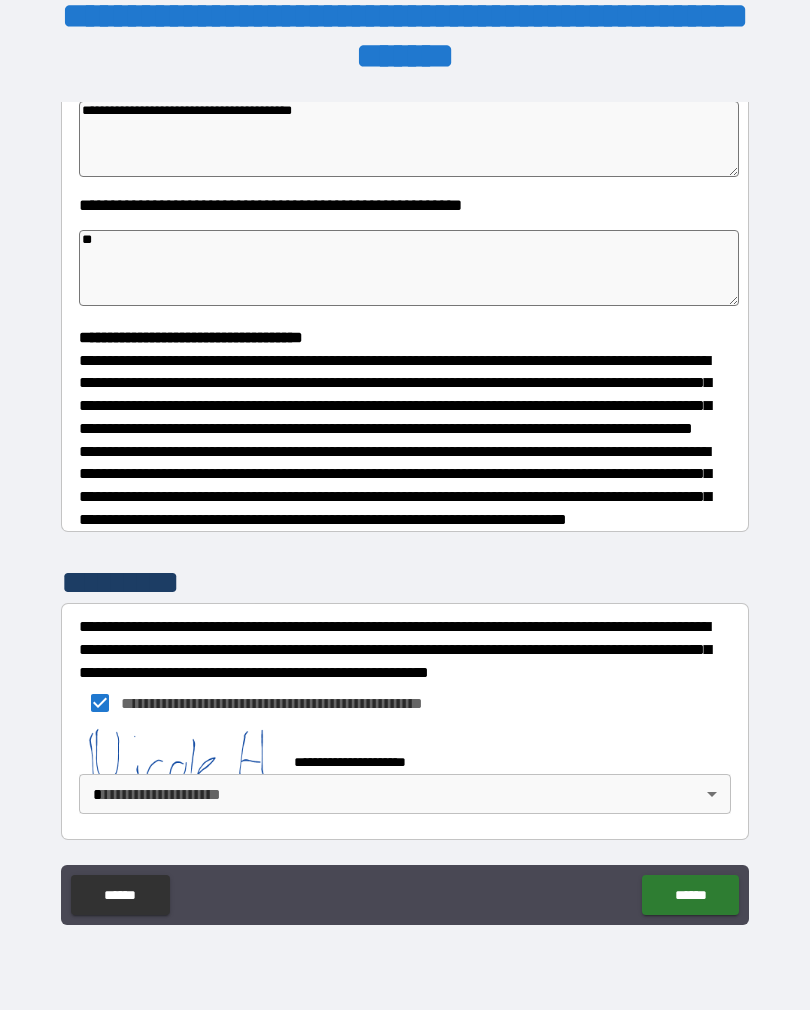 scroll, scrollTop: 381, scrollLeft: 0, axis: vertical 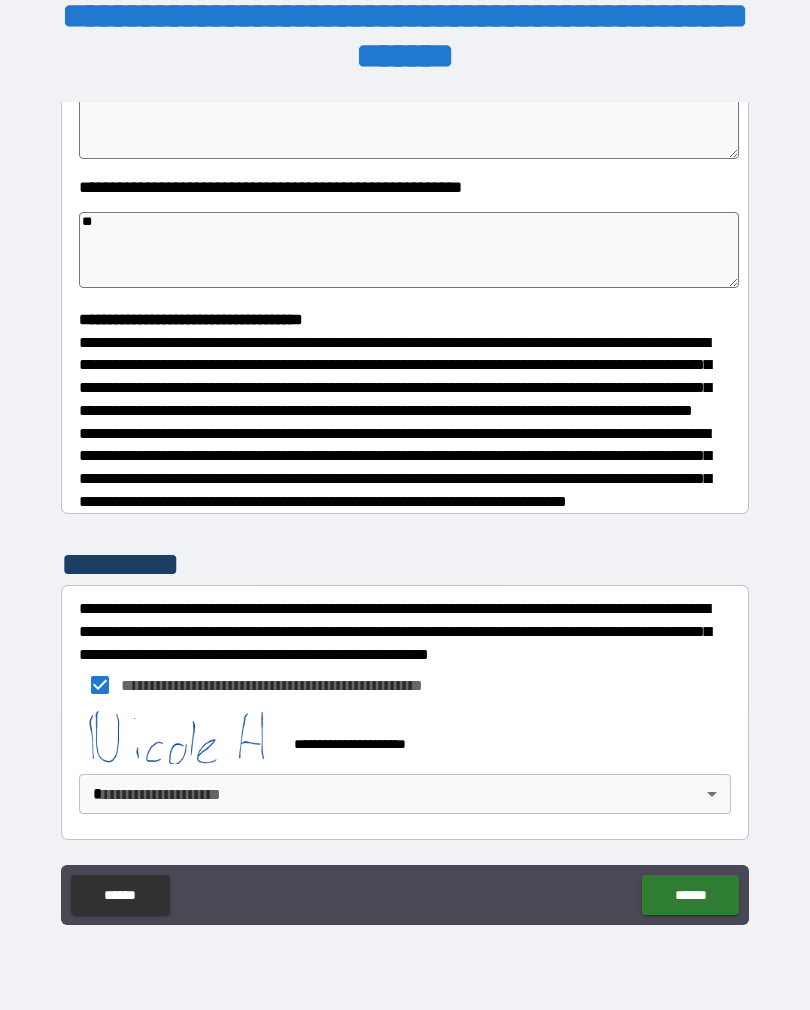 click on "**********" at bounding box center (405, 489) 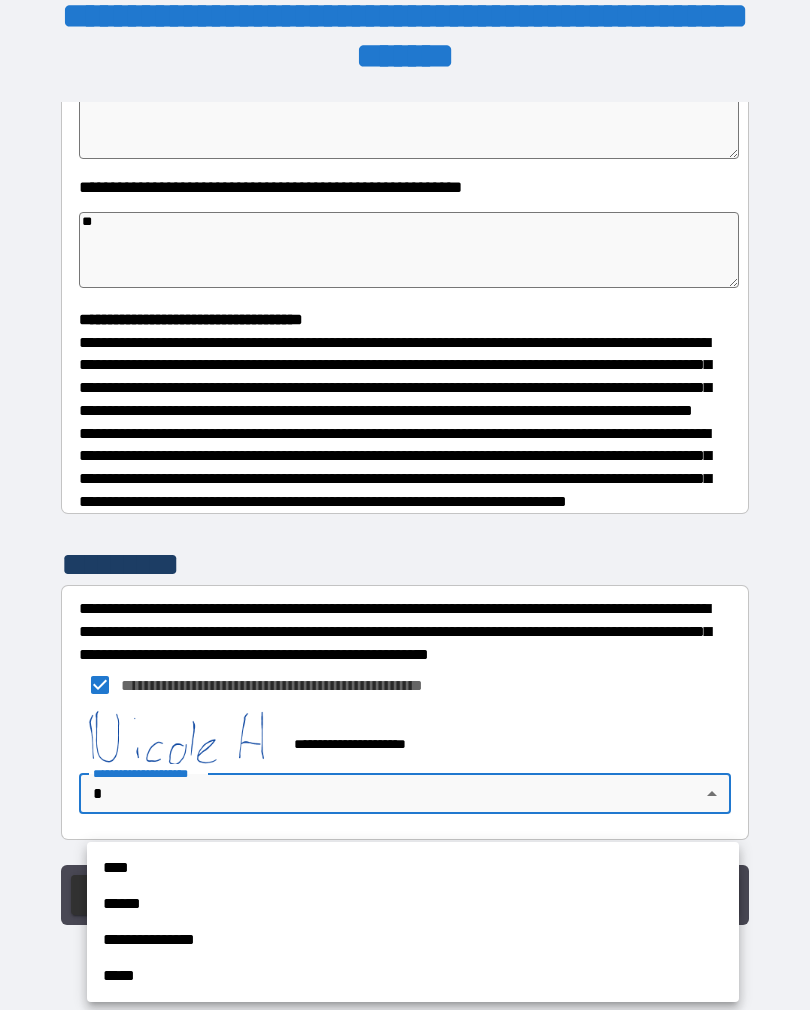 click on "****" at bounding box center [413, 868] 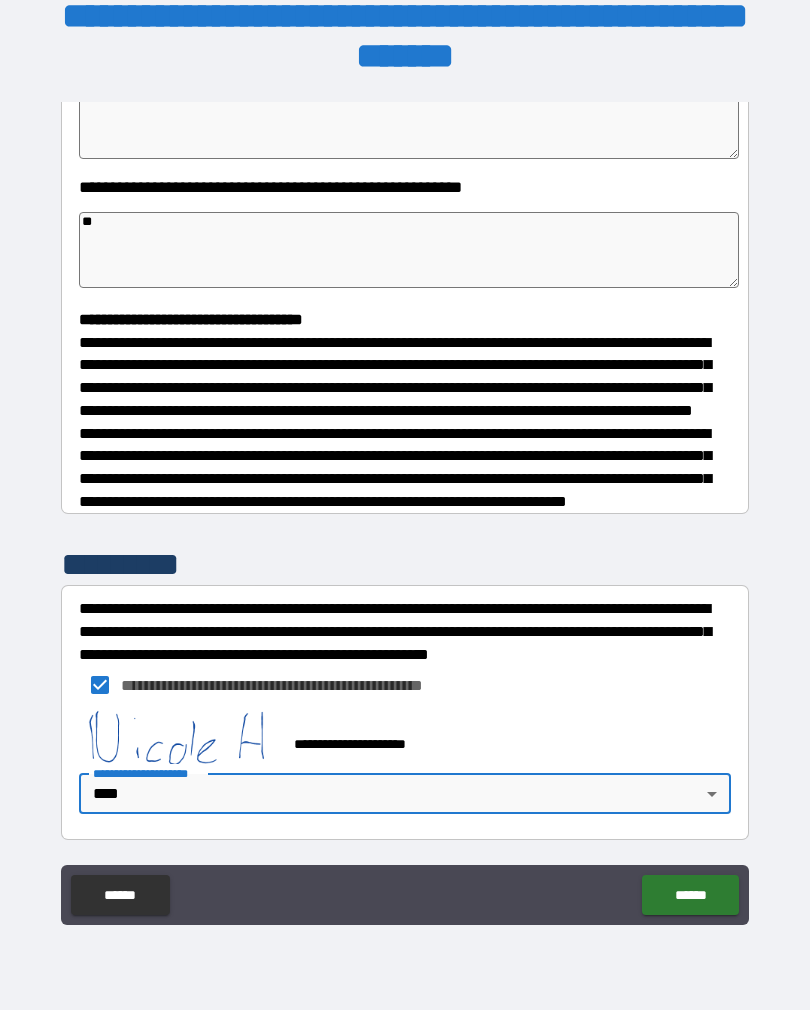 click on "******" at bounding box center (690, 895) 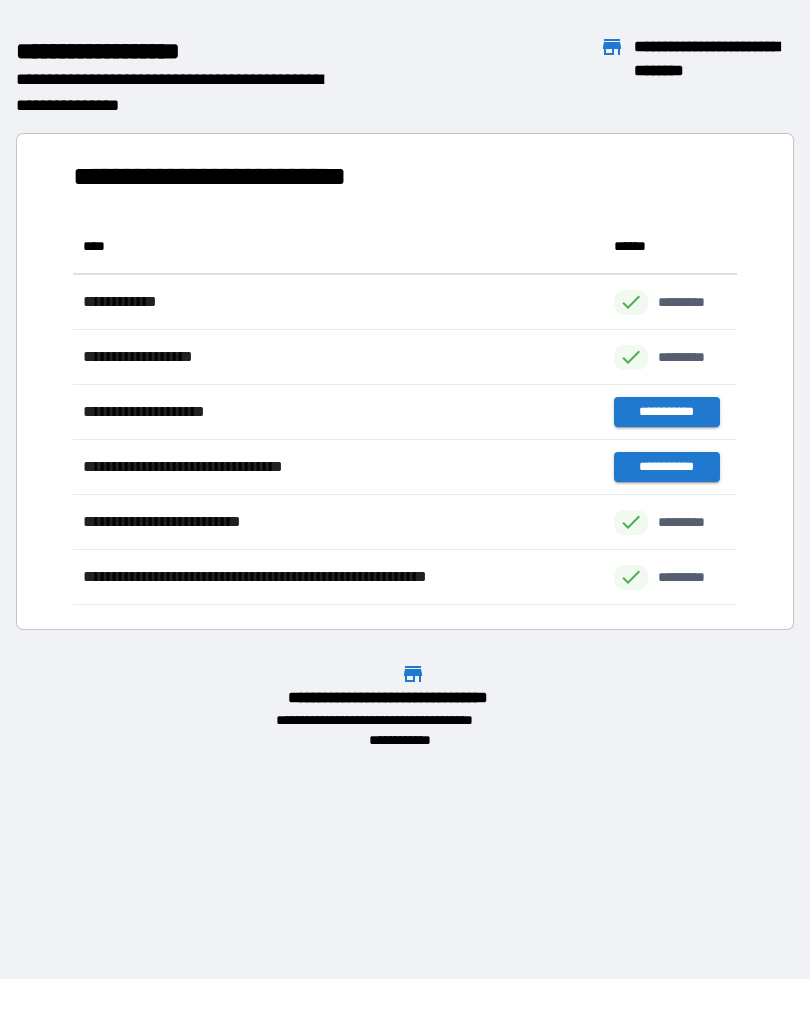 scroll, scrollTop: 1, scrollLeft: 1, axis: both 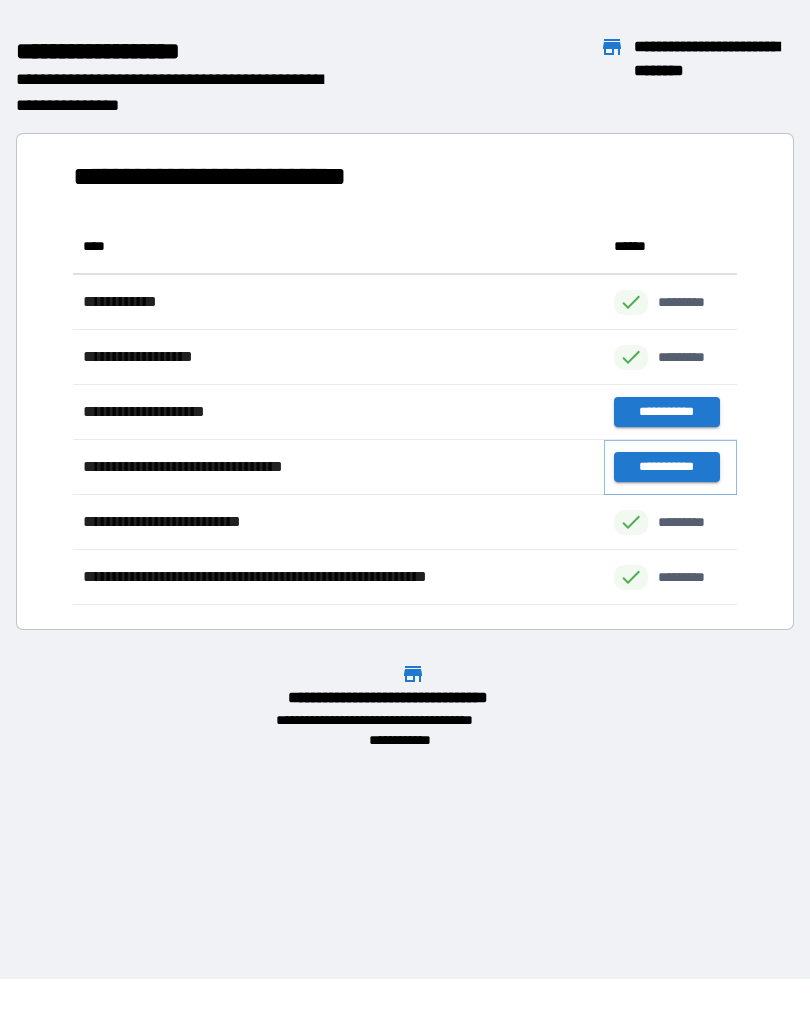 click on "**********" at bounding box center (666, 467) 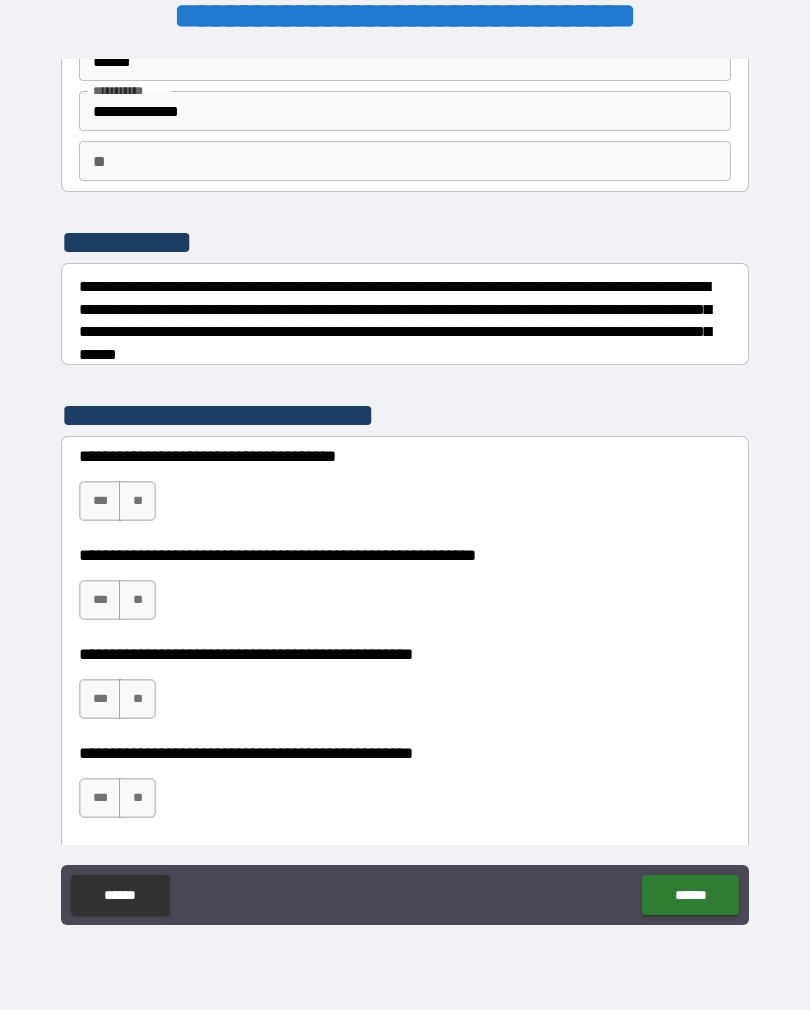 scroll, scrollTop: 120, scrollLeft: 0, axis: vertical 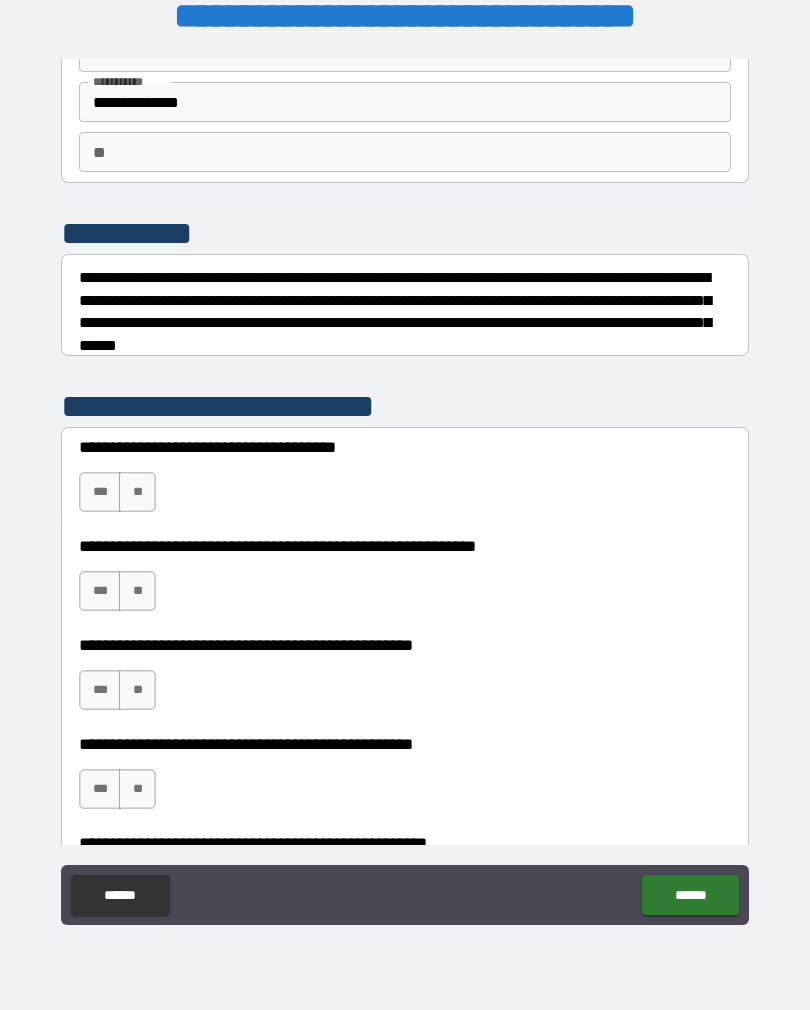 click on "**" at bounding box center (137, 492) 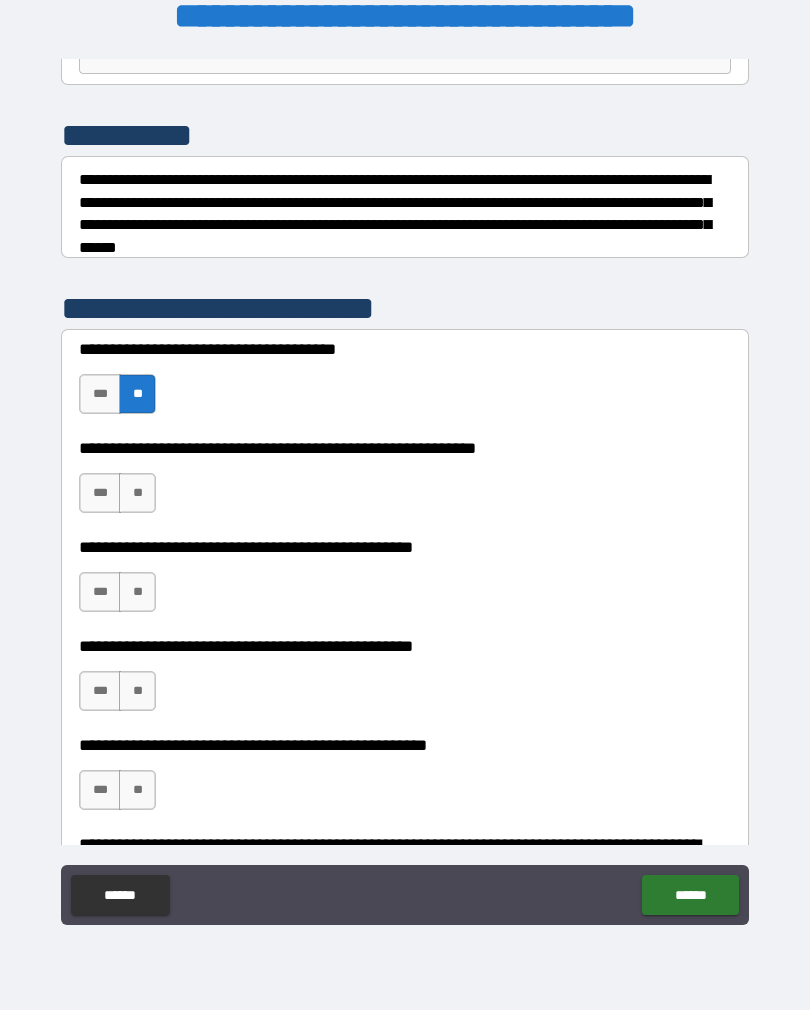 scroll, scrollTop: 220, scrollLeft: 0, axis: vertical 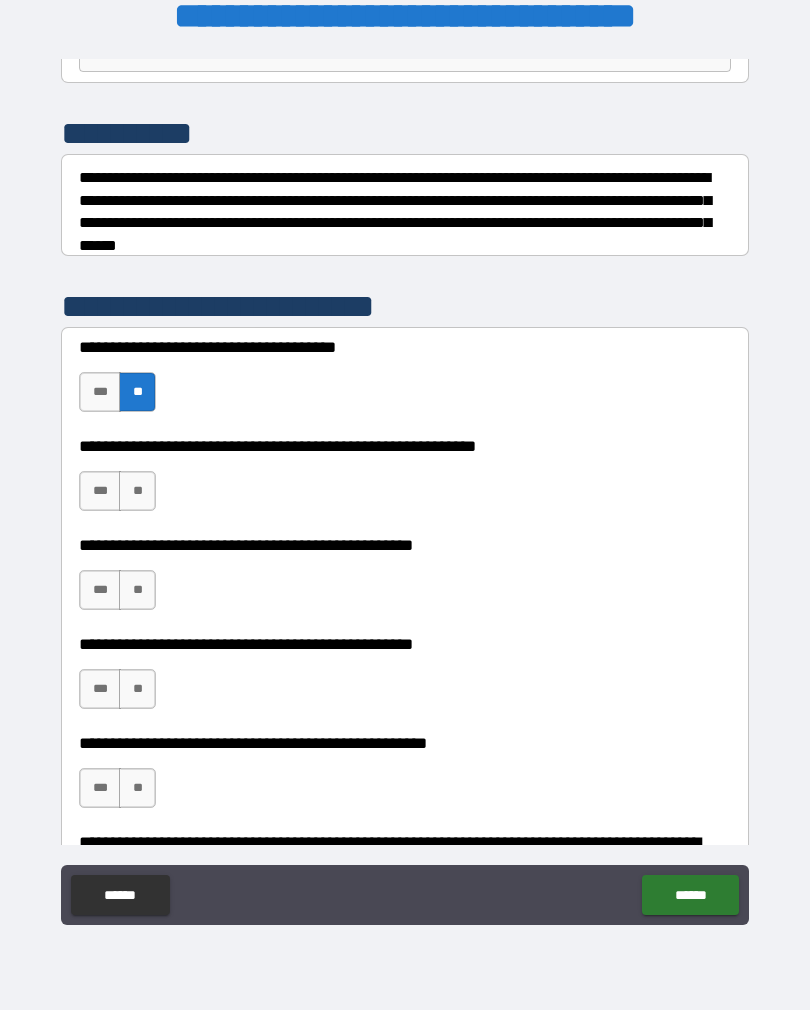 click on "**" at bounding box center [137, 491] 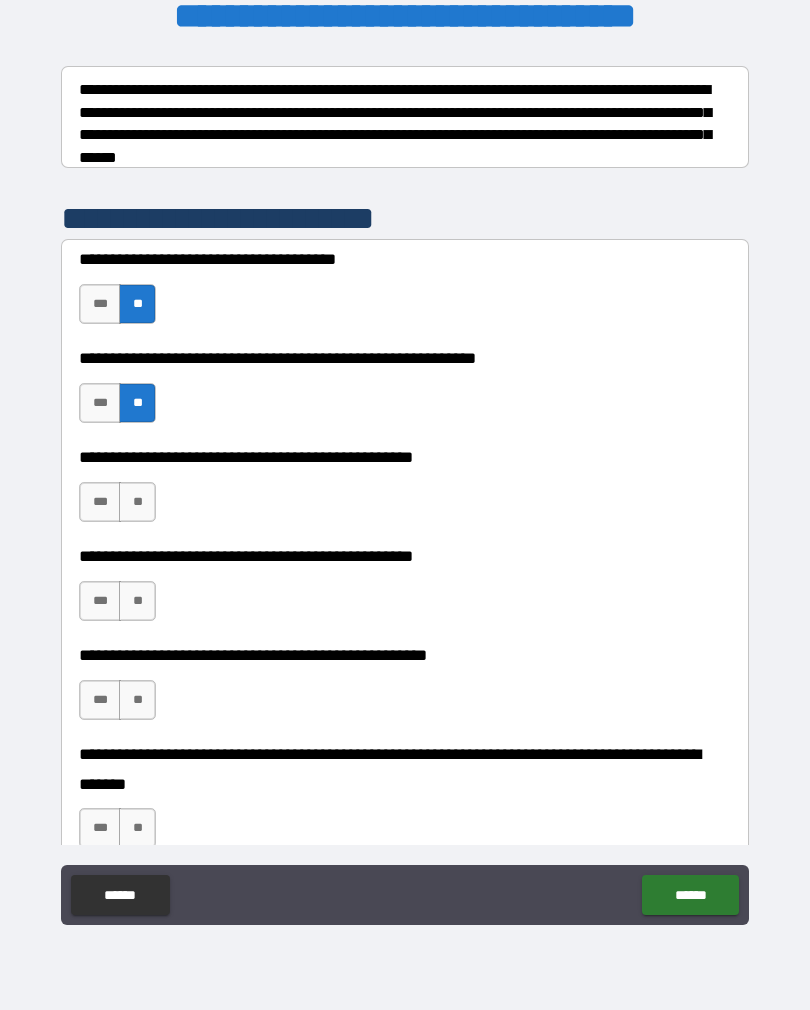 scroll, scrollTop: 320, scrollLeft: 0, axis: vertical 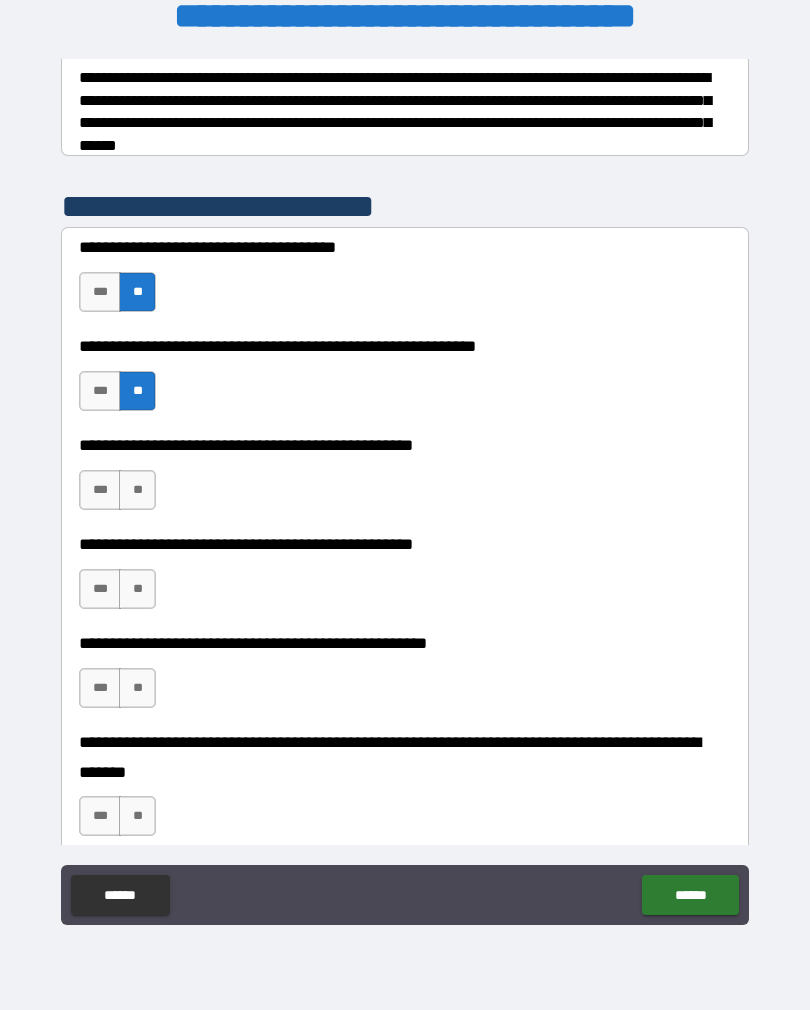 click on "**" at bounding box center [137, 490] 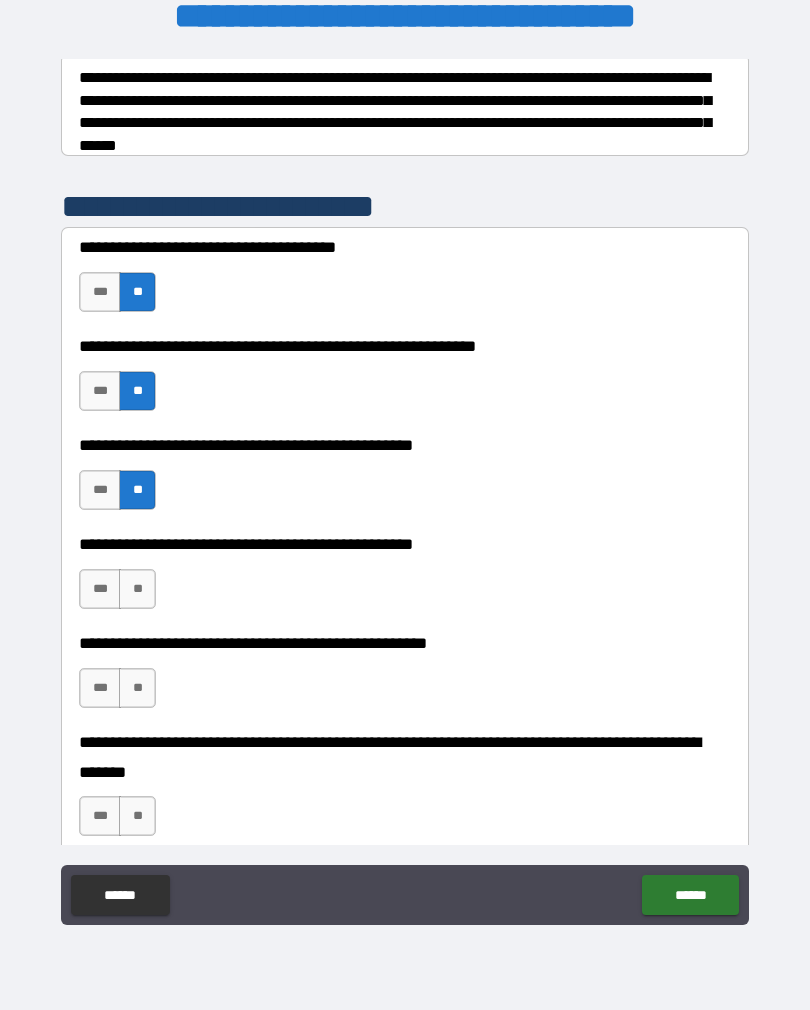 click on "***" at bounding box center (100, 589) 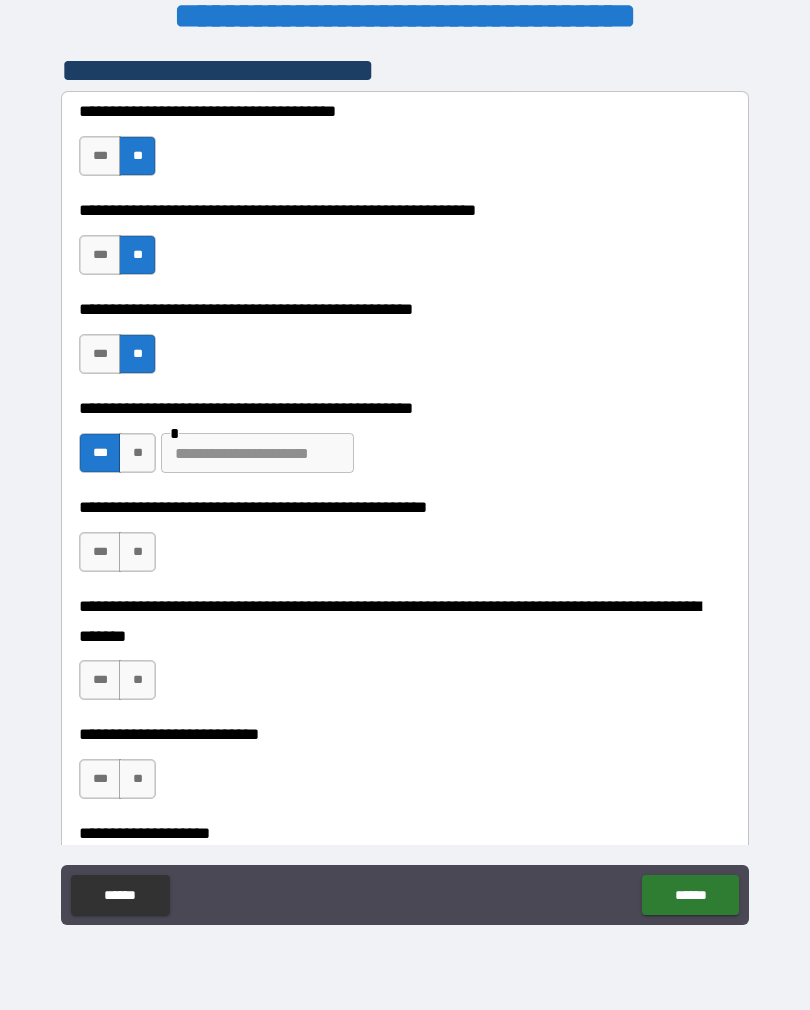scroll, scrollTop: 444, scrollLeft: 0, axis: vertical 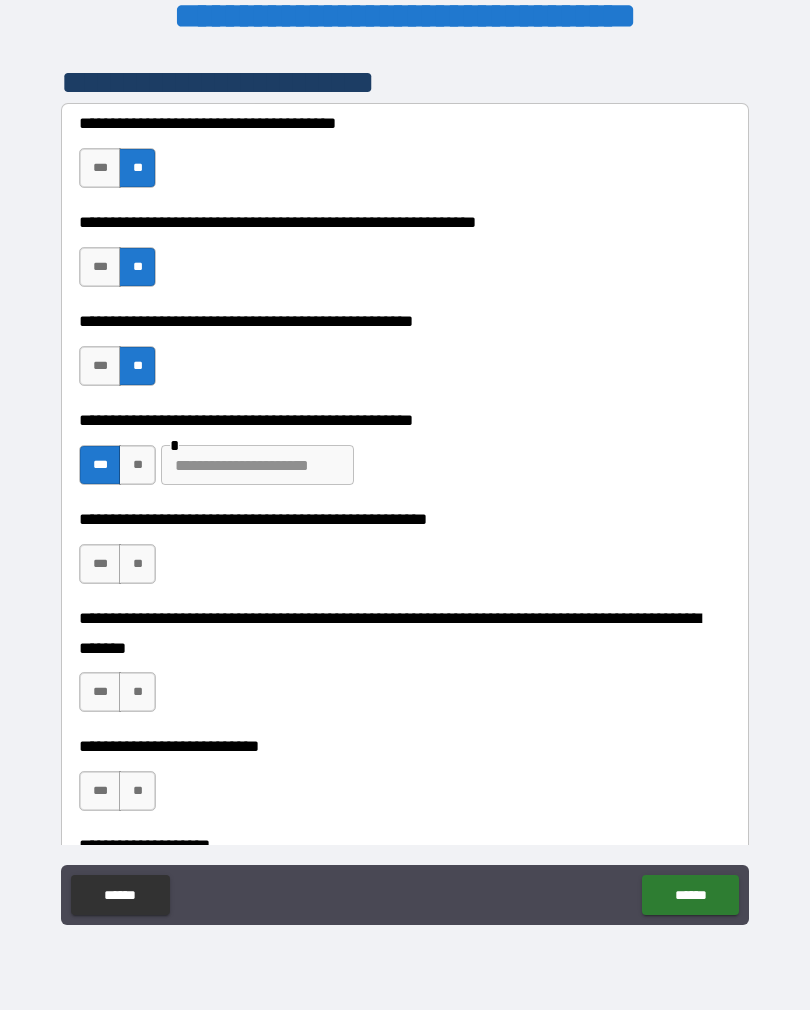 click at bounding box center [257, 465] 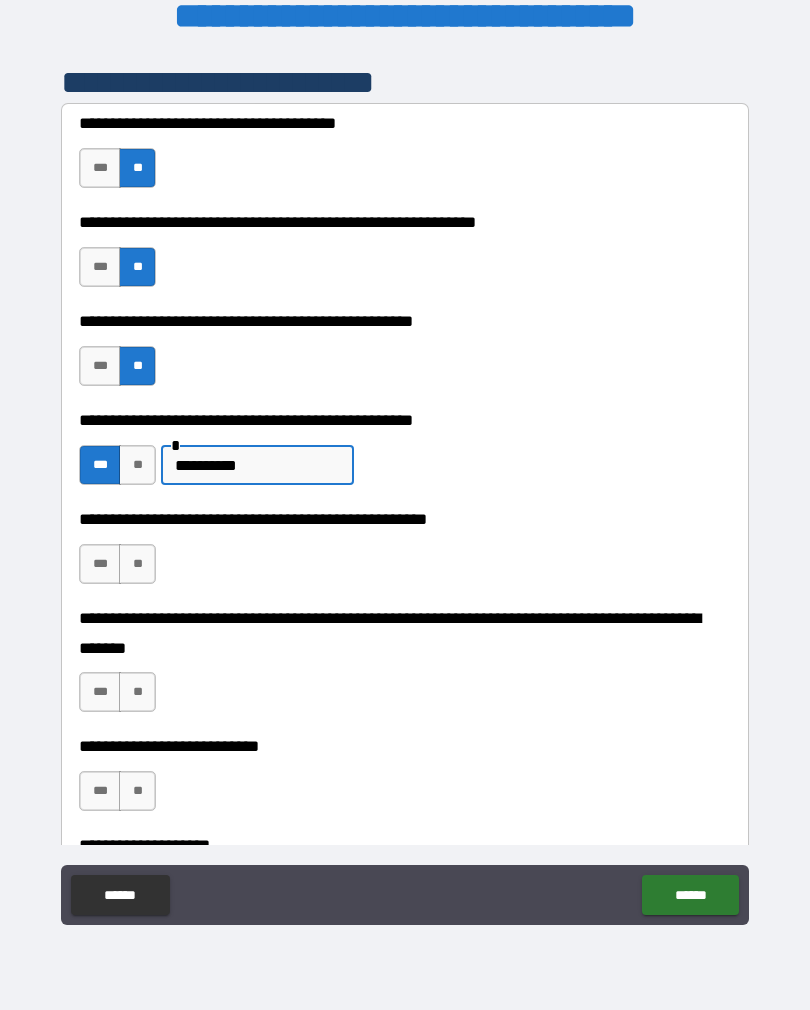 click on "**********" at bounding box center [405, 554] 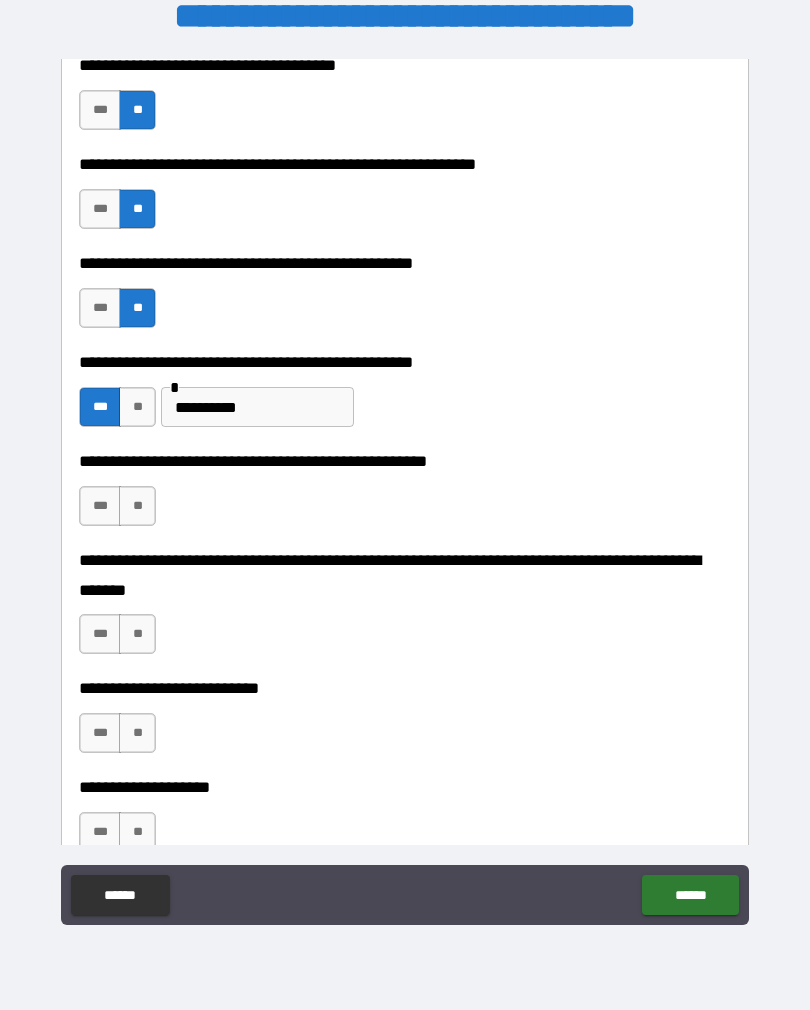 scroll, scrollTop: 513, scrollLeft: 0, axis: vertical 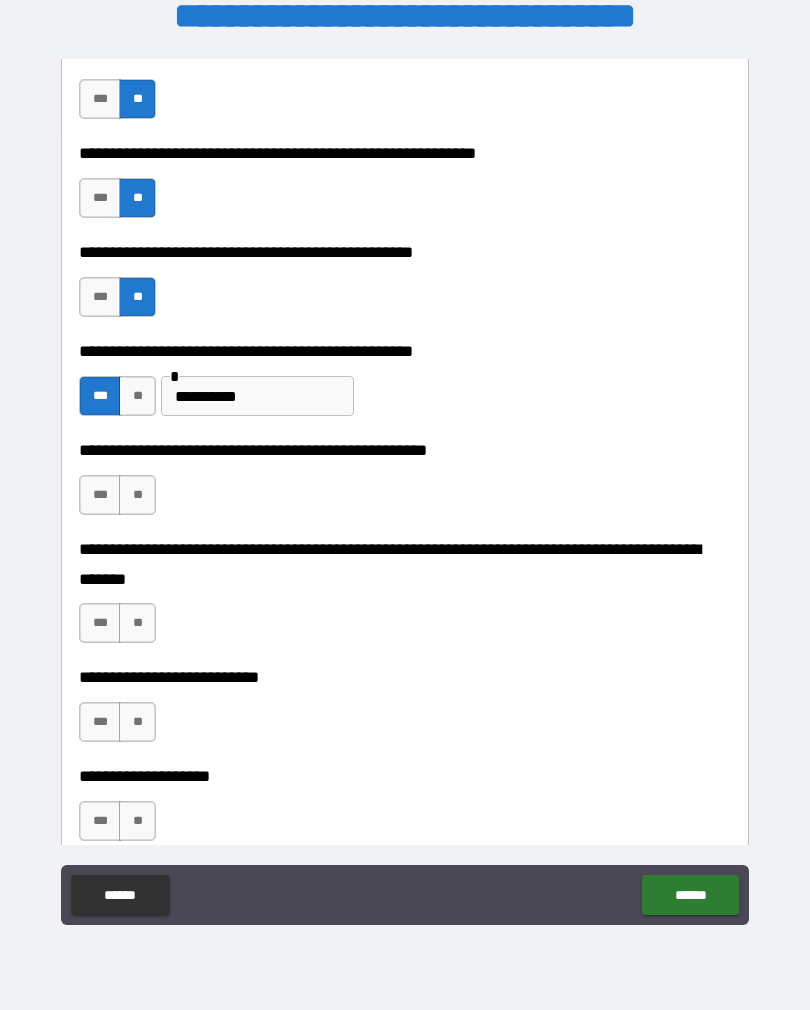 click on "**" at bounding box center [137, 495] 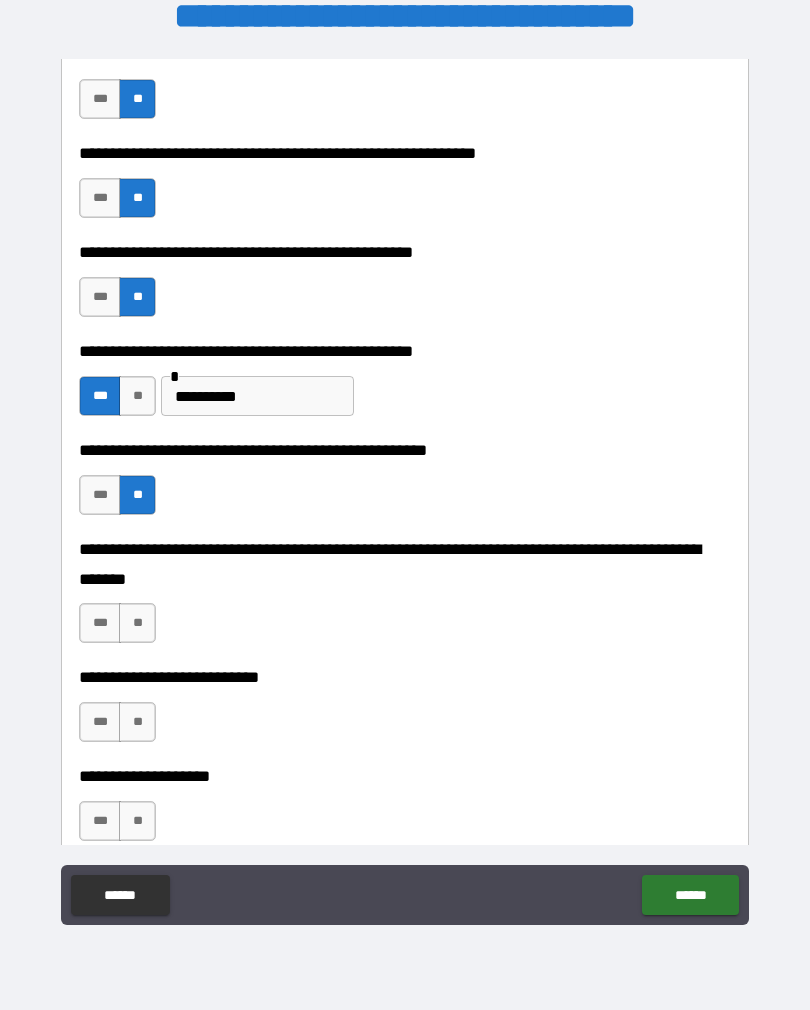 click on "**" at bounding box center (137, 623) 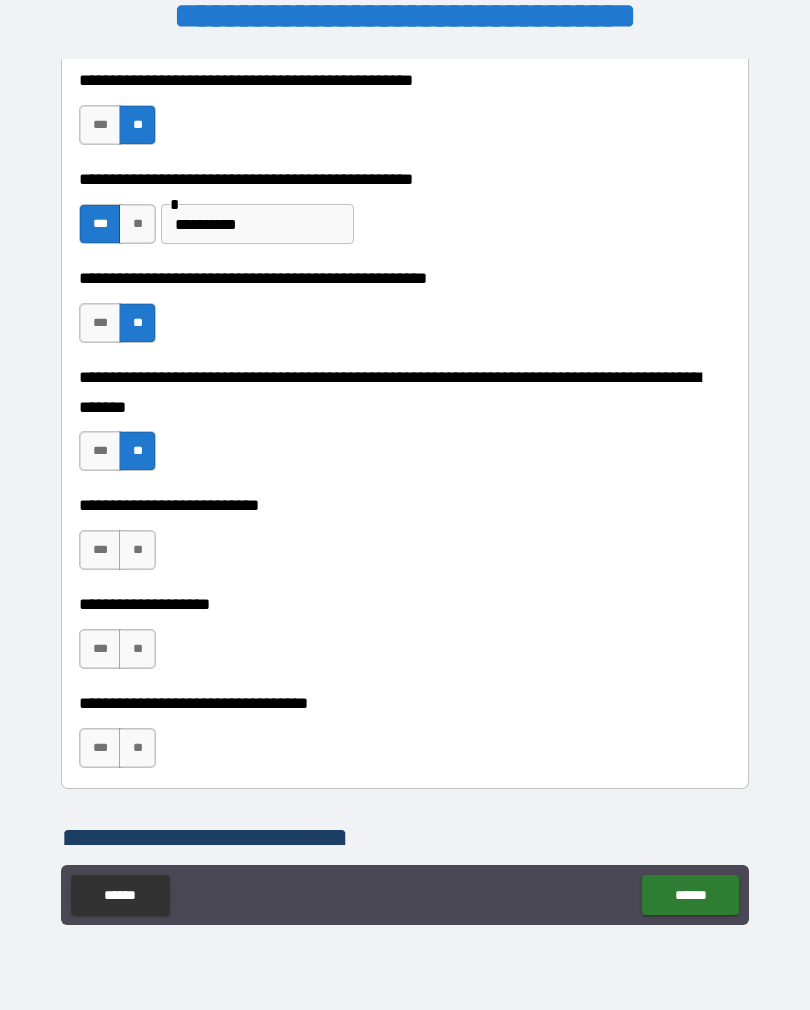 scroll, scrollTop: 684, scrollLeft: 0, axis: vertical 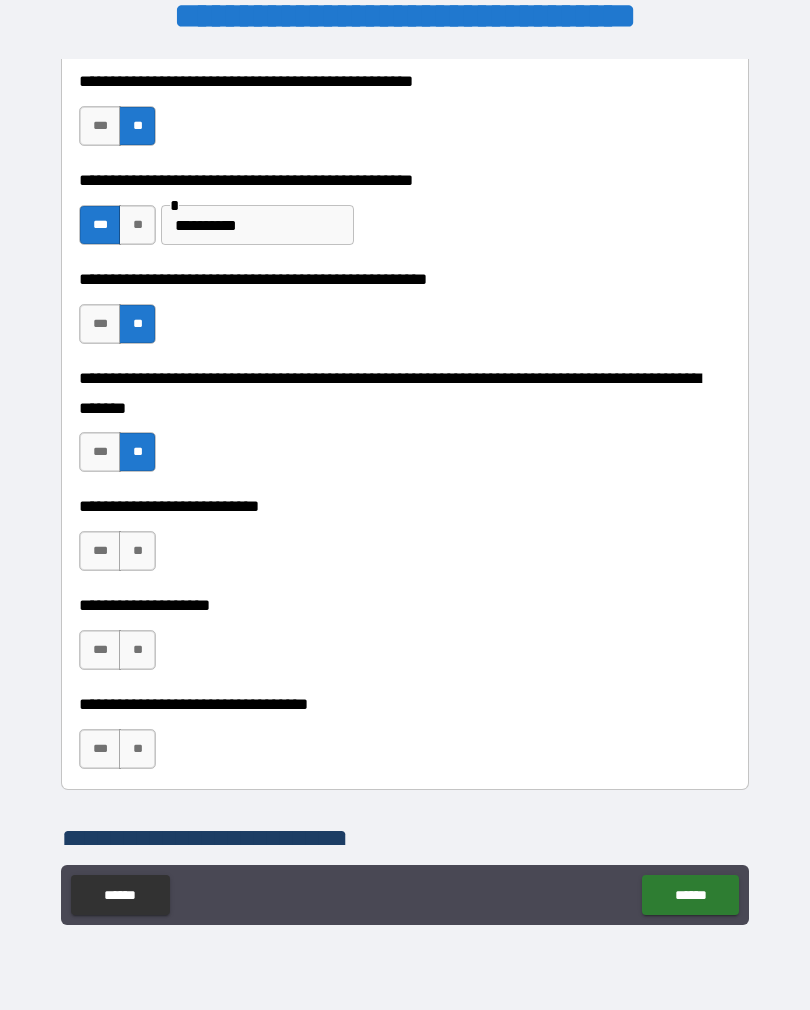 click on "**" at bounding box center [137, 551] 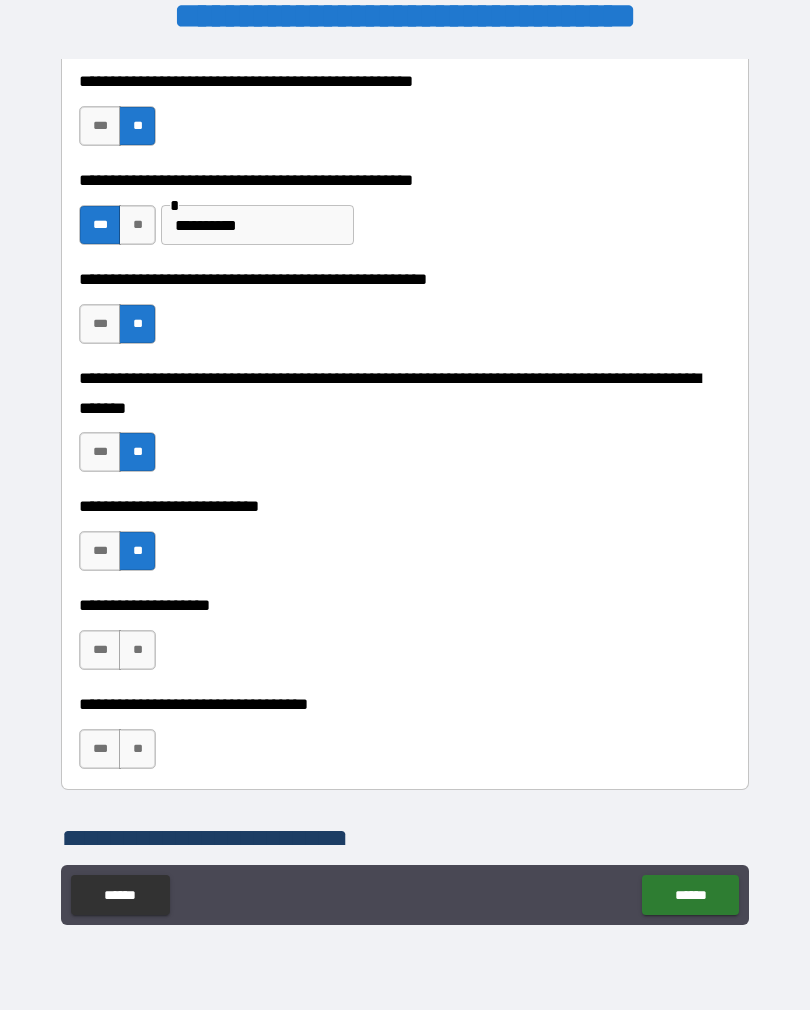 click on "**" at bounding box center [137, 650] 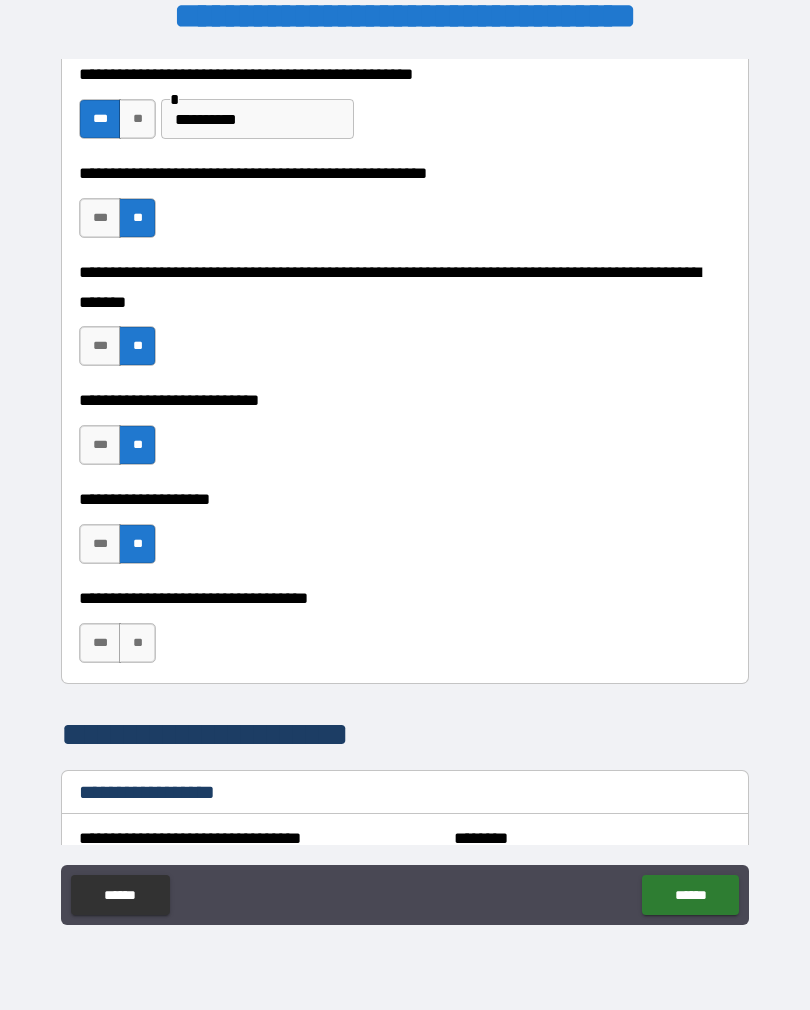 click on "**" at bounding box center [137, 643] 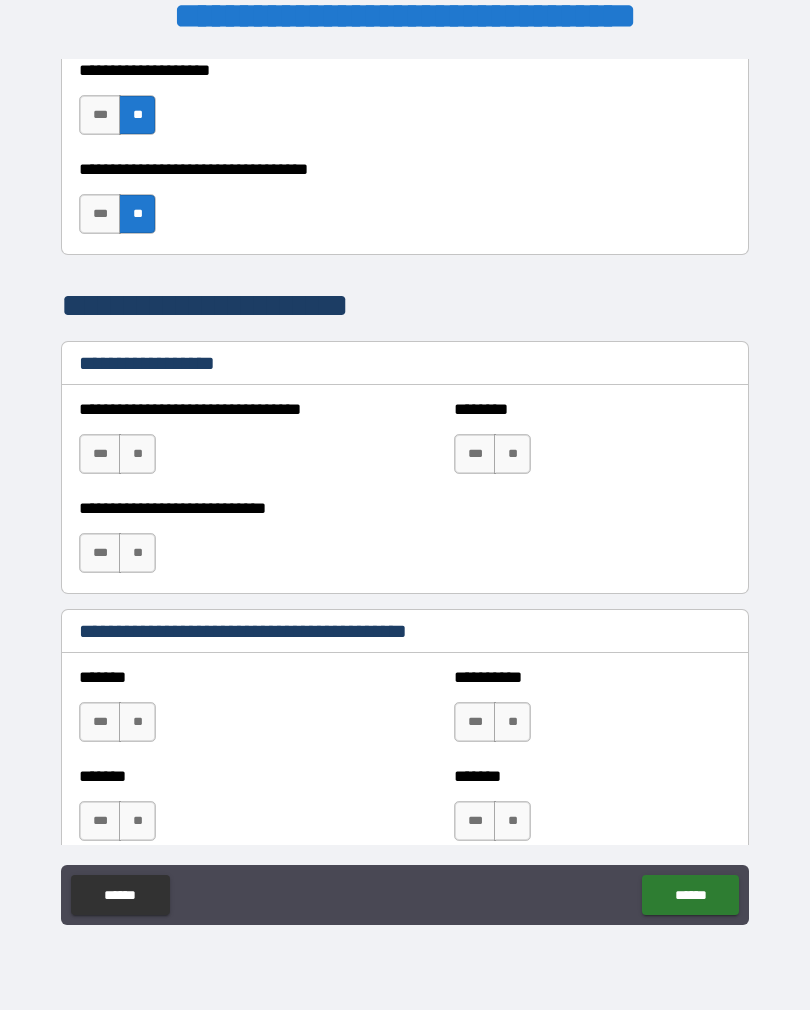 scroll, scrollTop: 1227, scrollLeft: 0, axis: vertical 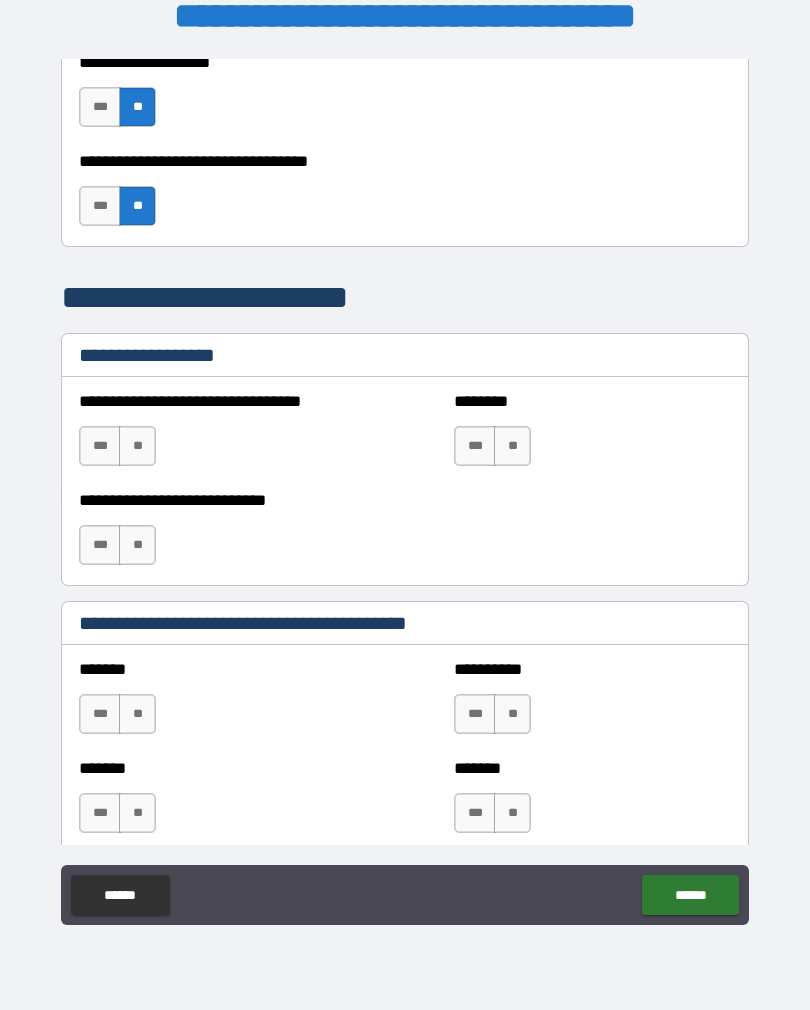 click on "**" at bounding box center (137, 446) 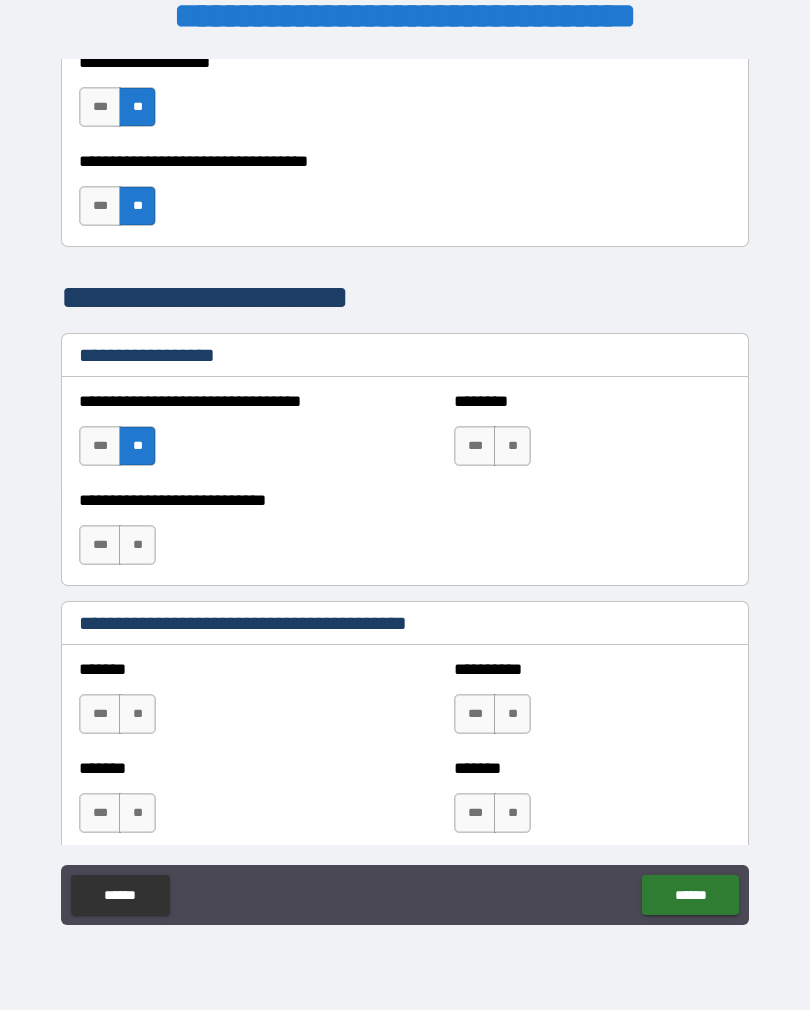 click on "**" at bounding box center [512, 446] 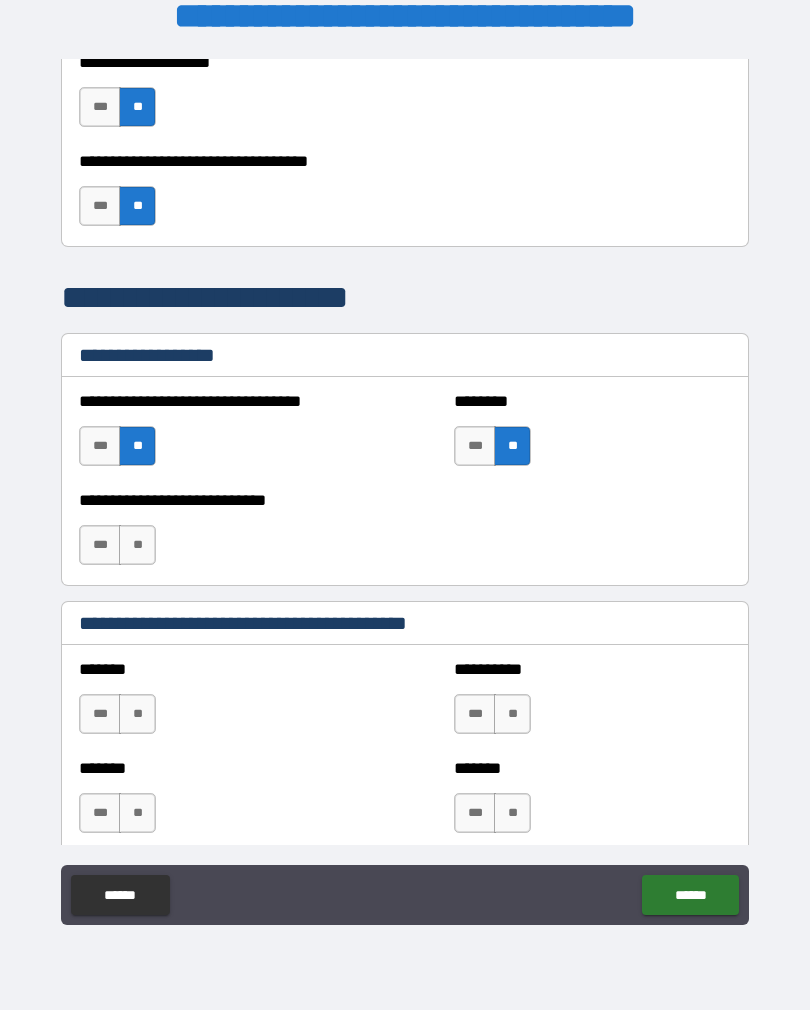 click on "**" at bounding box center [137, 545] 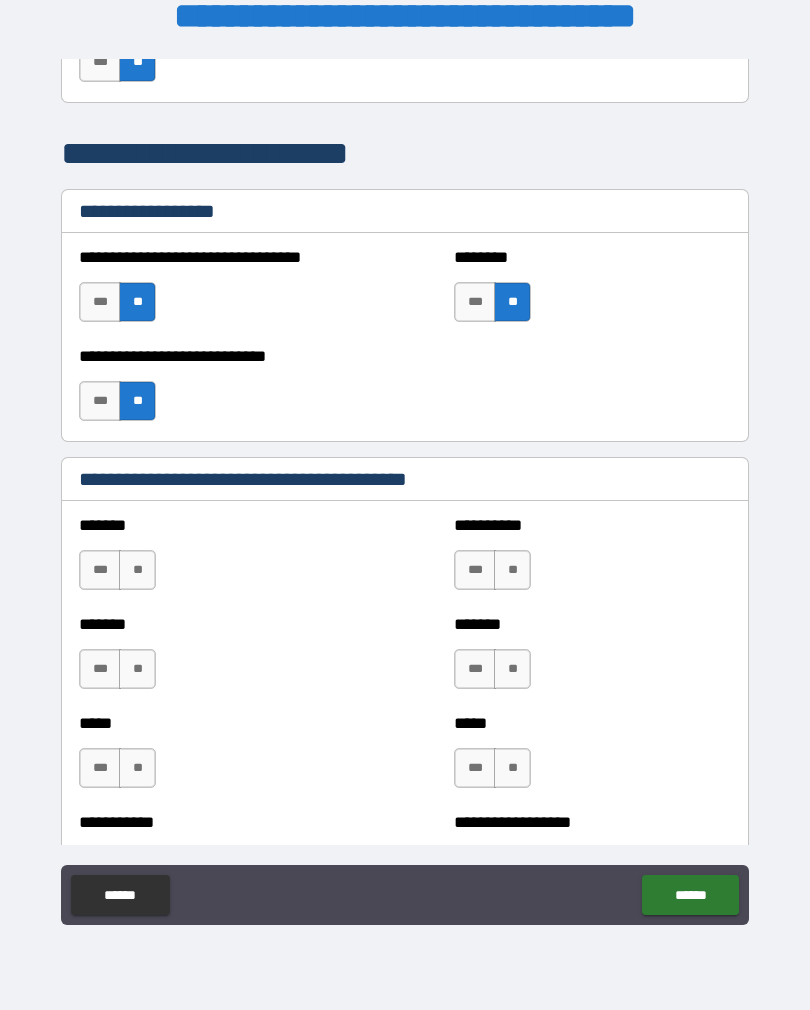 scroll, scrollTop: 1381, scrollLeft: 0, axis: vertical 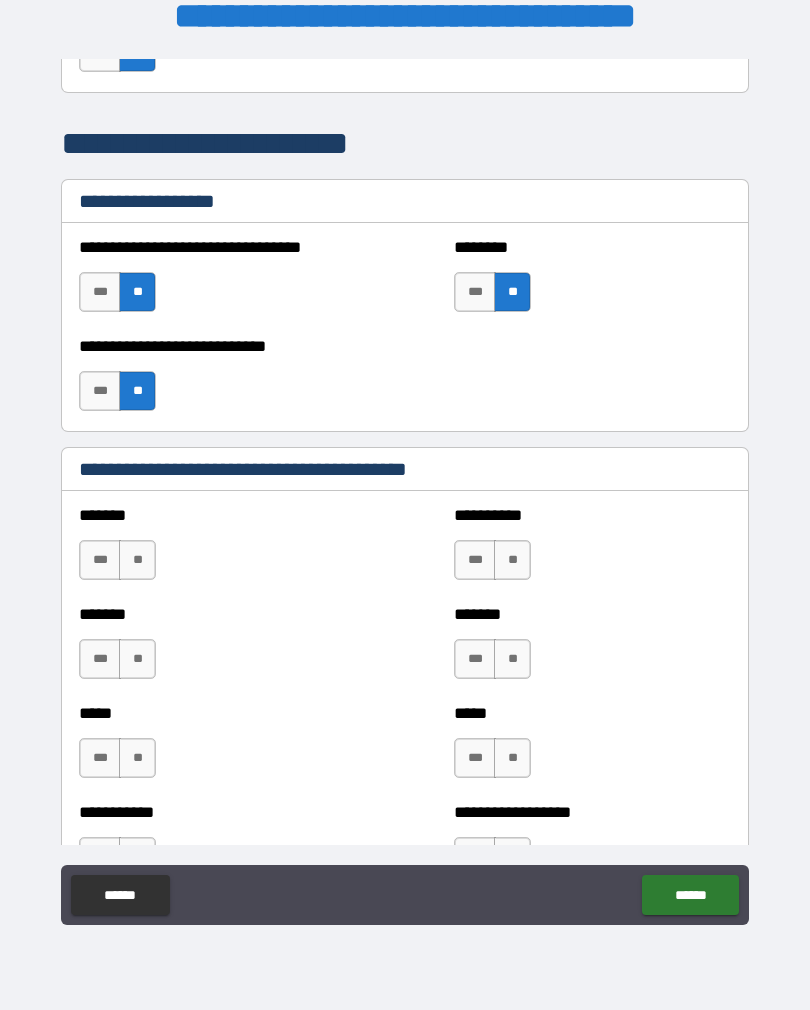 click on "**" at bounding box center [137, 560] 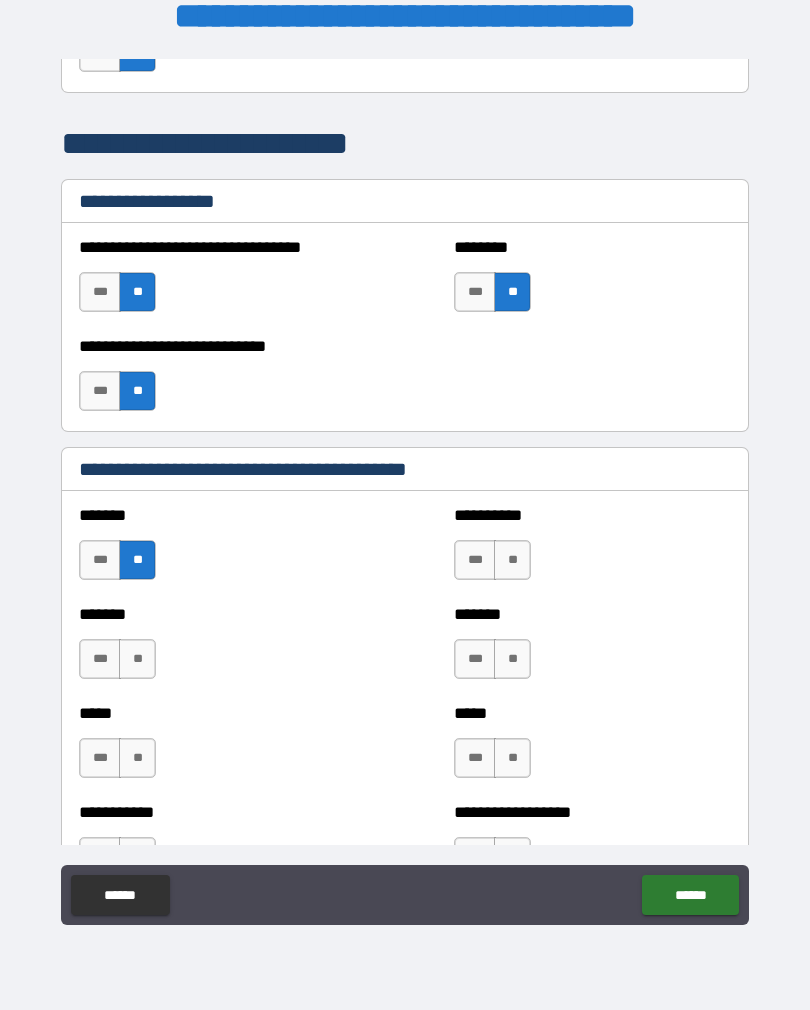 click on "**" at bounding box center [512, 560] 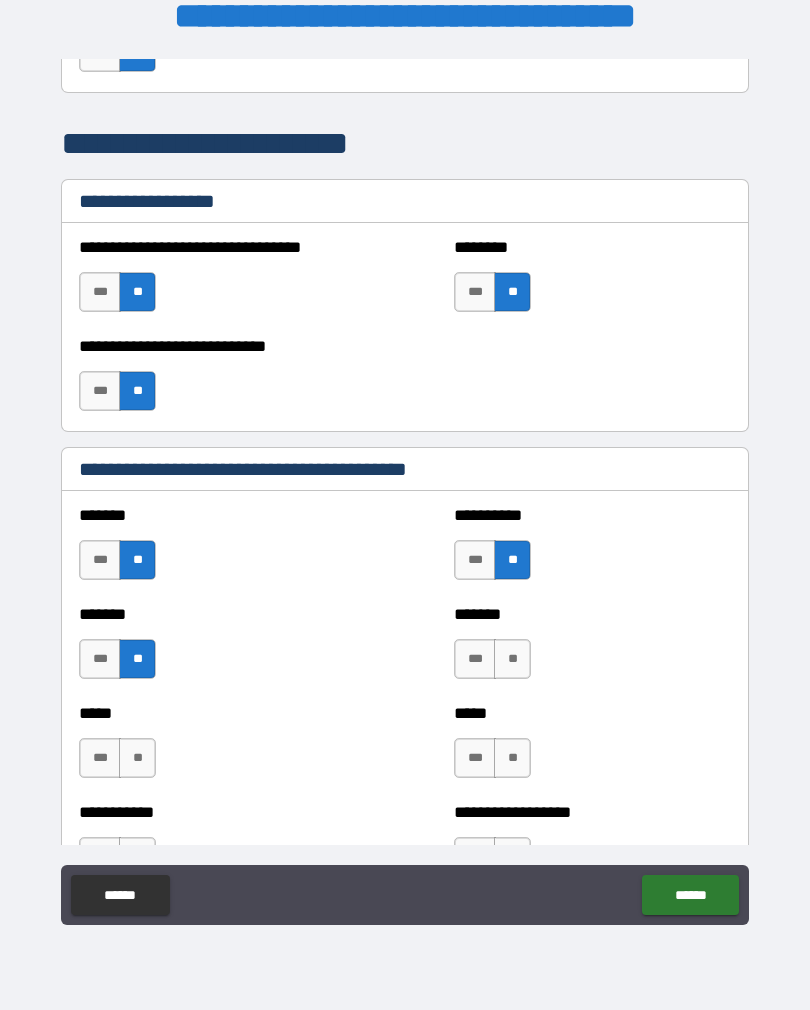 click on "**" at bounding box center (512, 659) 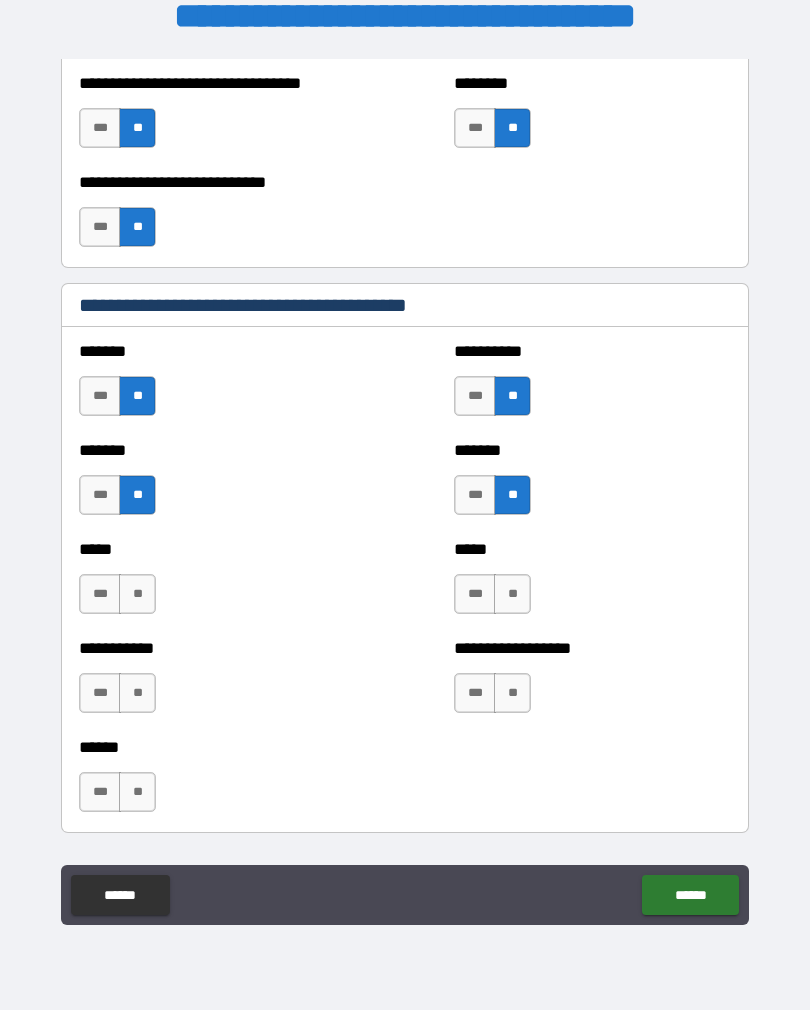 scroll, scrollTop: 1604, scrollLeft: 0, axis: vertical 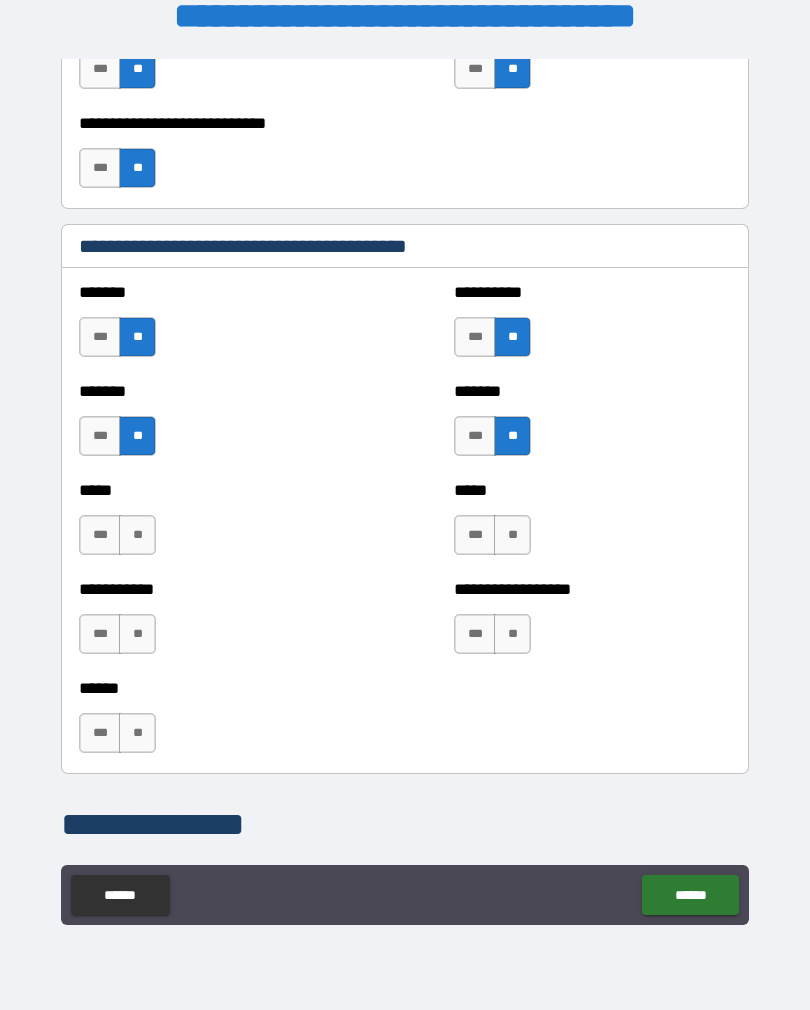 click on "**" at bounding box center [512, 535] 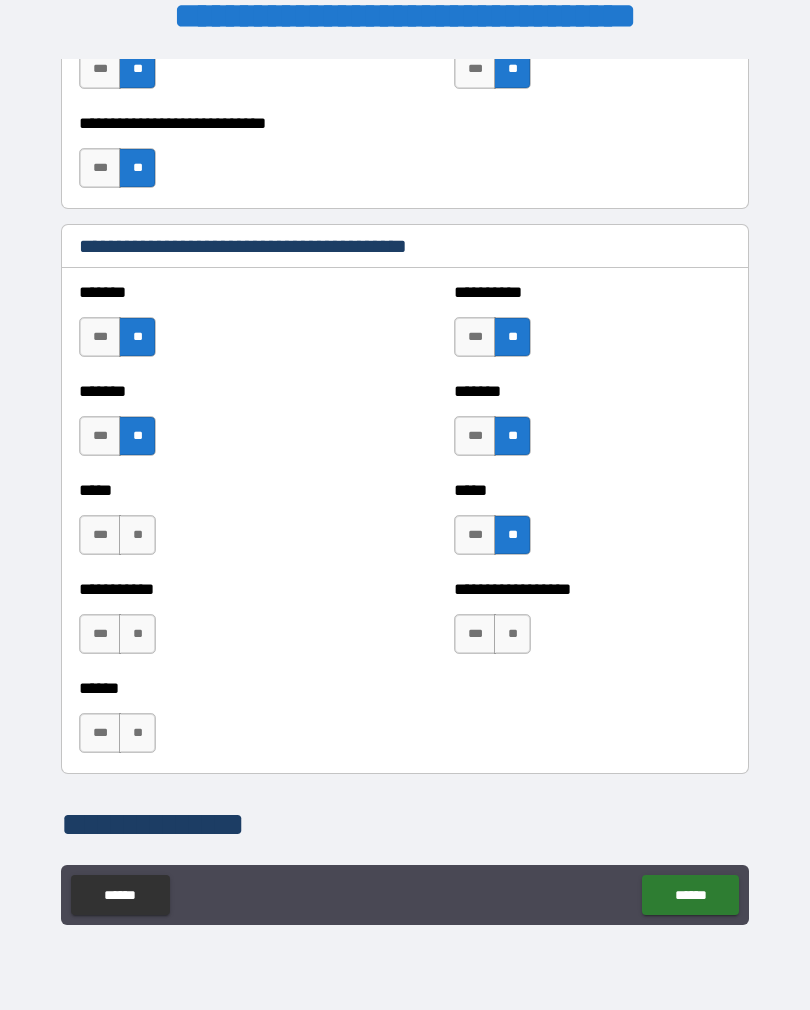 click on "**" at bounding box center [137, 535] 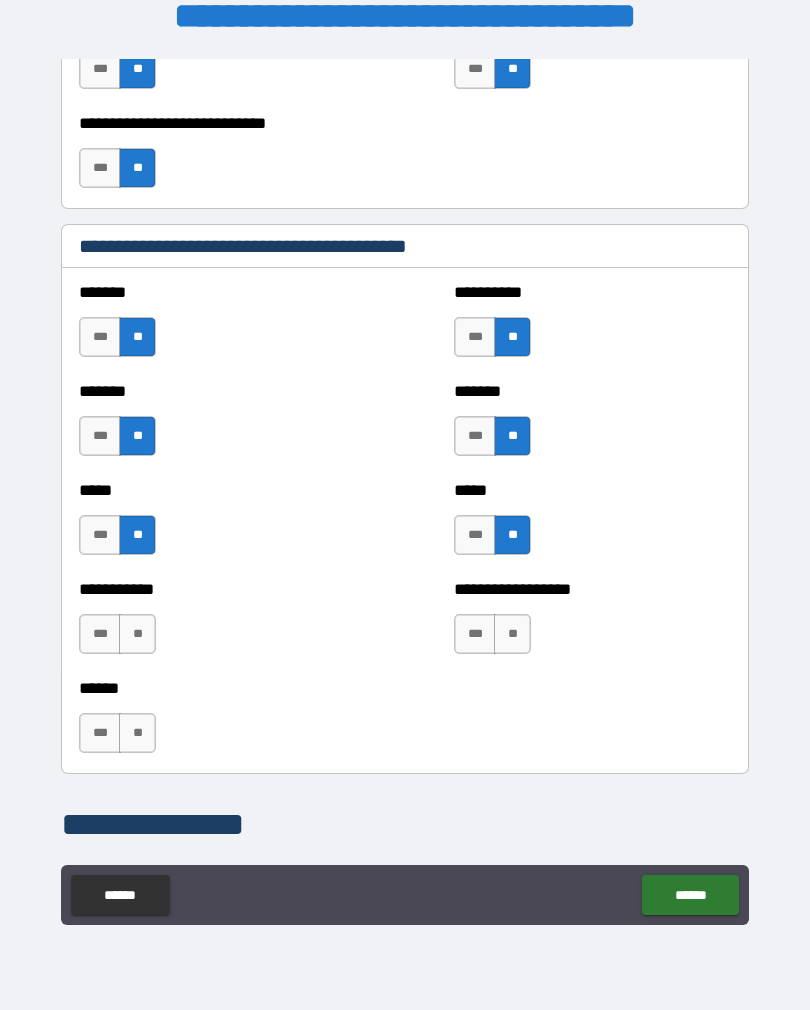 click on "**" at bounding box center [512, 634] 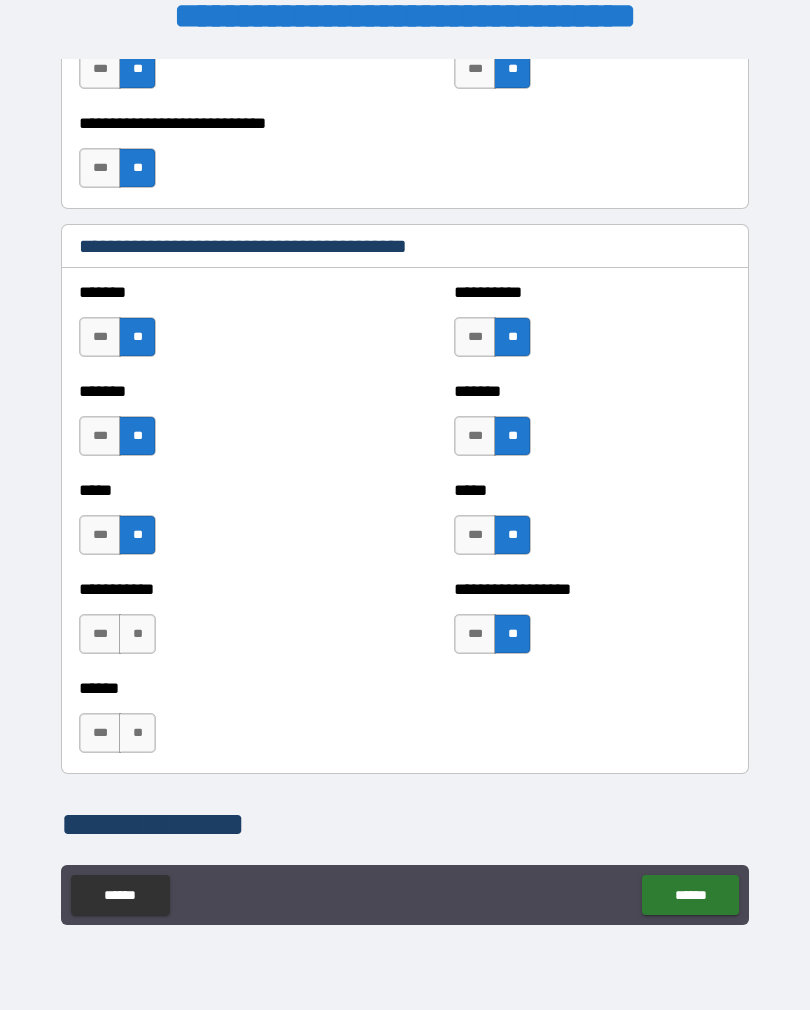 click on "**" at bounding box center [137, 634] 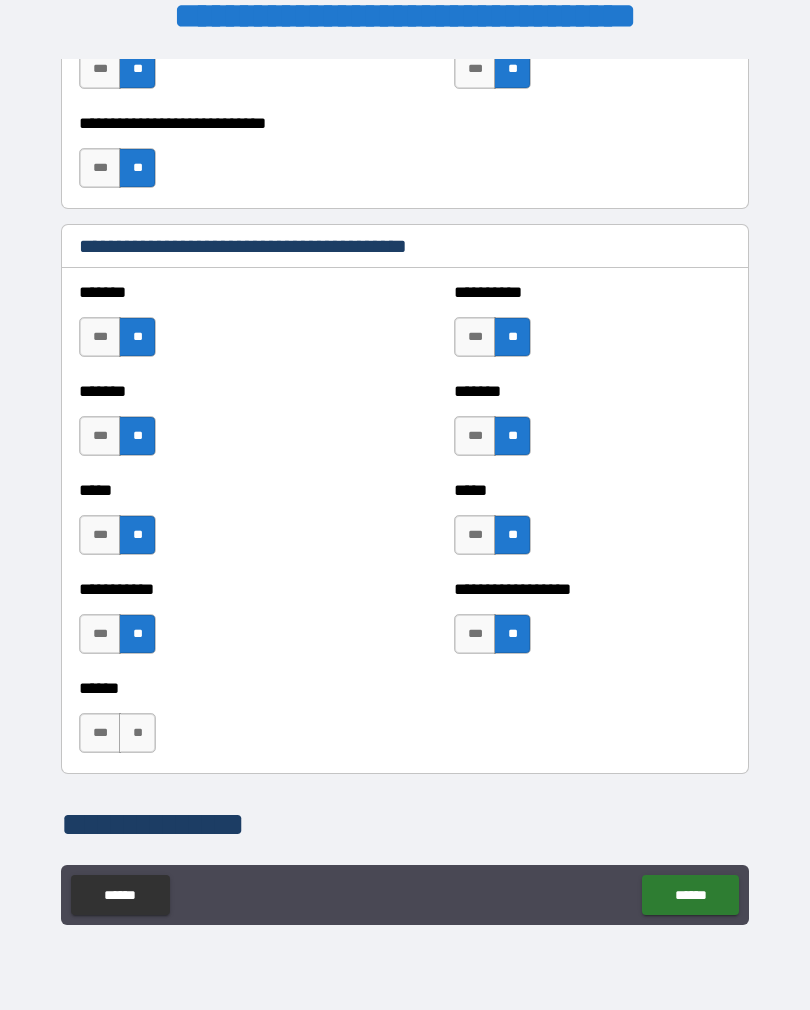 click on "**" at bounding box center (137, 733) 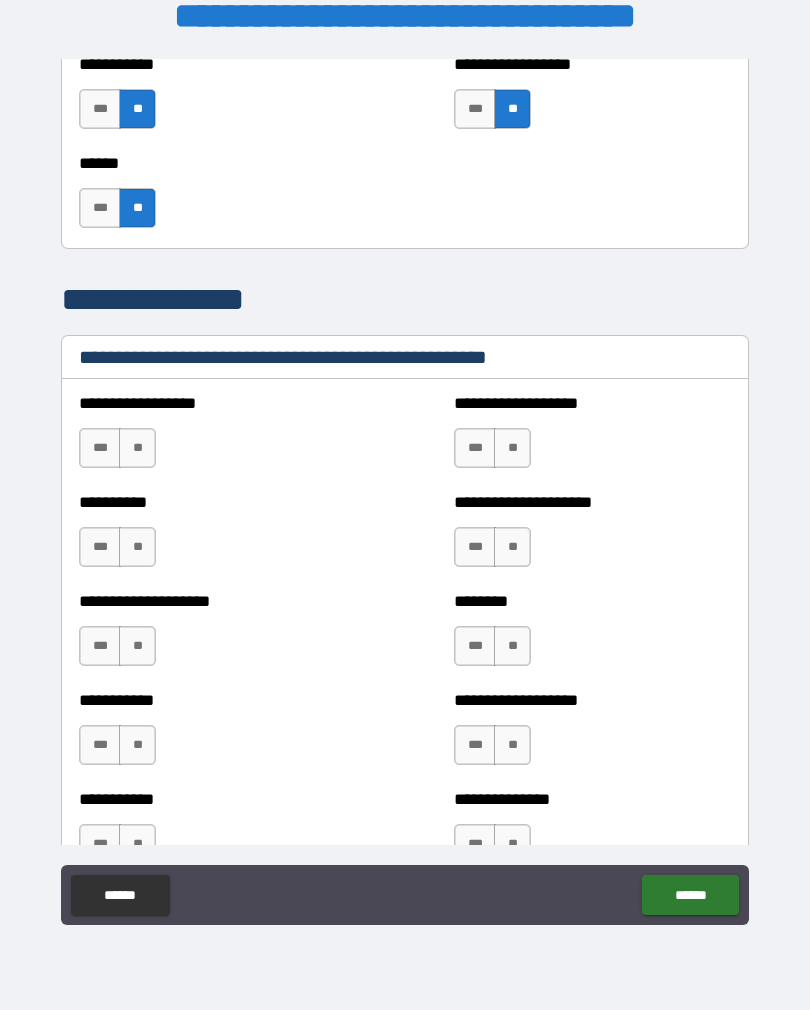 scroll, scrollTop: 2131, scrollLeft: 0, axis: vertical 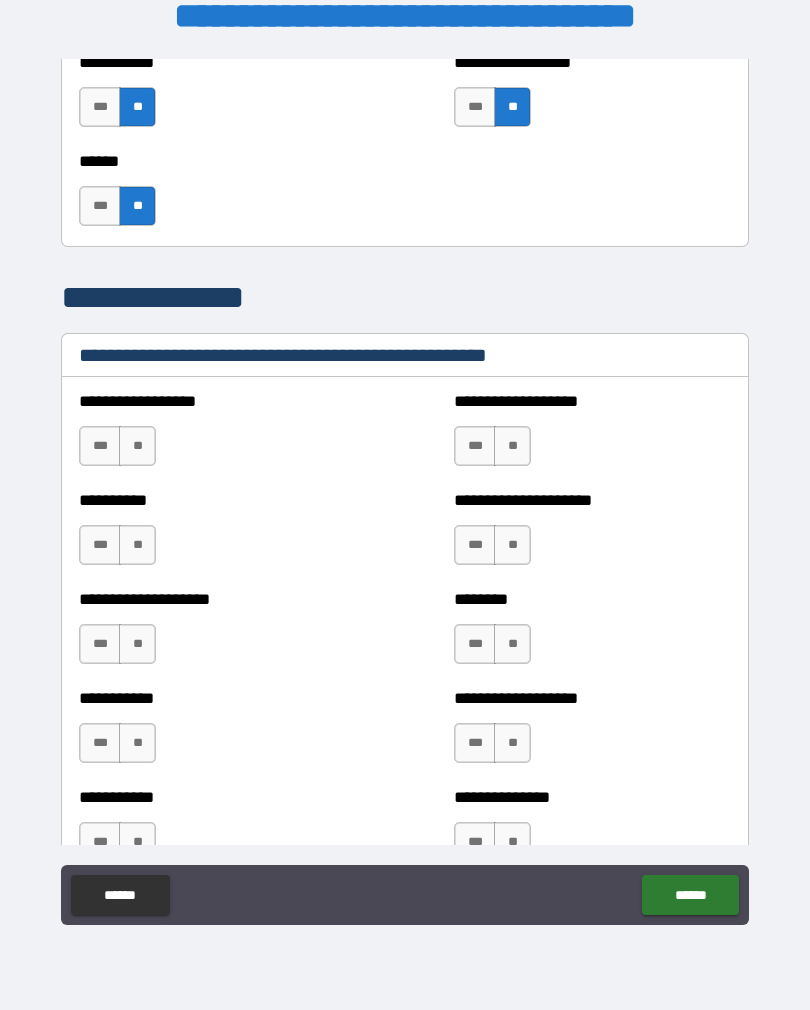 click on "**" at bounding box center (137, 446) 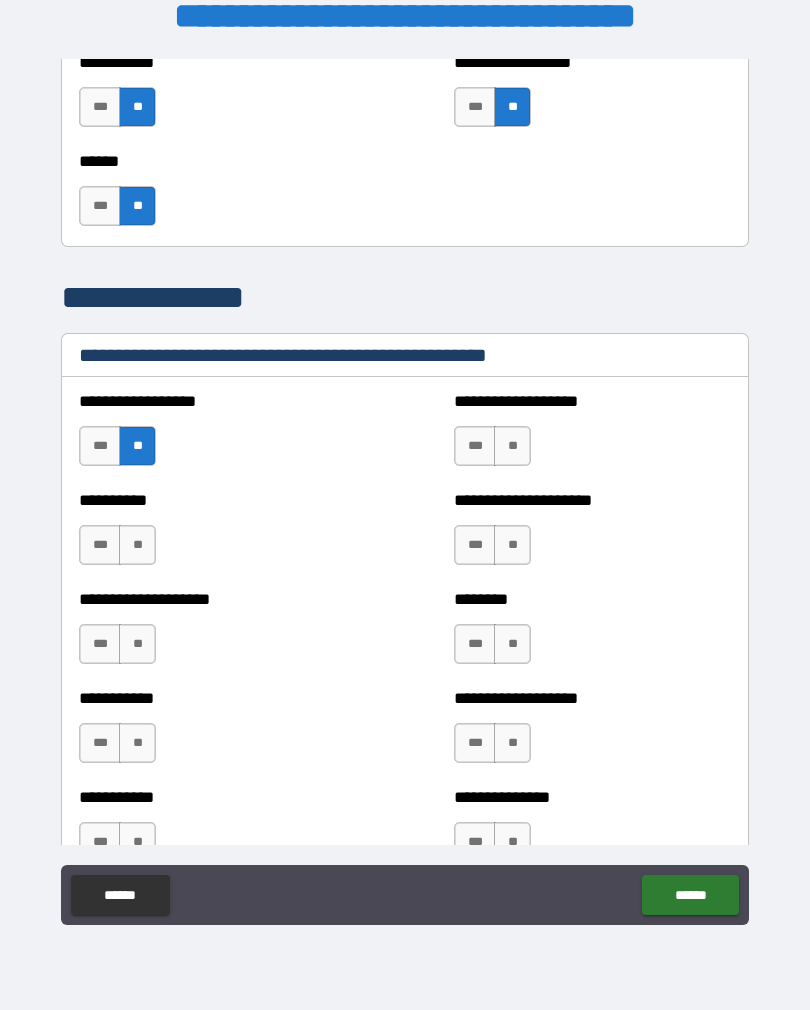 click on "**" at bounding box center [512, 446] 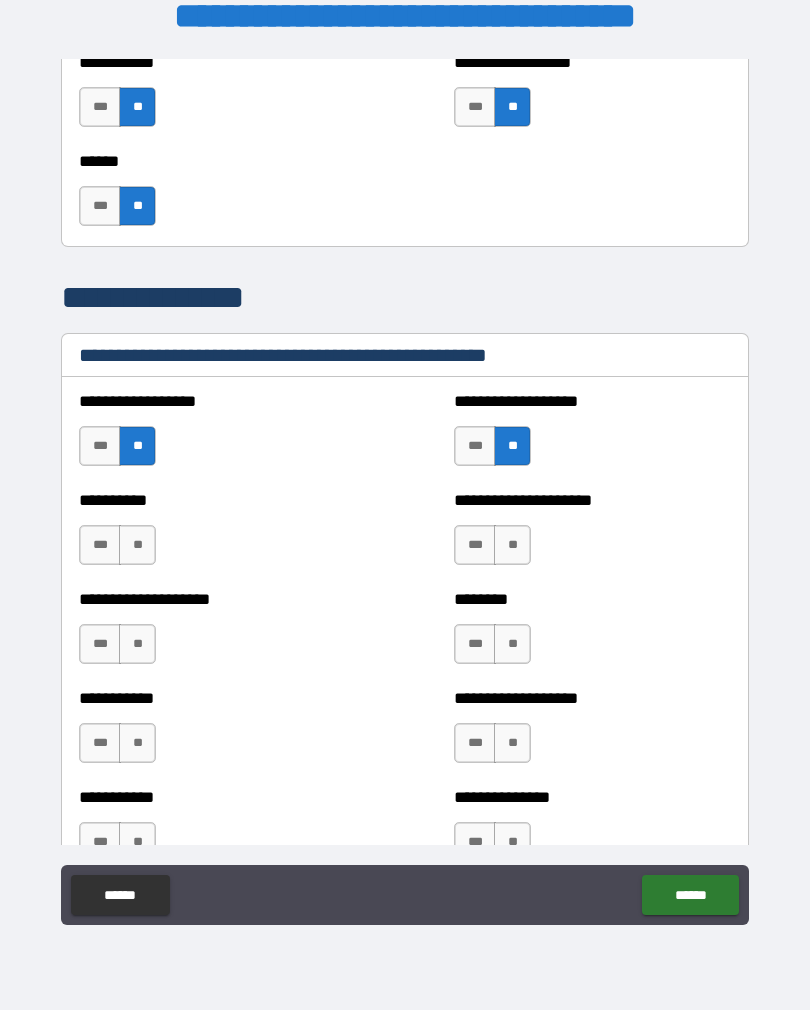 click on "**" at bounding box center [137, 545] 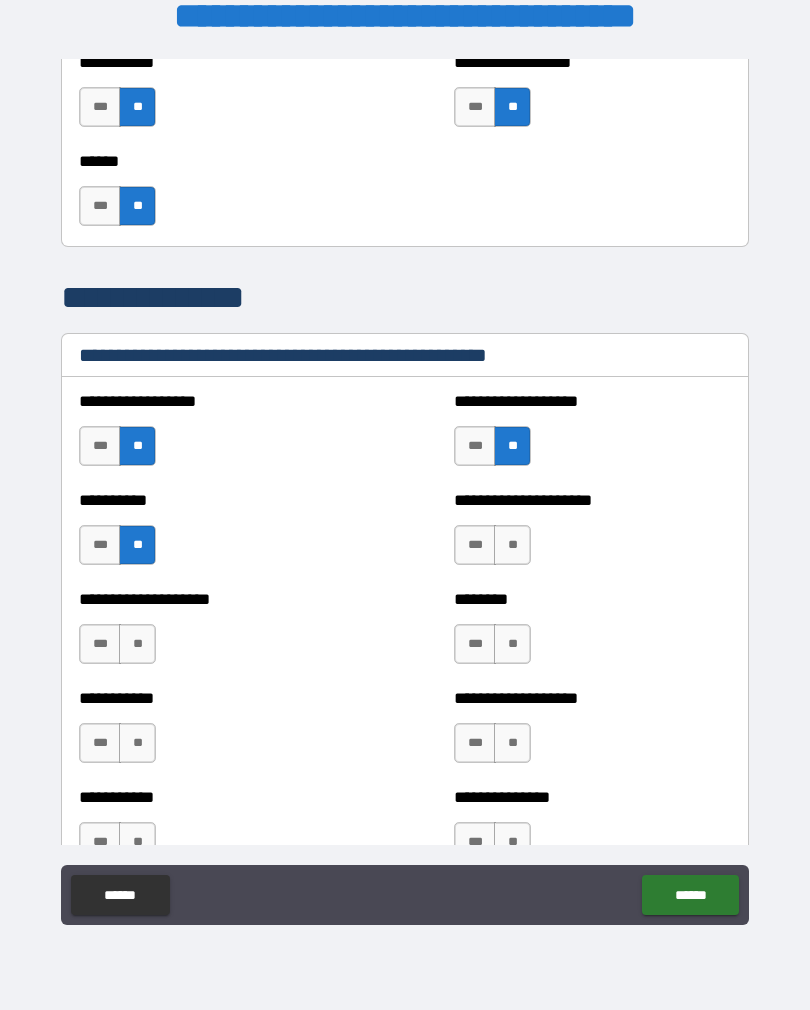 click on "**" at bounding box center (512, 545) 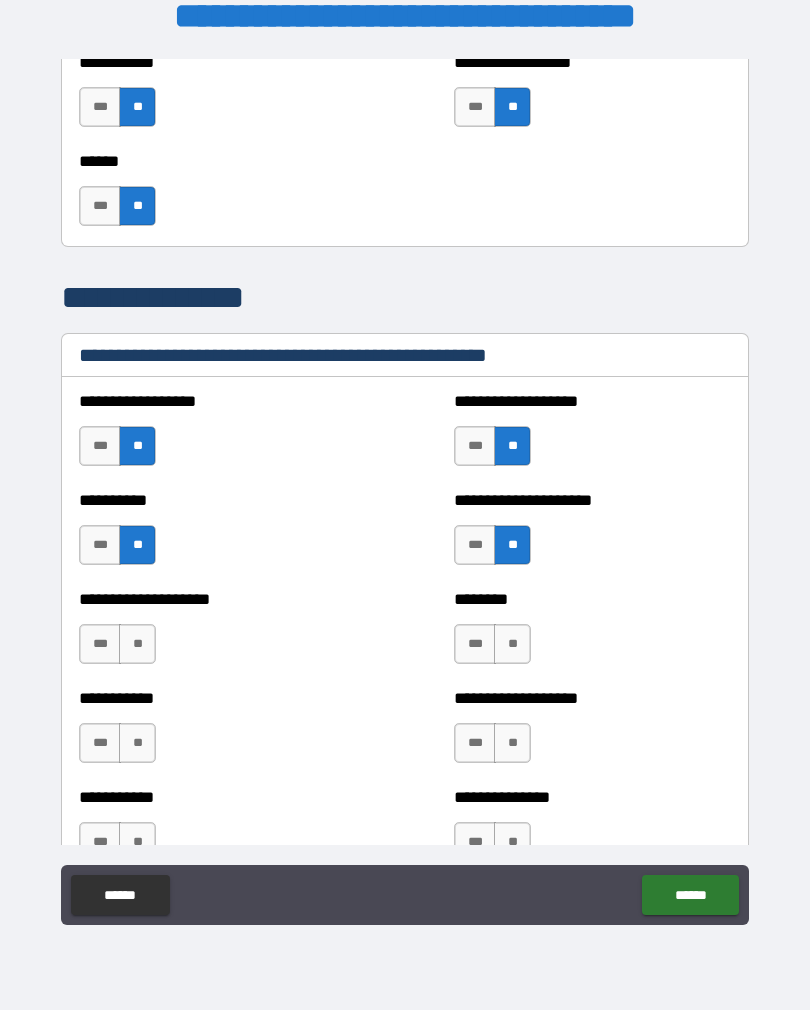 click on "**" at bounding box center (137, 644) 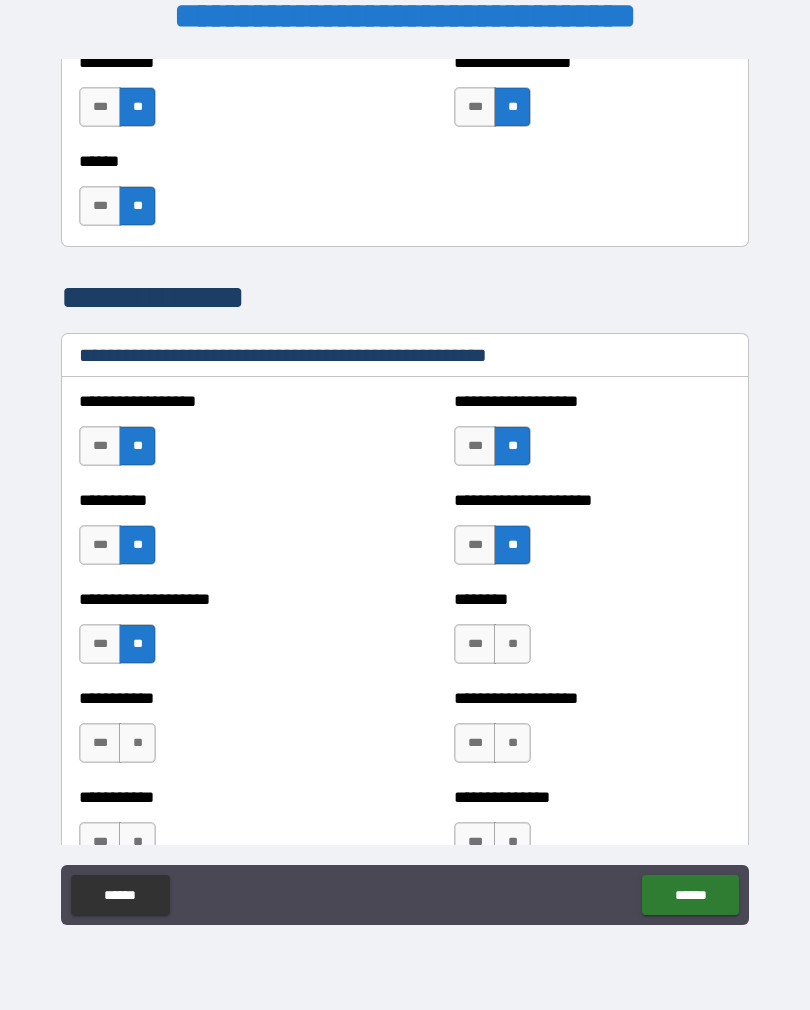 click on "**" at bounding box center [512, 644] 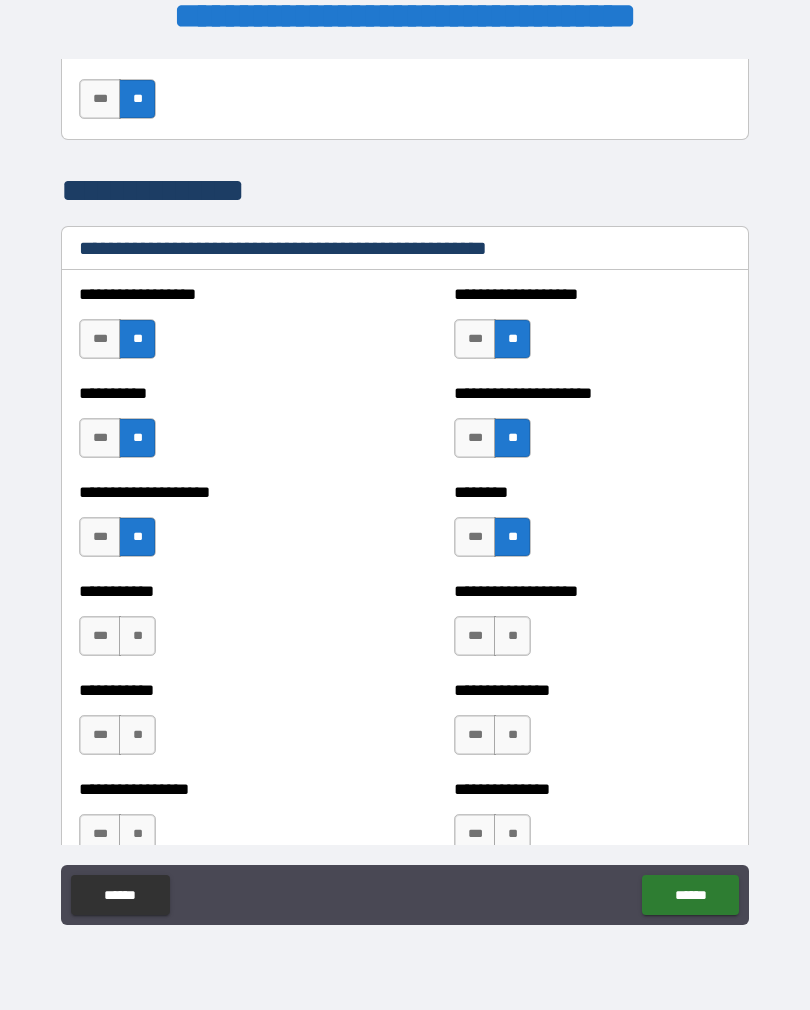 scroll, scrollTop: 2241, scrollLeft: 0, axis: vertical 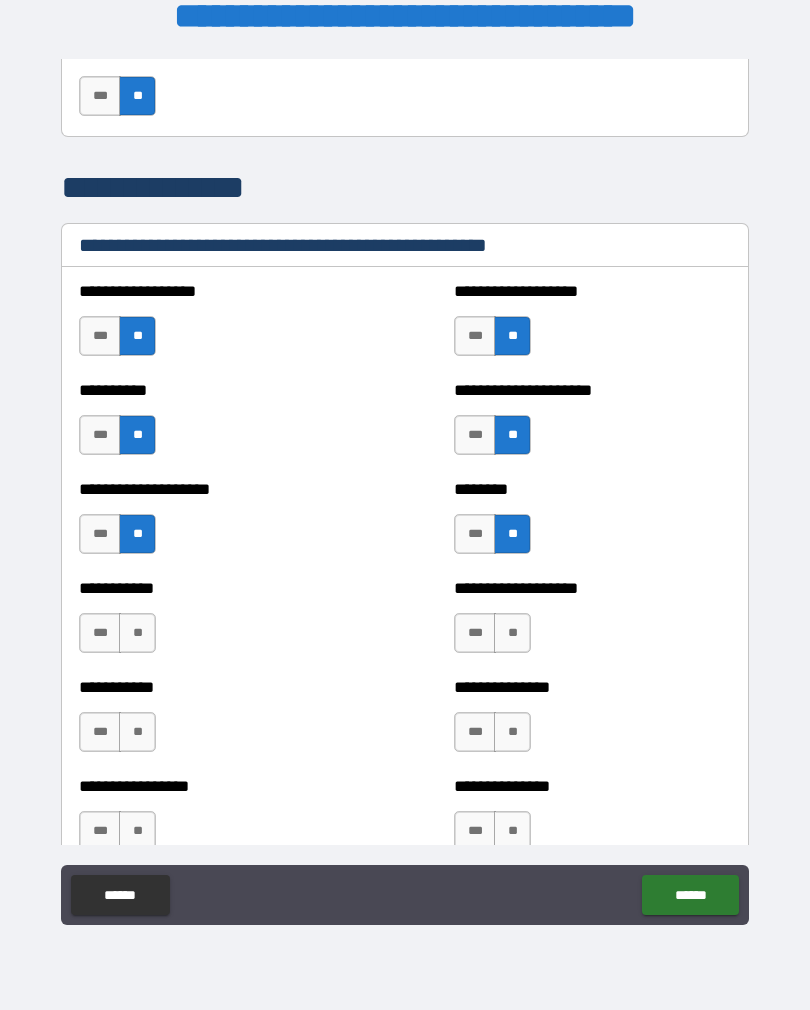 click on "**" at bounding box center [137, 633] 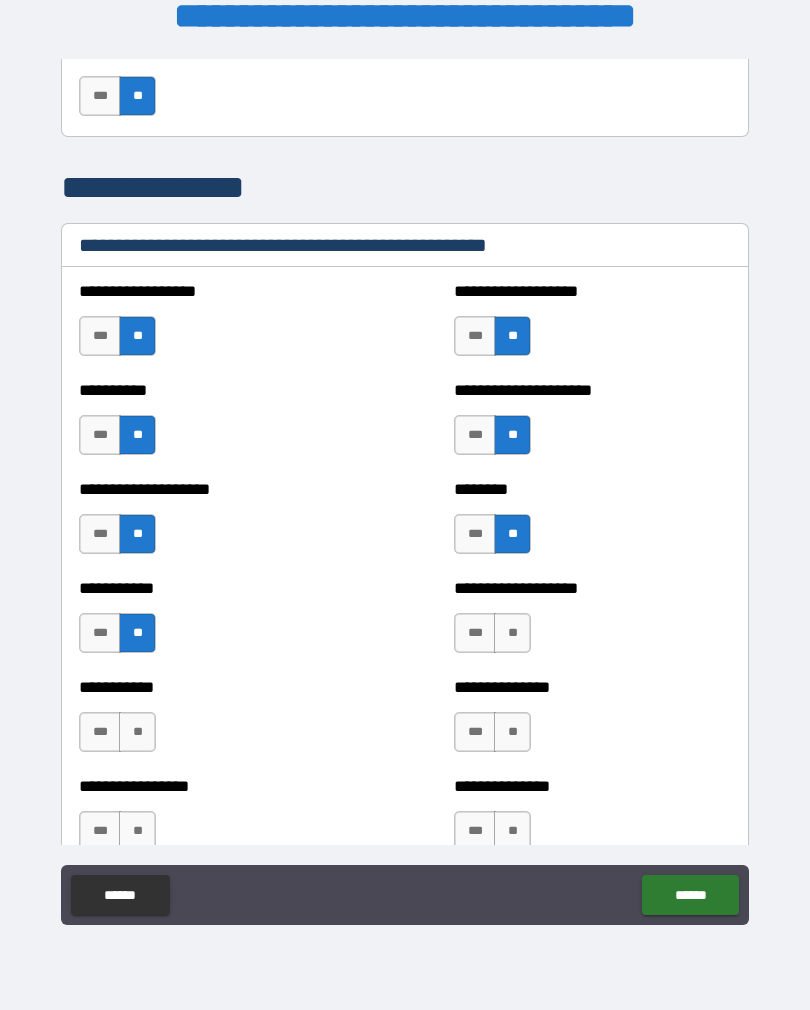 click on "**" at bounding box center [512, 633] 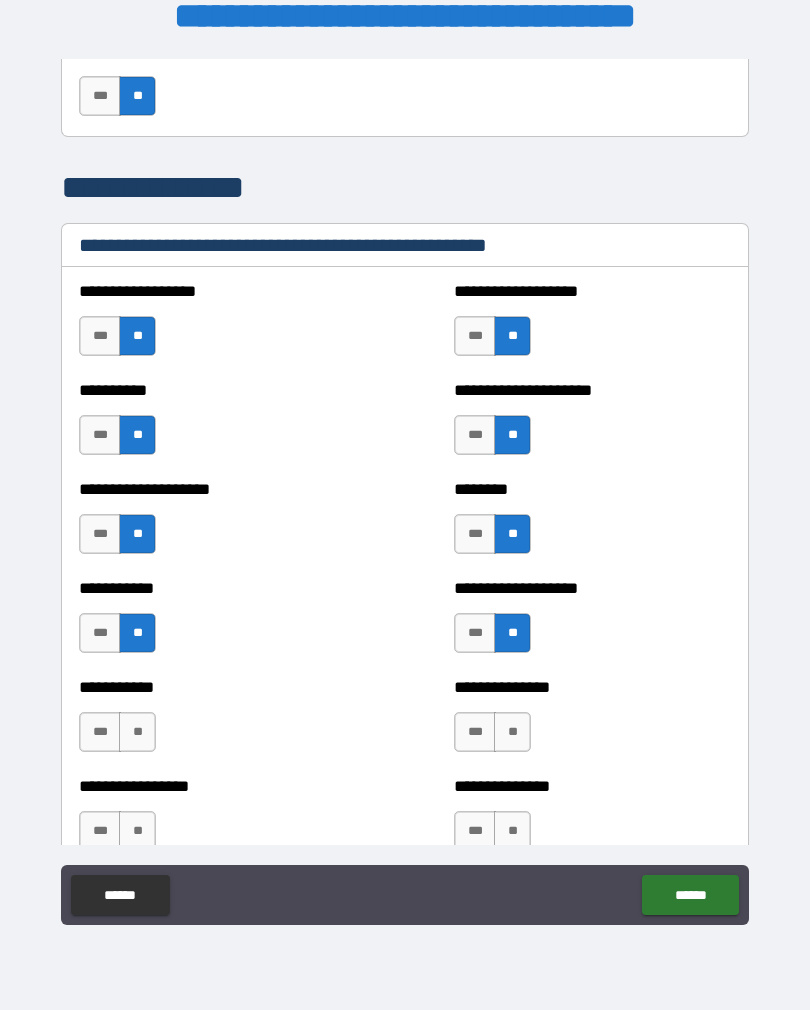 click on "**" at bounding box center [137, 732] 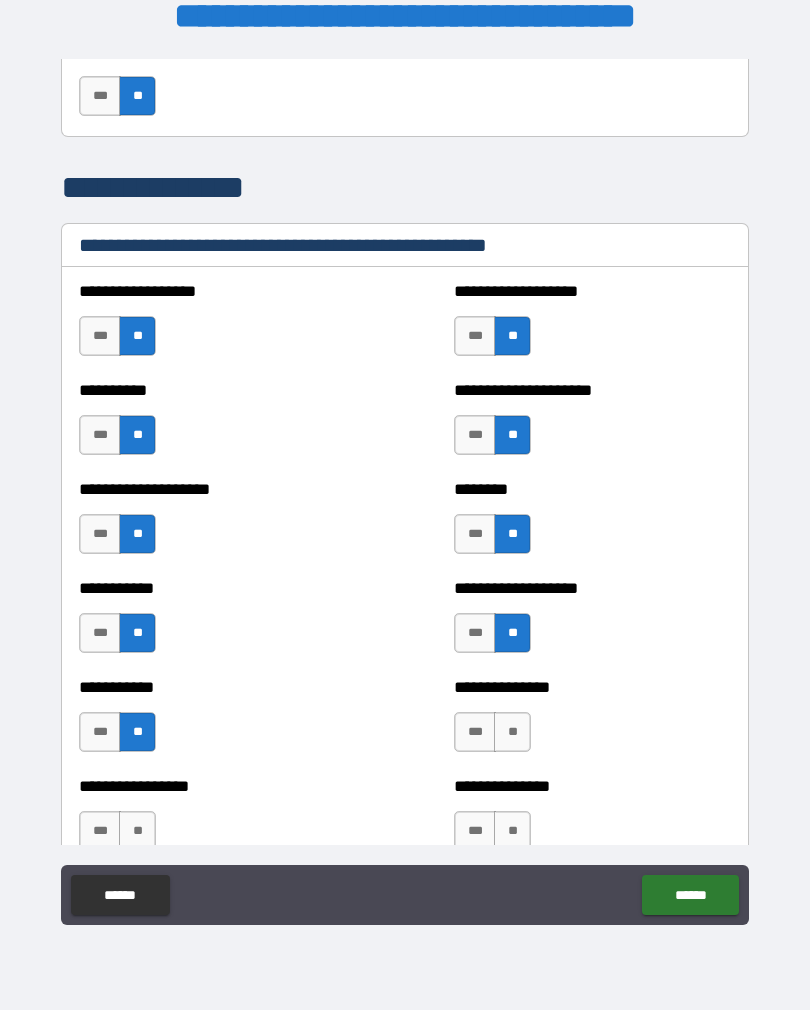 click on "**" at bounding box center (512, 732) 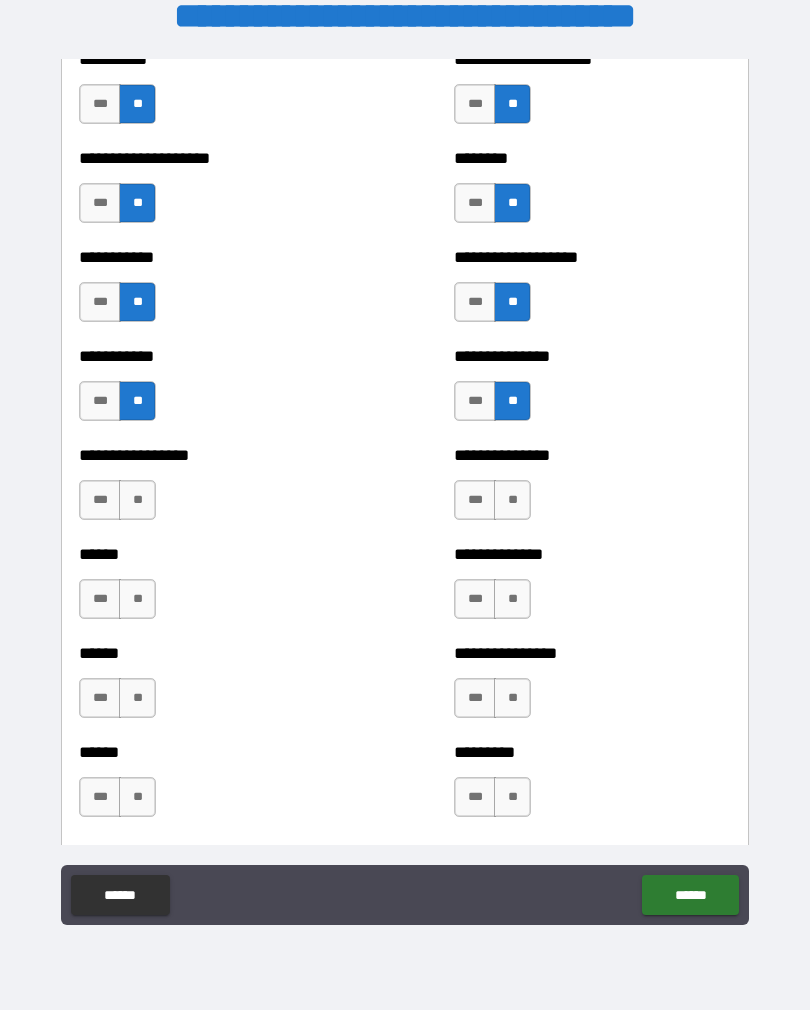 scroll, scrollTop: 2571, scrollLeft: 0, axis: vertical 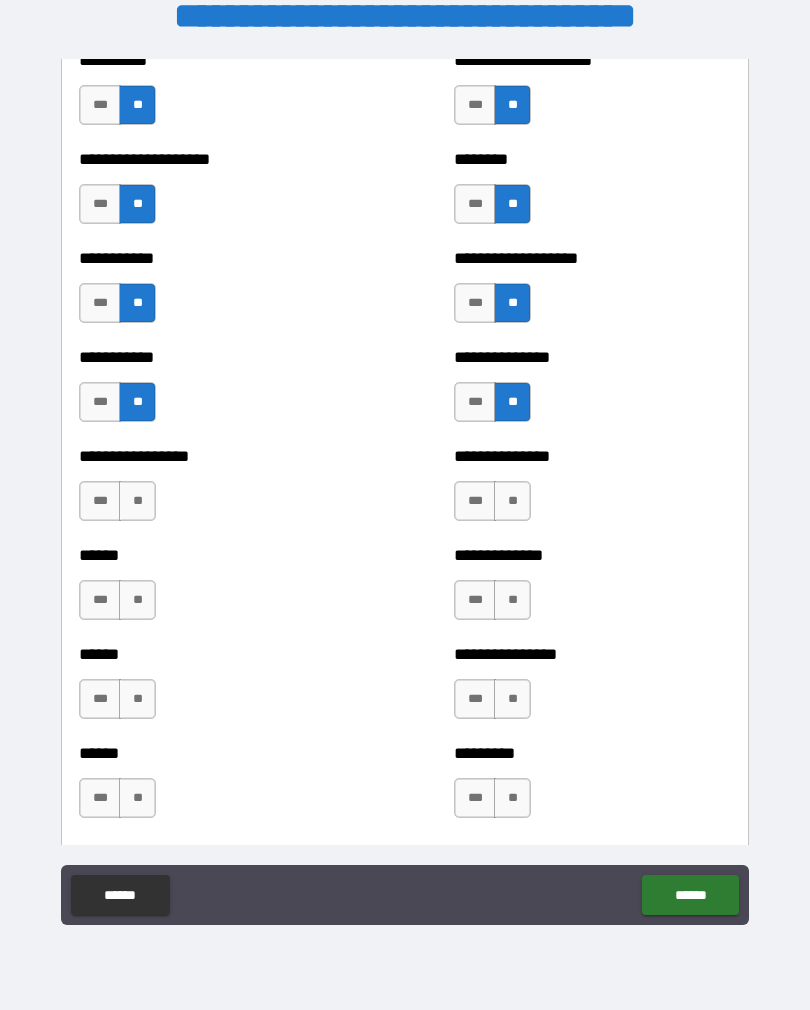 click on "**" at bounding box center (137, 501) 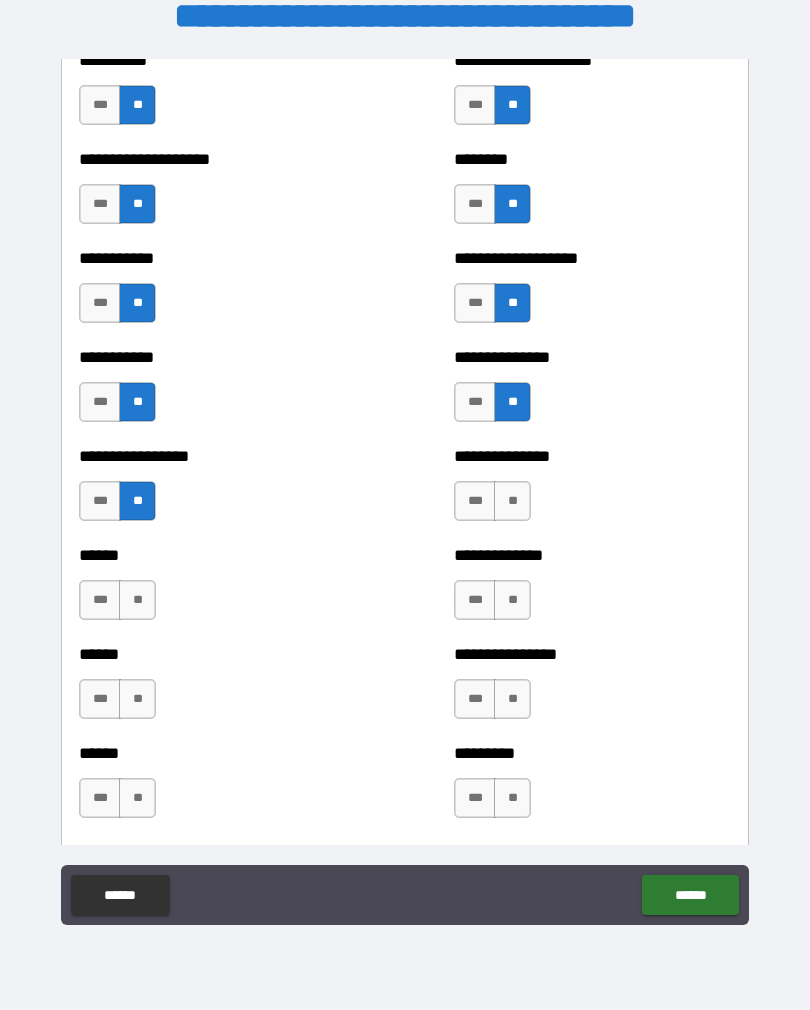 click on "**" at bounding box center (512, 501) 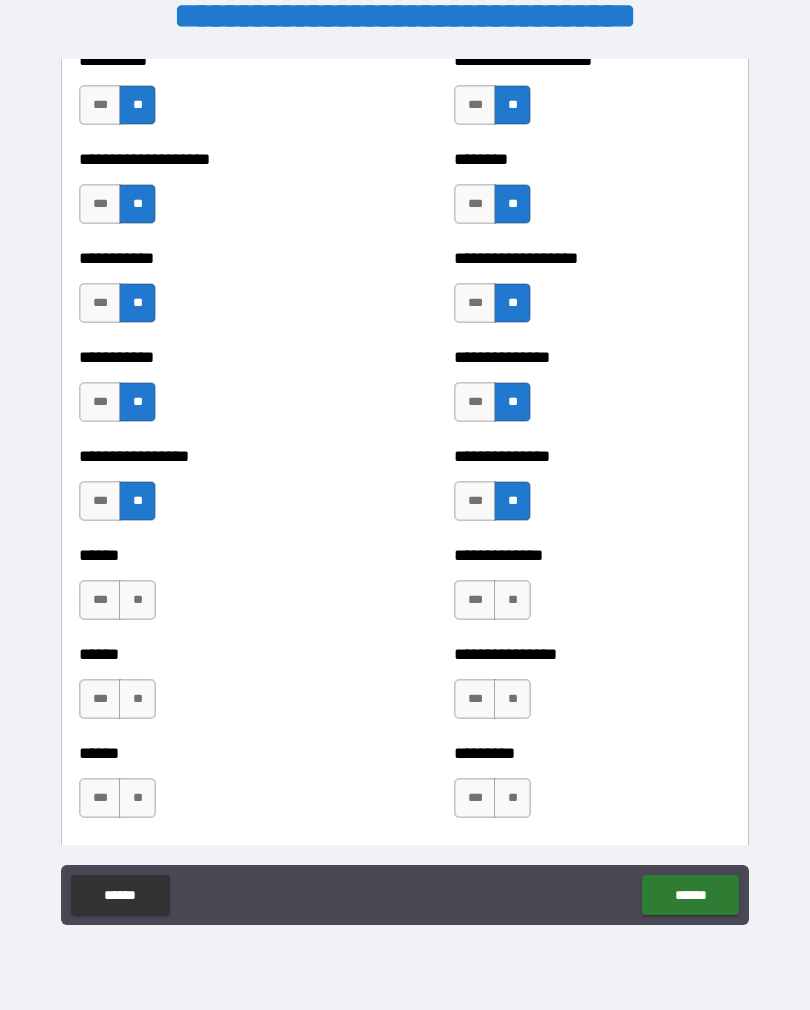 click on "**" at bounding box center (137, 600) 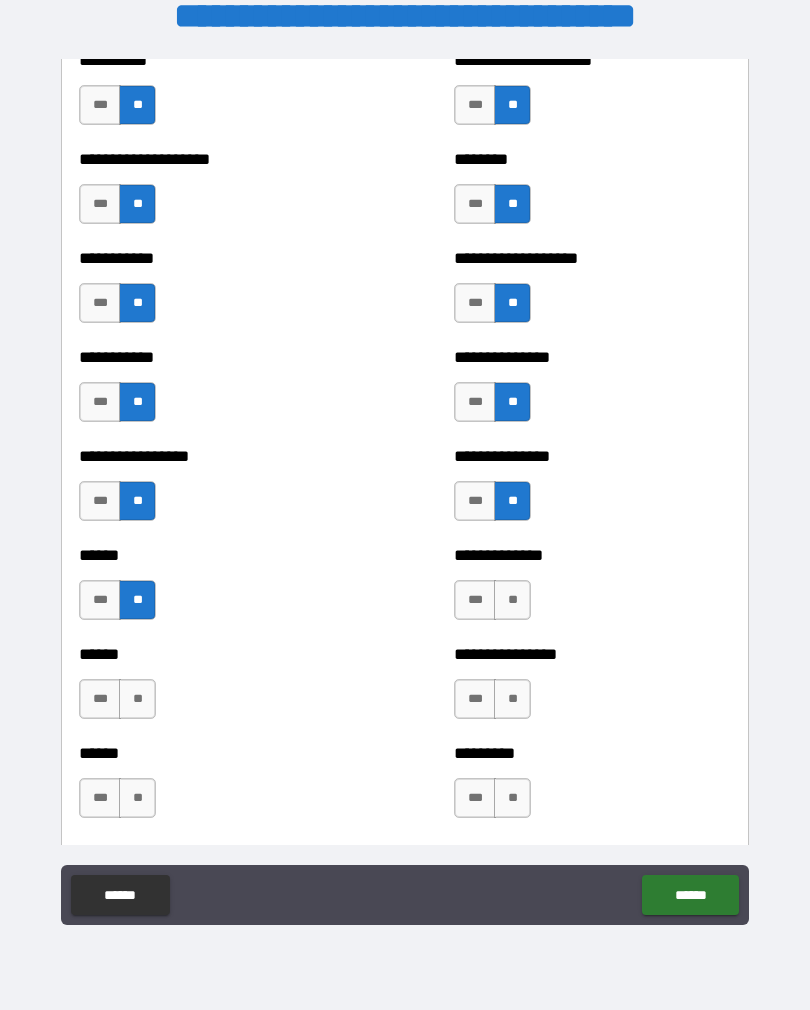 click on "**" at bounding box center (512, 600) 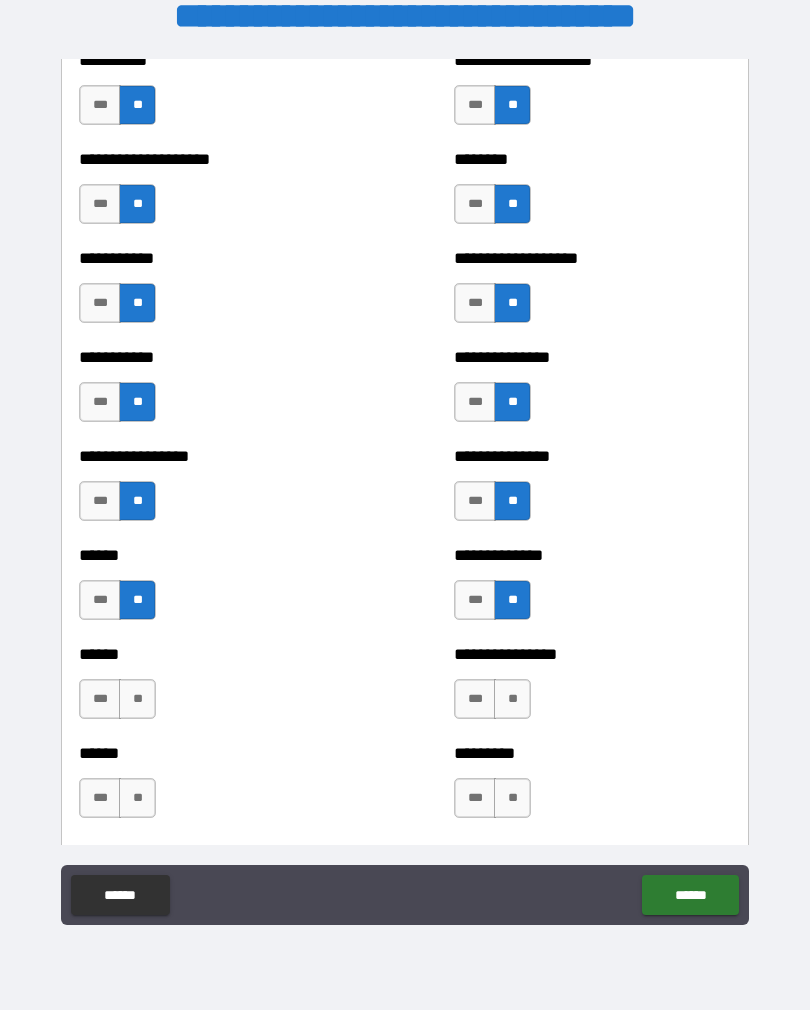 click on "**" at bounding box center [137, 699] 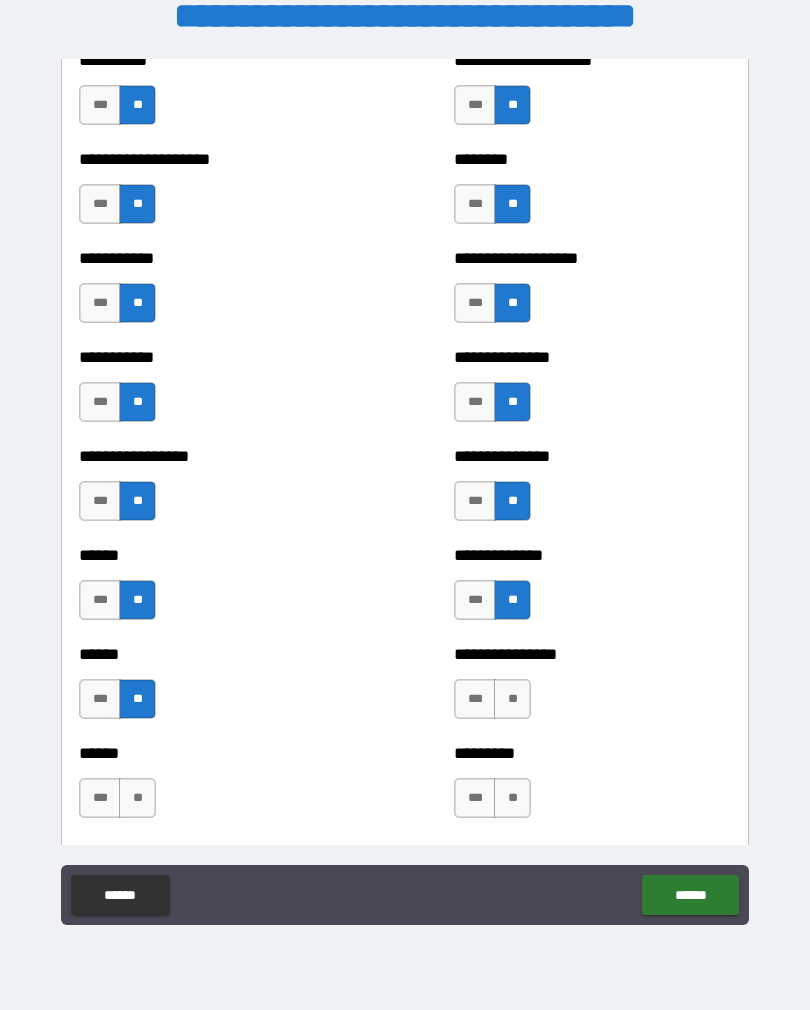 click on "**" at bounding box center (512, 699) 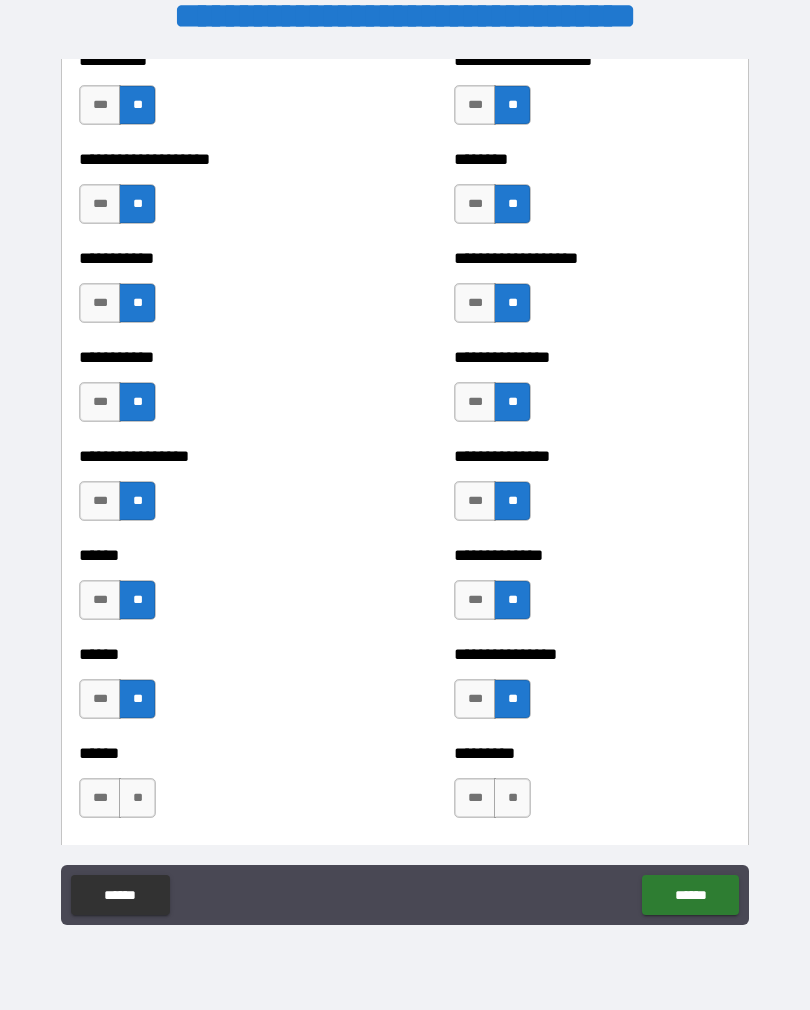 click on "**" at bounding box center [137, 798] 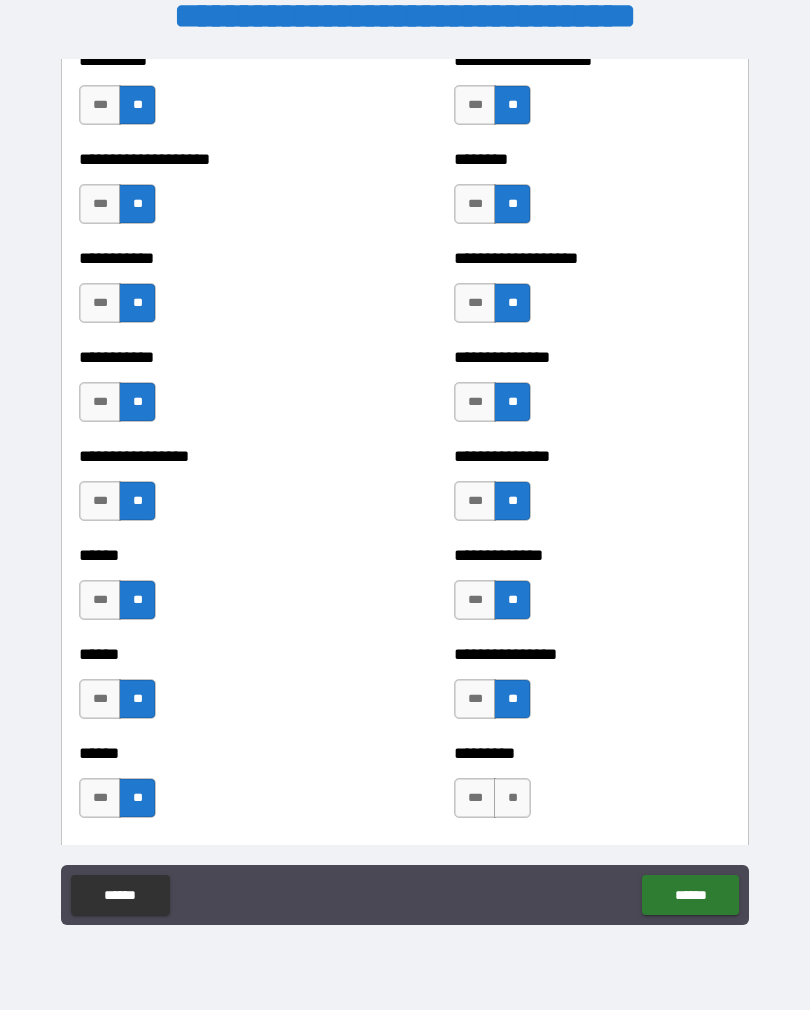click on "********* *** **" at bounding box center (592, 788) 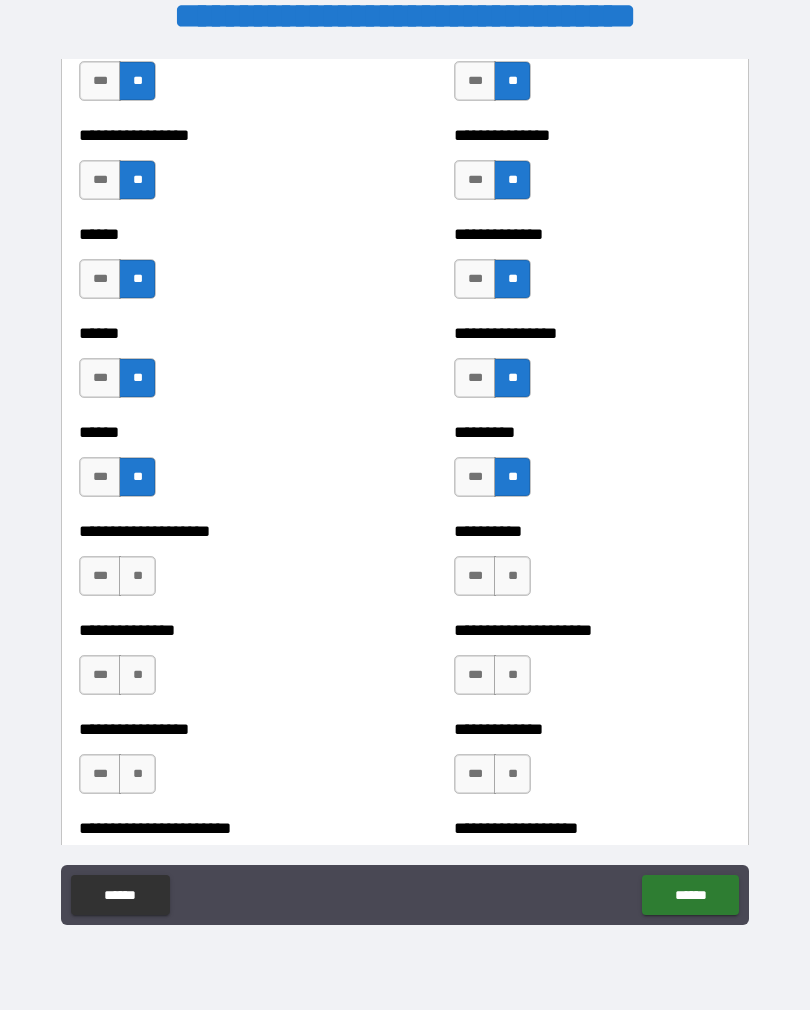scroll, scrollTop: 2914, scrollLeft: 0, axis: vertical 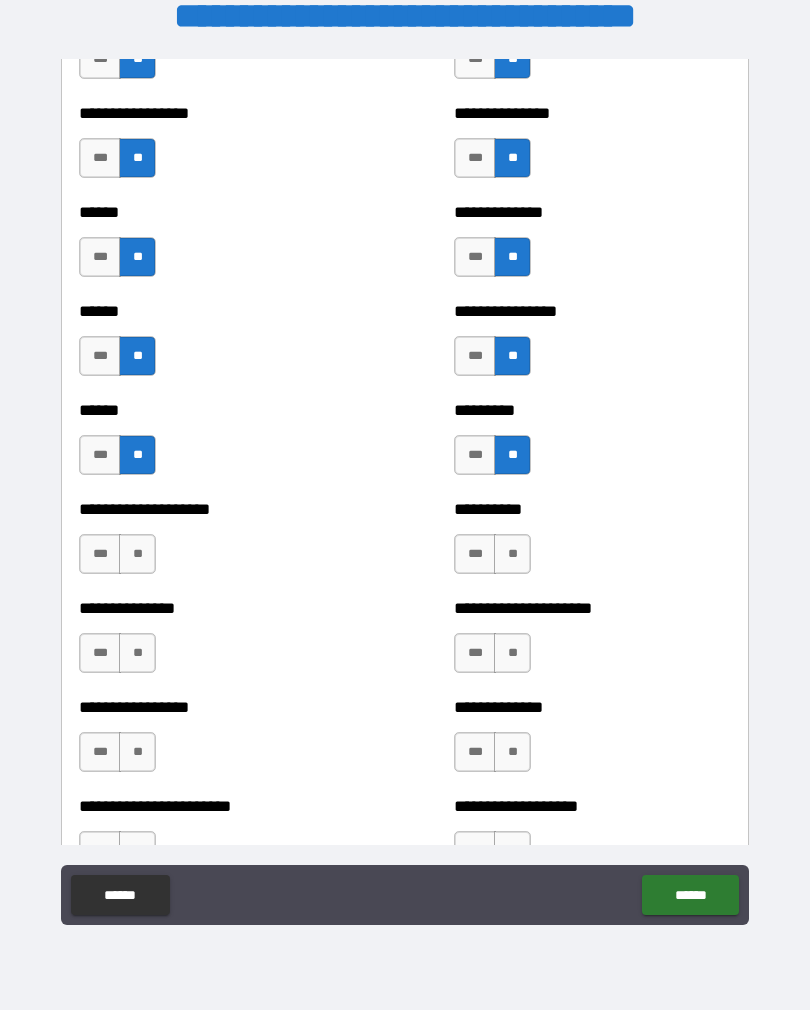 click on "**" at bounding box center (137, 554) 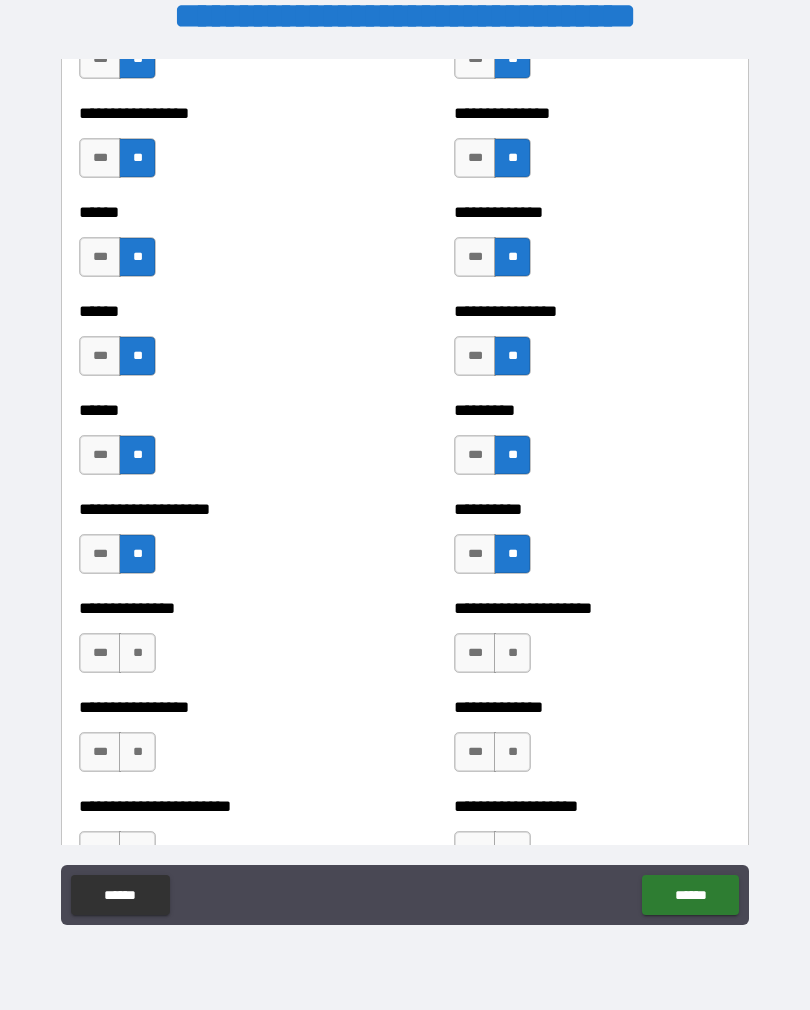click on "**" at bounding box center (137, 653) 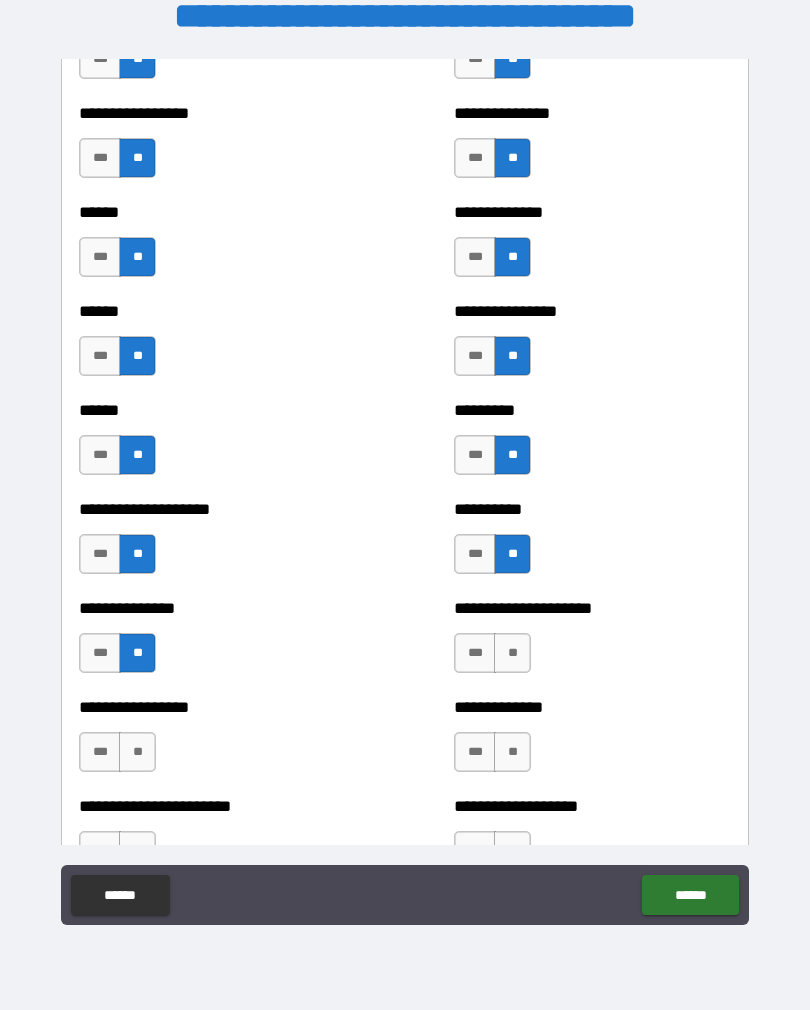 click on "**" at bounding box center [512, 653] 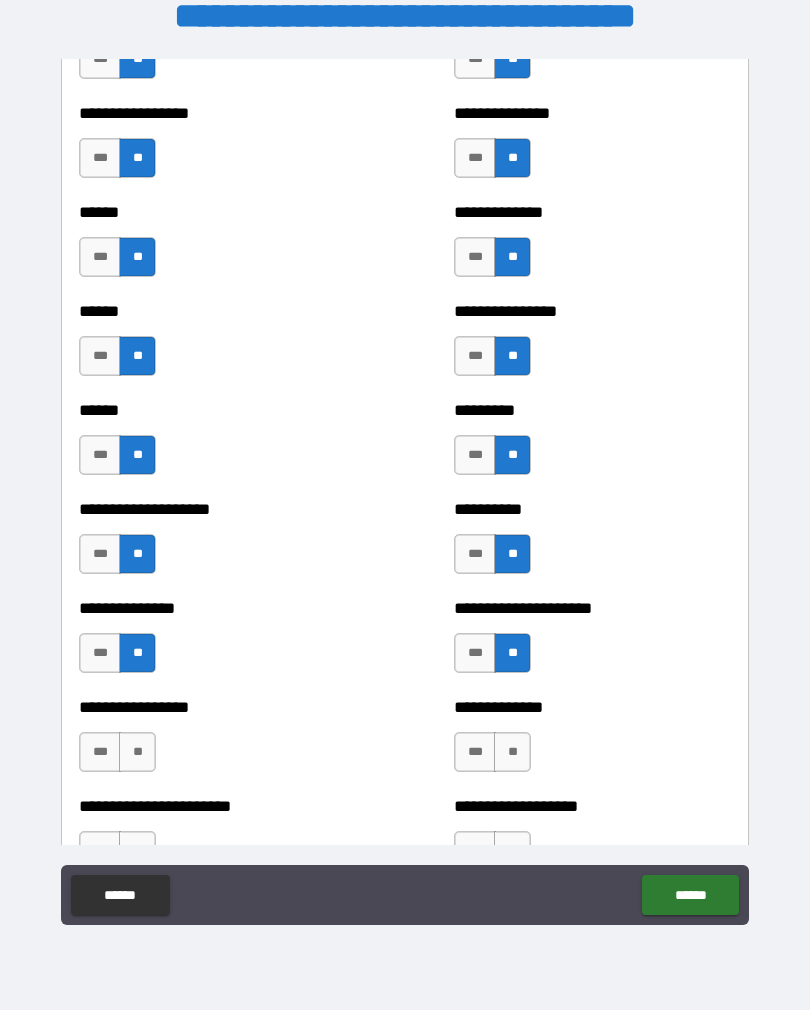 click on "**" at bounding box center (512, 752) 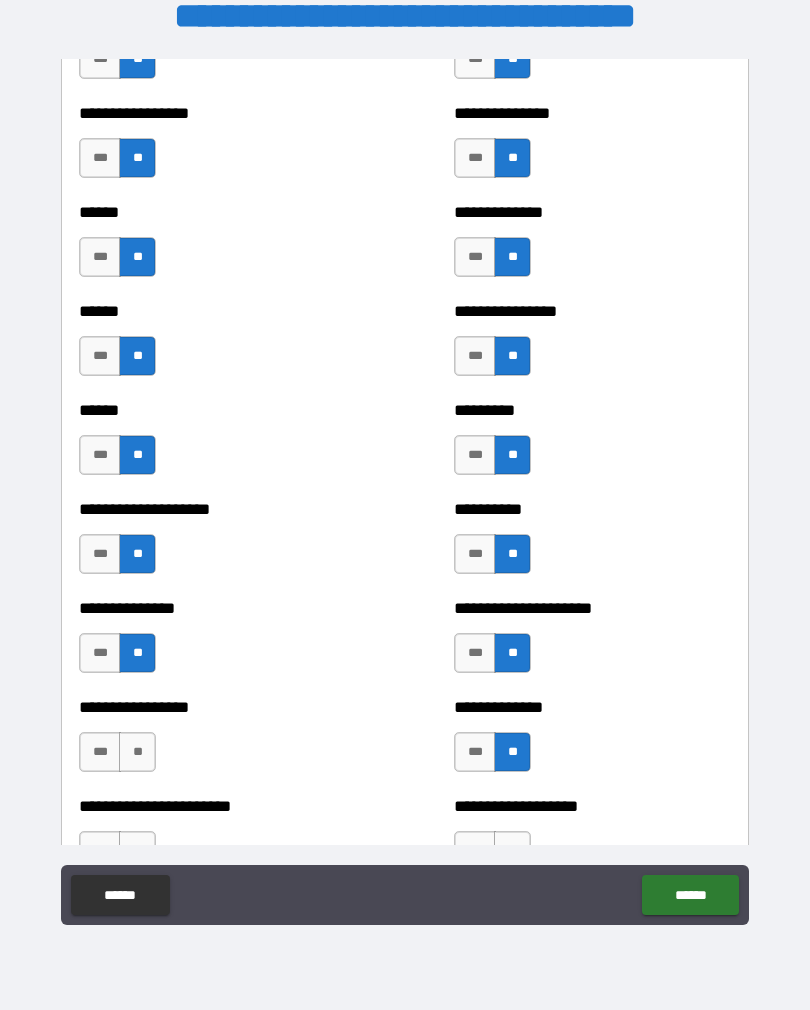 click on "**" at bounding box center (137, 752) 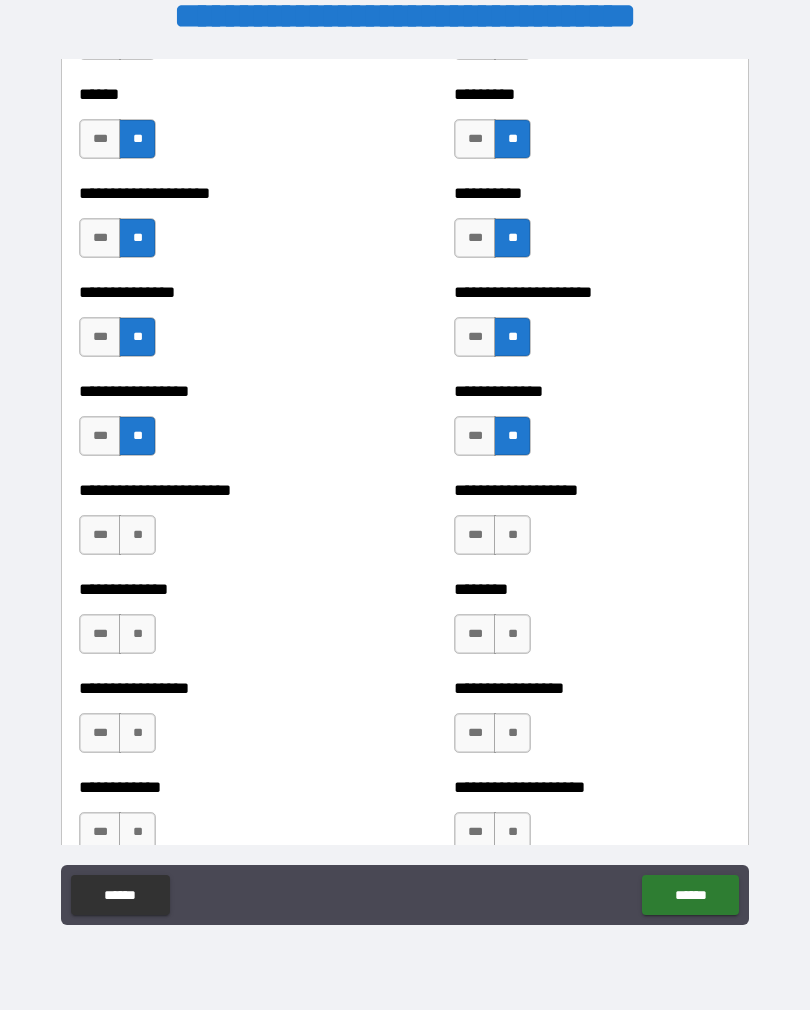 scroll, scrollTop: 3234, scrollLeft: 0, axis: vertical 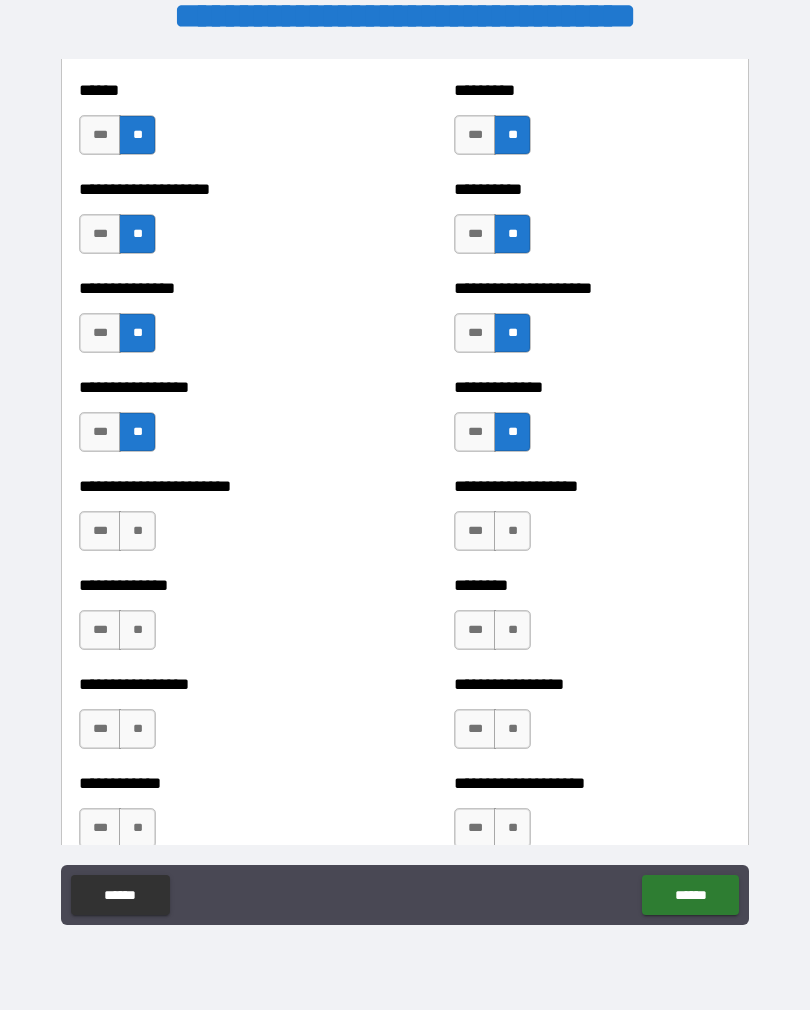 click on "**" at bounding box center (137, 531) 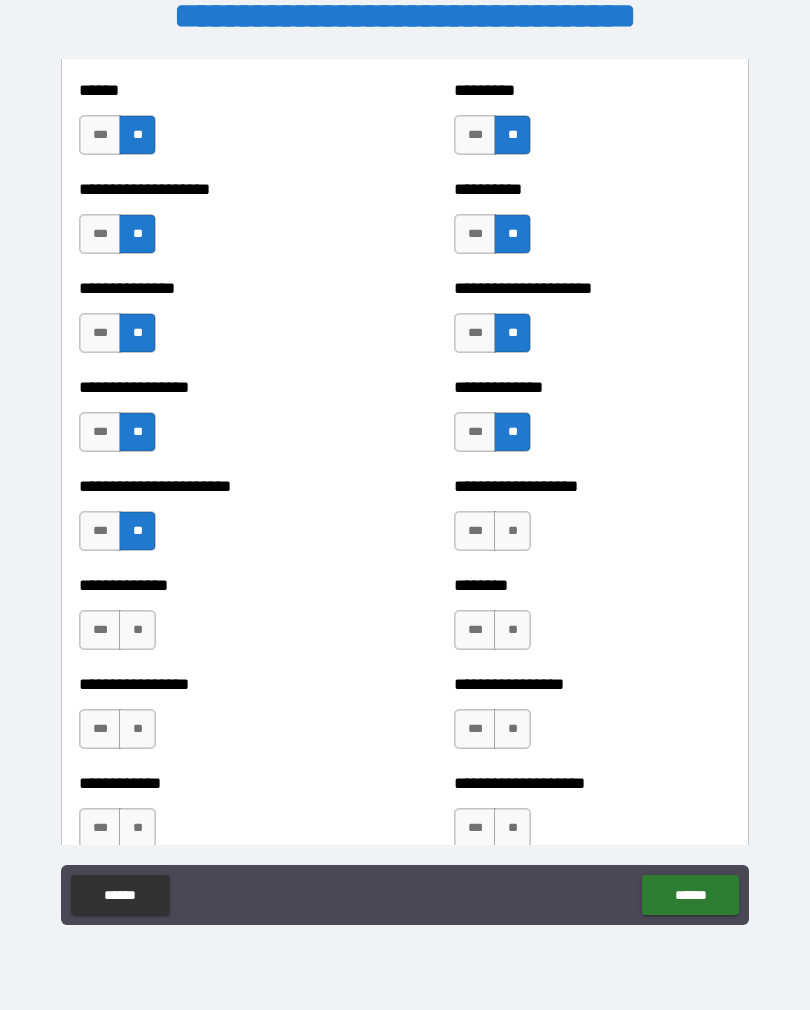 click on "**" at bounding box center (512, 531) 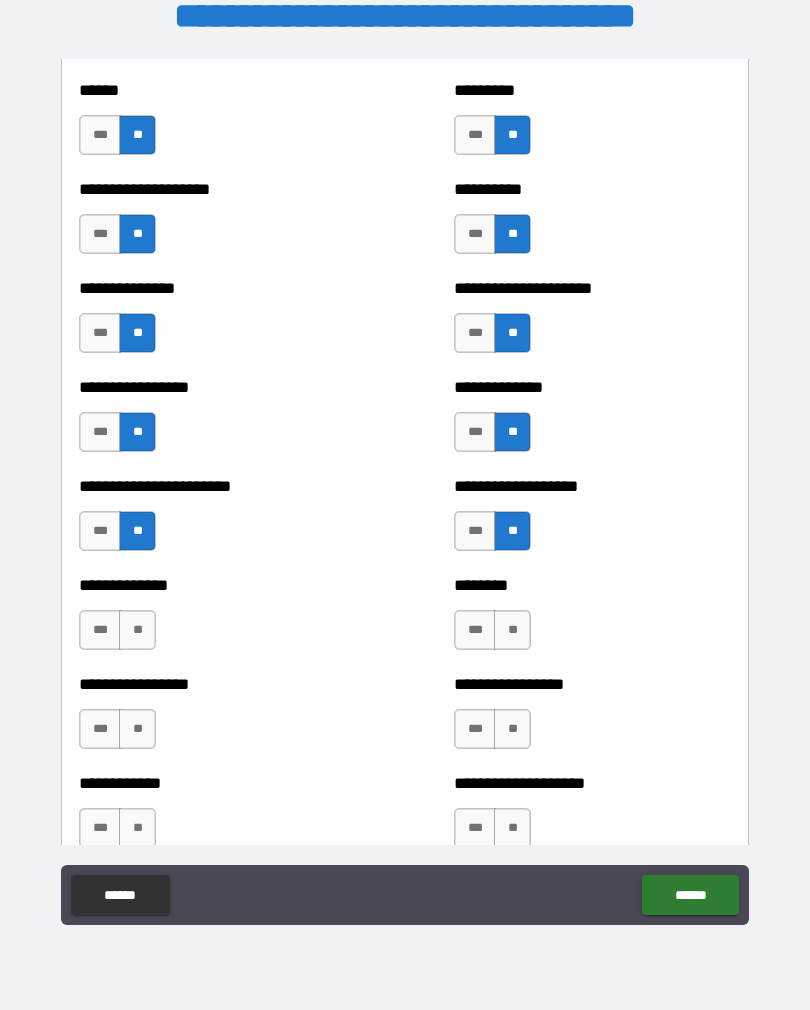 click on "**" at bounding box center [137, 630] 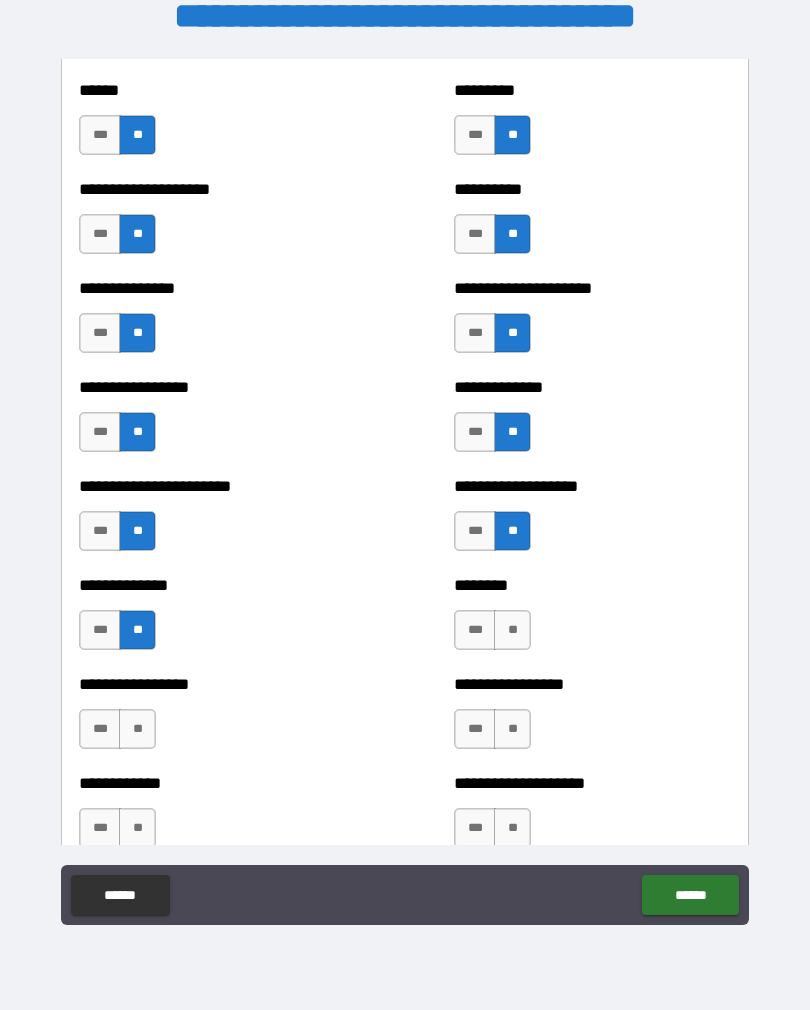 click on "**" at bounding box center (512, 630) 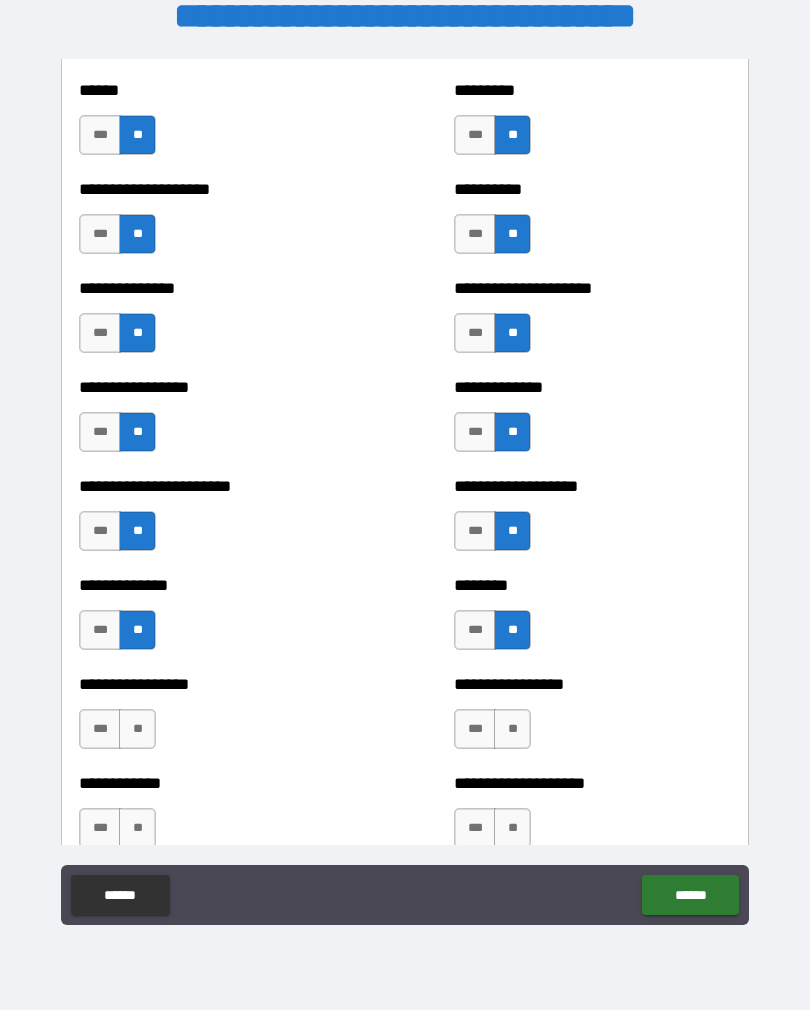 click on "**" at bounding box center [137, 729] 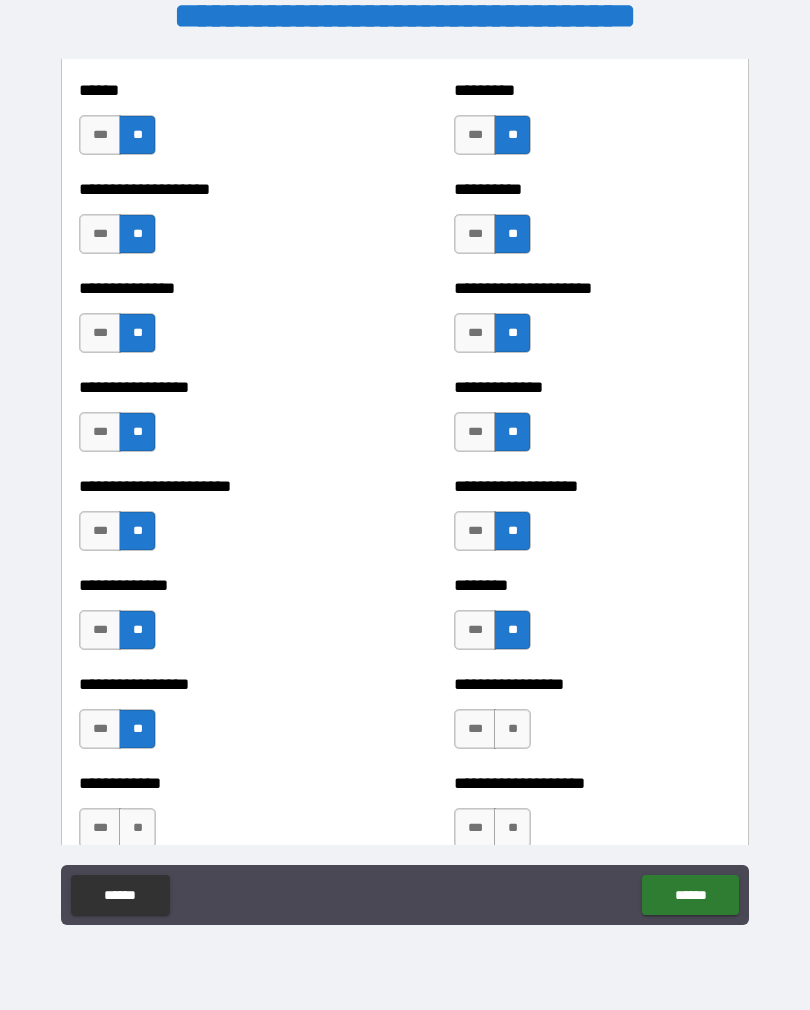 click on "**" at bounding box center (512, 729) 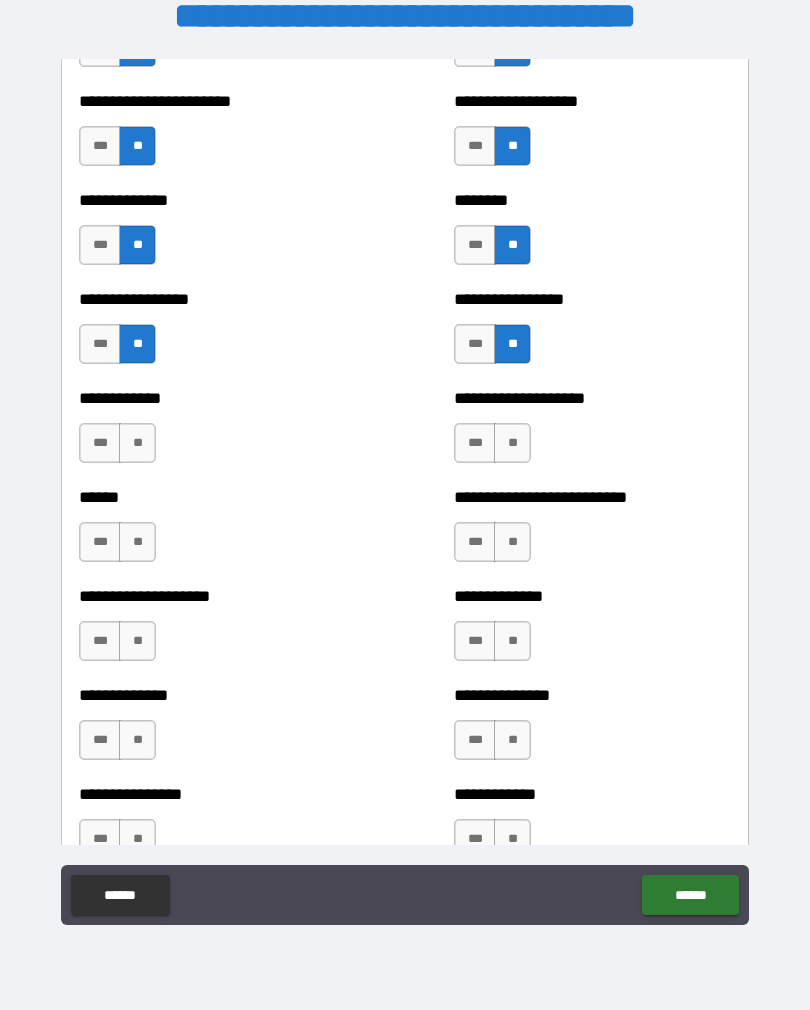 scroll, scrollTop: 3636, scrollLeft: 0, axis: vertical 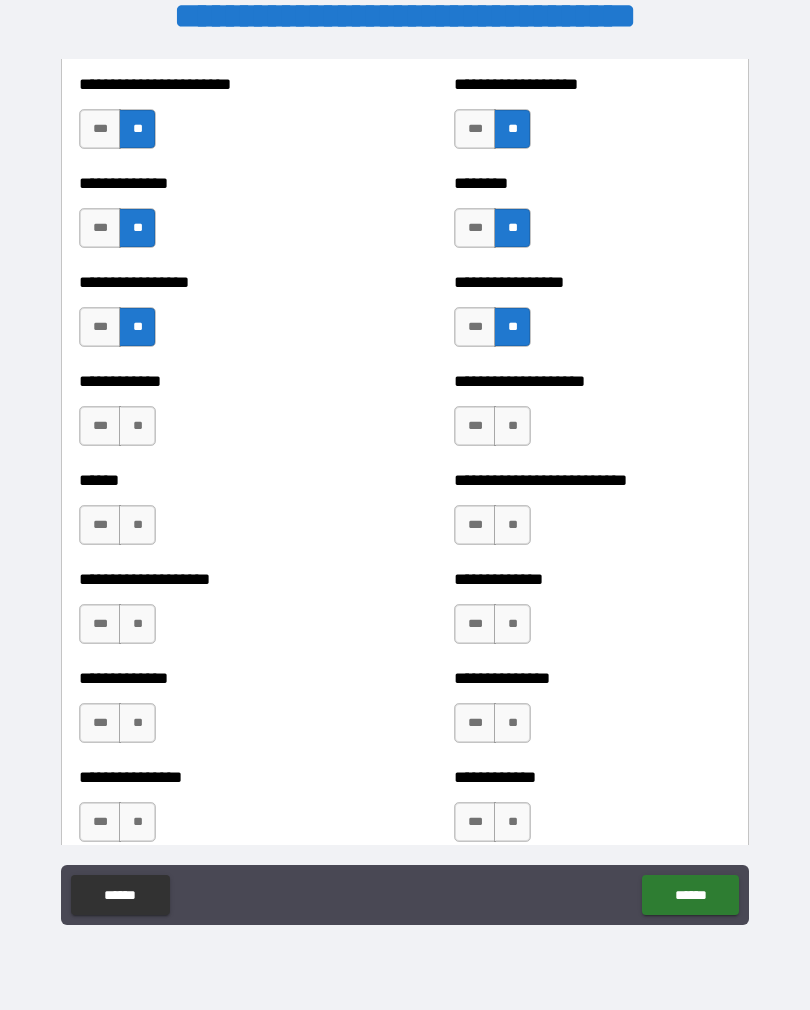 click on "**" at bounding box center (137, 426) 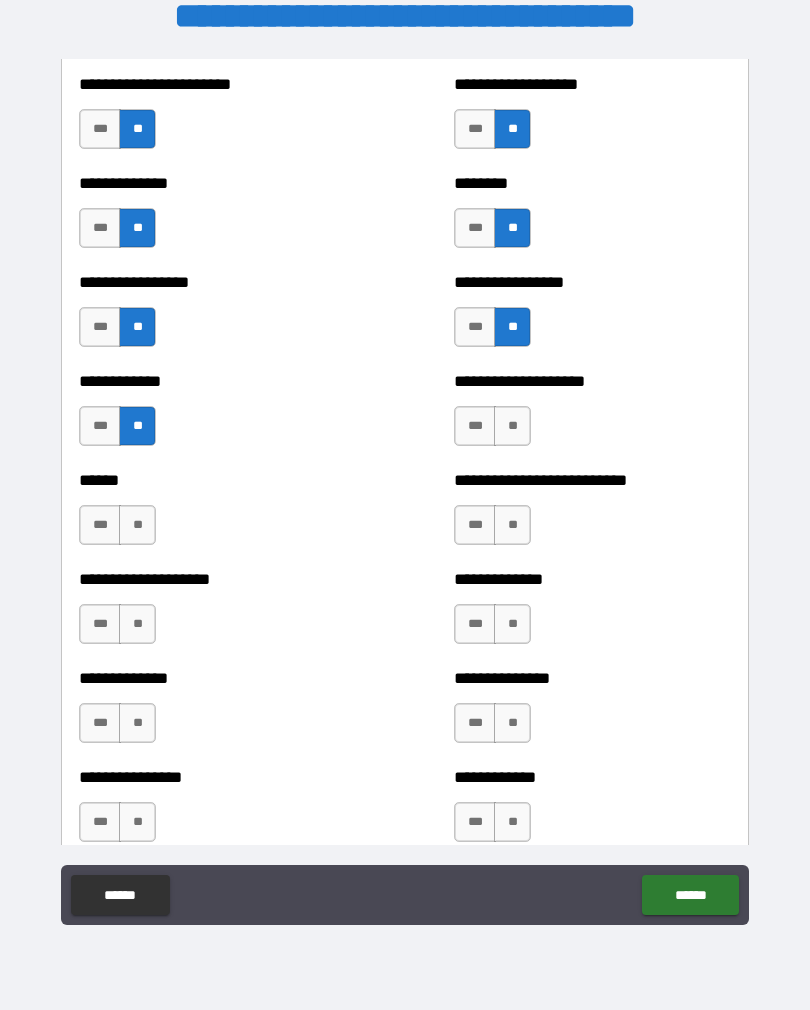click on "**" at bounding box center [512, 426] 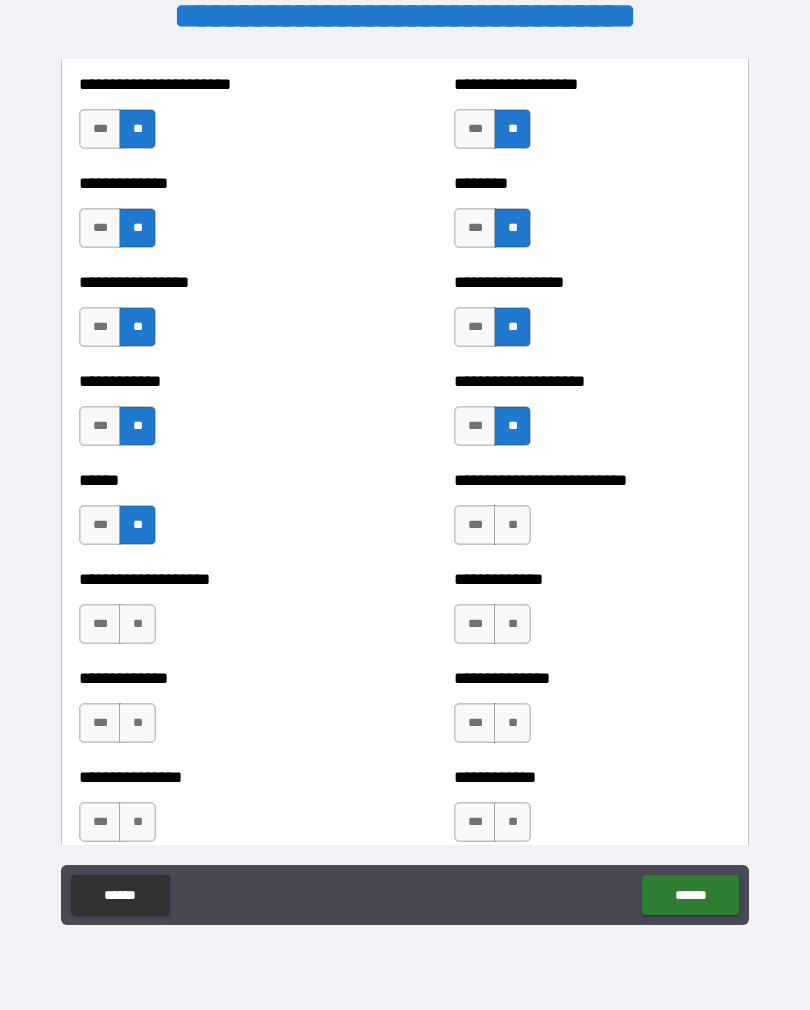 click on "**" at bounding box center [512, 525] 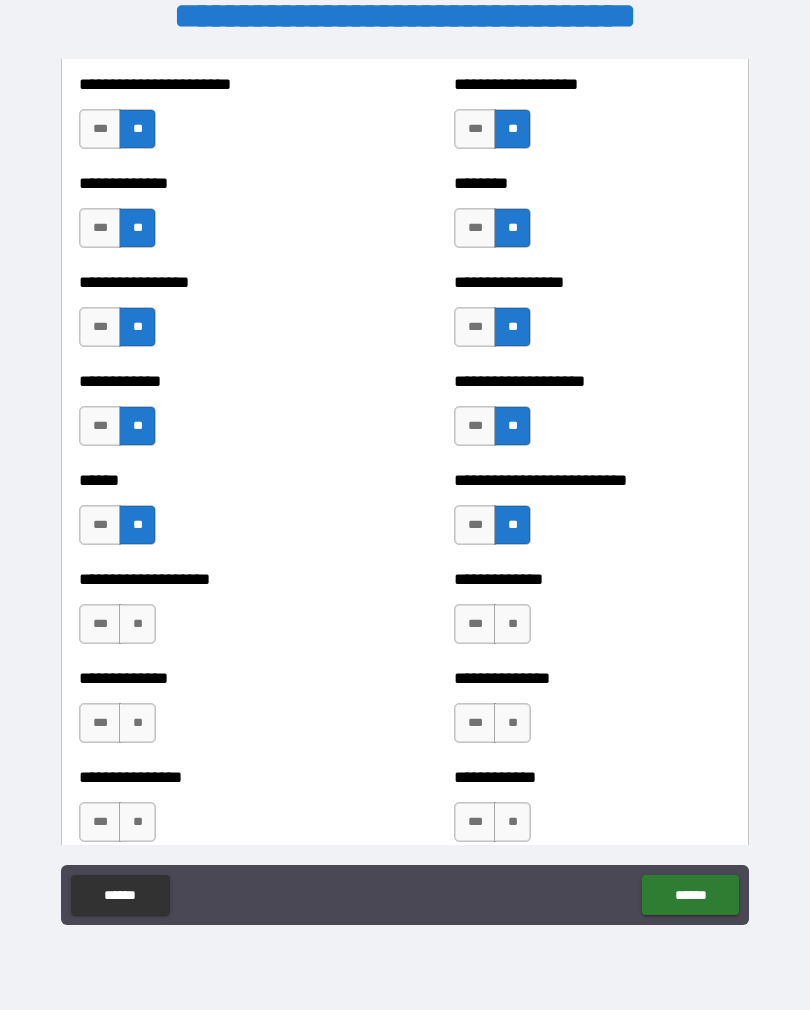 click on "**" at bounding box center (137, 624) 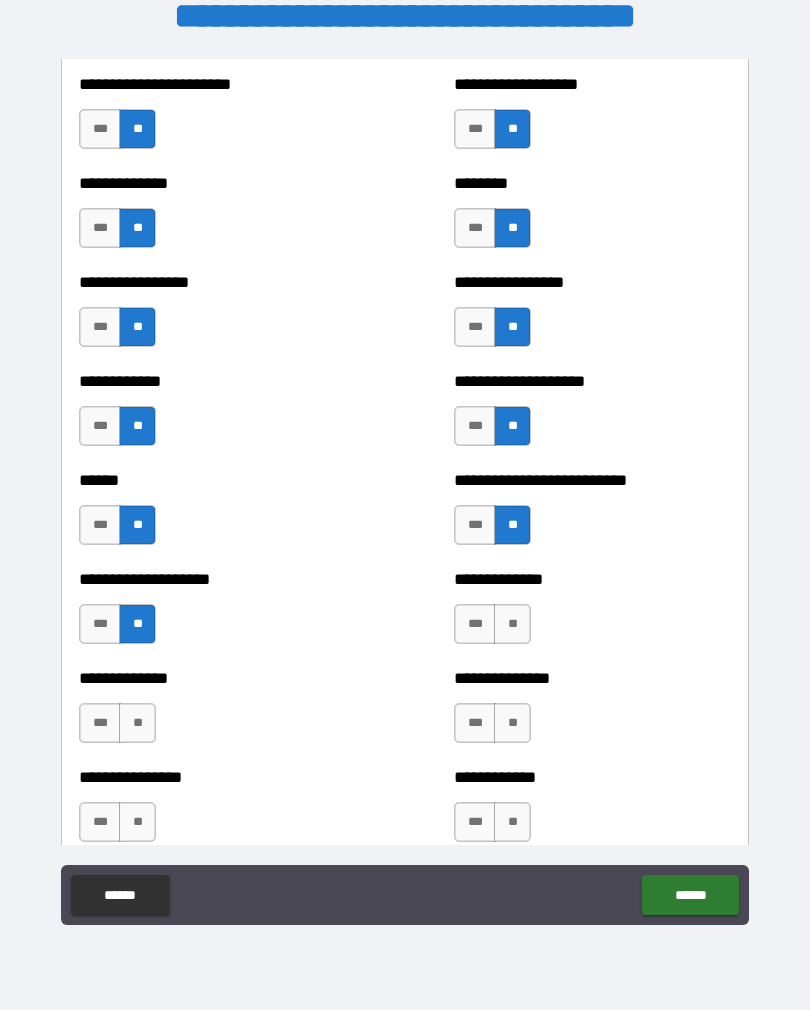 click on "**" at bounding box center [512, 624] 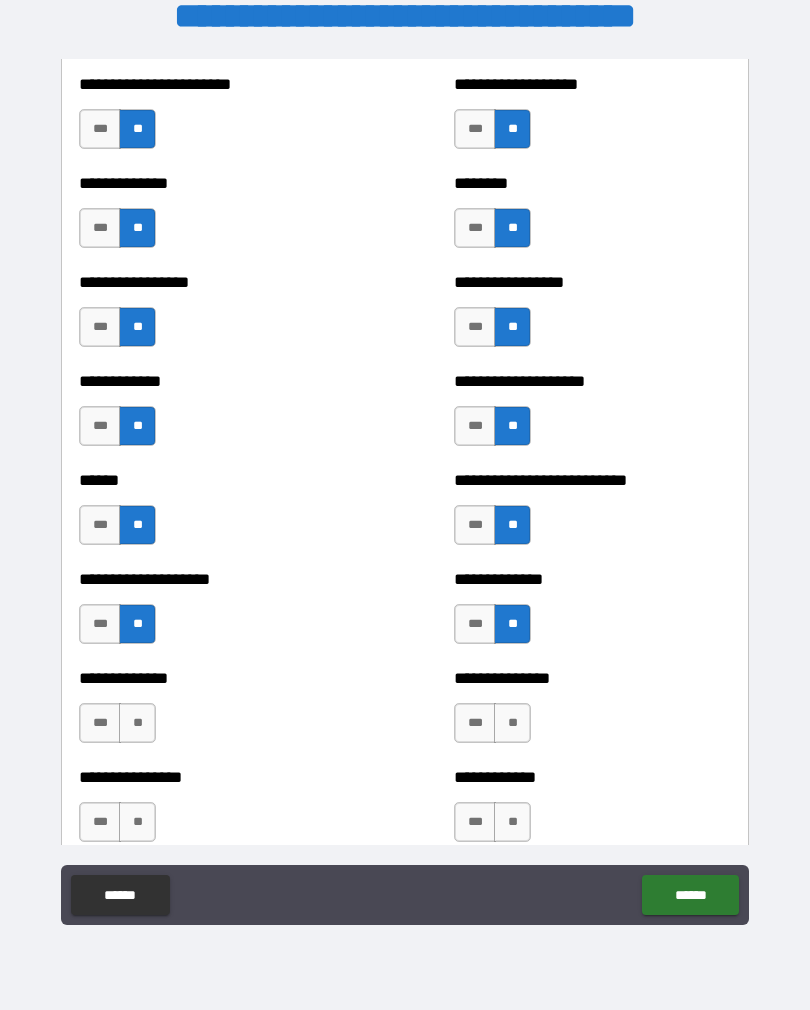 click on "**" at bounding box center [512, 723] 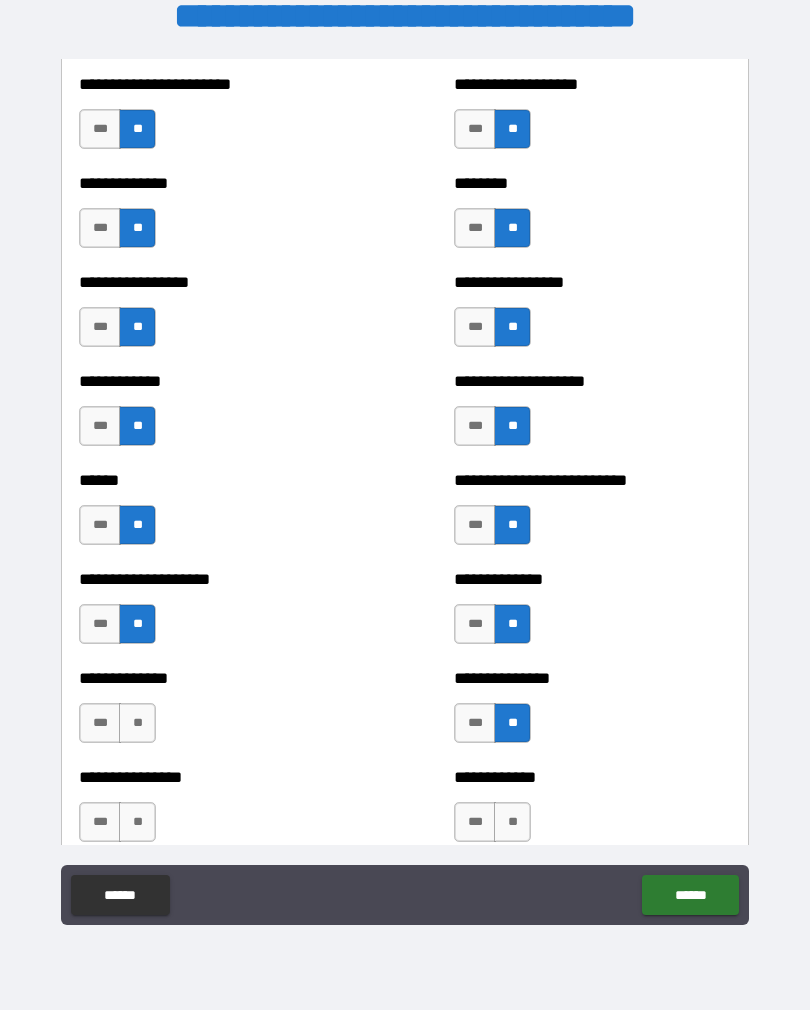click on "**" at bounding box center (137, 723) 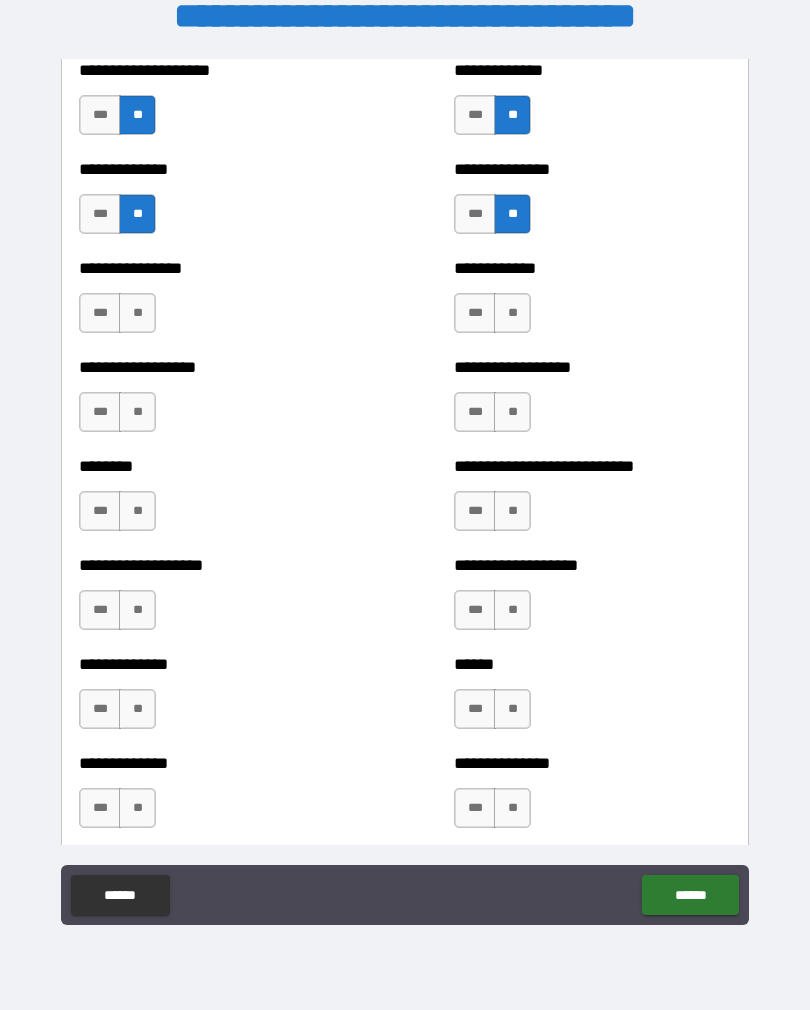 click on "**********" at bounding box center (405, 492) 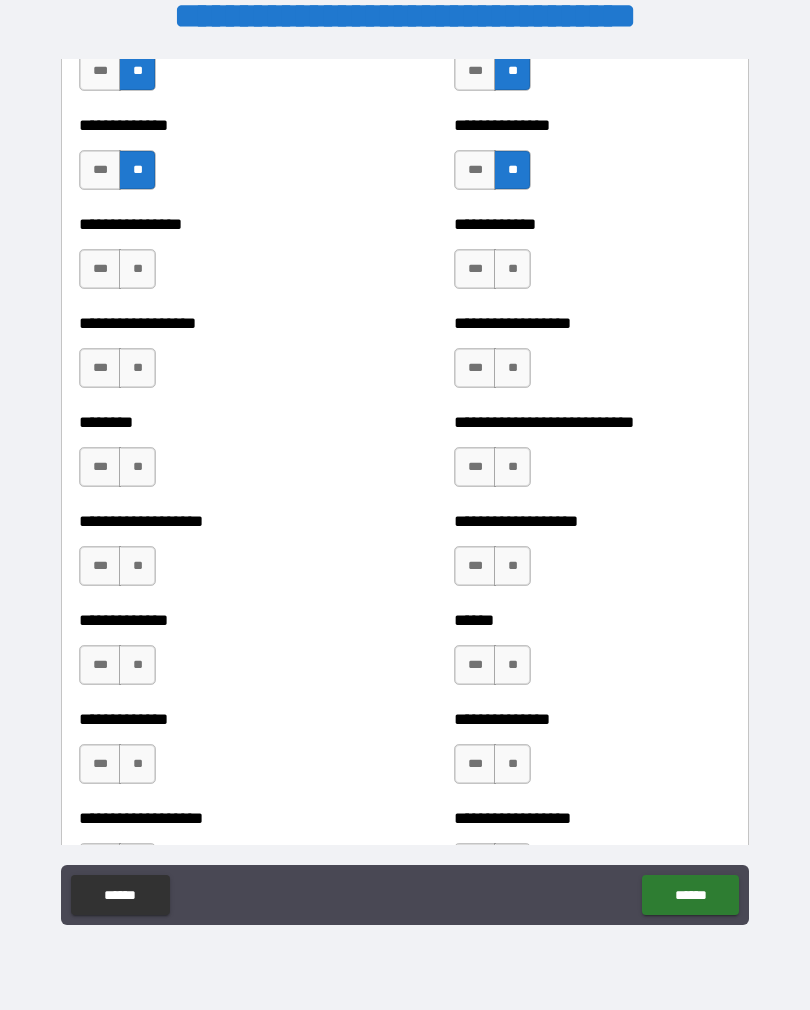 scroll, scrollTop: 4203, scrollLeft: 0, axis: vertical 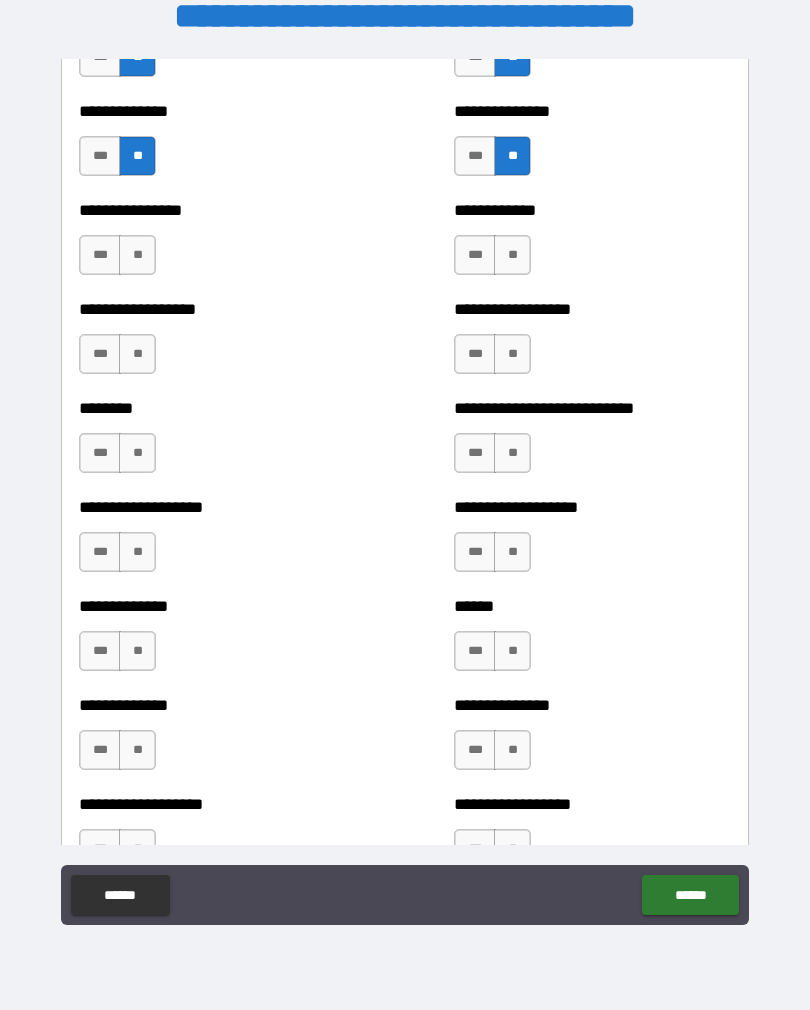 click on "**" at bounding box center (137, 255) 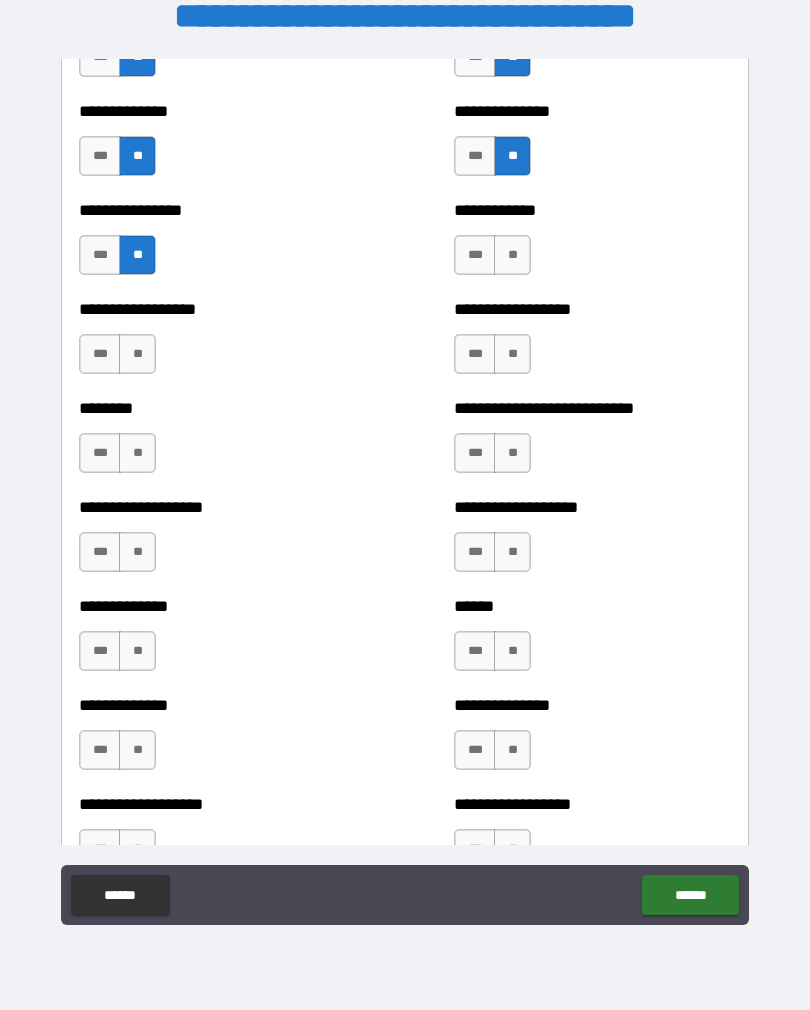 click on "***" at bounding box center (100, 354) 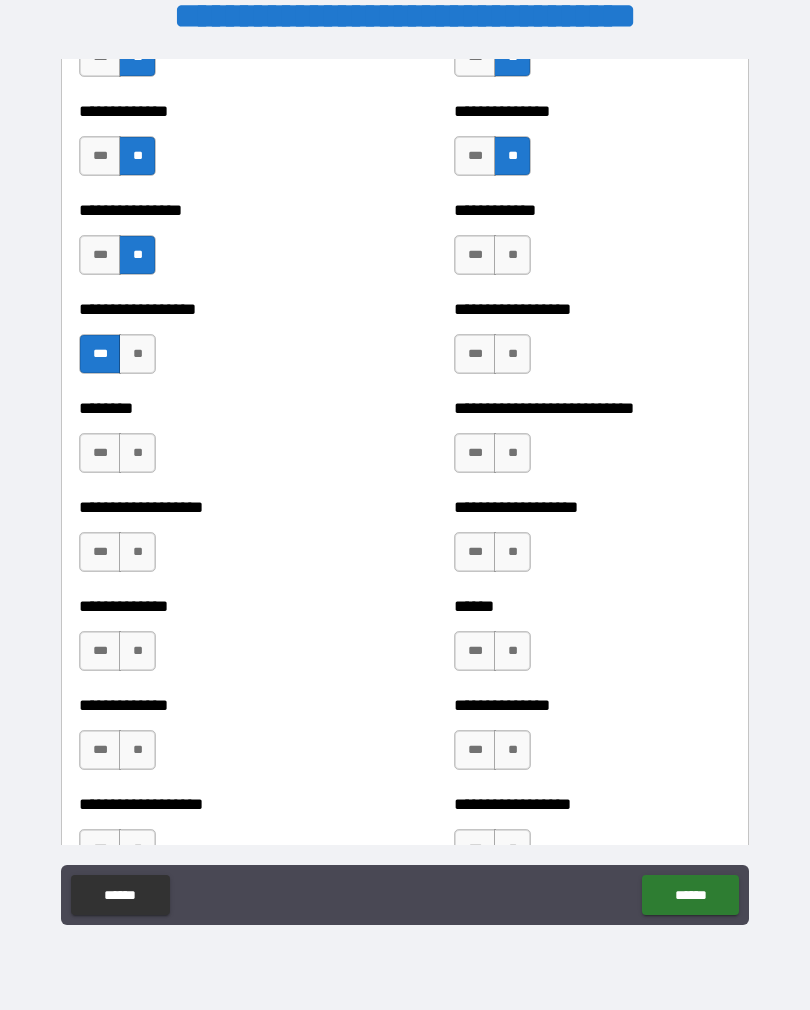 click on "**" at bounding box center (512, 255) 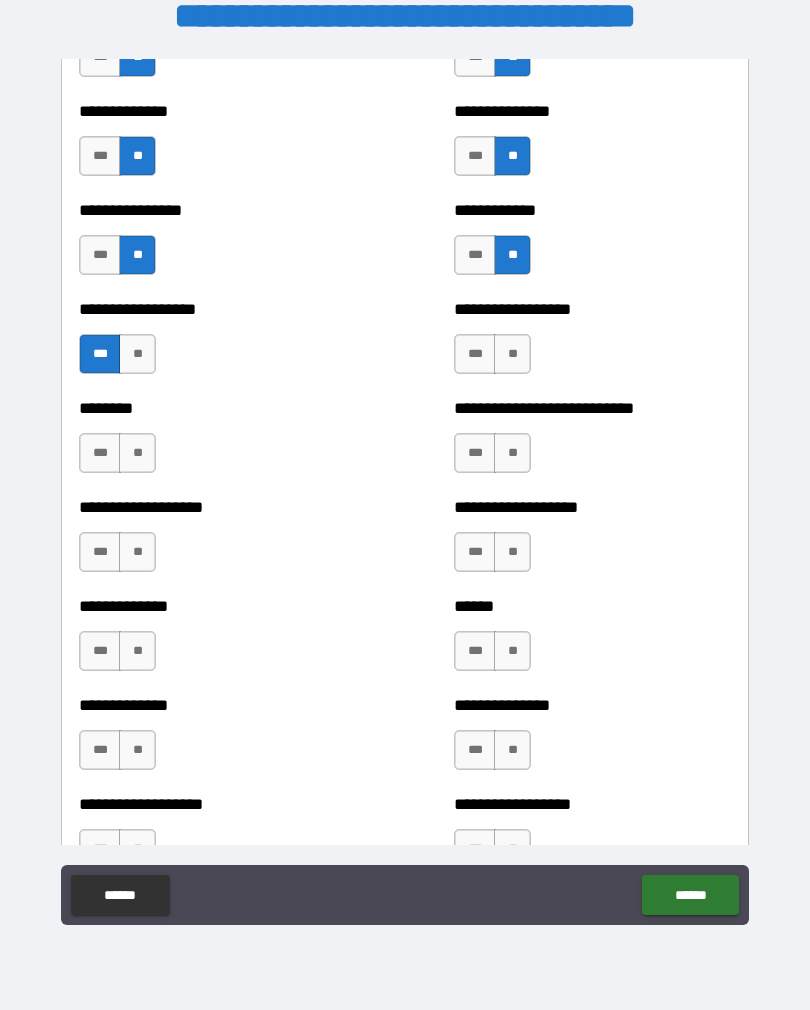 click on "**" at bounding box center [512, 354] 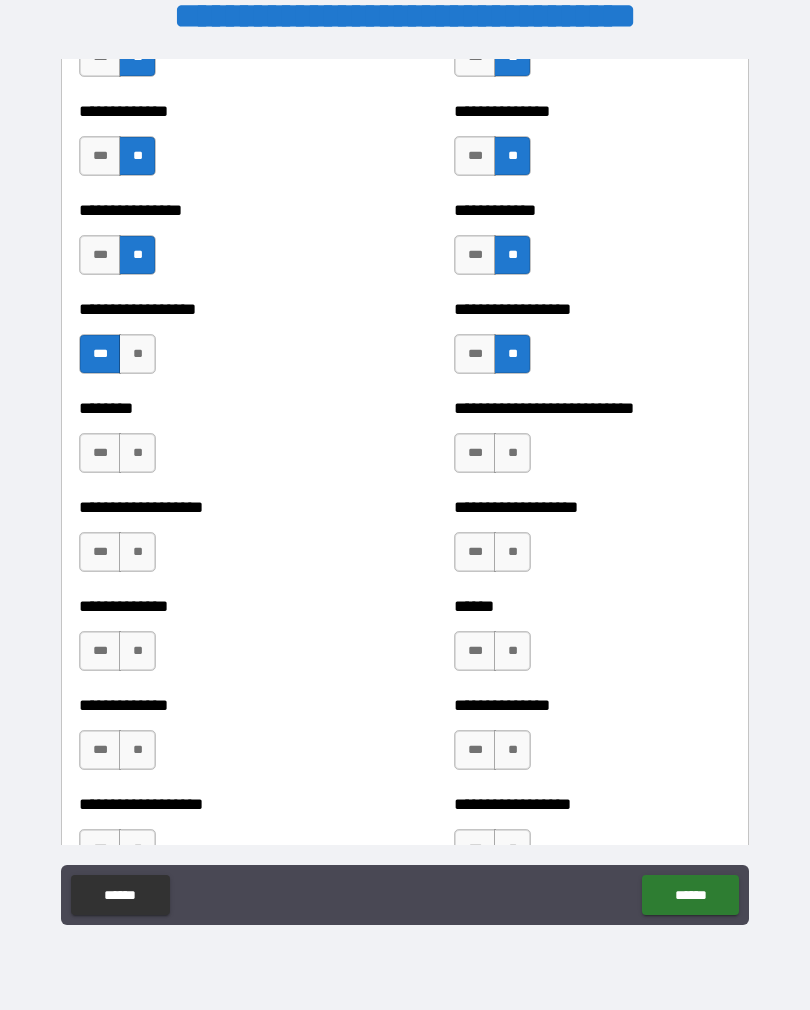 click on "**" at bounding box center (137, 453) 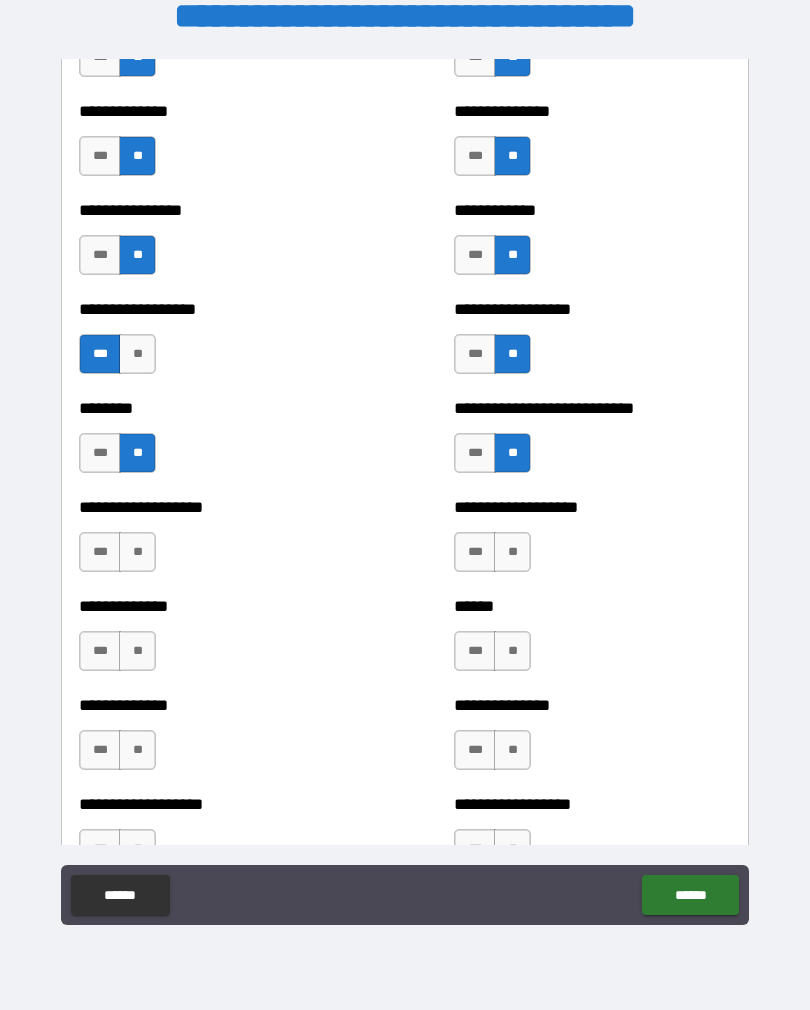 click on "**" at bounding box center (512, 552) 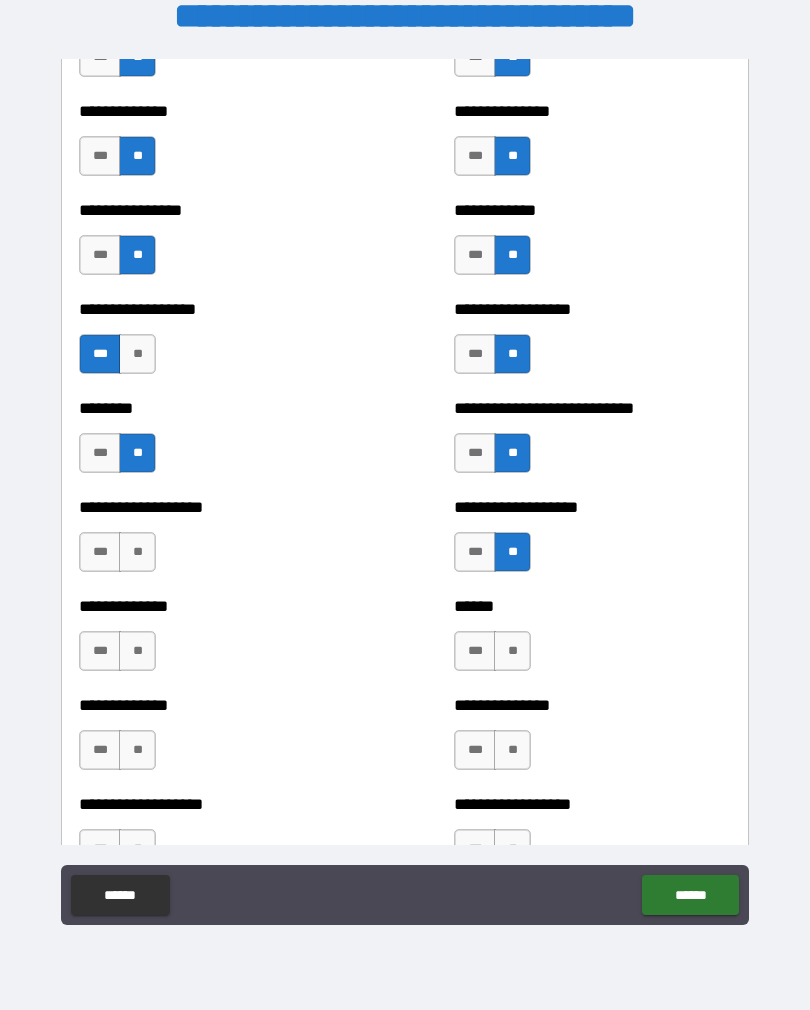 click on "**" at bounding box center [137, 552] 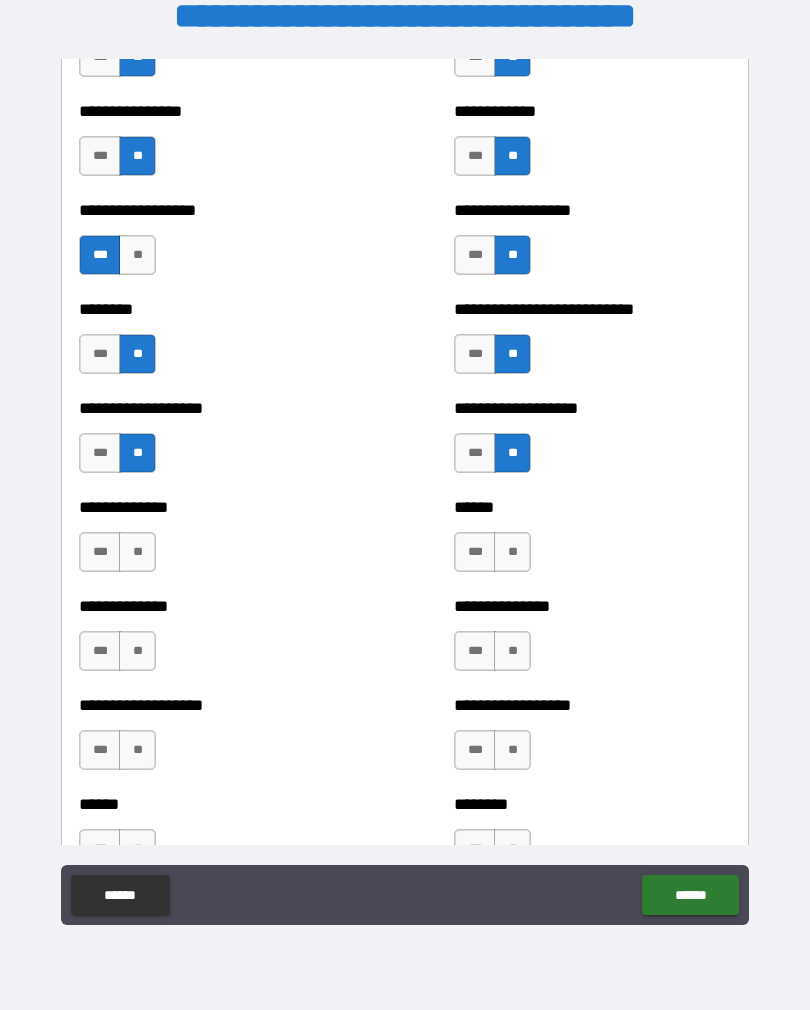 scroll, scrollTop: 4334, scrollLeft: 0, axis: vertical 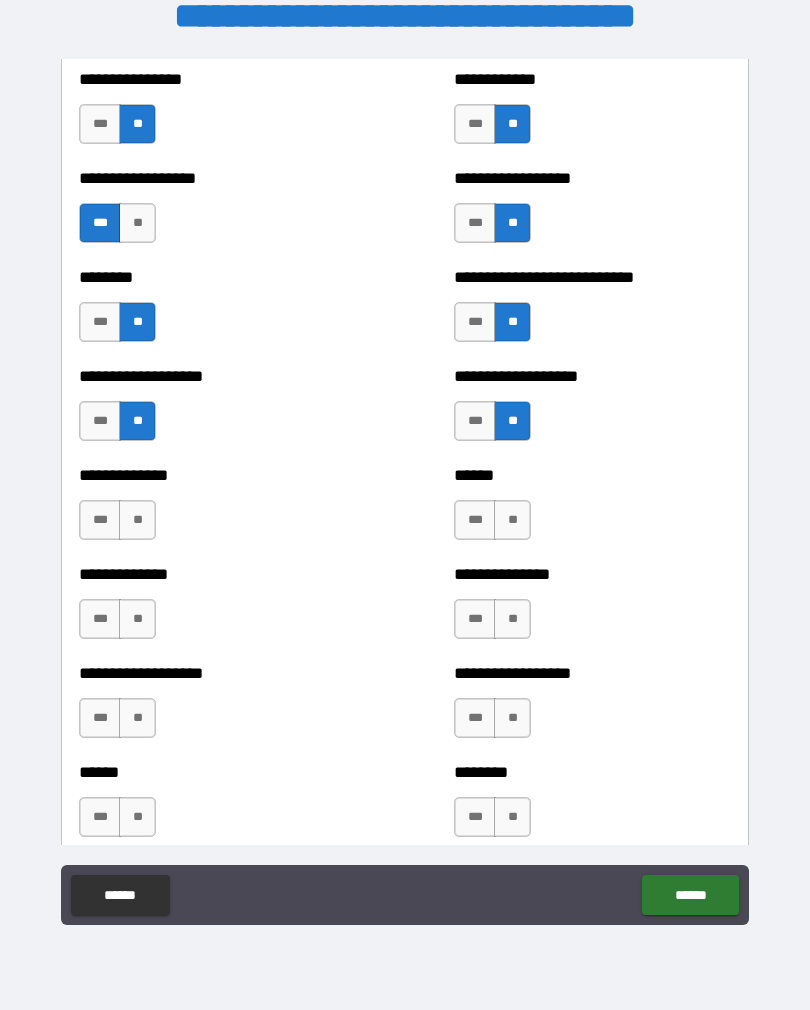 click on "**" at bounding box center [137, 520] 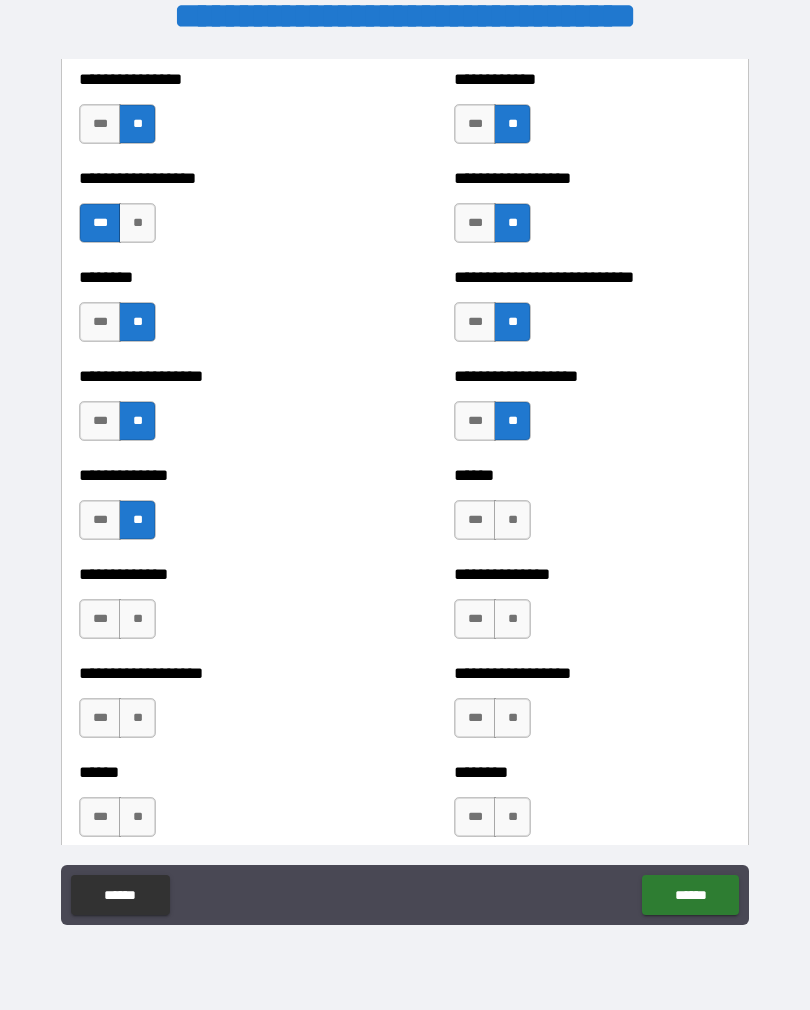 click on "**" at bounding box center (512, 520) 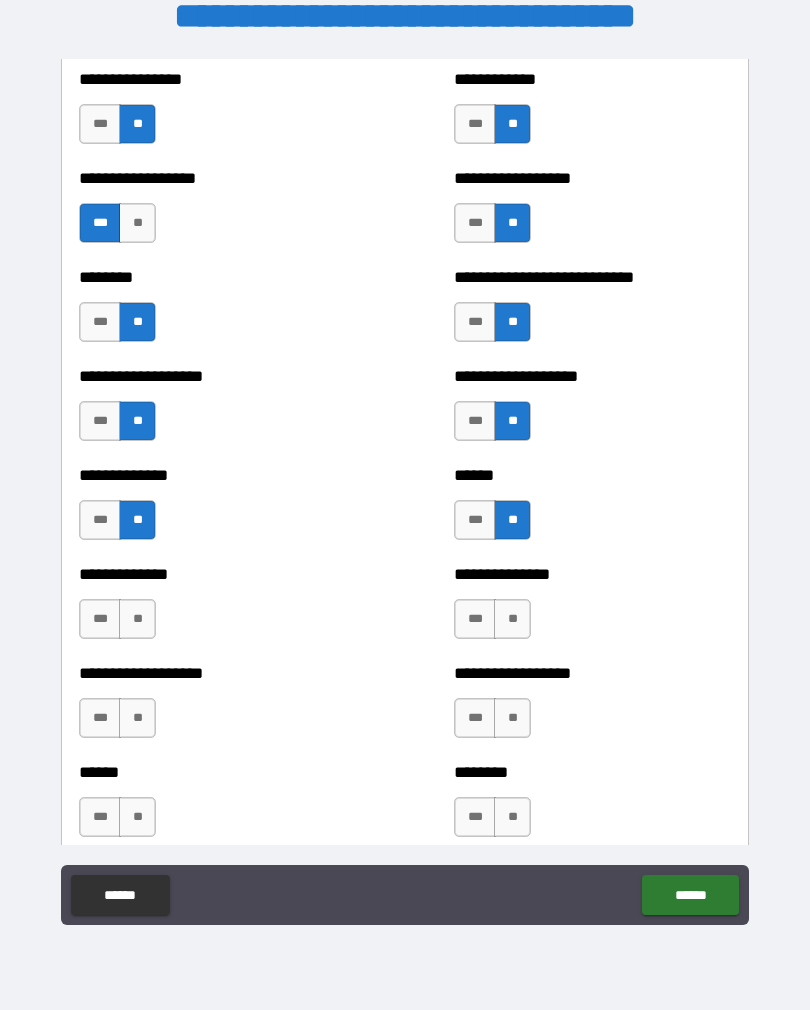 click on "**" at bounding box center [137, 619] 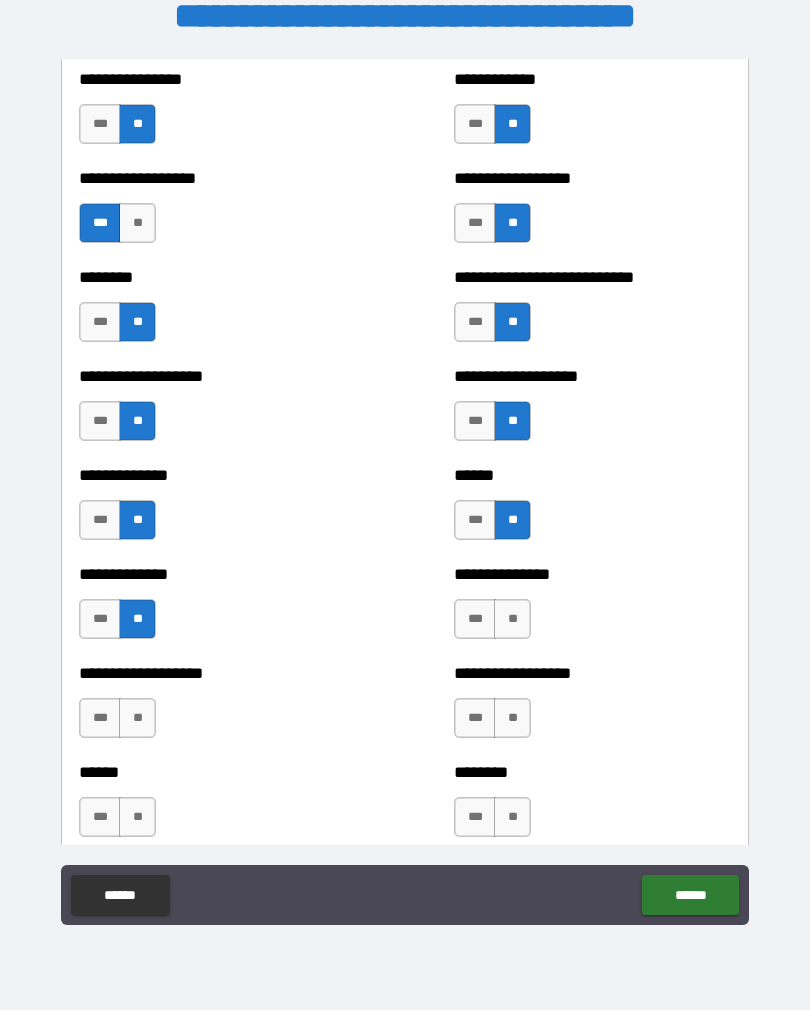 click on "**" at bounding box center [512, 619] 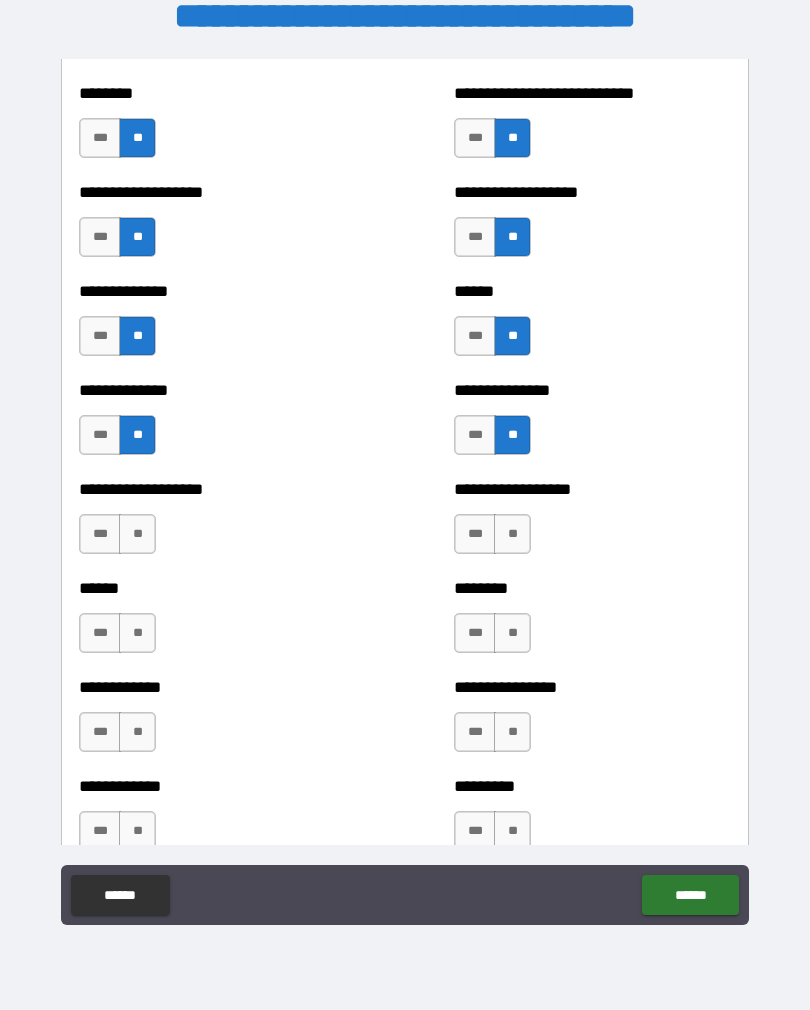 scroll, scrollTop: 4523, scrollLeft: 0, axis: vertical 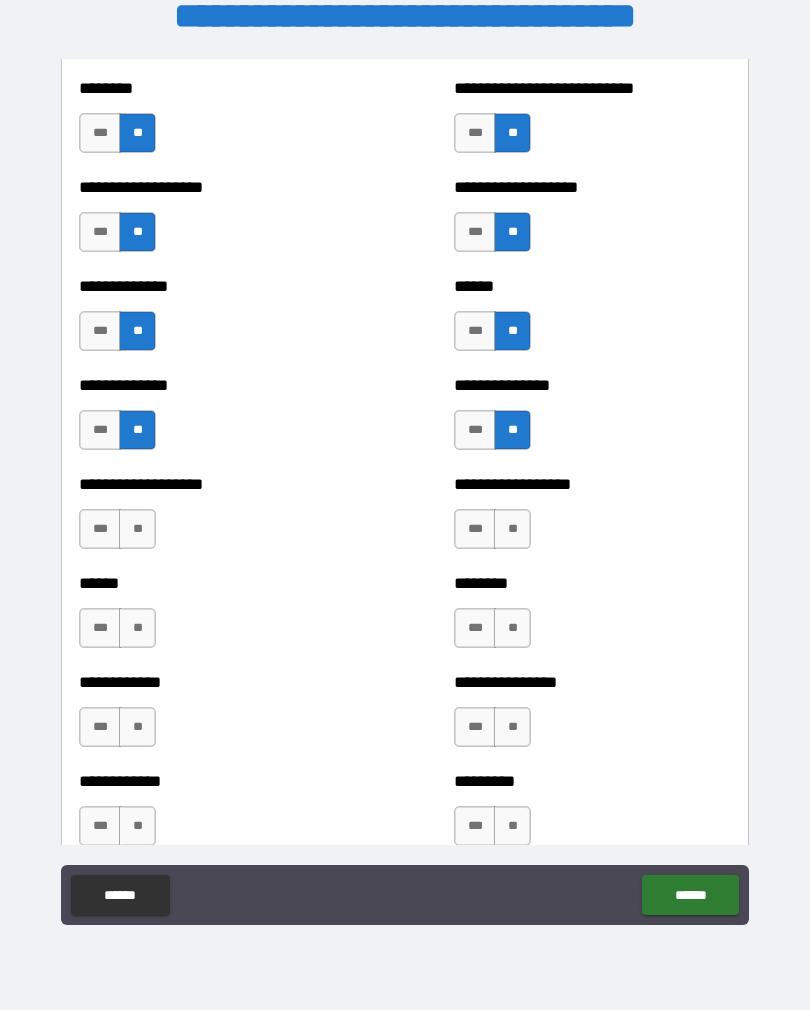 click on "**" at bounding box center [137, 529] 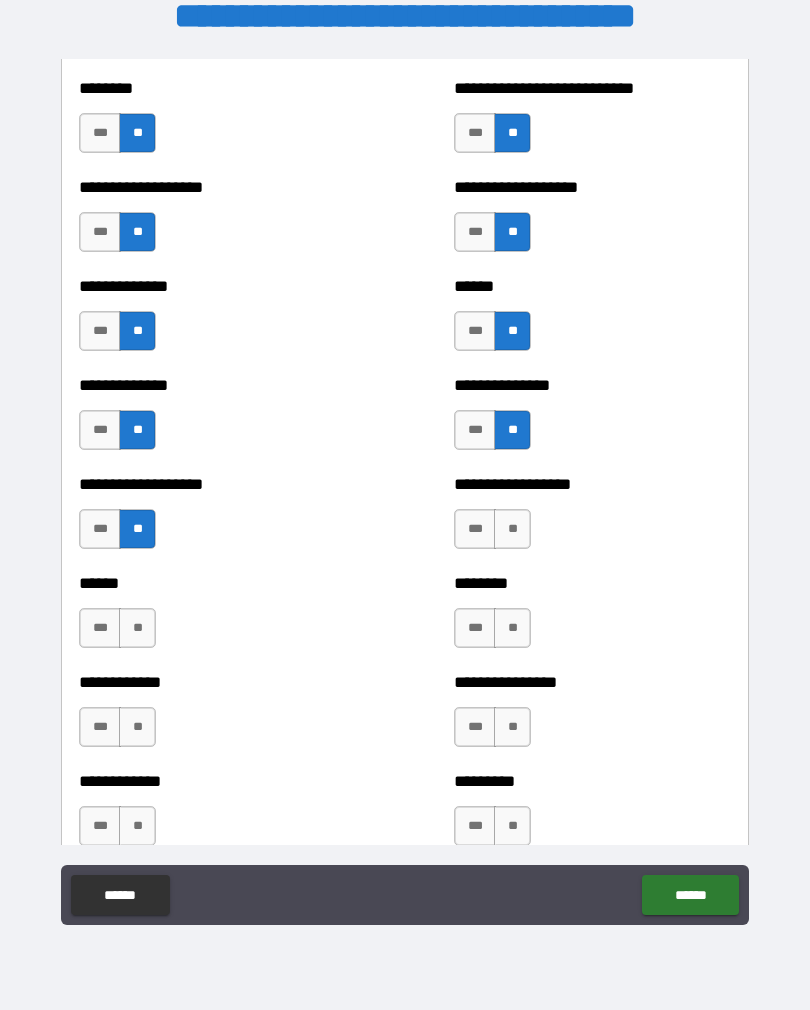 click on "**" at bounding box center [512, 529] 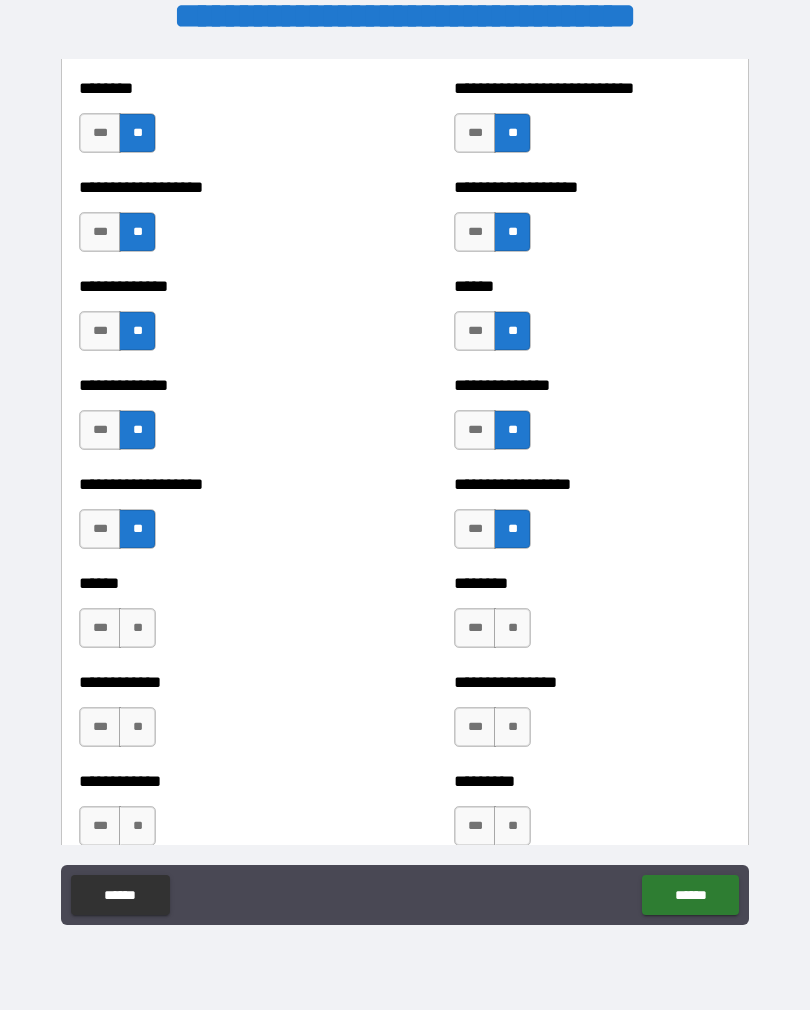 click on "**" at bounding box center [512, 628] 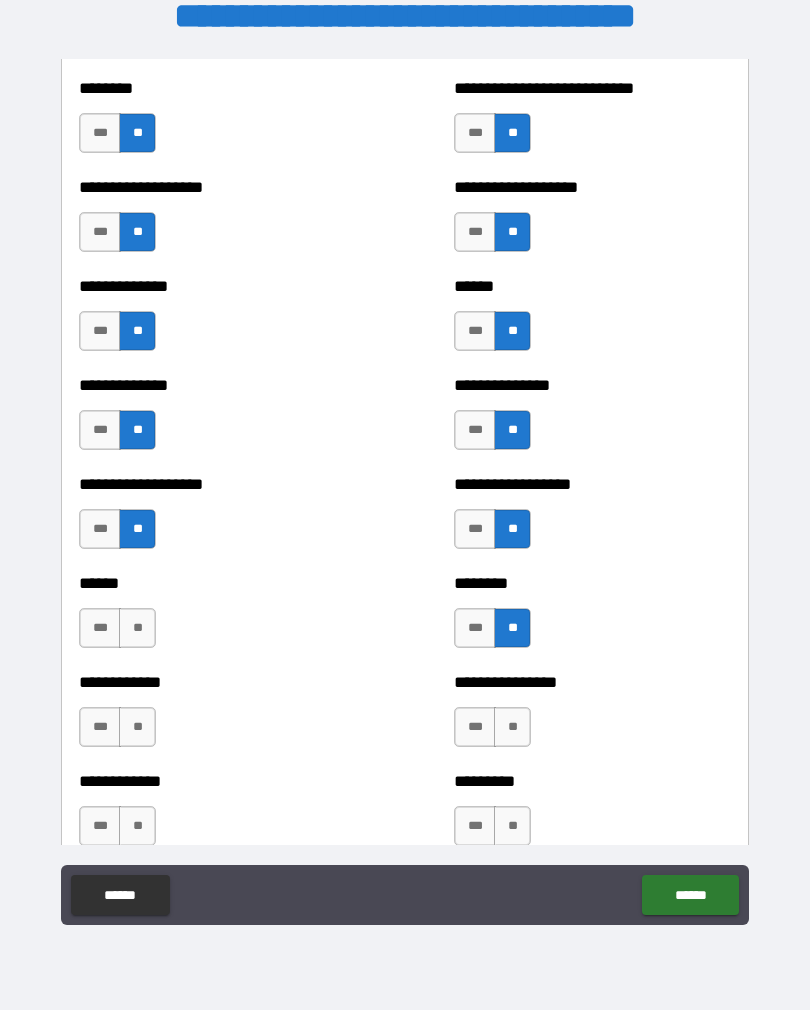 click on "**" at bounding box center [137, 628] 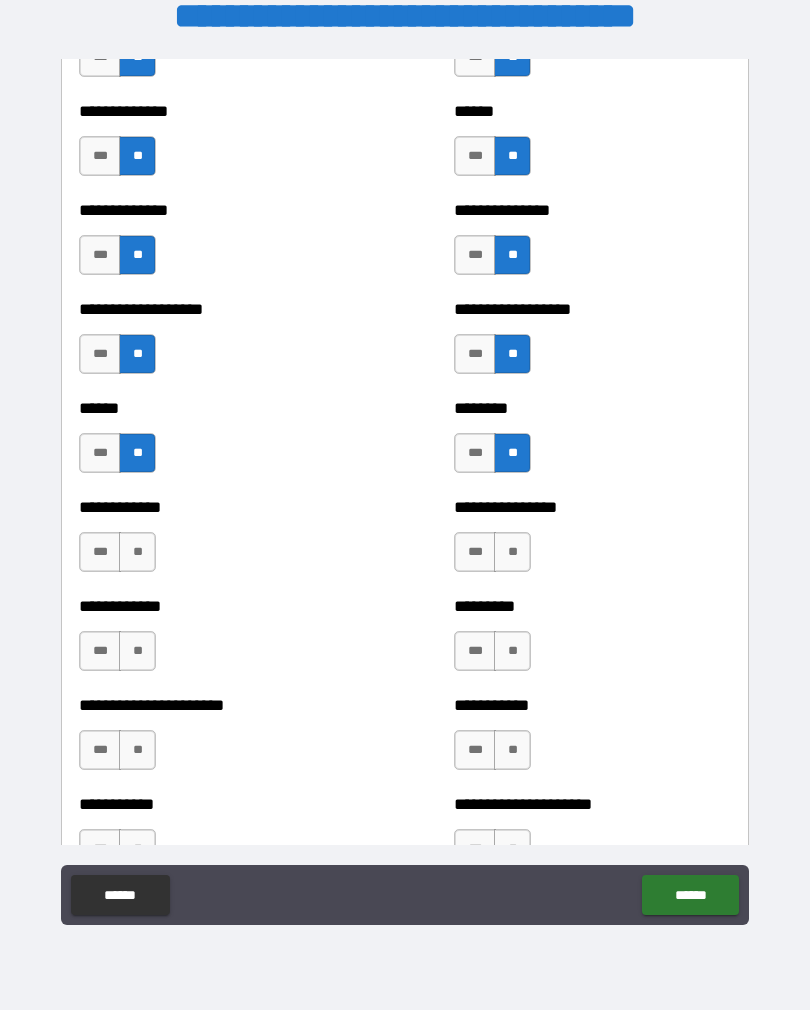 scroll, scrollTop: 4738, scrollLeft: 0, axis: vertical 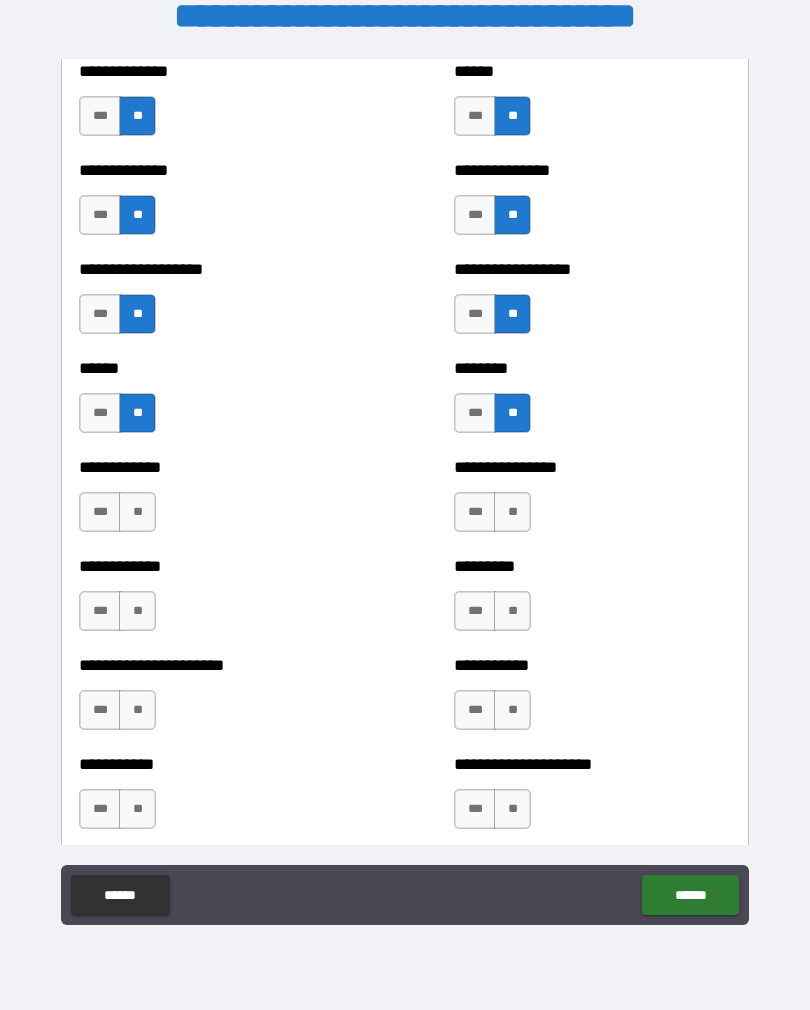 click on "**" at bounding box center (137, 512) 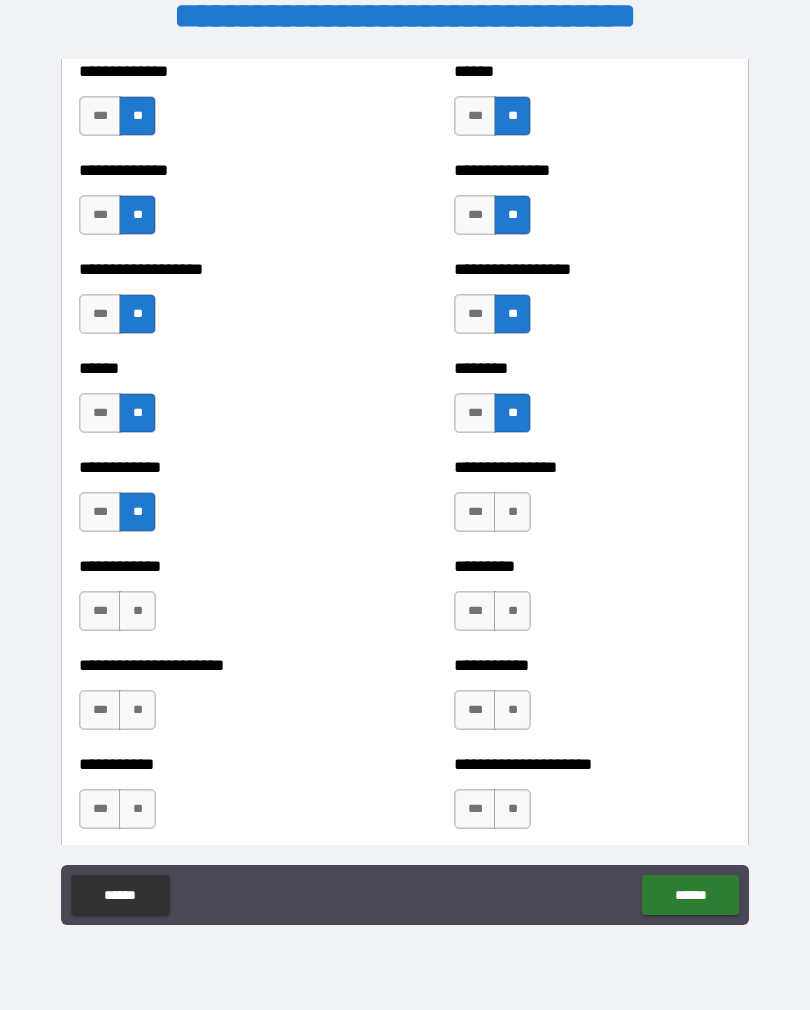 click on "**" at bounding box center (512, 512) 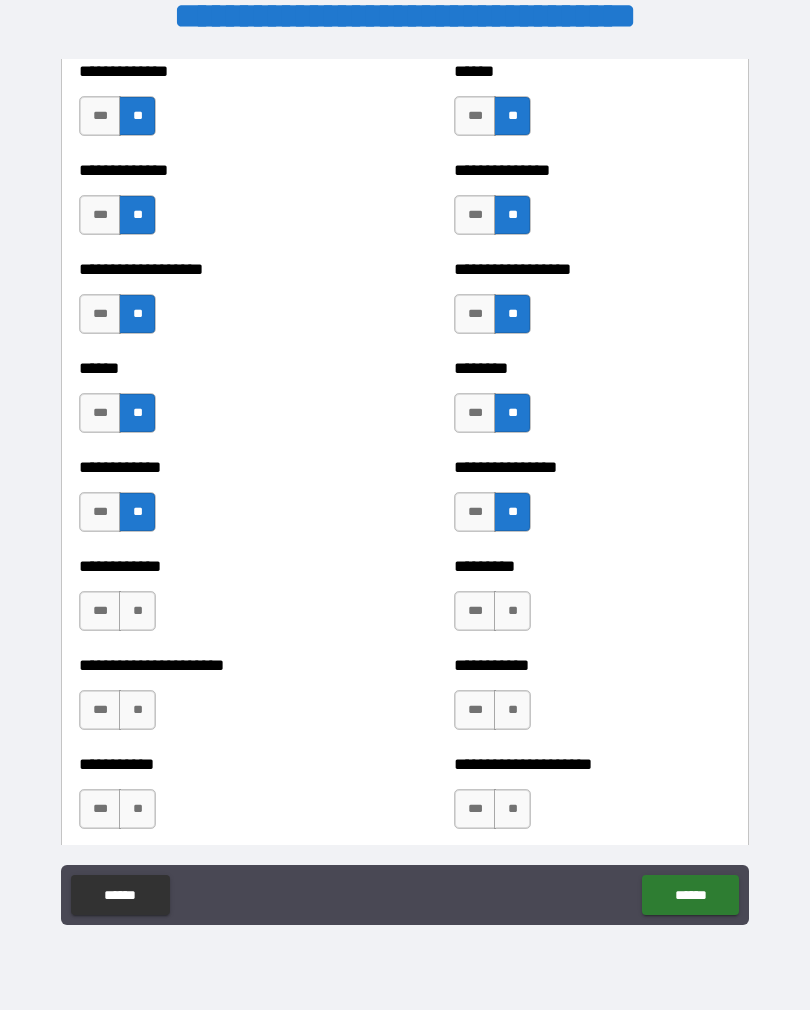 click on "**" at bounding box center [512, 611] 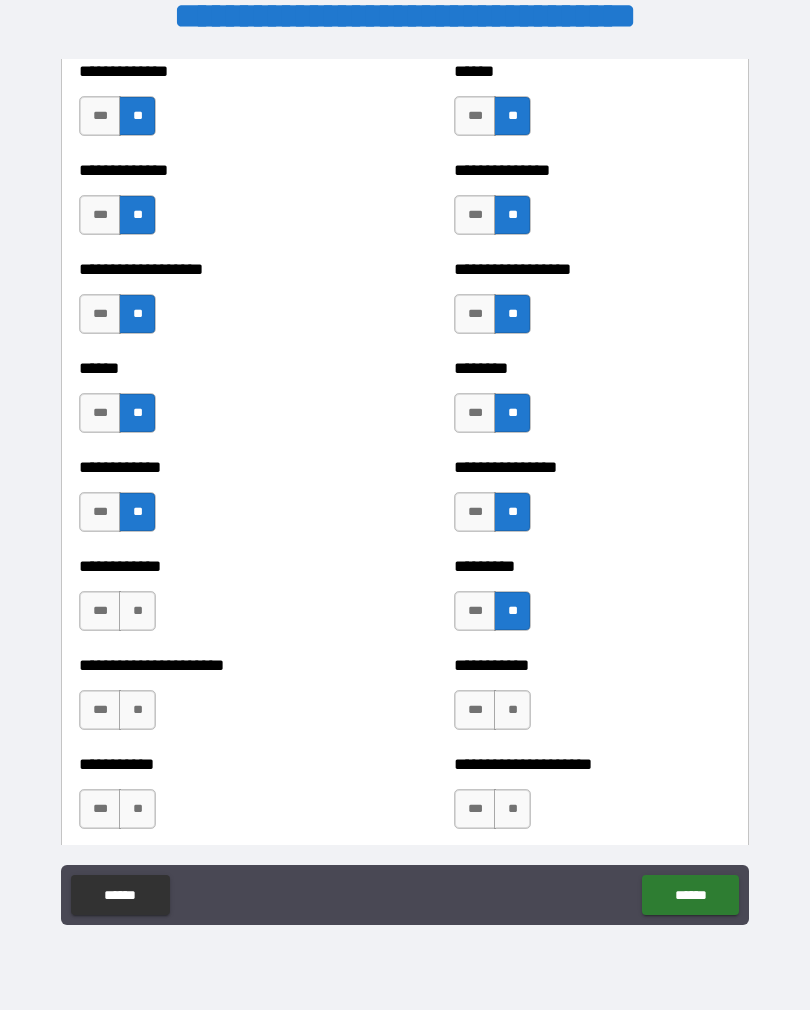 click on "**" at bounding box center [137, 611] 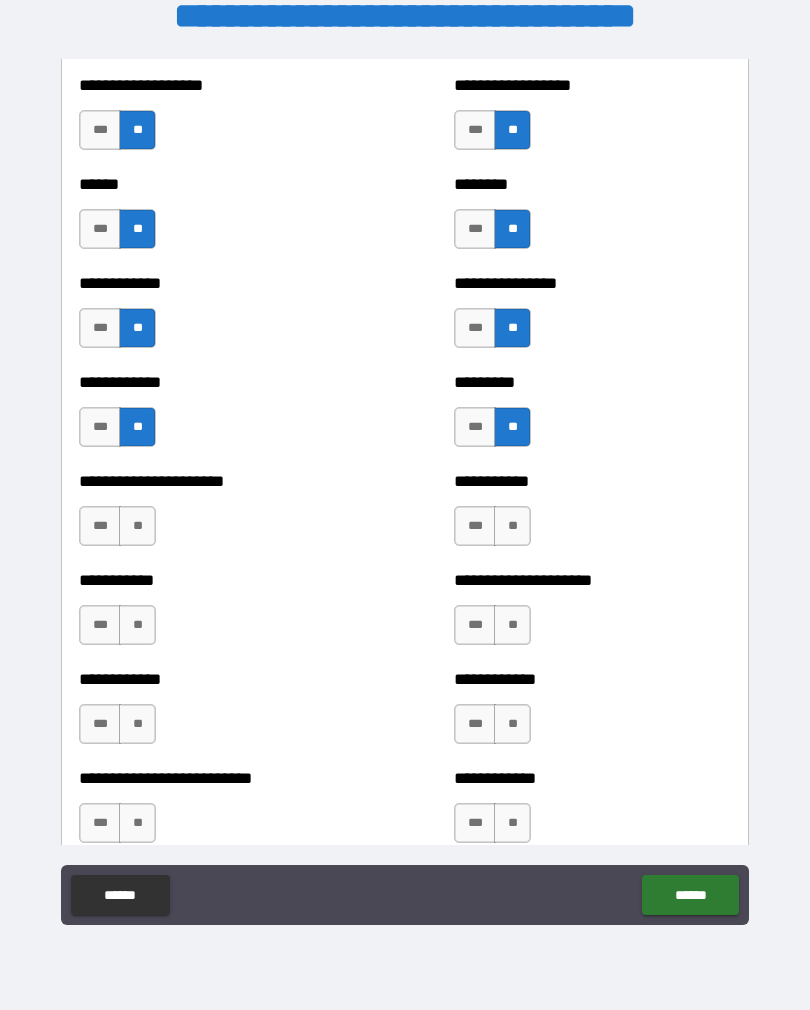 scroll, scrollTop: 4951, scrollLeft: 0, axis: vertical 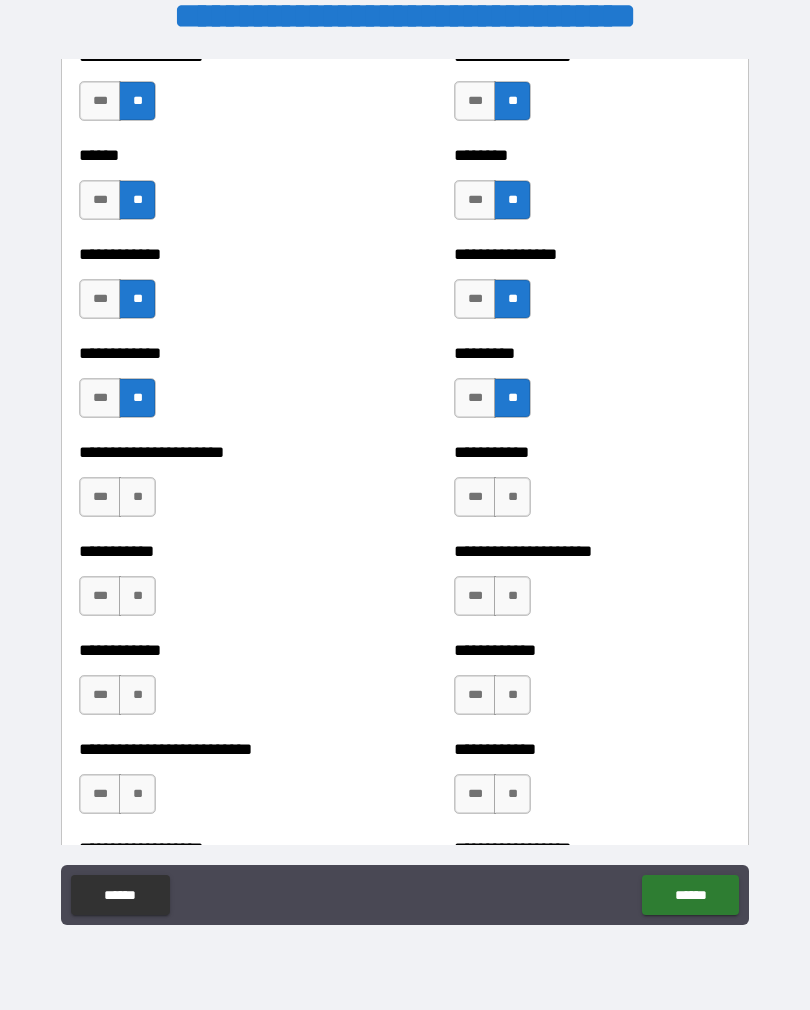 click on "**" at bounding box center [137, 497] 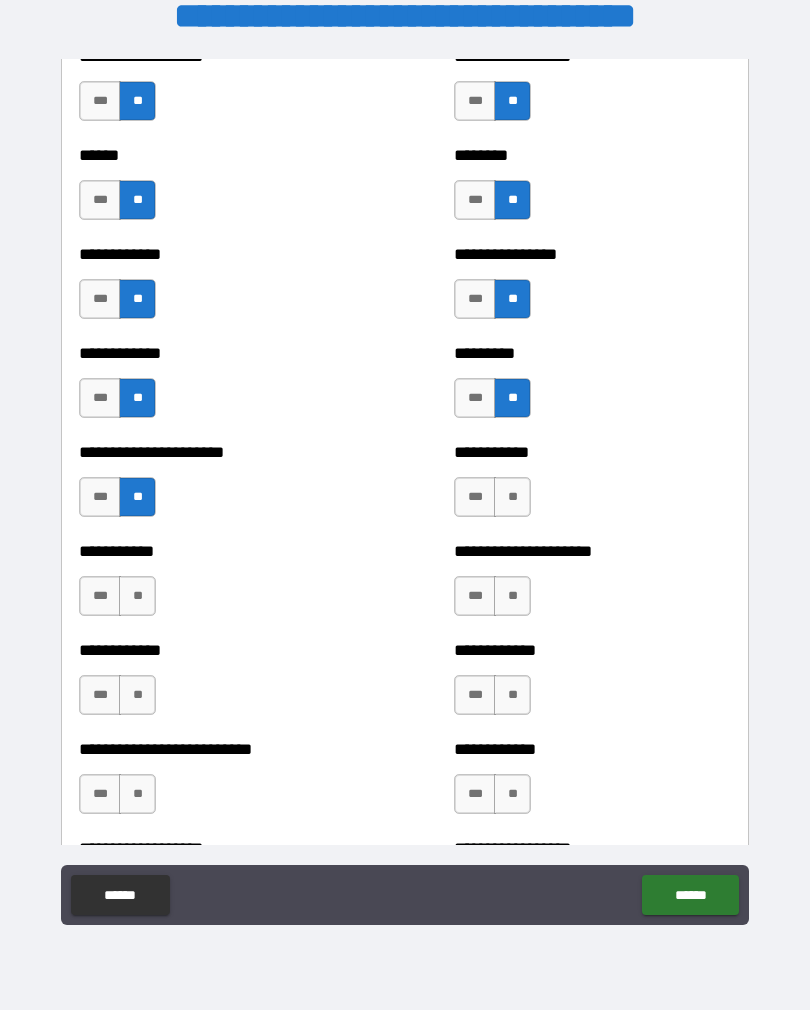 click on "**" at bounding box center (512, 497) 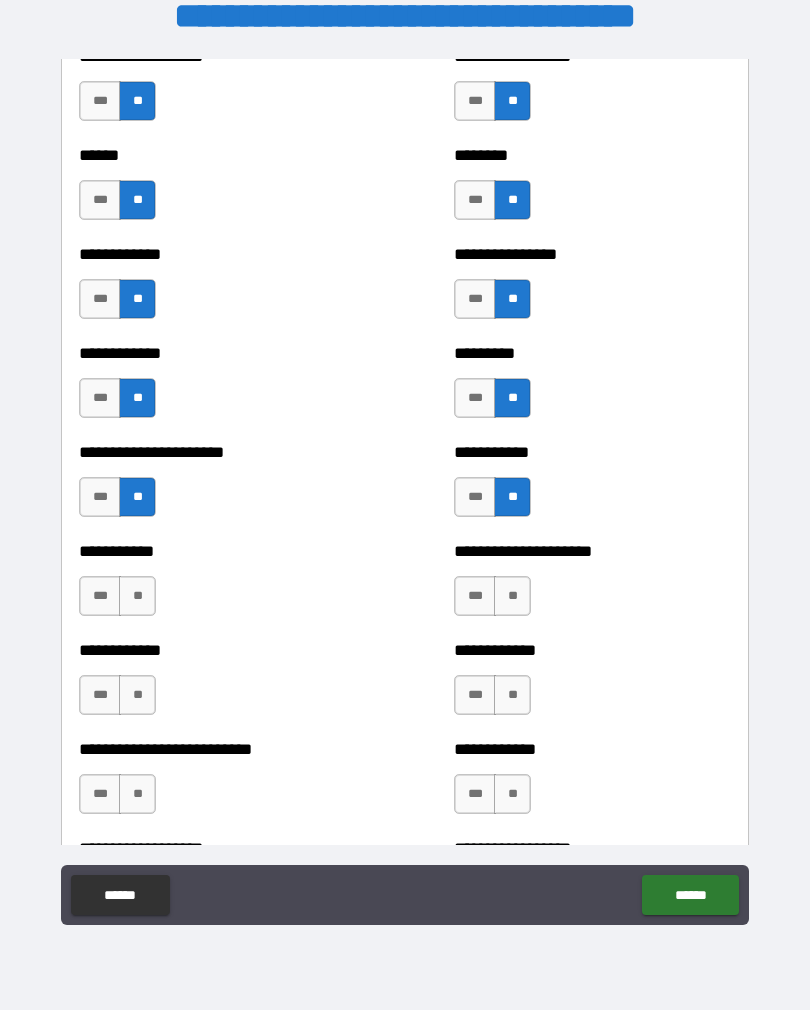 click on "**" at bounding box center (137, 596) 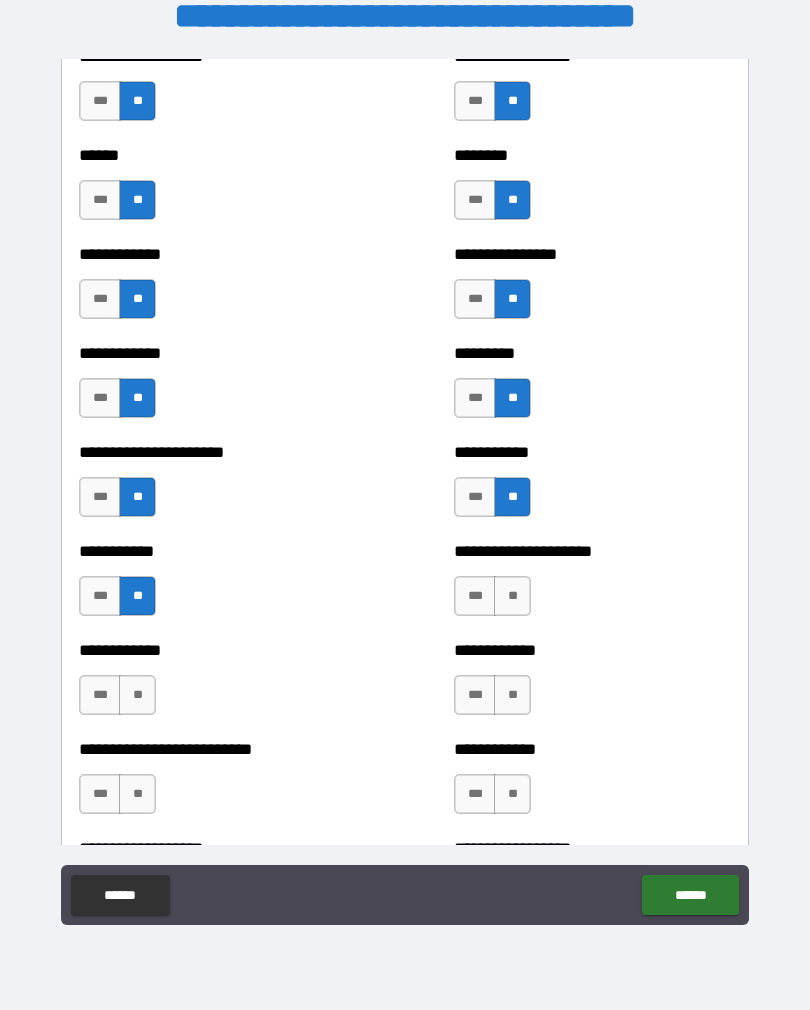click on "**" at bounding box center [512, 596] 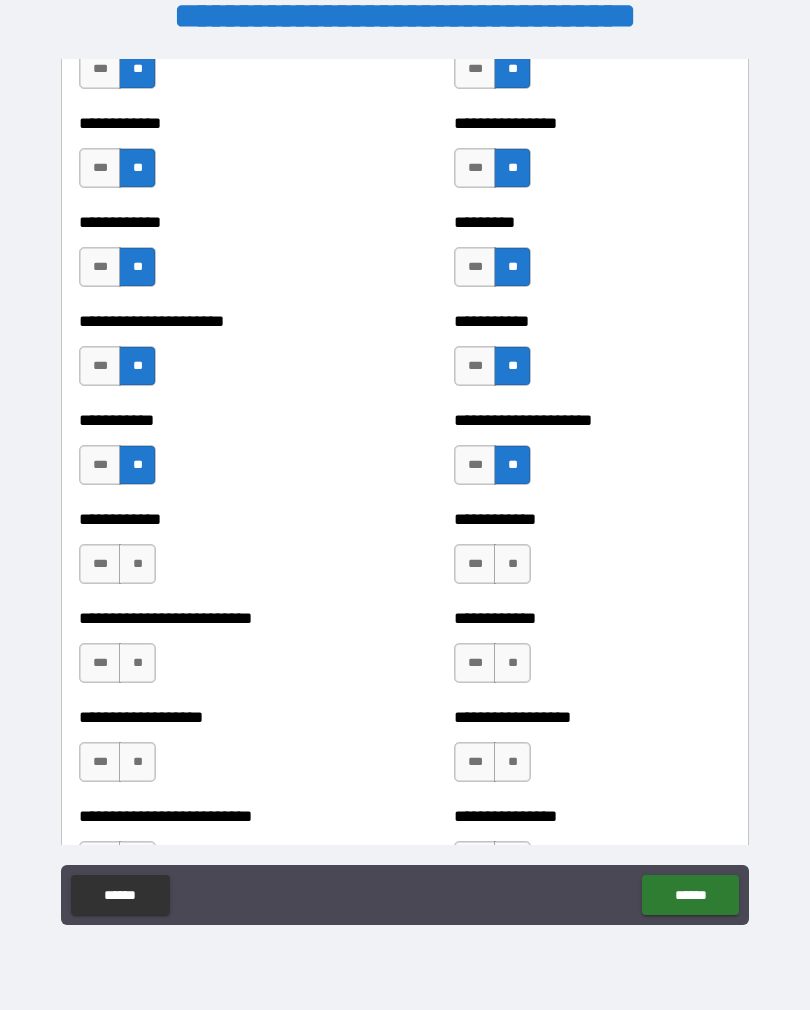 click on "**" at bounding box center (137, 564) 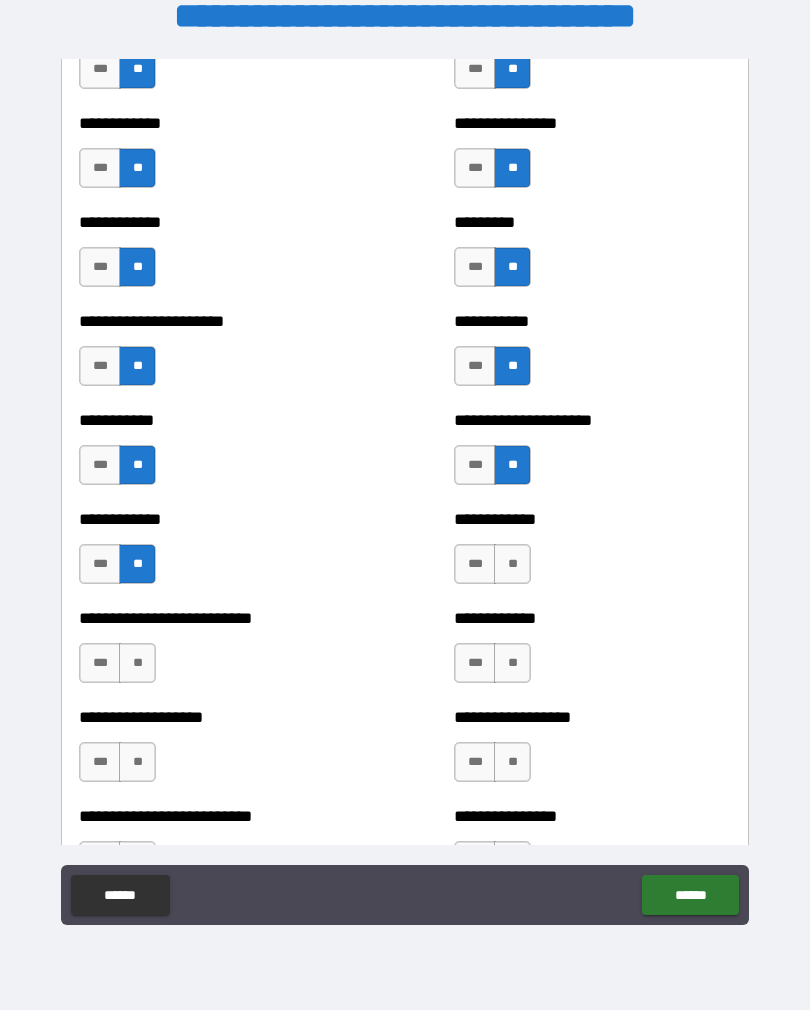 click on "**" at bounding box center [512, 564] 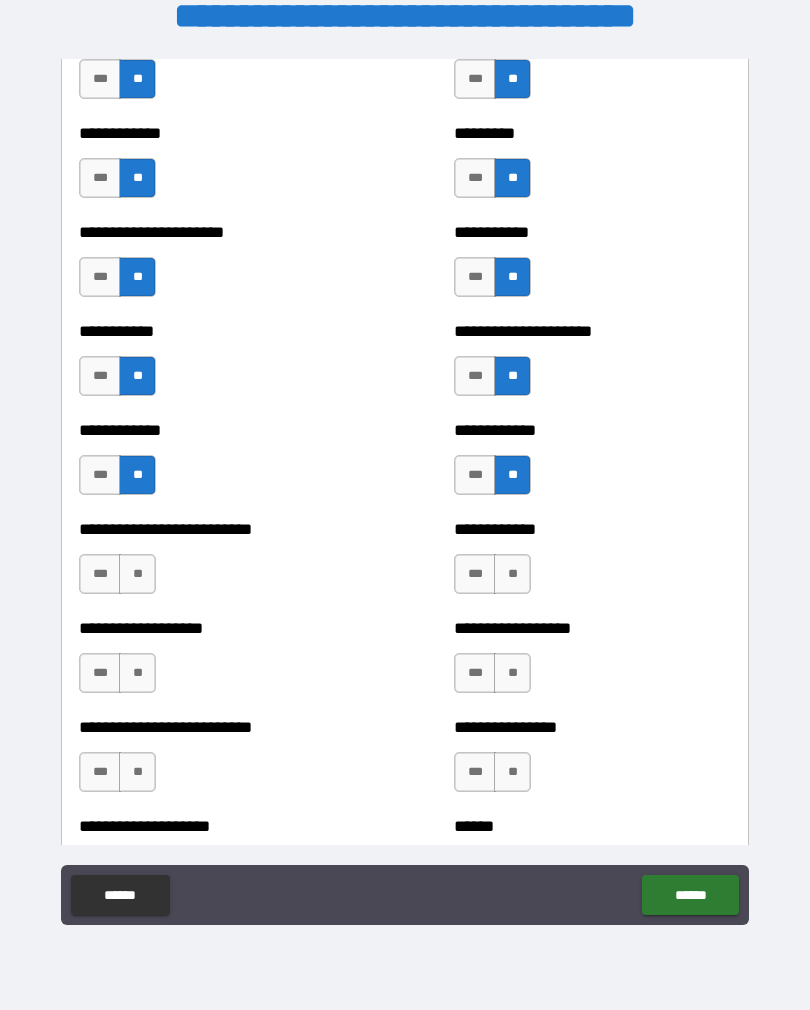 click on "**" at bounding box center (137, 574) 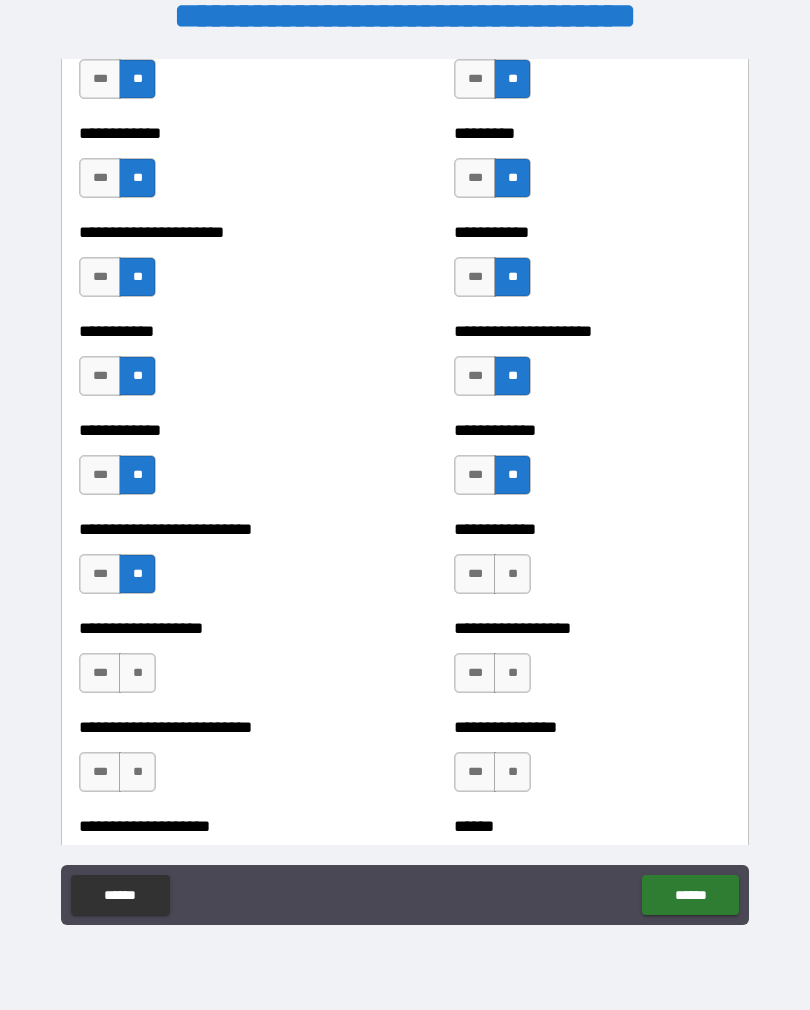 click on "**" at bounding box center (512, 574) 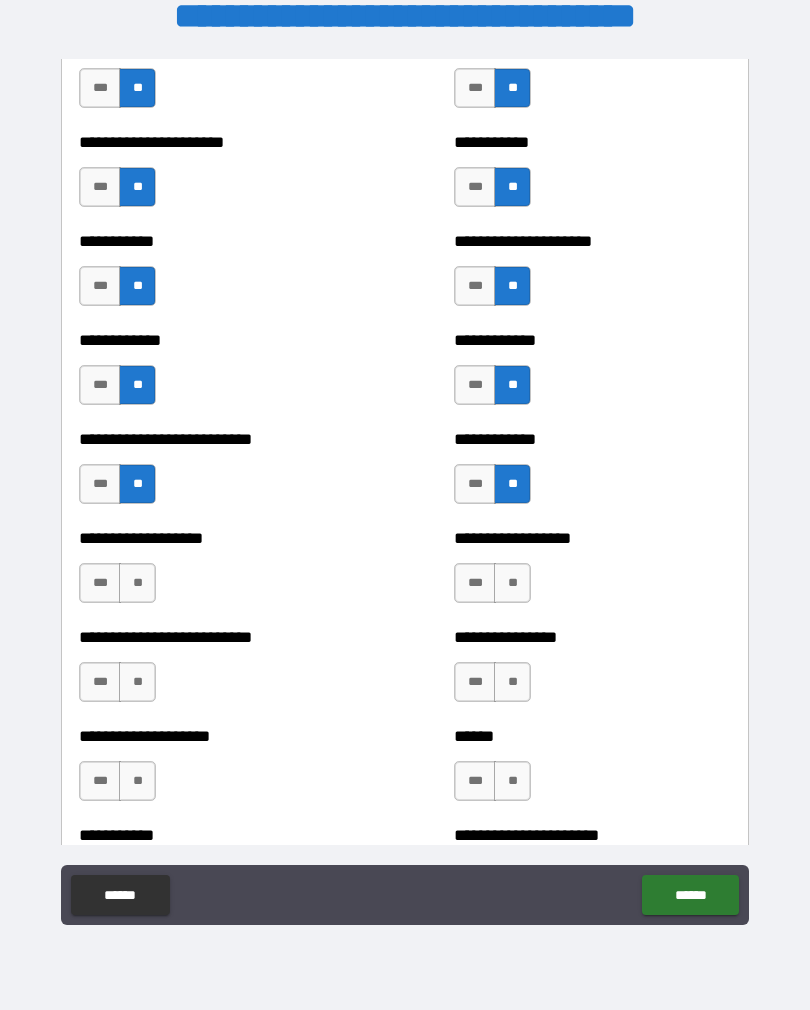 scroll, scrollTop: 5272, scrollLeft: 0, axis: vertical 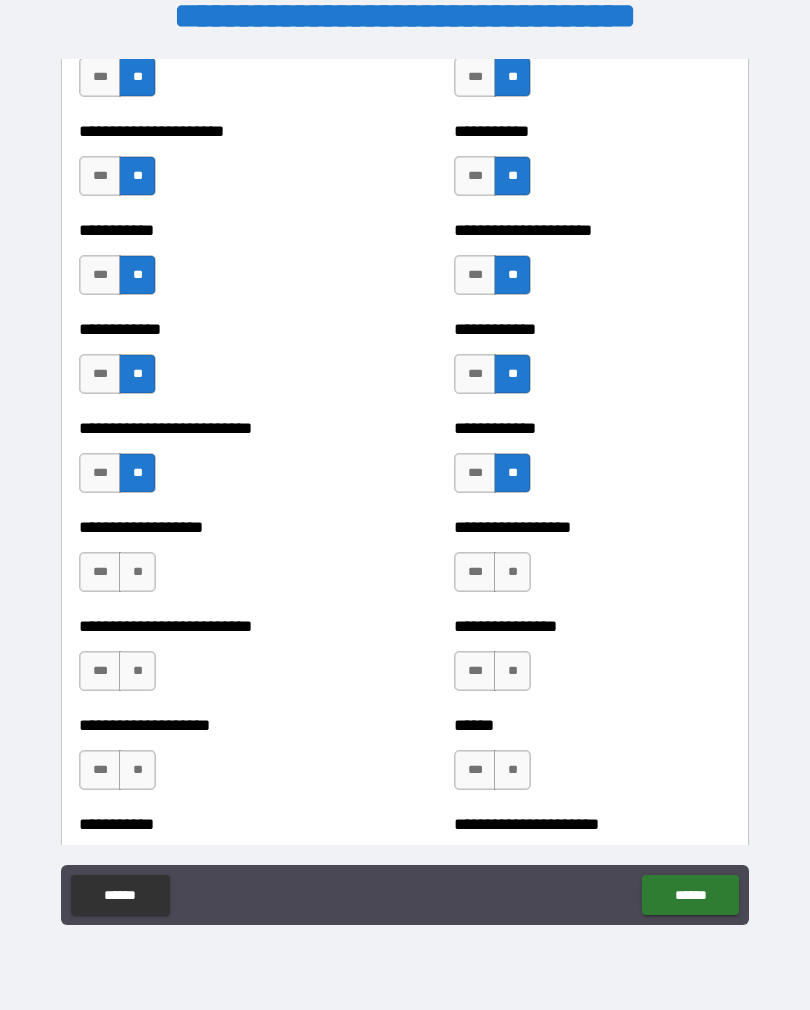 click on "**" at bounding box center [137, 572] 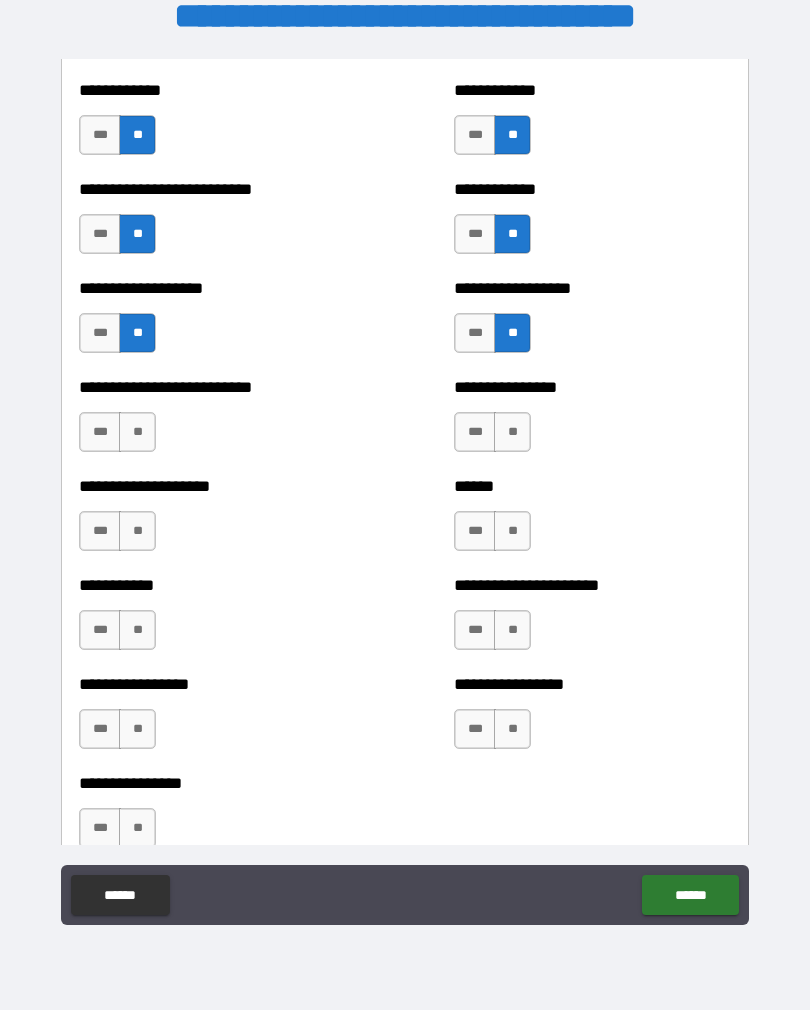 scroll, scrollTop: 5516, scrollLeft: 0, axis: vertical 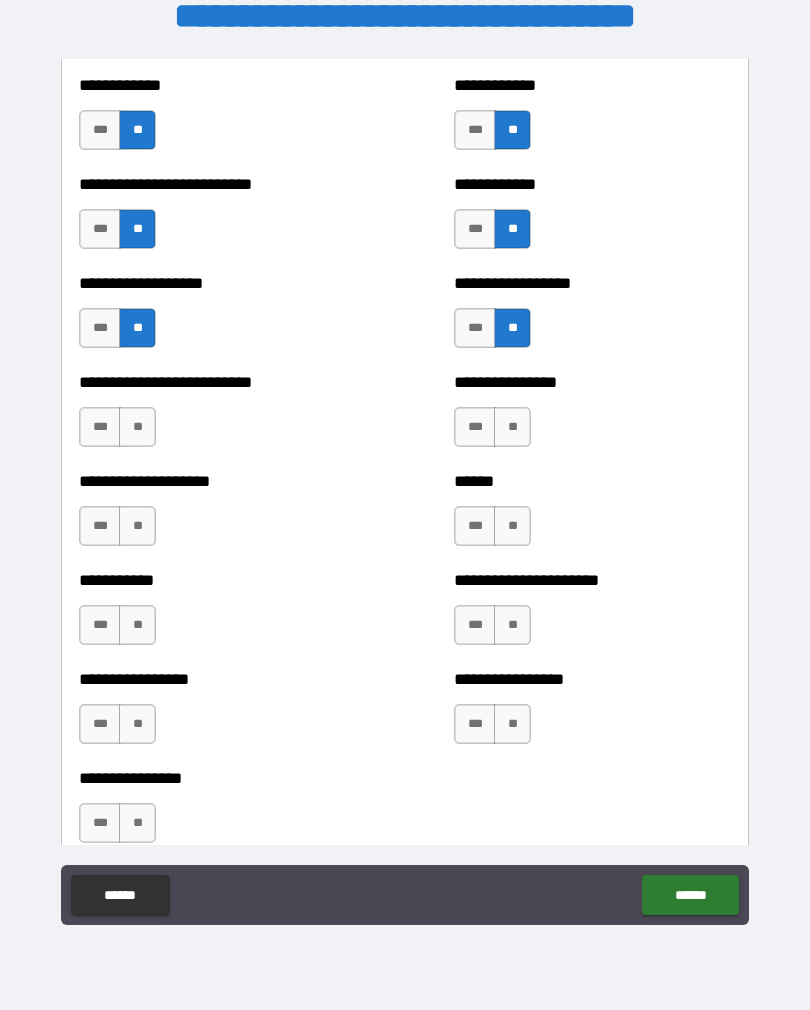 click on "**" at bounding box center [137, 427] 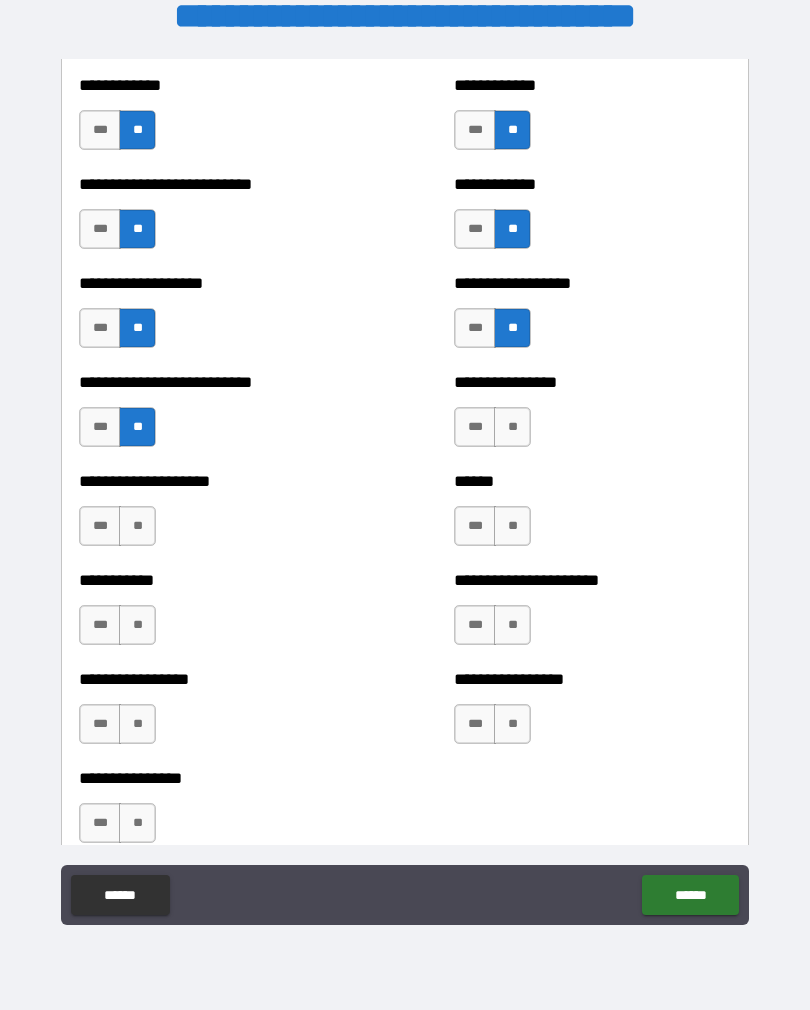 click on "**" at bounding box center [512, 427] 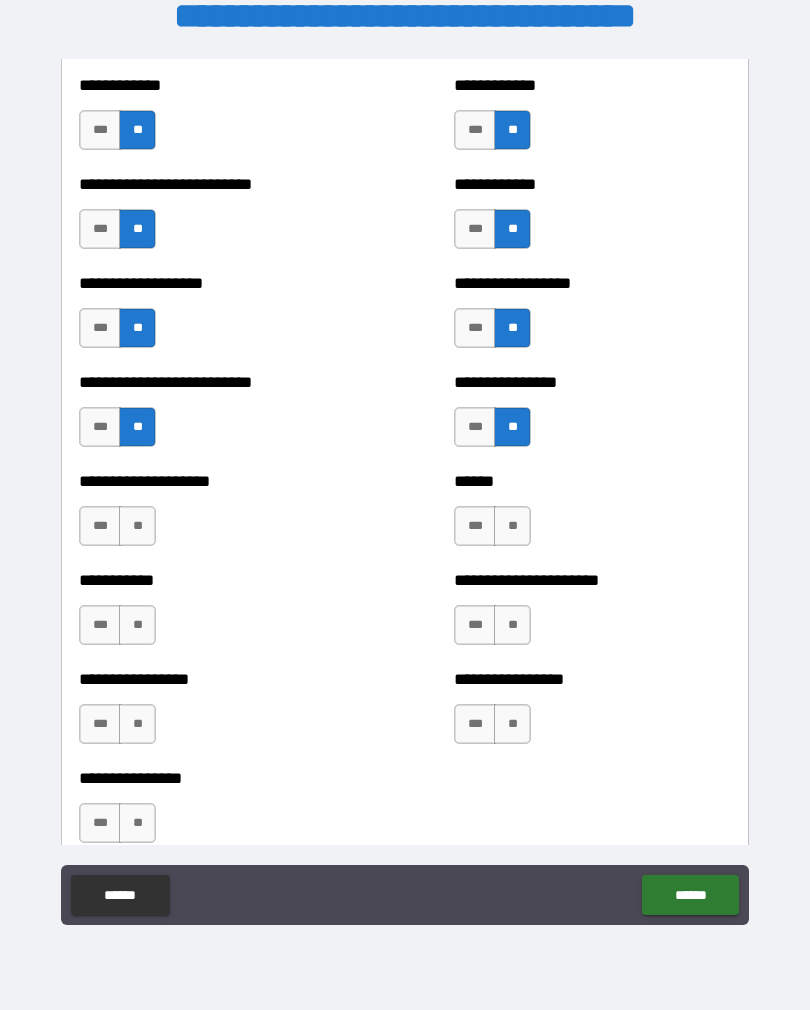 click on "**" at bounding box center [137, 526] 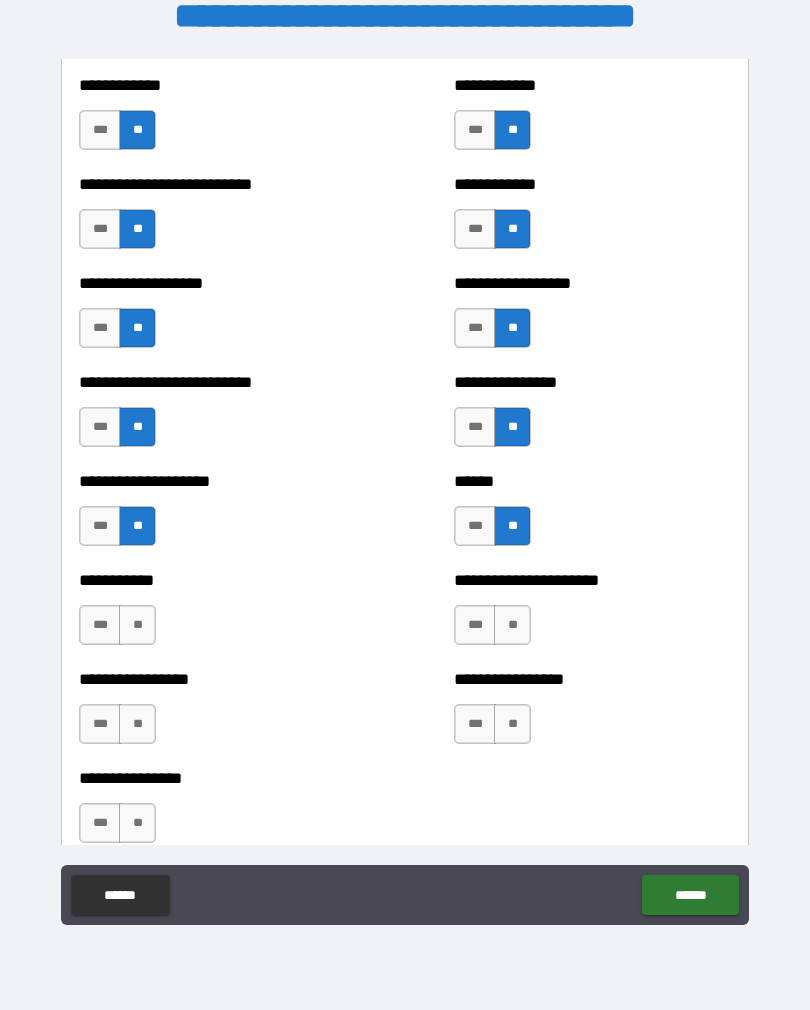 click on "**" at bounding box center [512, 625] 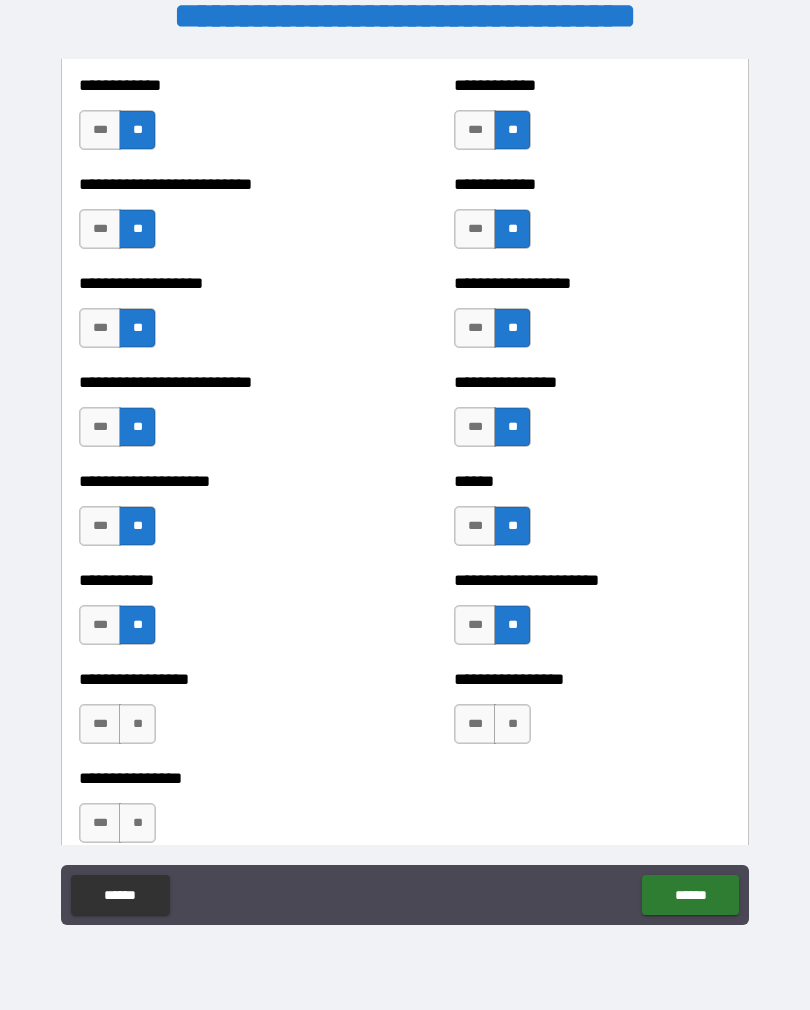 click on "**" at bounding box center [512, 724] 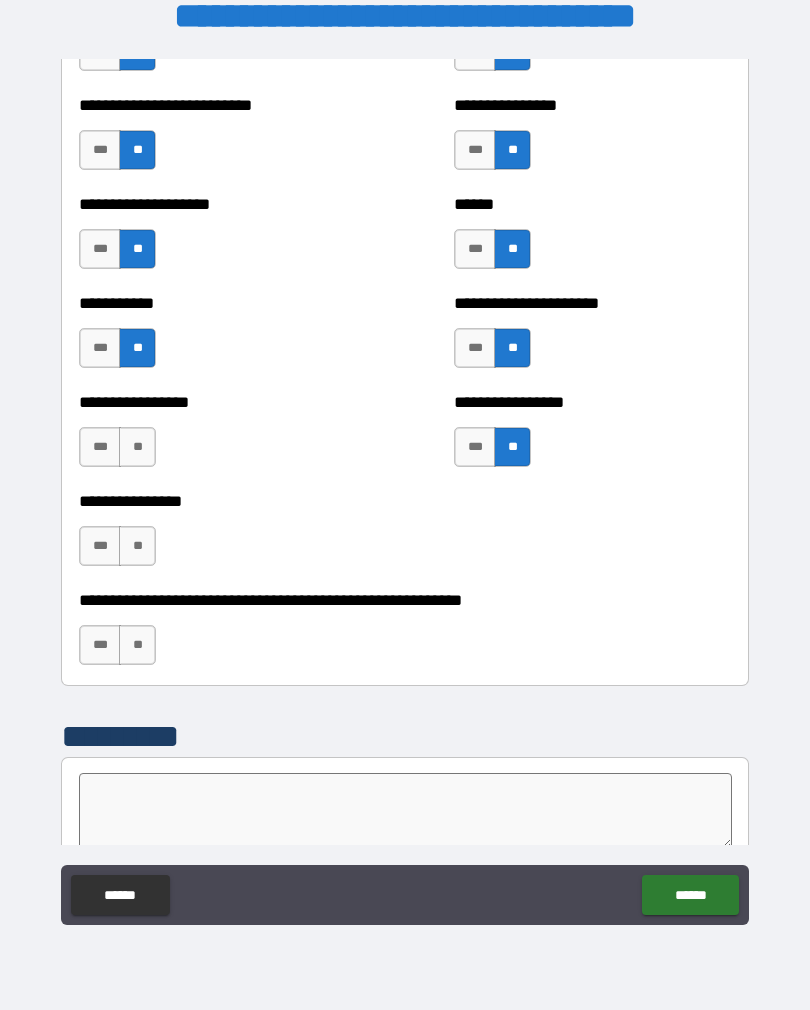 scroll, scrollTop: 5804, scrollLeft: 0, axis: vertical 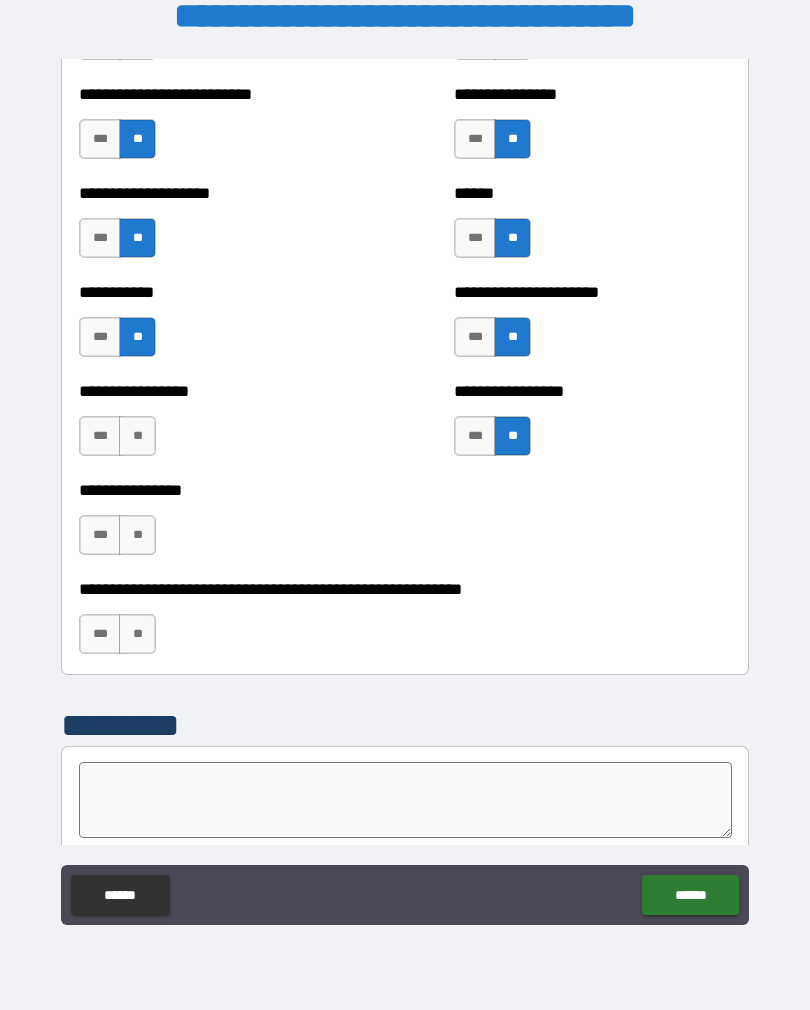 click on "**" at bounding box center (137, 436) 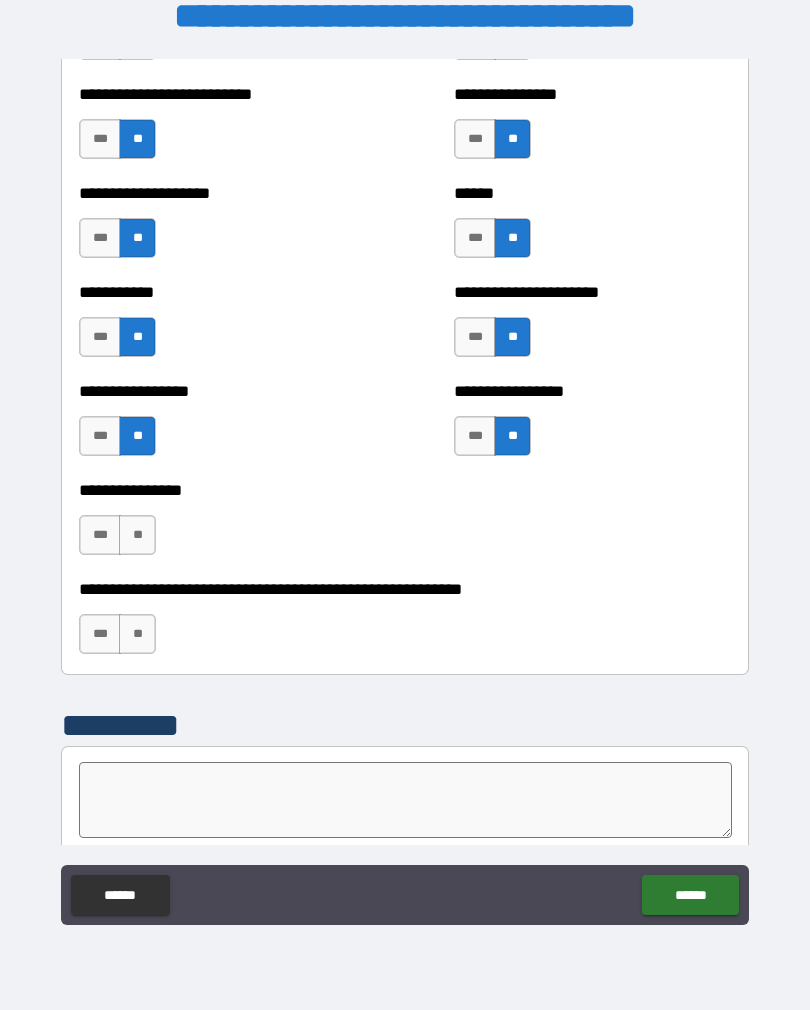 click on "**" at bounding box center (137, 535) 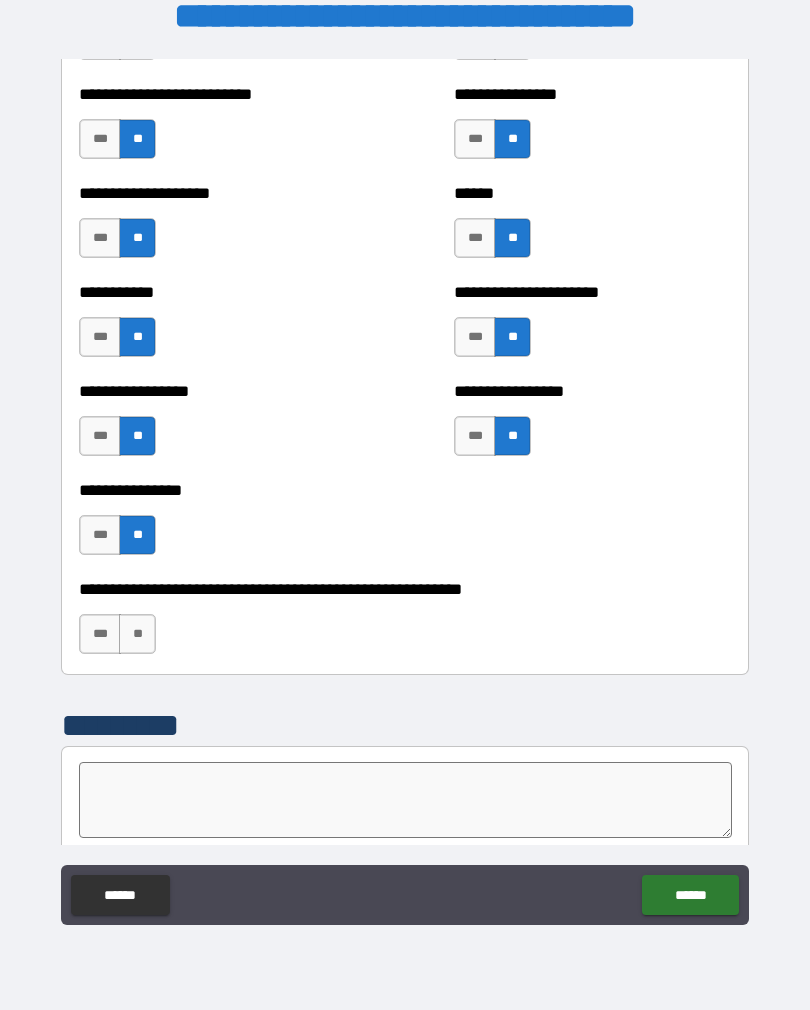 click on "**" at bounding box center (137, 634) 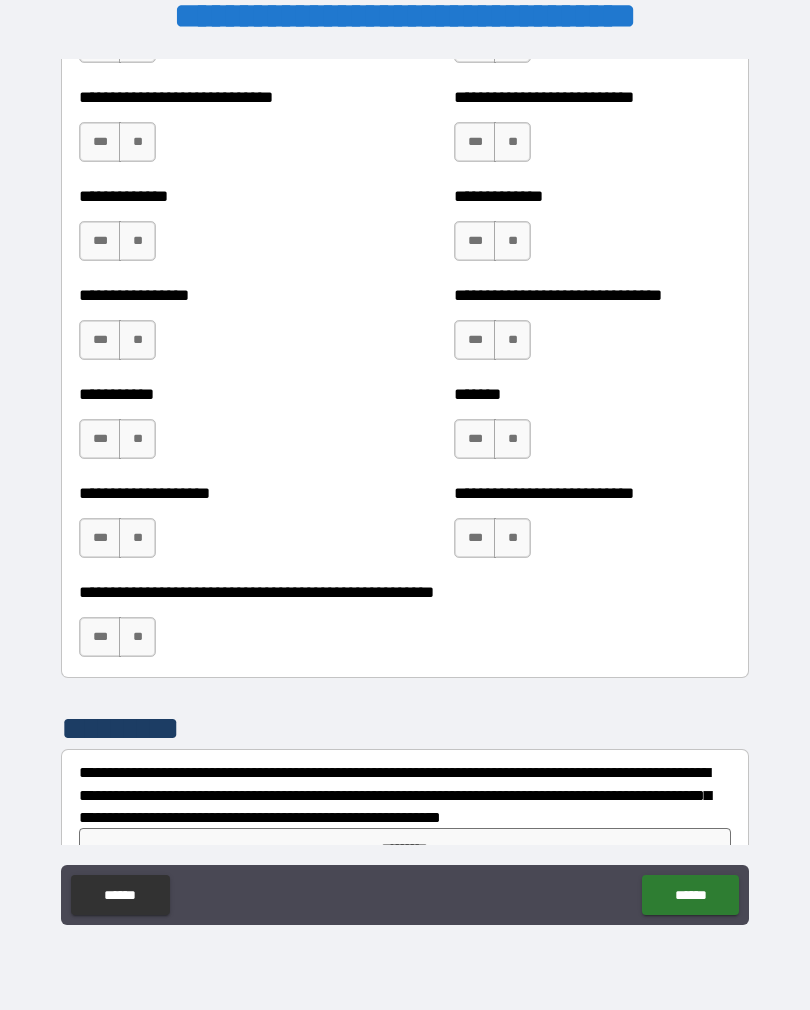scroll, scrollTop: 7702, scrollLeft: 0, axis: vertical 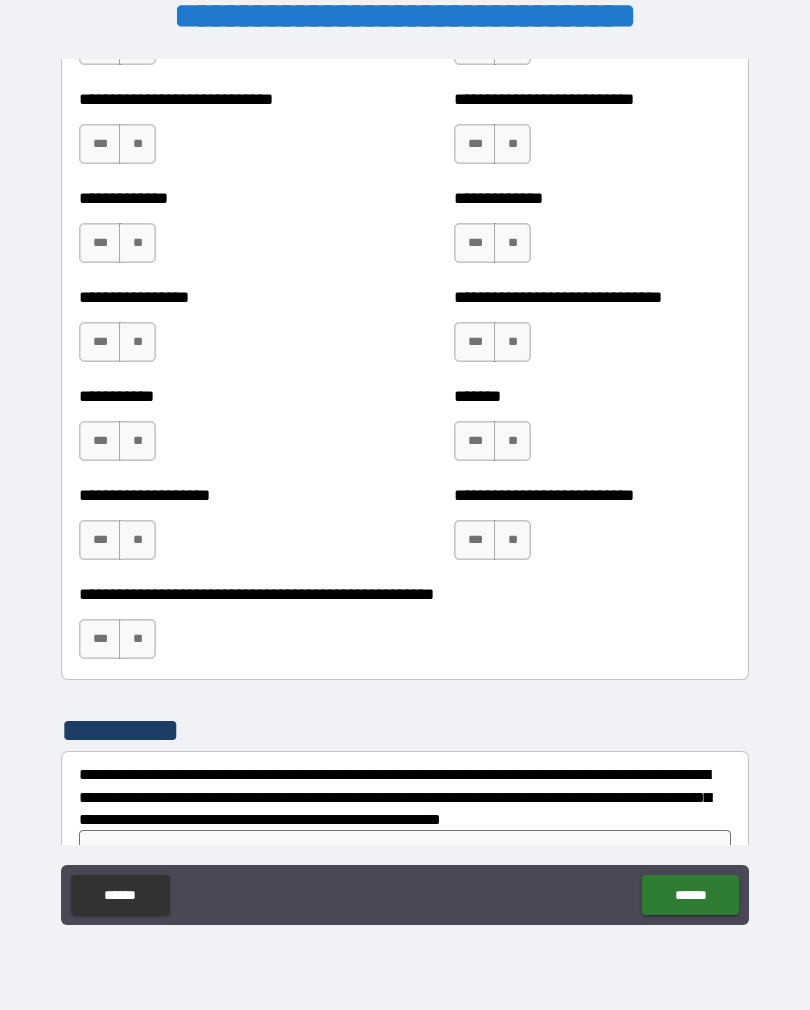 click on "***" at bounding box center [100, 639] 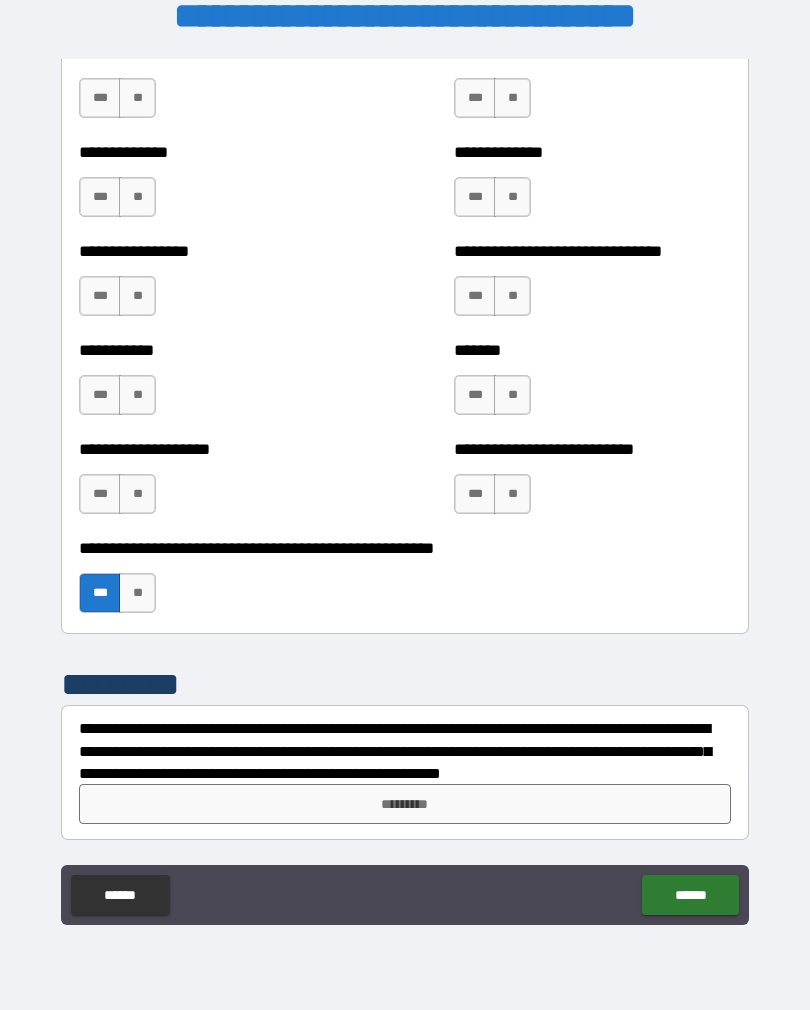 scroll, scrollTop: 7748, scrollLeft: 0, axis: vertical 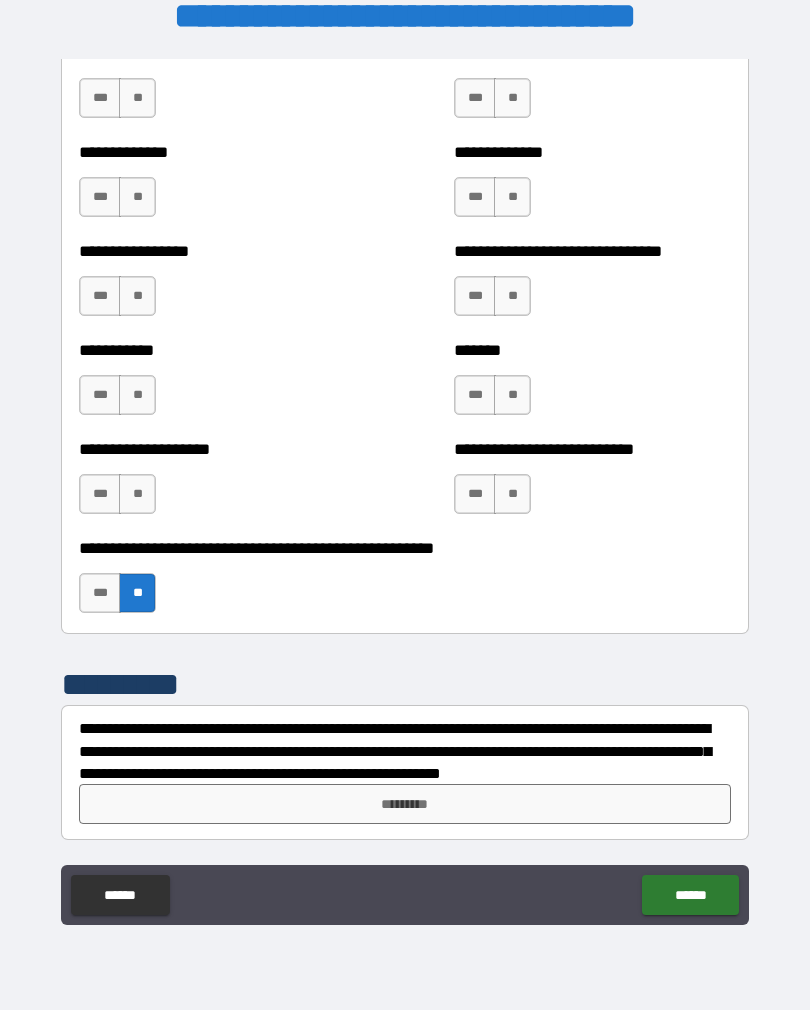 click on "***" at bounding box center [100, 593] 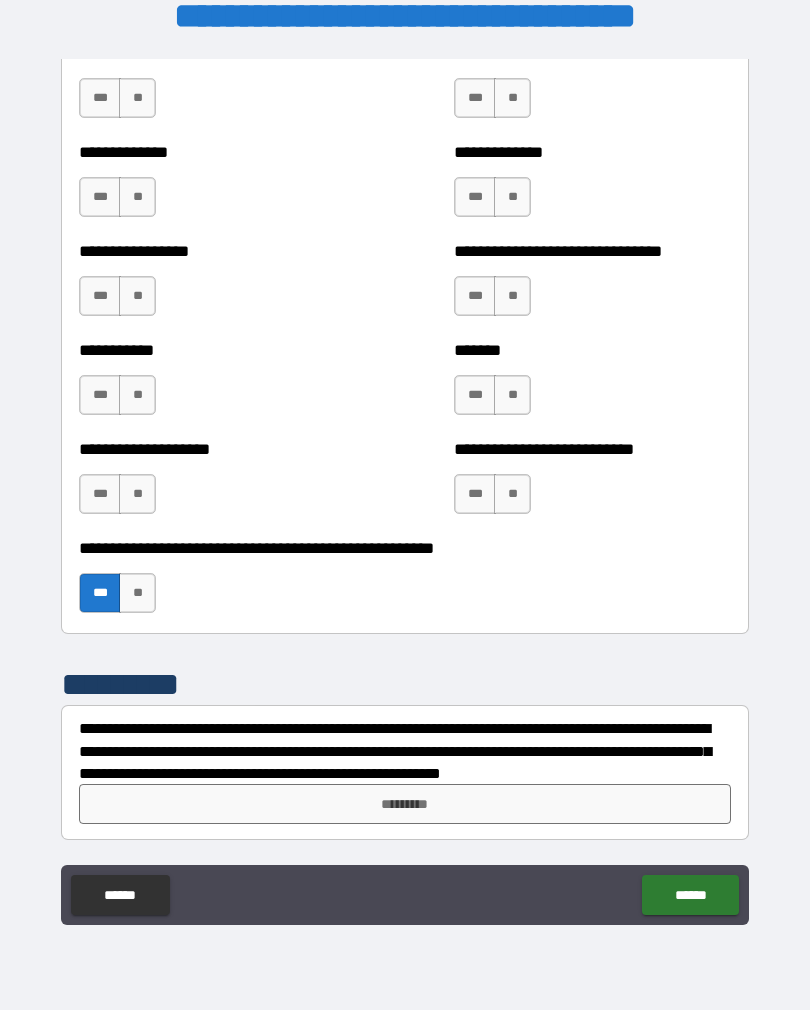 click on "**********" at bounding box center [405, 583] 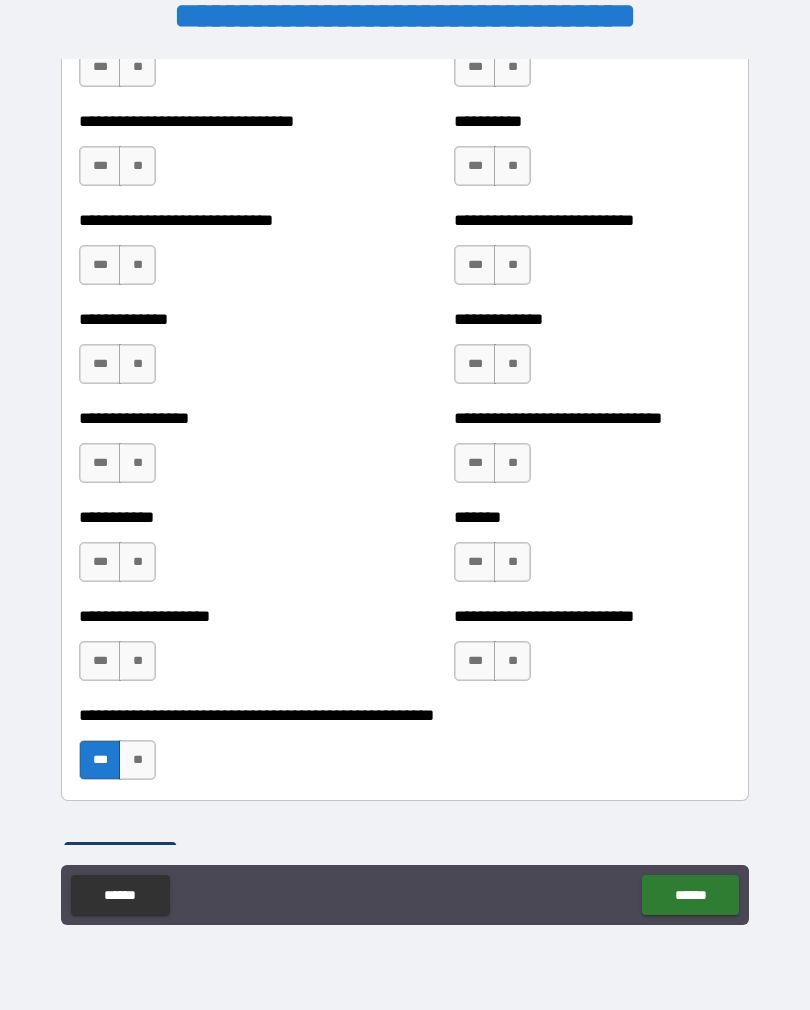 scroll, scrollTop: 7566, scrollLeft: 0, axis: vertical 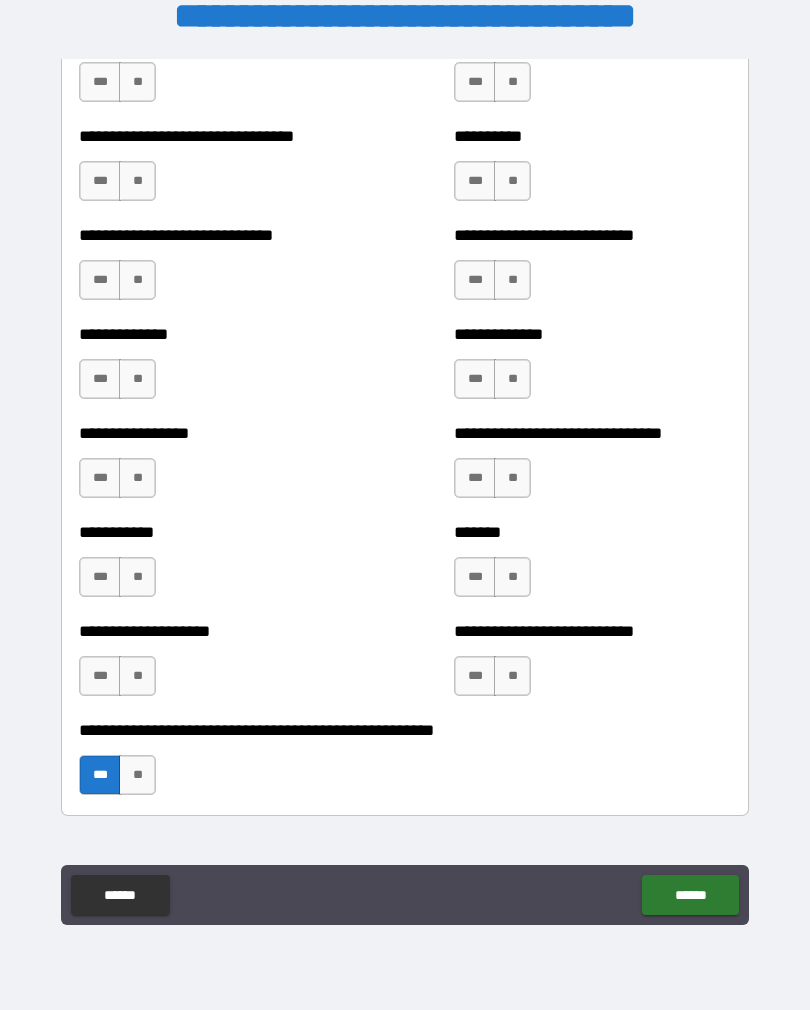 click on "**" at bounding box center [512, 676] 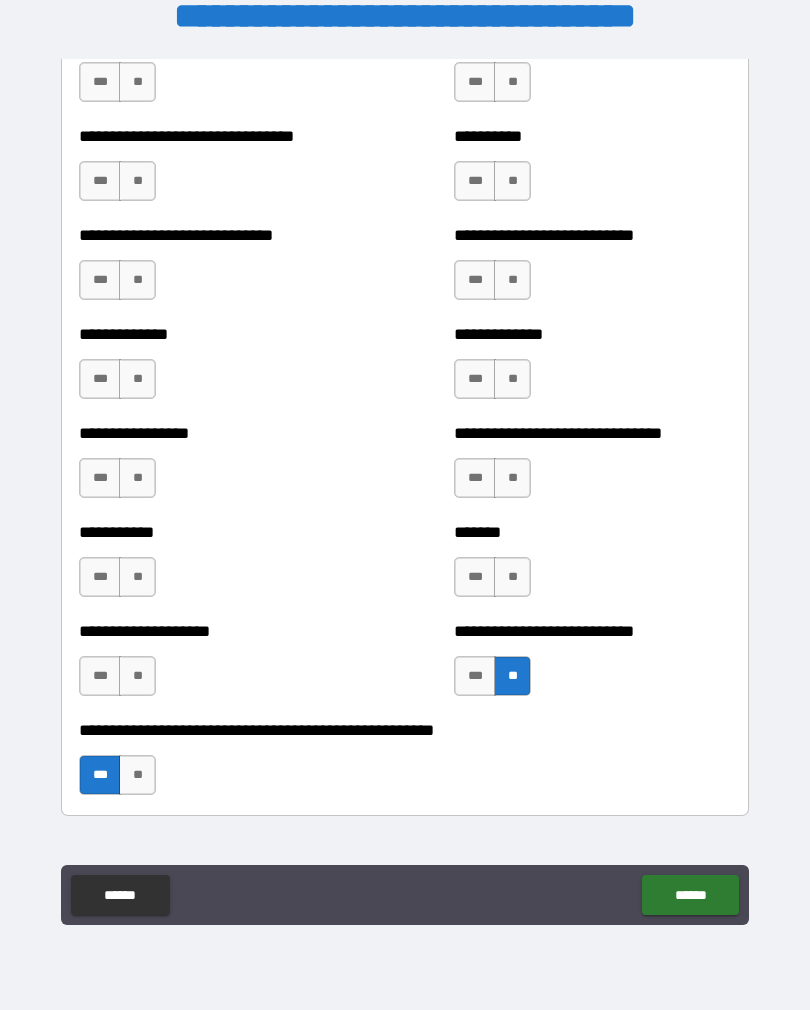 click on "**" at bounding box center (137, 676) 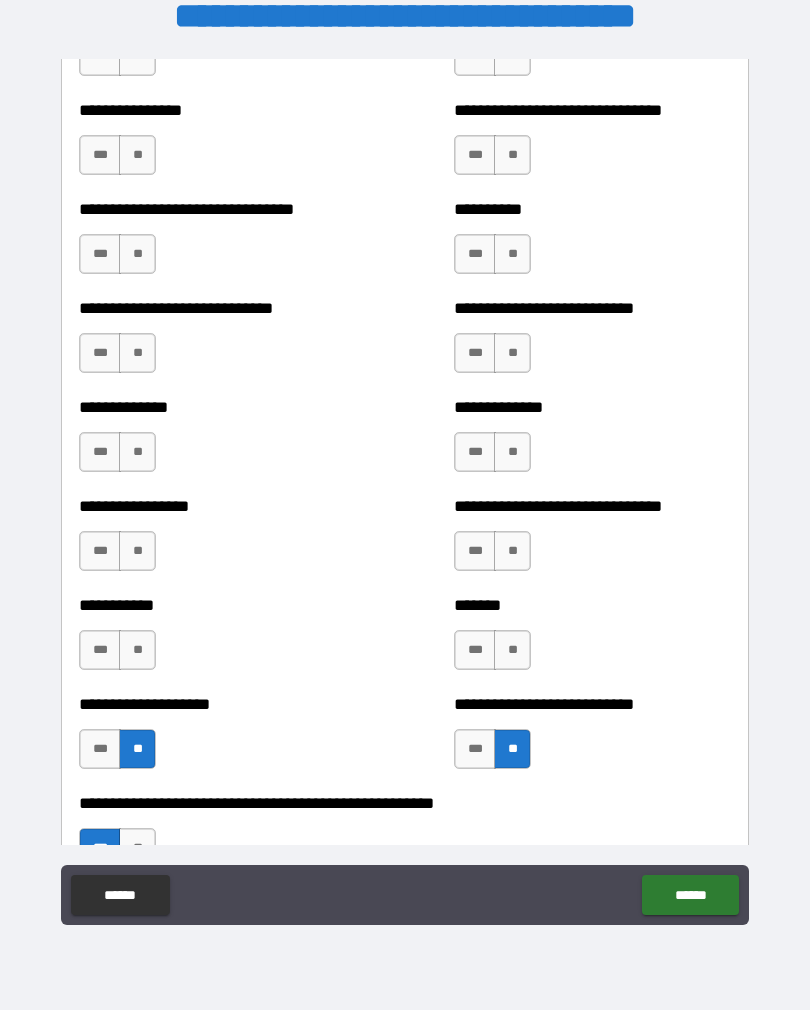scroll, scrollTop: 7477, scrollLeft: 0, axis: vertical 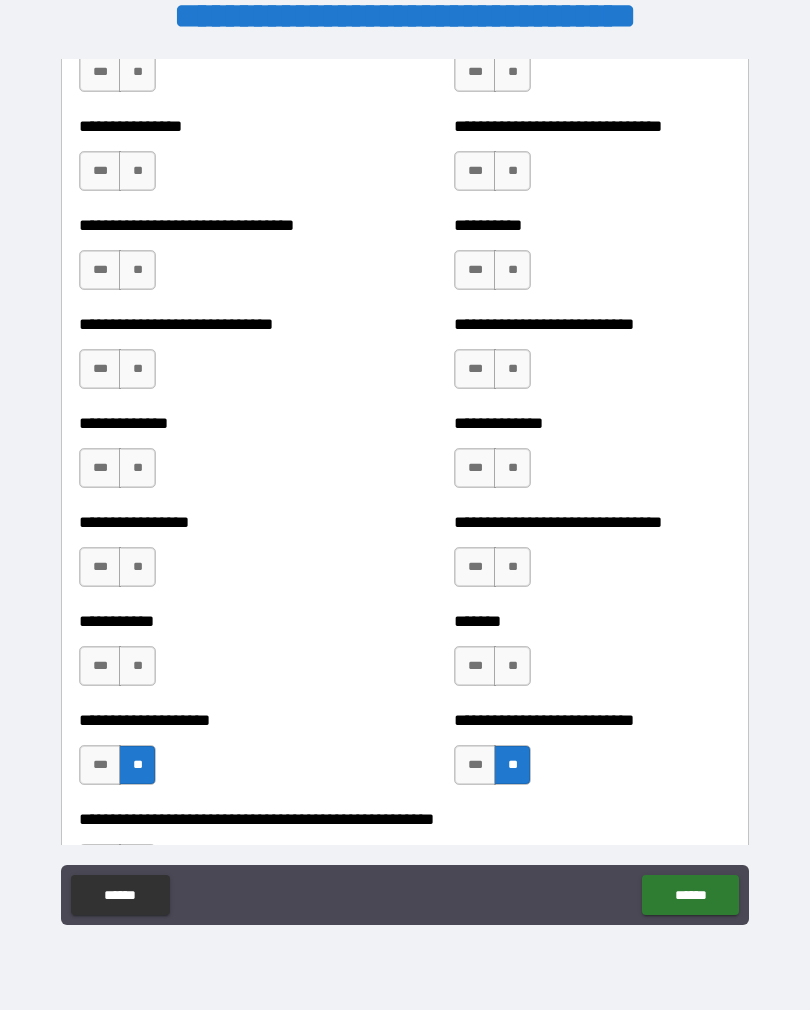 click on "**" at bounding box center (512, 666) 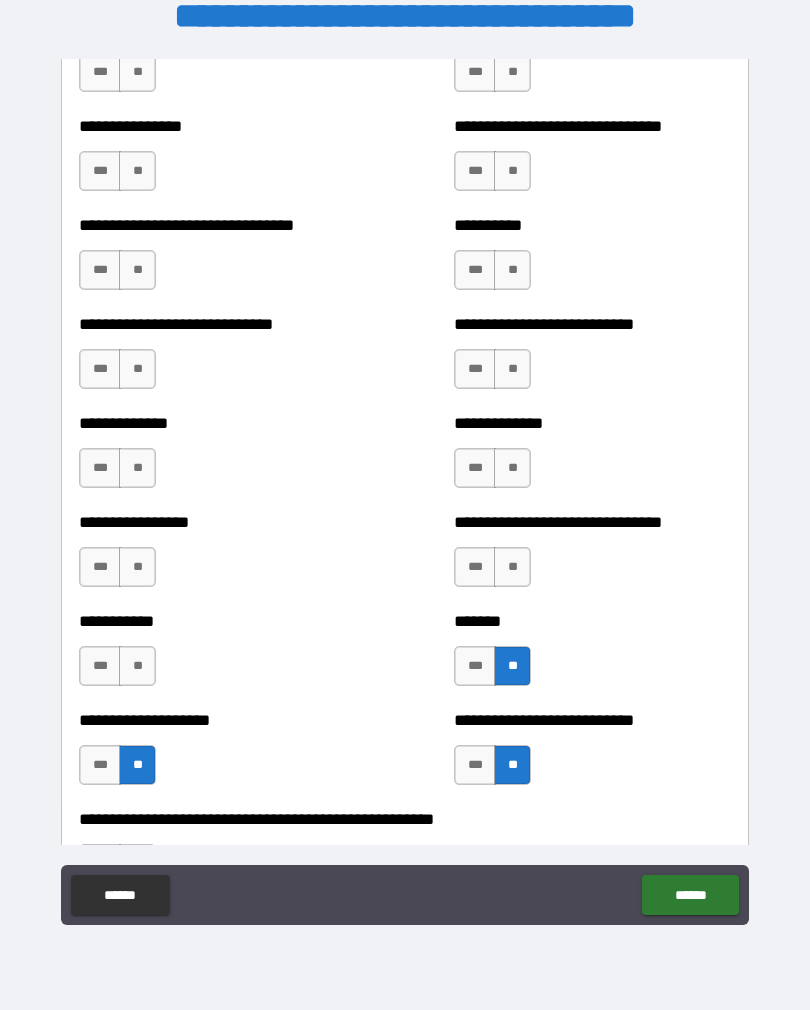 click on "**" at bounding box center (137, 666) 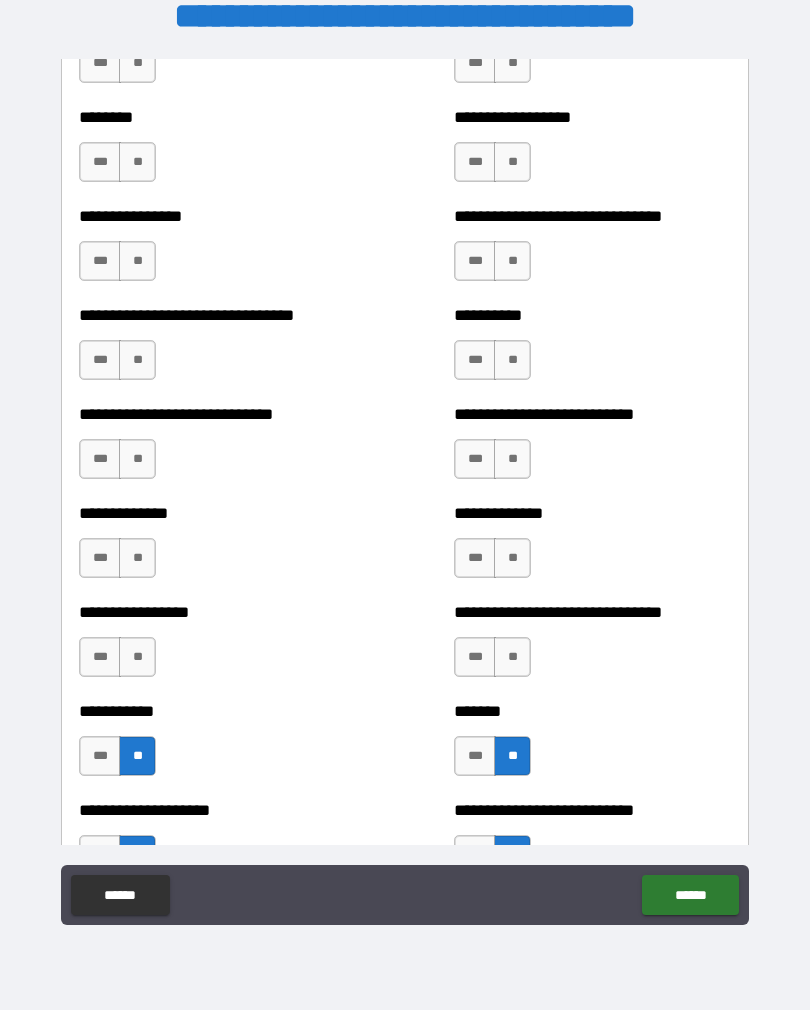 scroll, scrollTop: 7381, scrollLeft: 0, axis: vertical 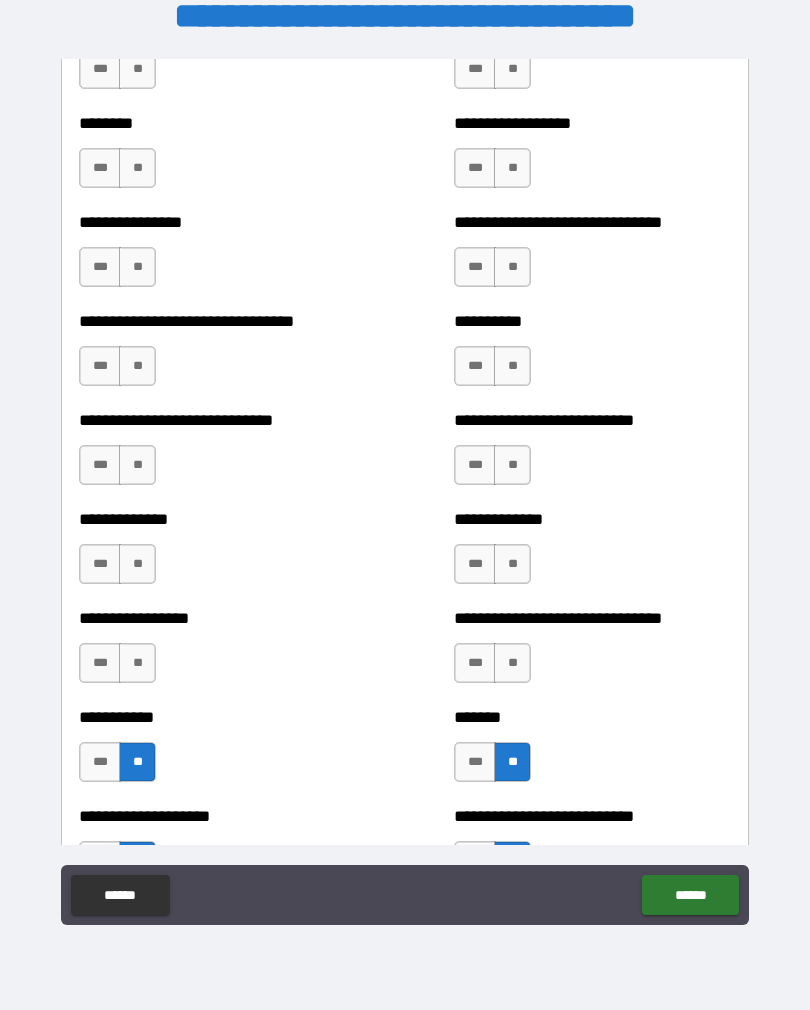 click on "**" at bounding box center (137, 663) 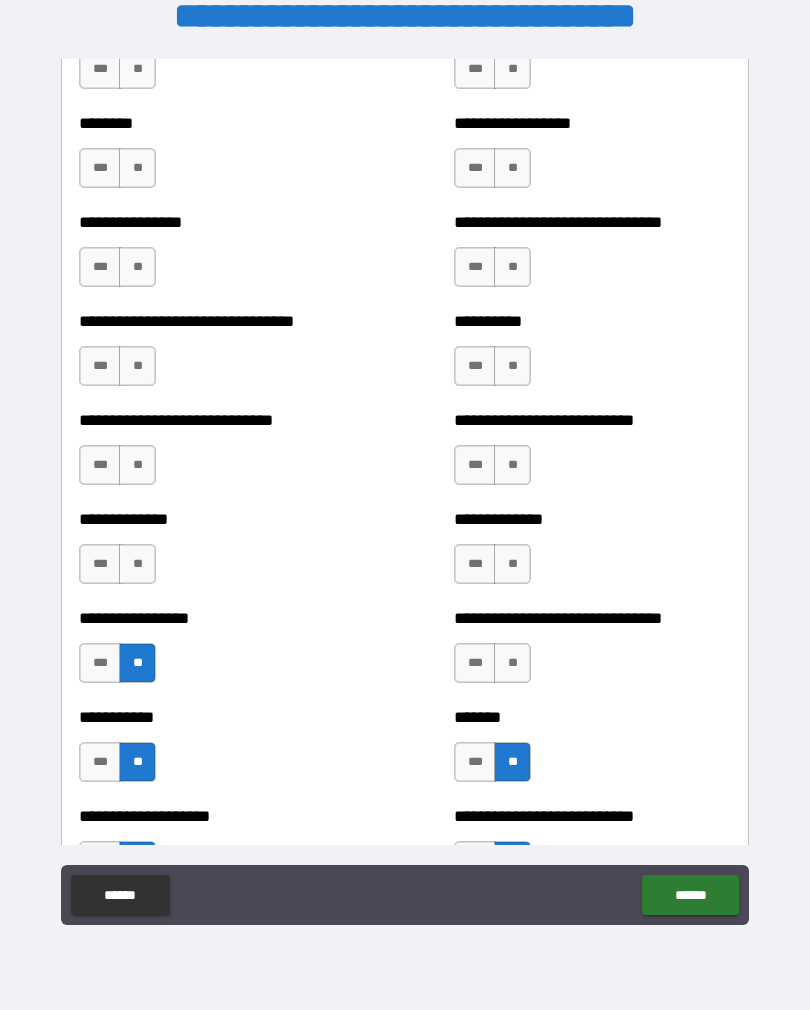 click on "**" at bounding box center [512, 663] 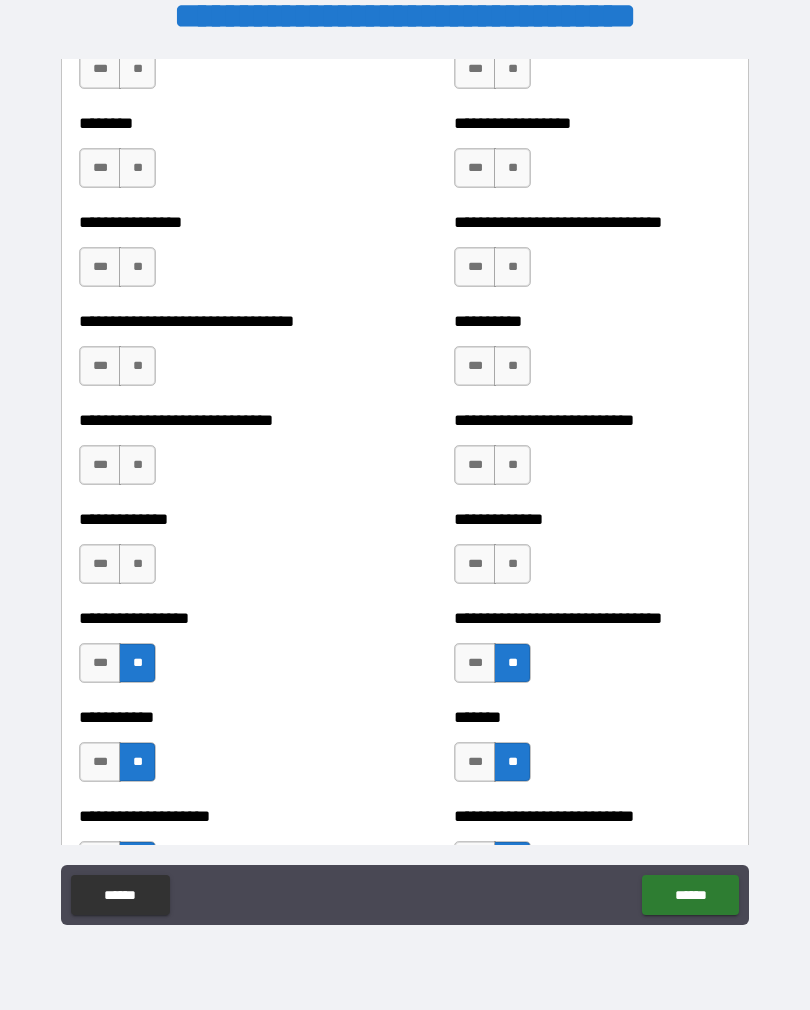 click on "**" at bounding box center [137, 564] 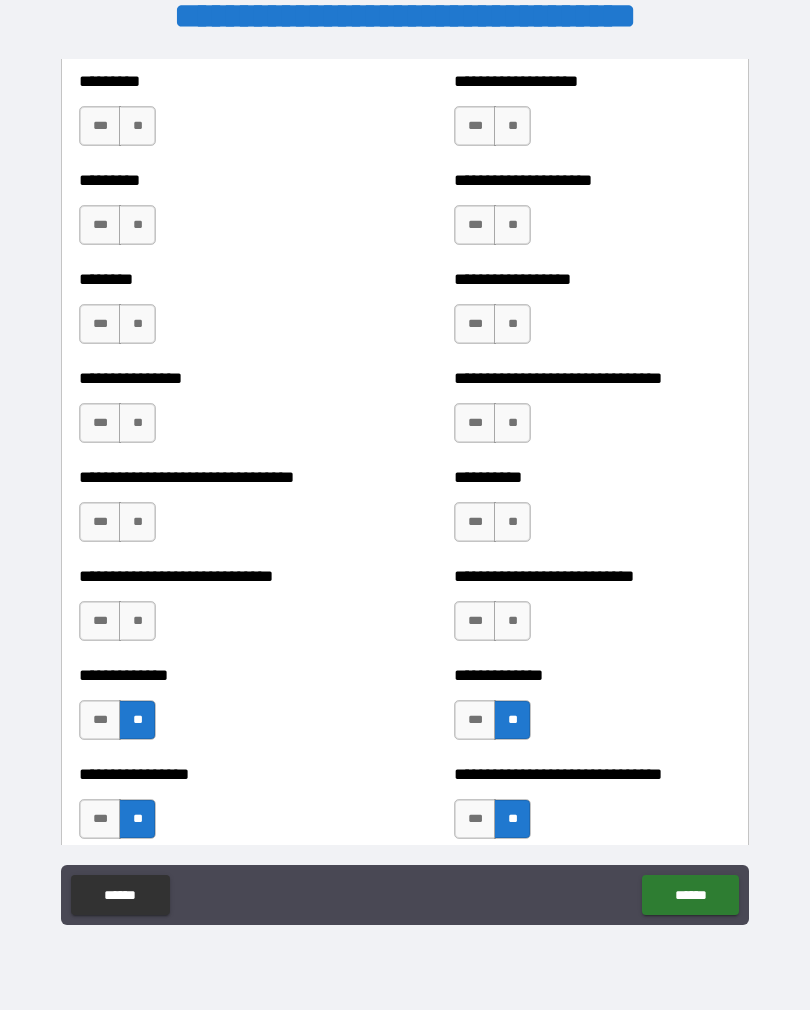 scroll, scrollTop: 7224, scrollLeft: 0, axis: vertical 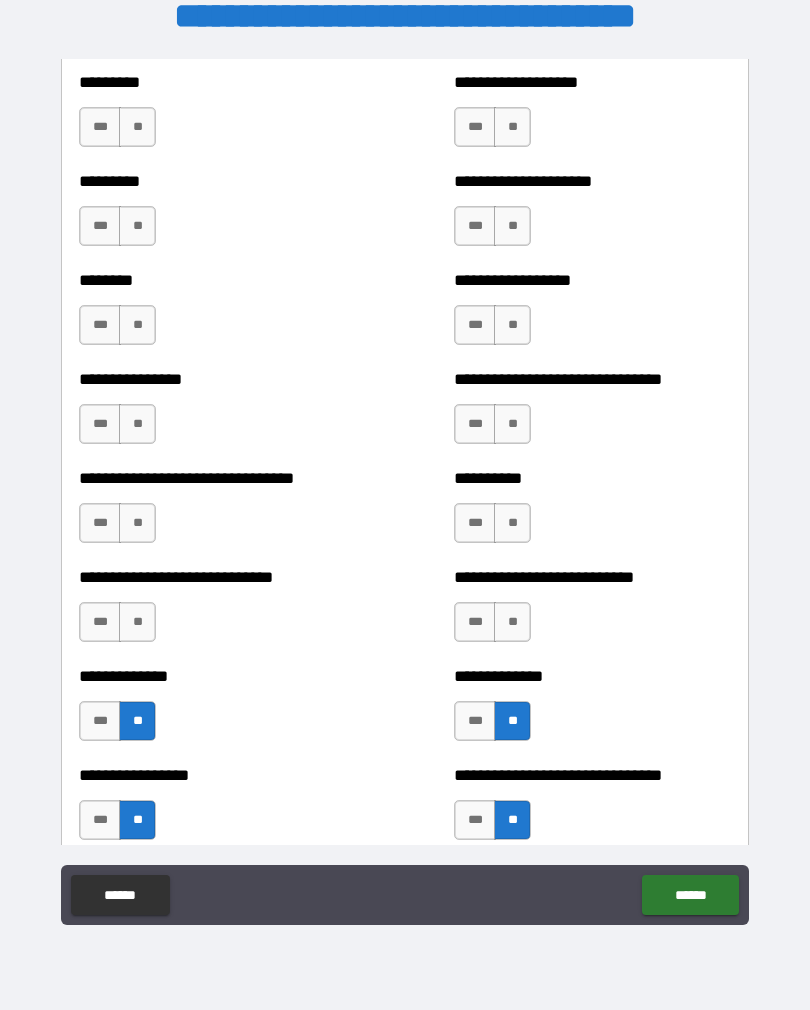 click on "**" at bounding box center [137, 622] 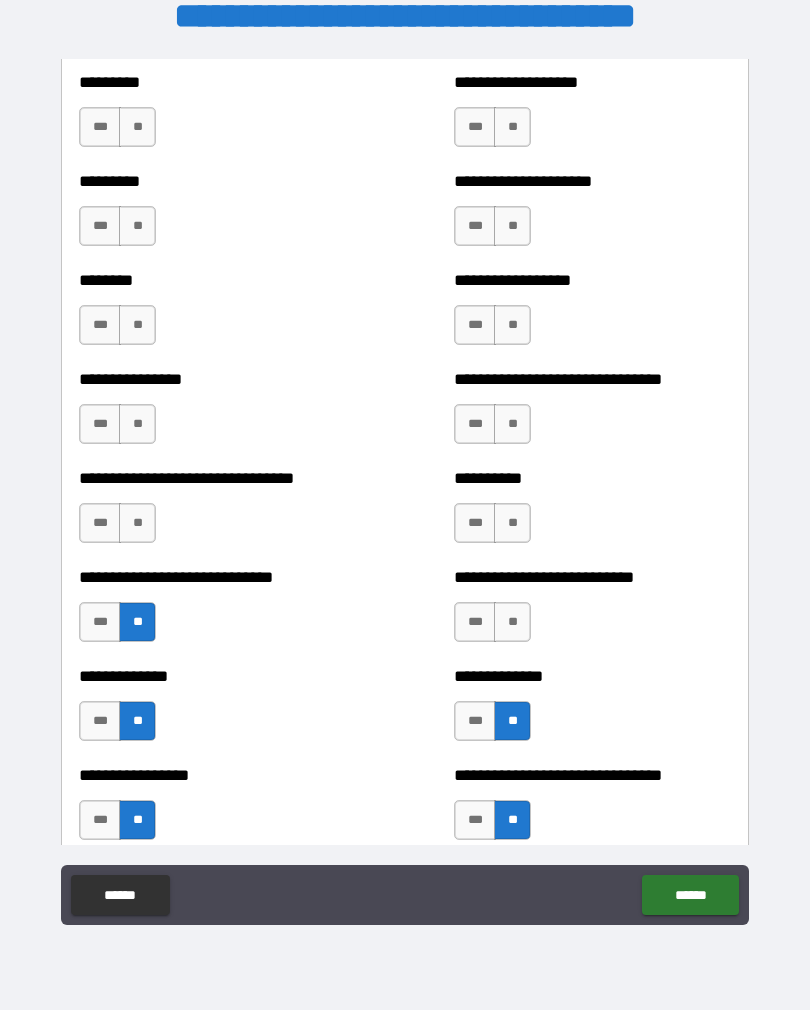 click on "**" at bounding box center [512, 622] 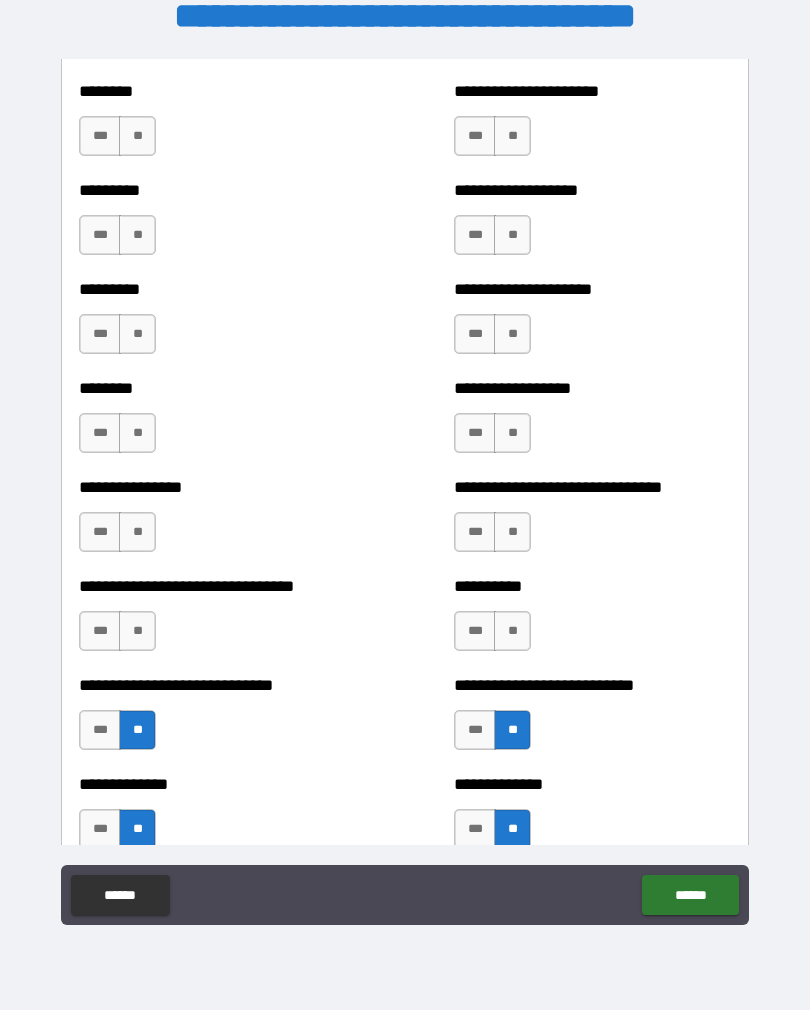 click on "**" at bounding box center (137, 631) 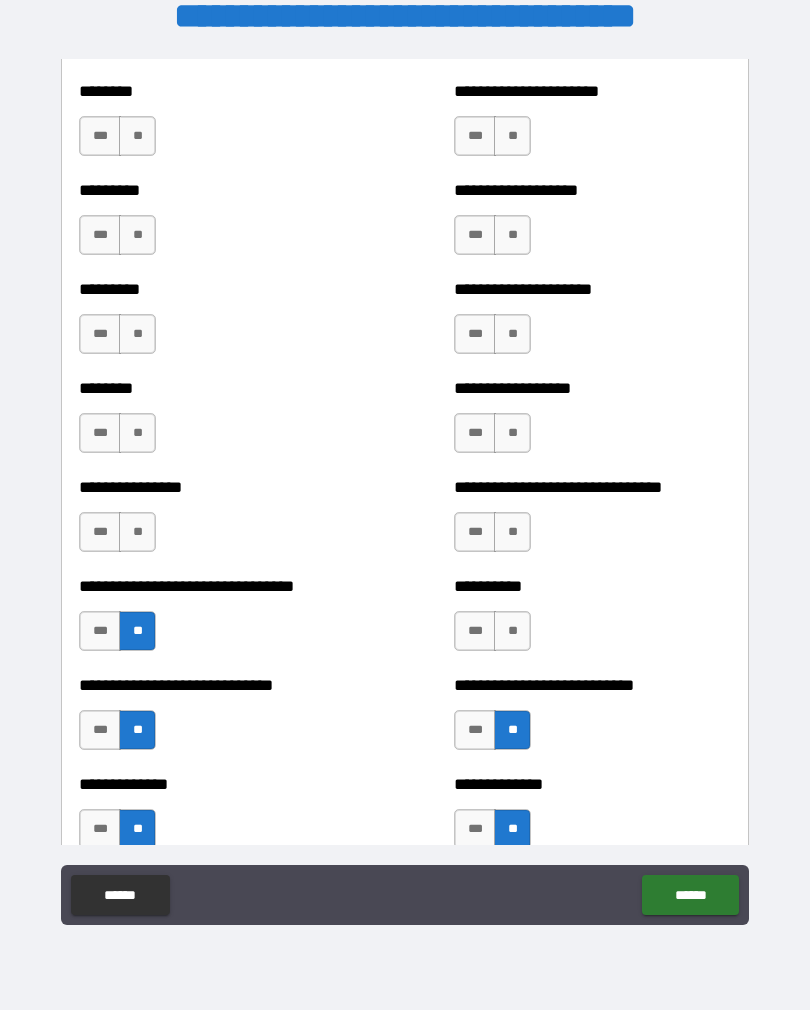 click on "**" at bounding box center (512, 631) 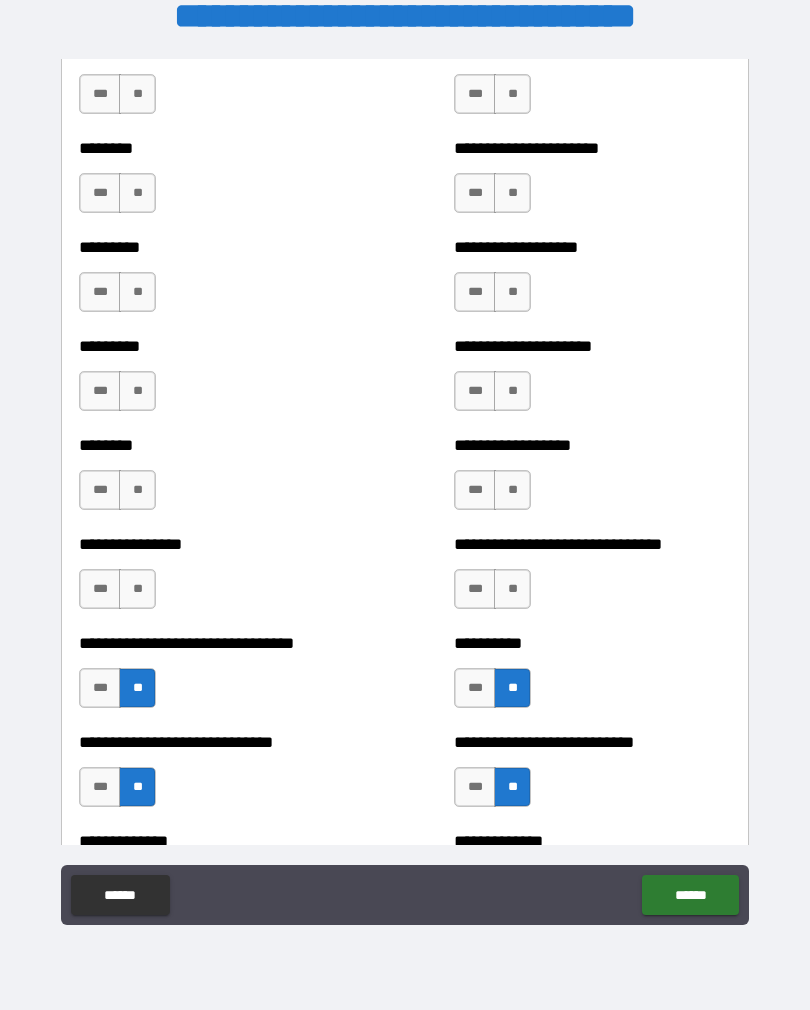 click on "**" at bounding box center (137, 589) 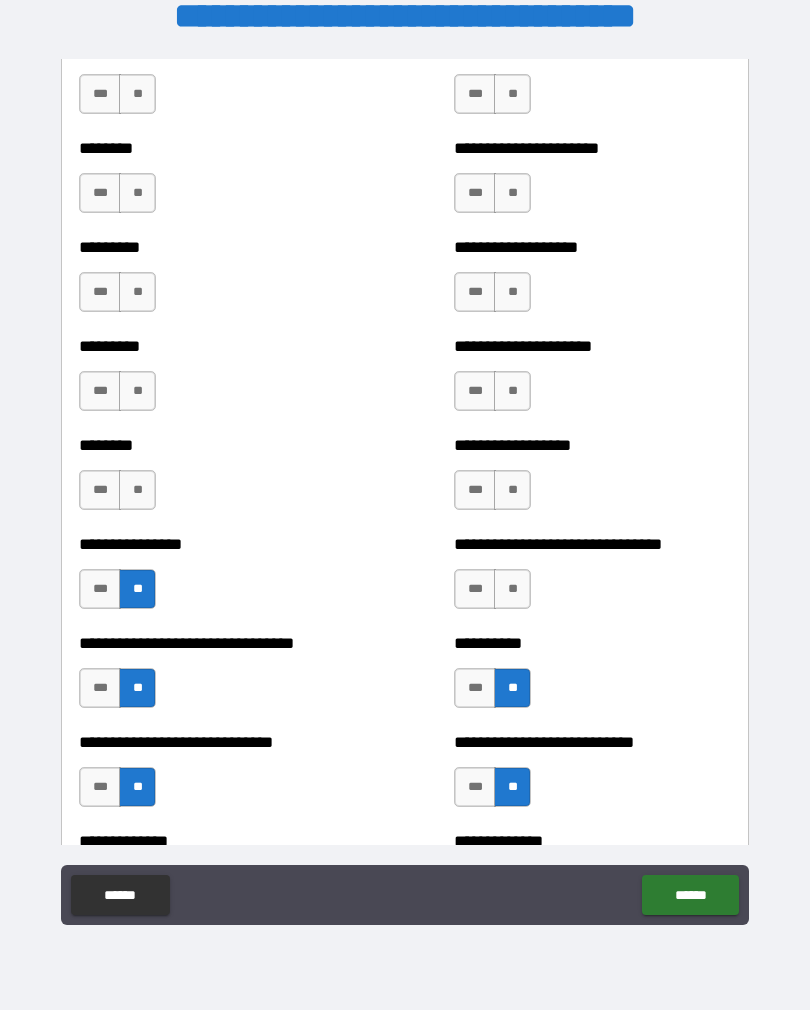 click on "**" at bounding box center (512, 589) 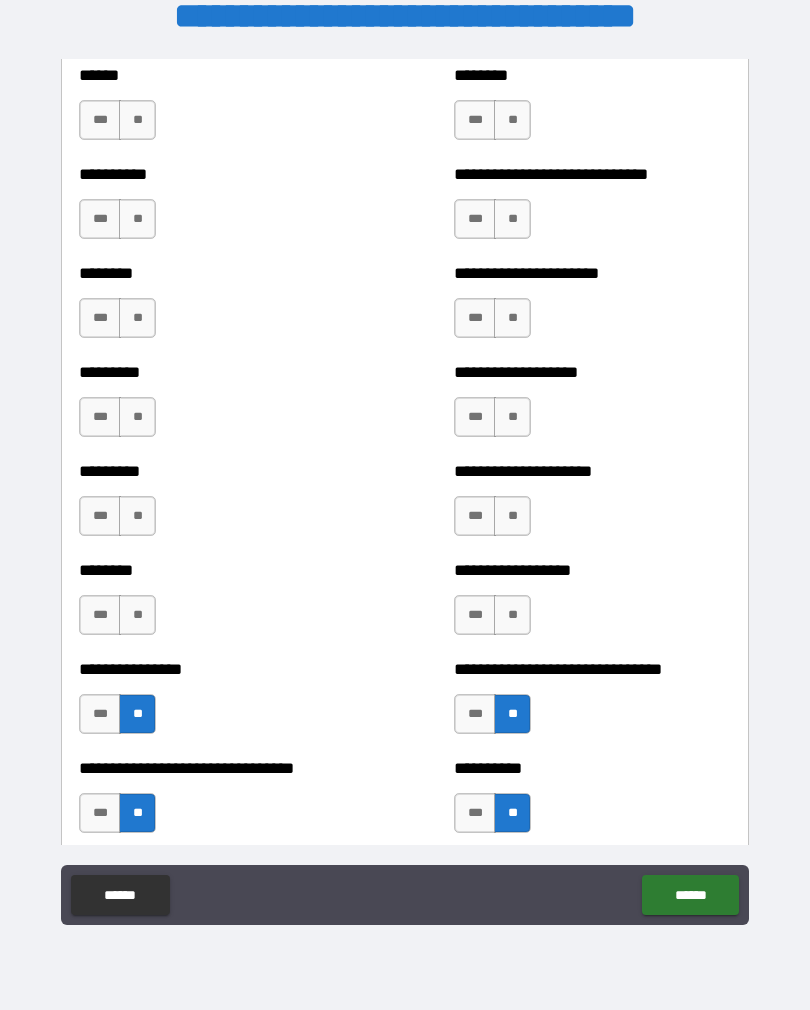 click on "**" at bounding box center (137, 615) 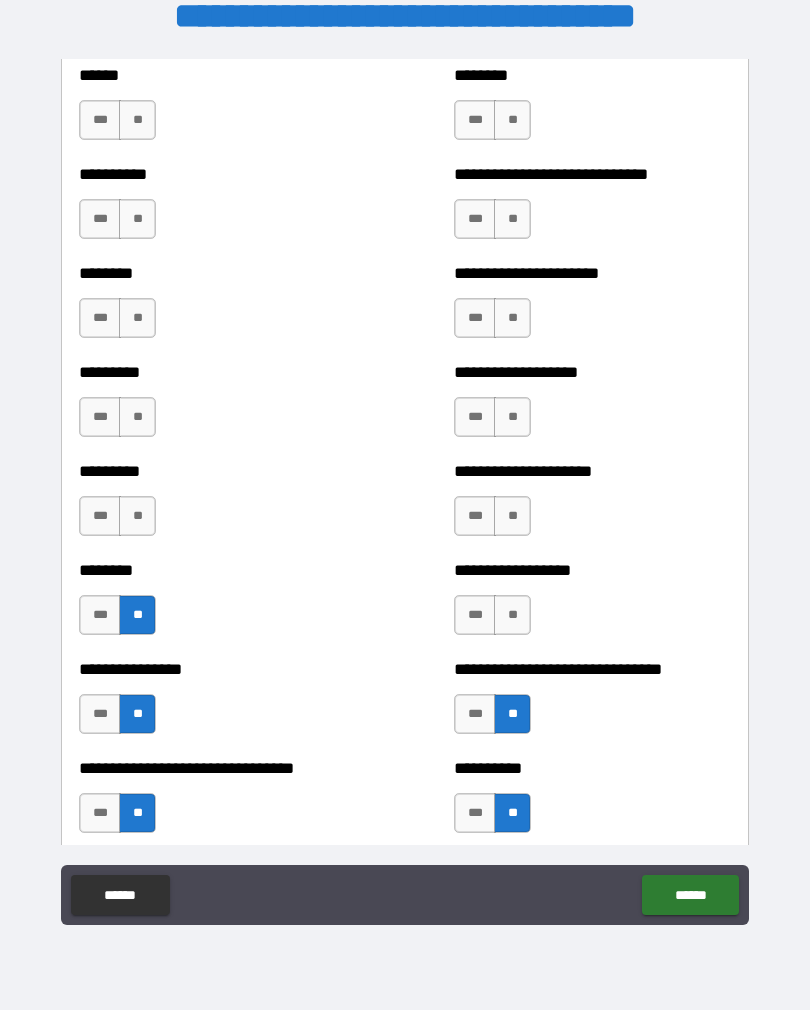 click on "**" at bounding box center [512, 615] 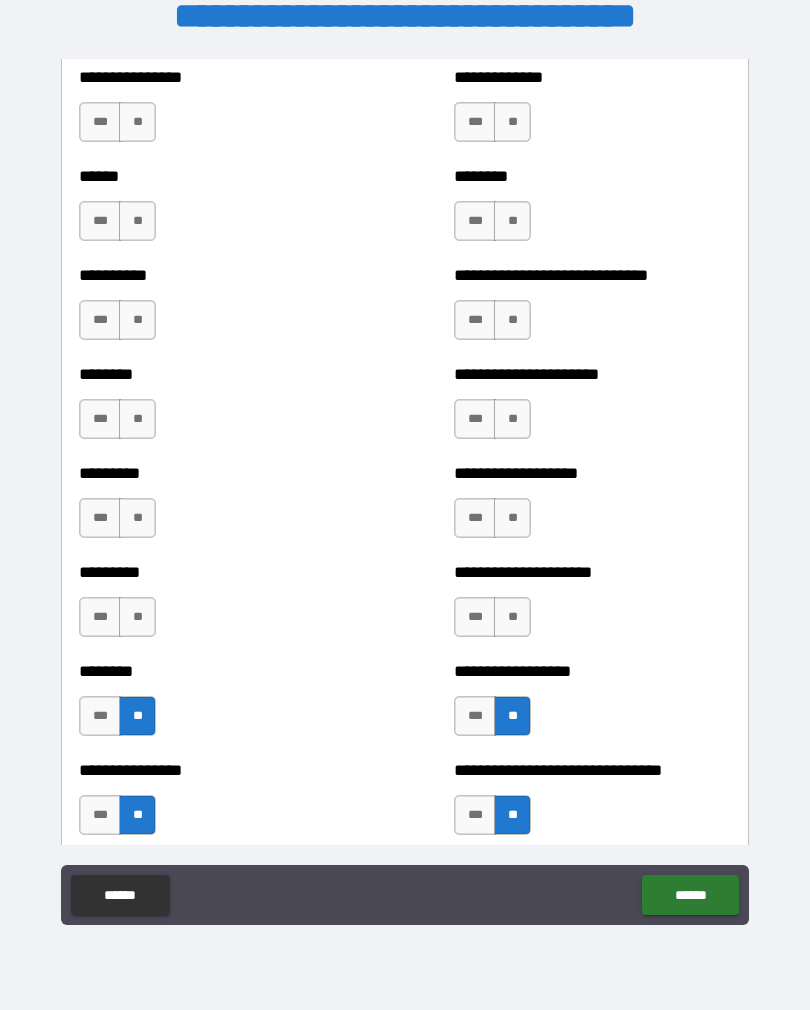 click on "**" at bounding box center [137, 617] 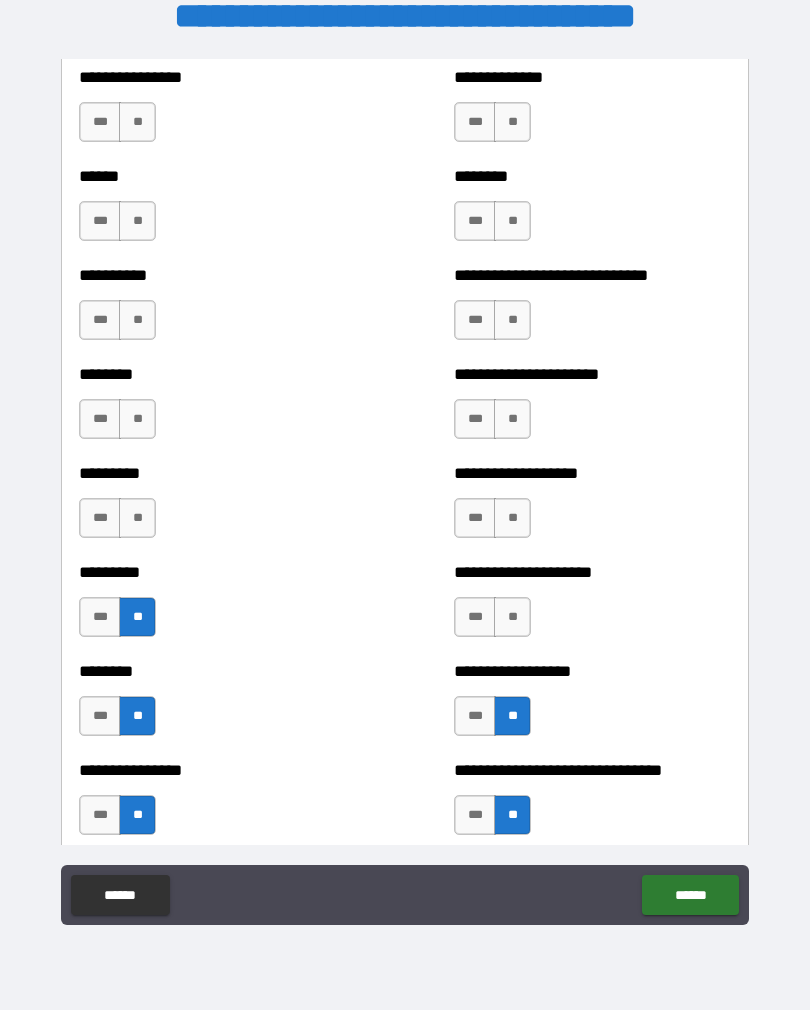 click on "**" at bounding box center [512, 617] 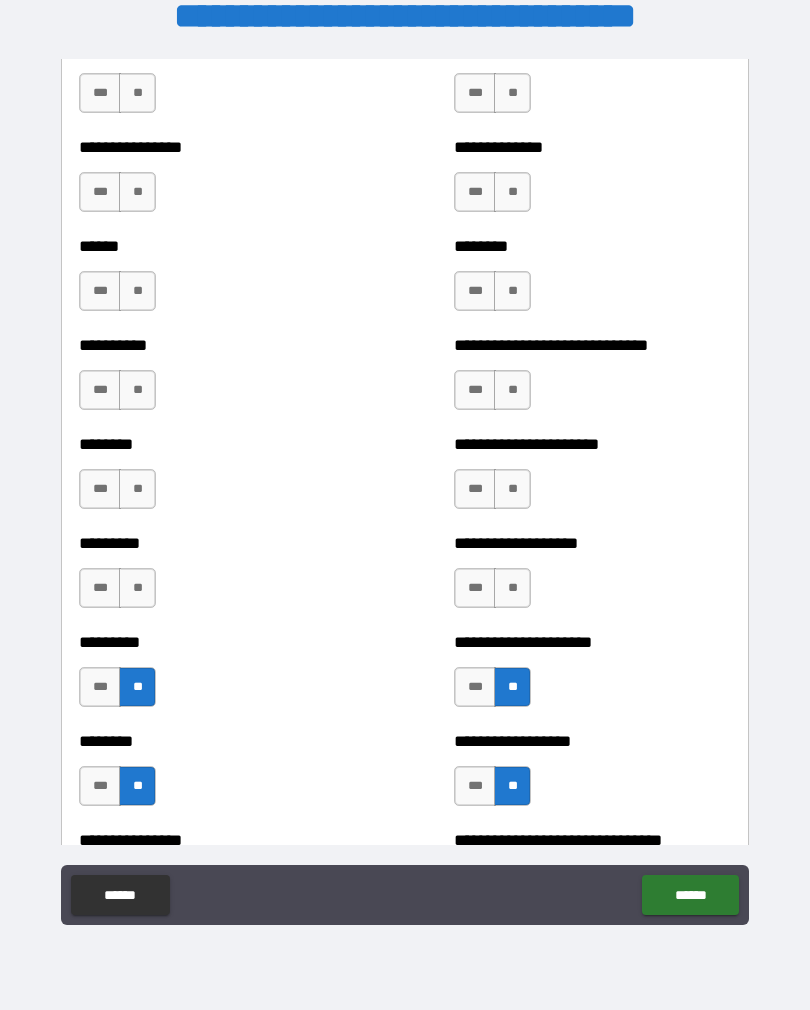 scroll, scrollTop: 6760, scrollLeft: 0, axis: vertical 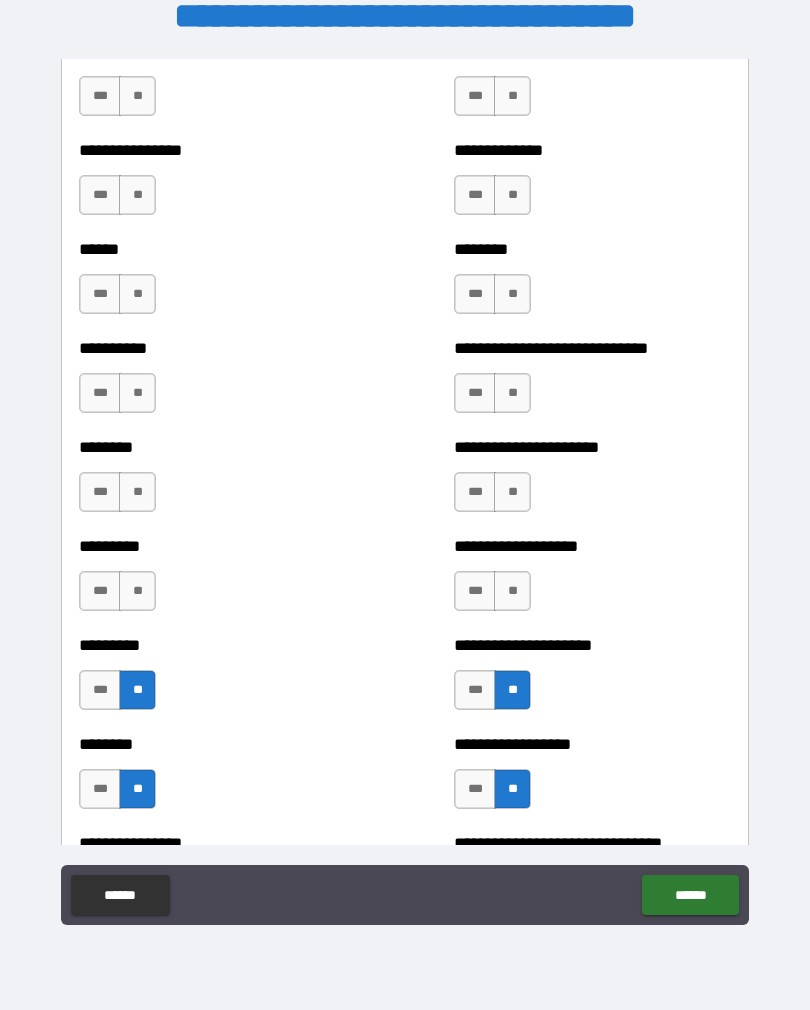 click on "**" at bounding box center [137, 591] 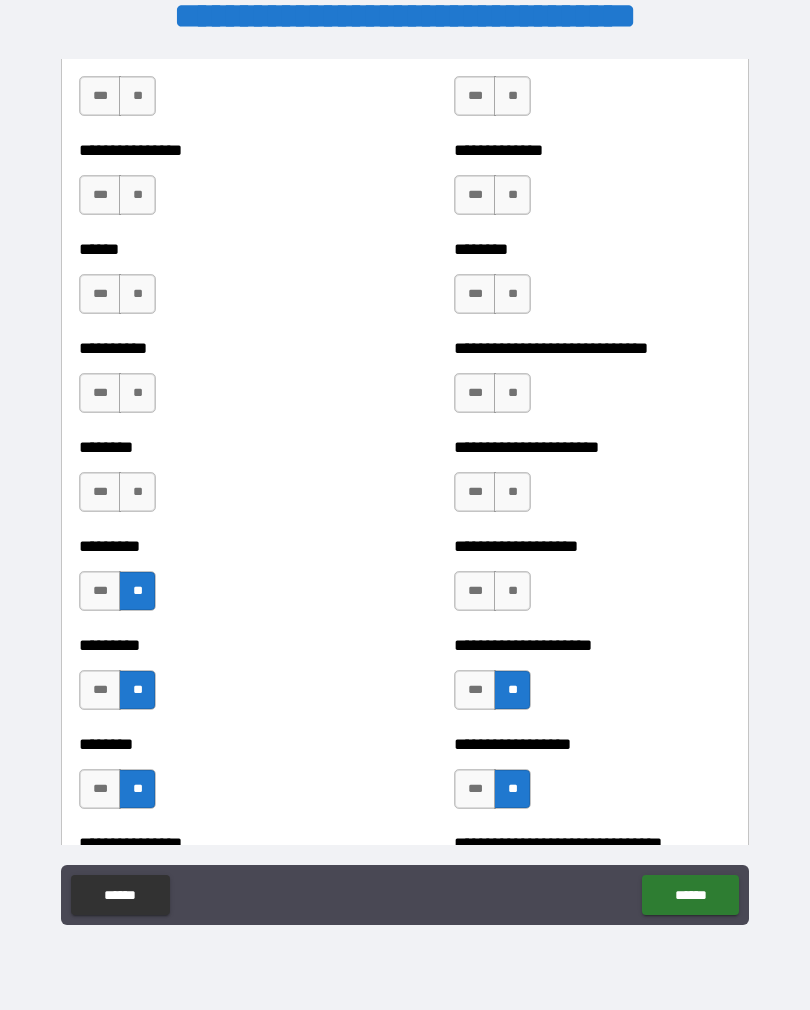 click on "**" at bounding box center [512, 591] 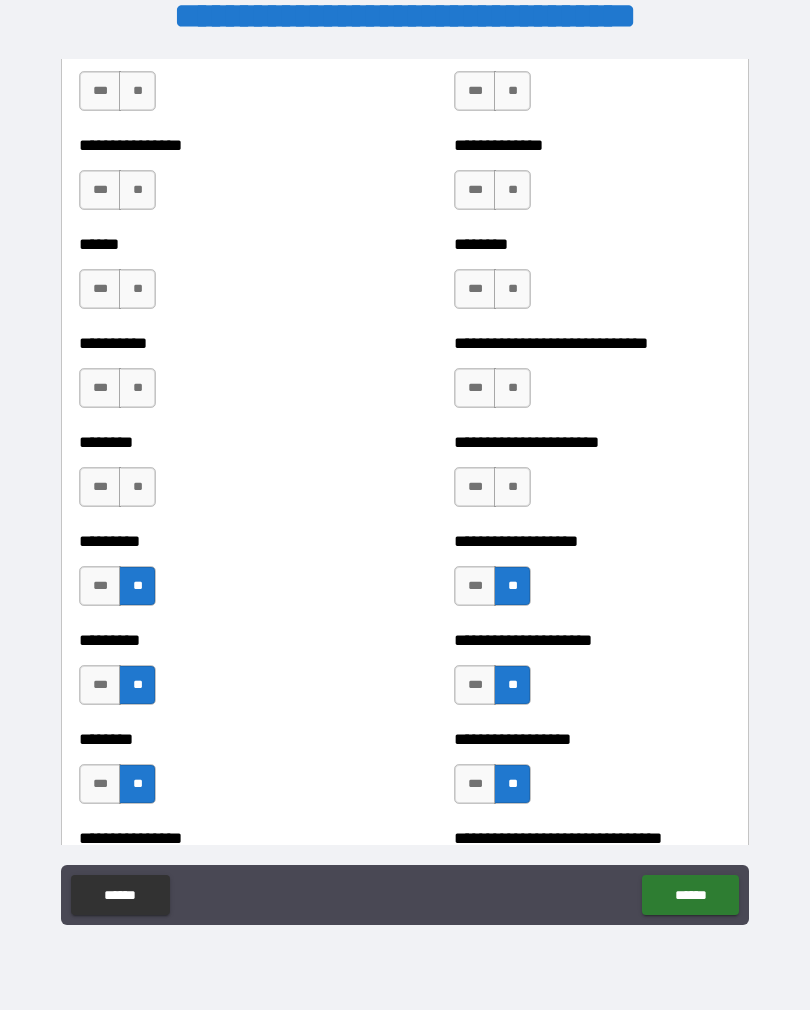 scroll, scrollTop: 6749, scrollLeft: 0, axis: vertical 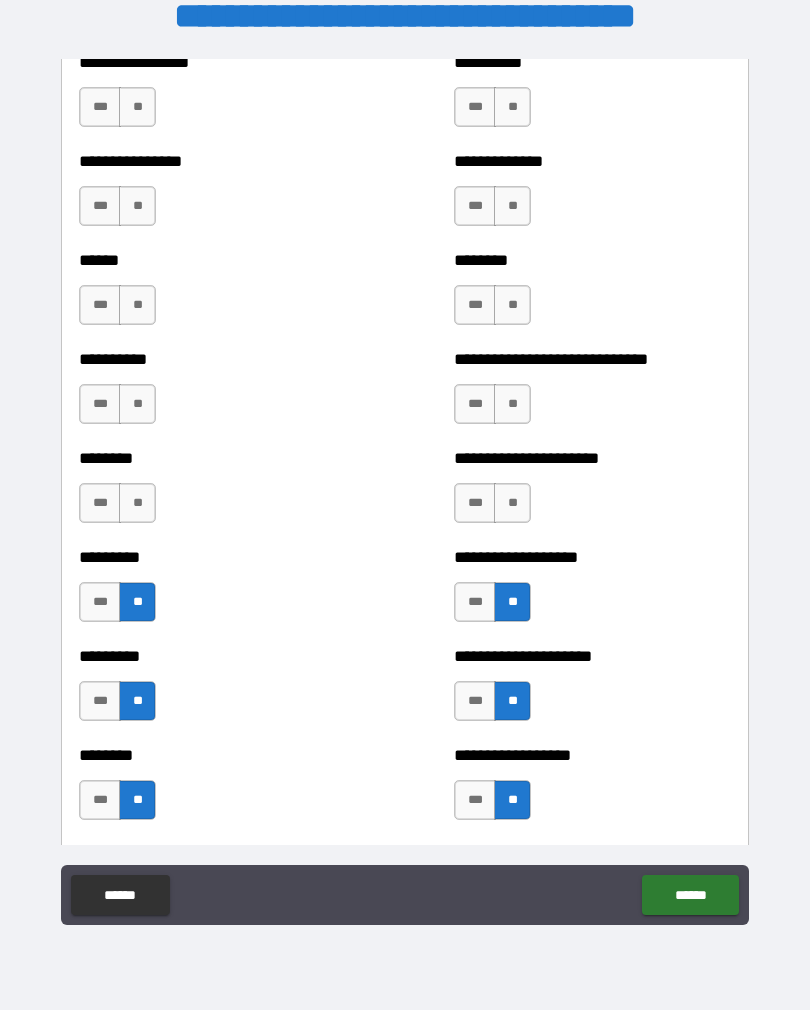 click on "**" at bounding box center (137, 503) 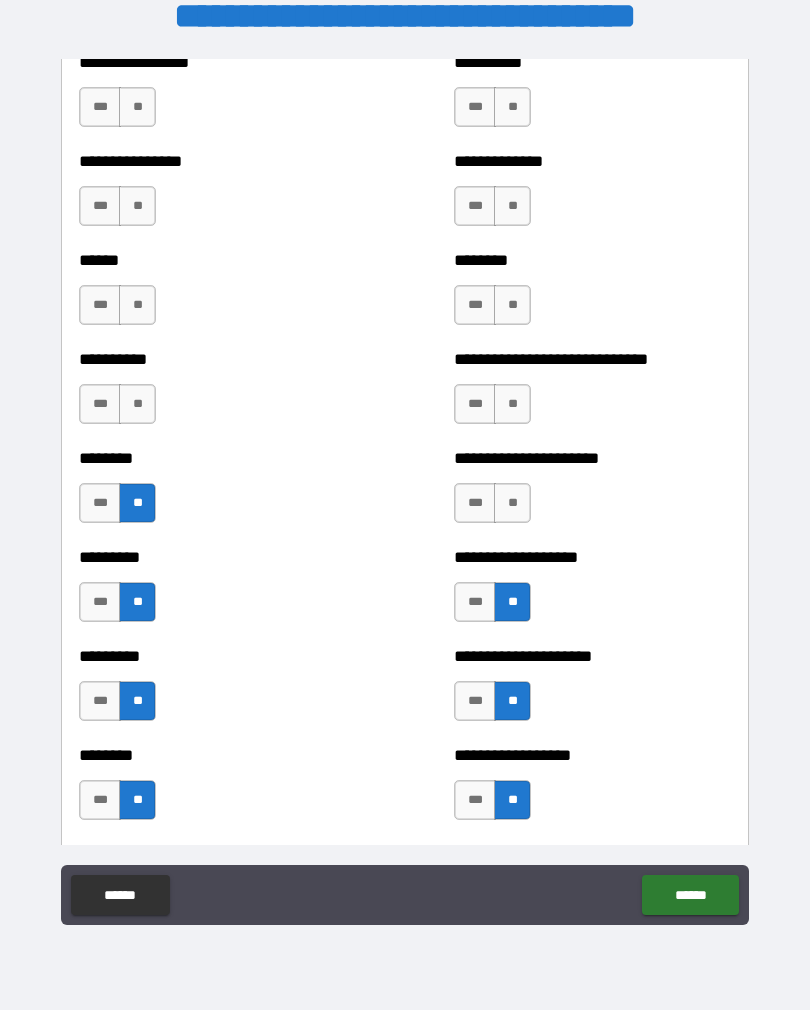 click on "**" at bounding box center [512, 503] 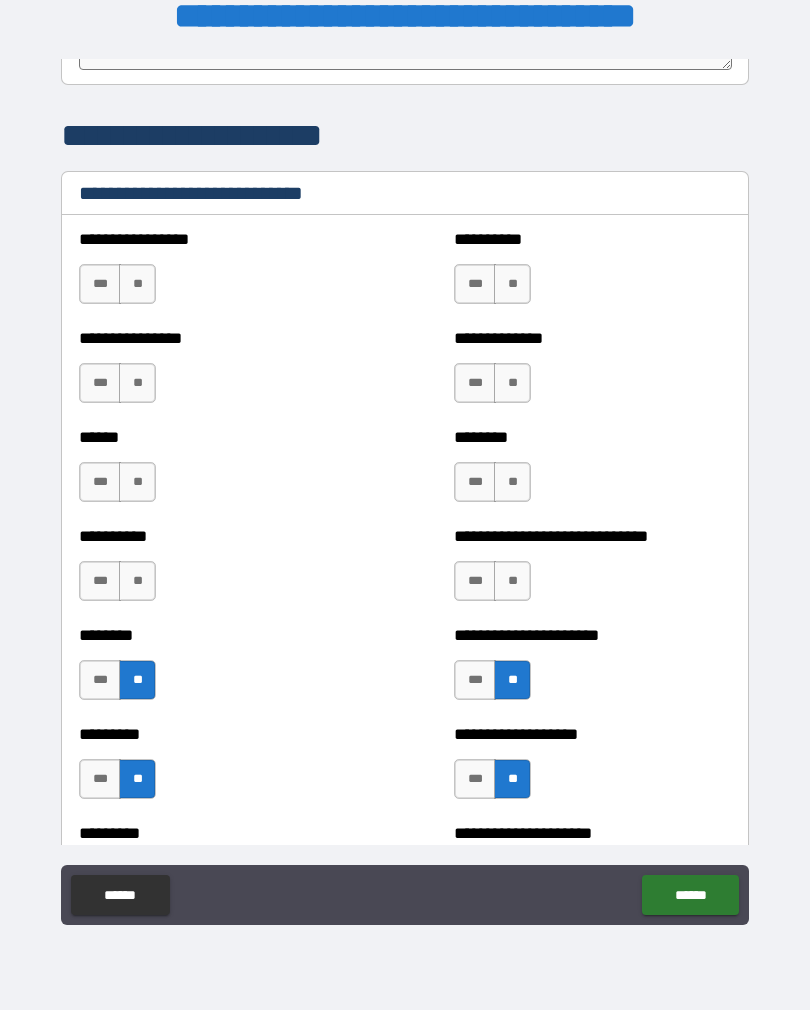 scroll, scrollTop: 6562, scrollLeft: 0, axis: vertical 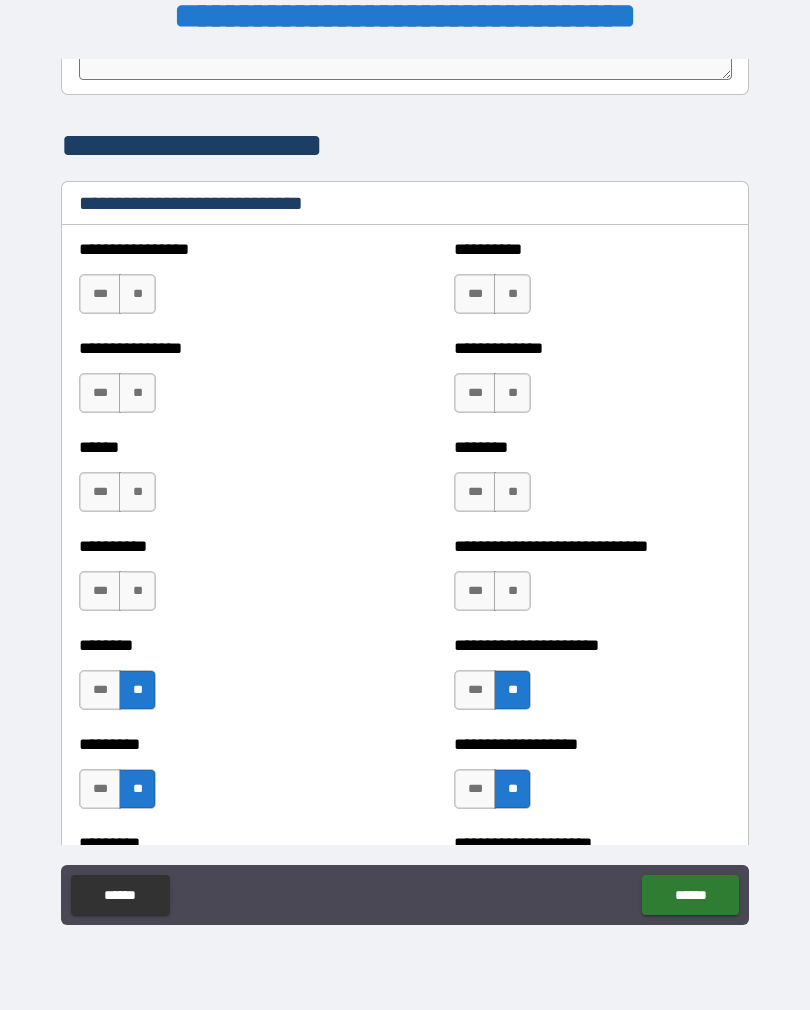 click on "**" at bounding box center (137, 591) 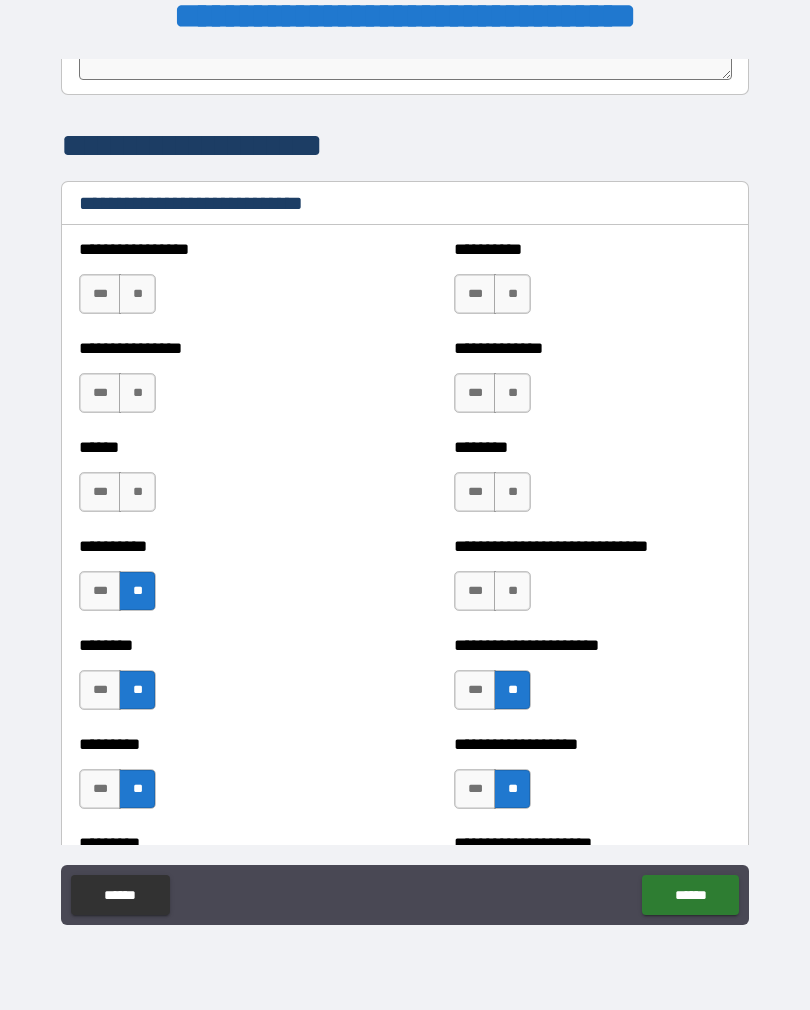 click on "**" at bounding box center [512, 591] 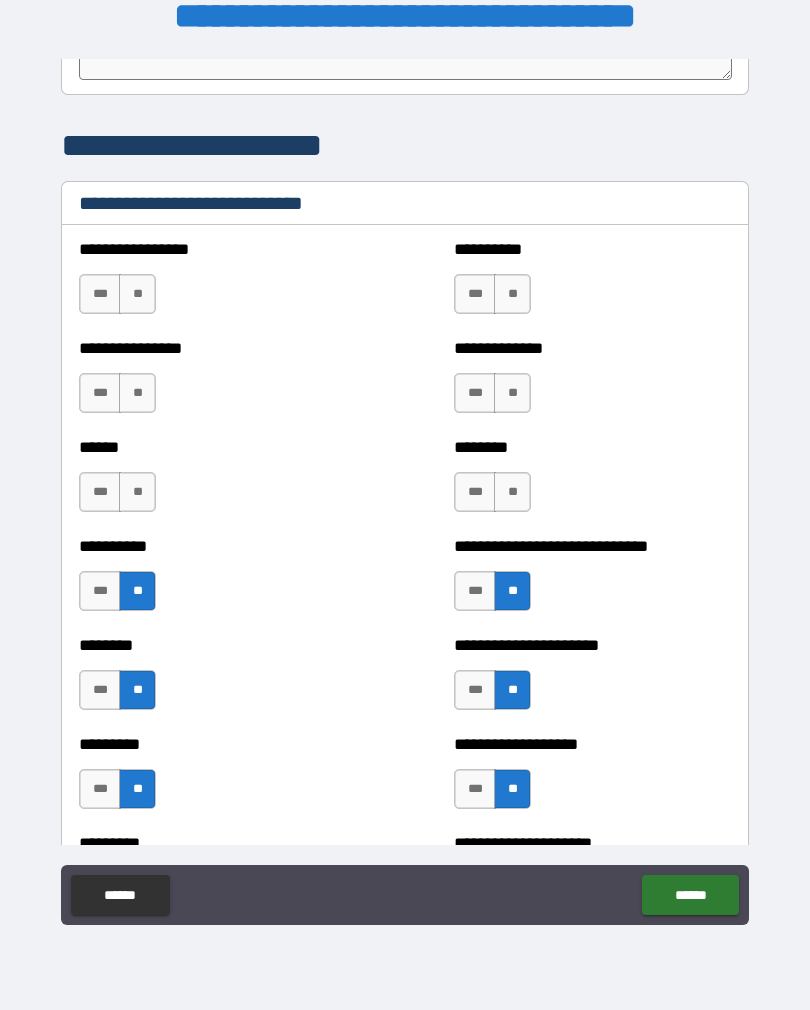 click on "**" at bounding box center [512, 492] 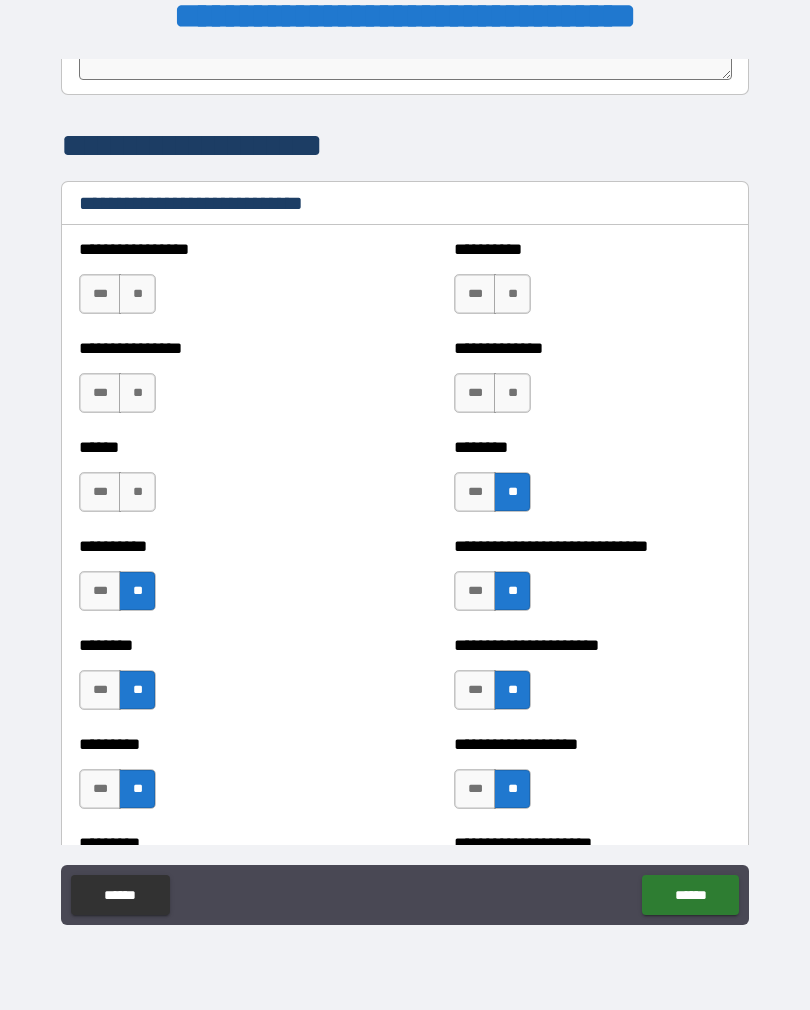click on "**" at bounding box center [137, 492] 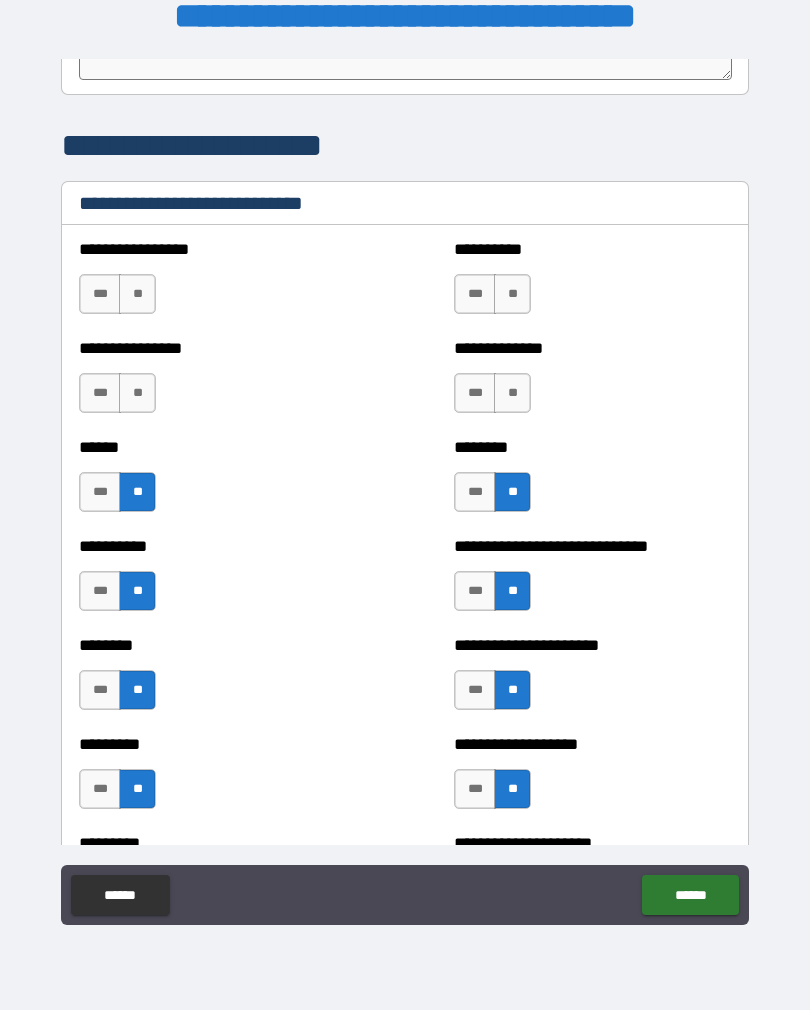 click on "***" at bounding box center (100, 492) 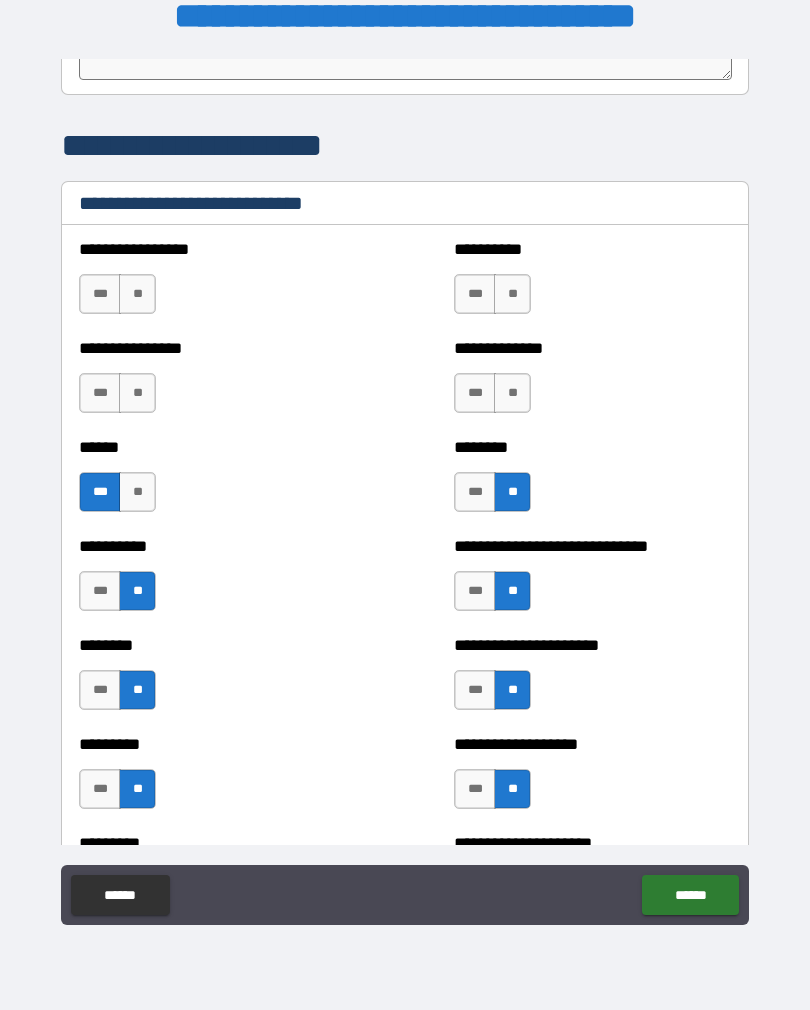 click on "***" at bounding box center [100, 294] 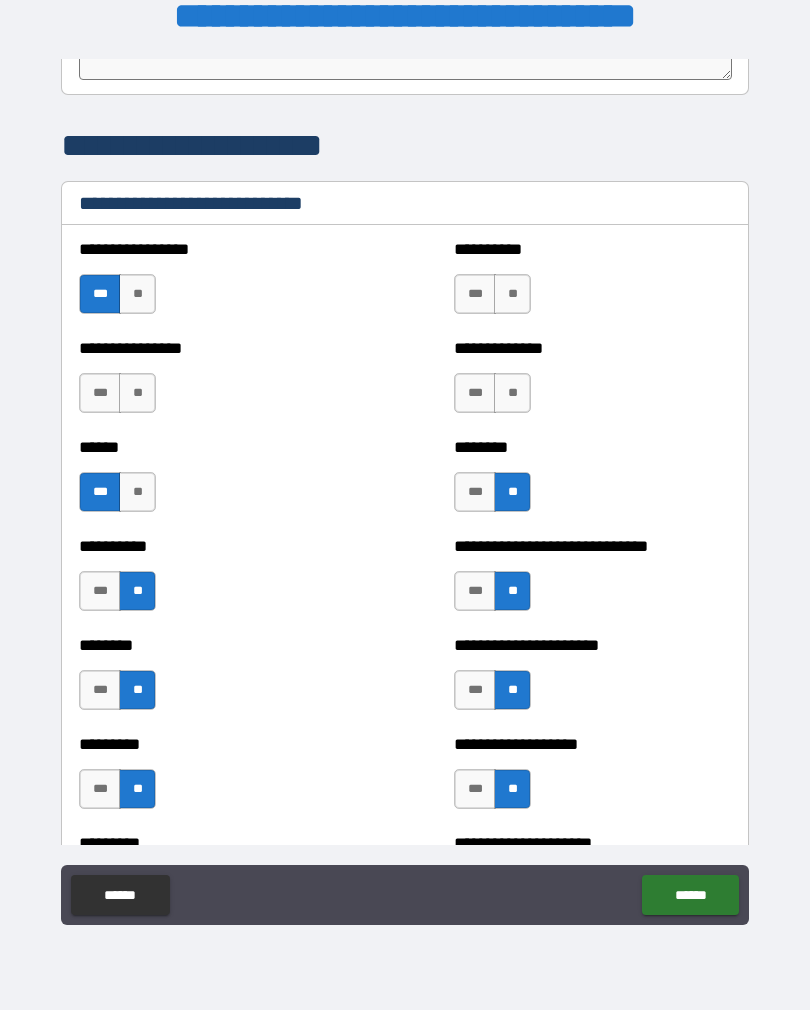 click on "**" at bounding box center (512, 294) 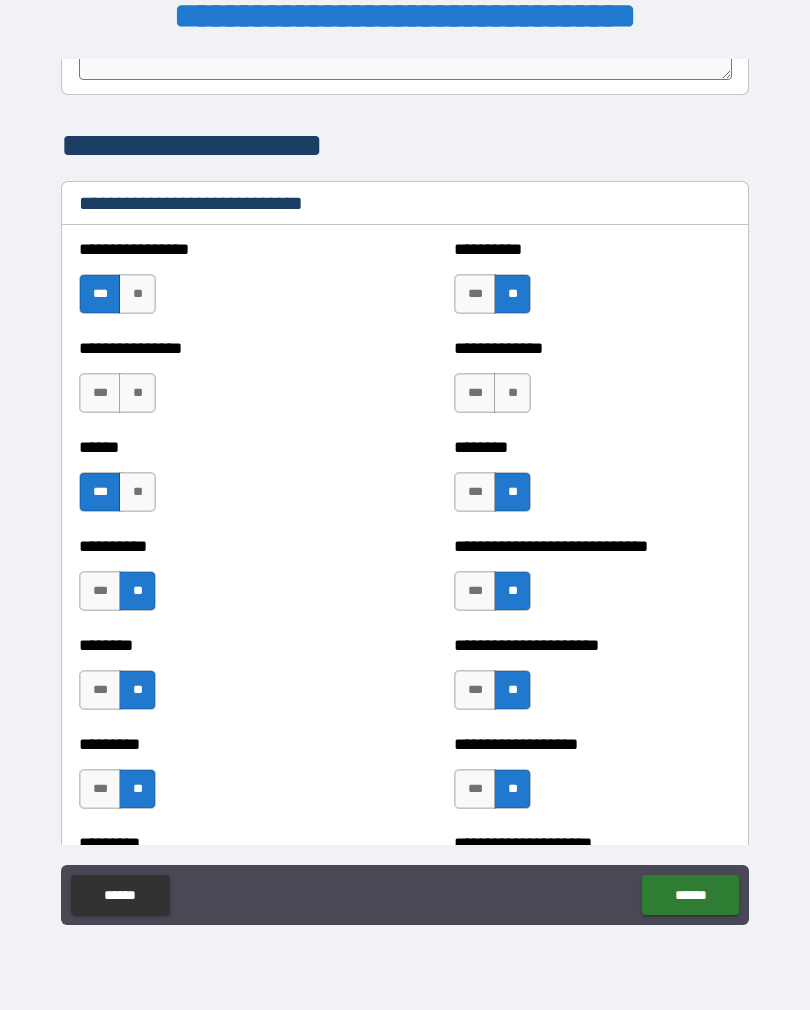 click on "**" at bounding box center [512, 393] 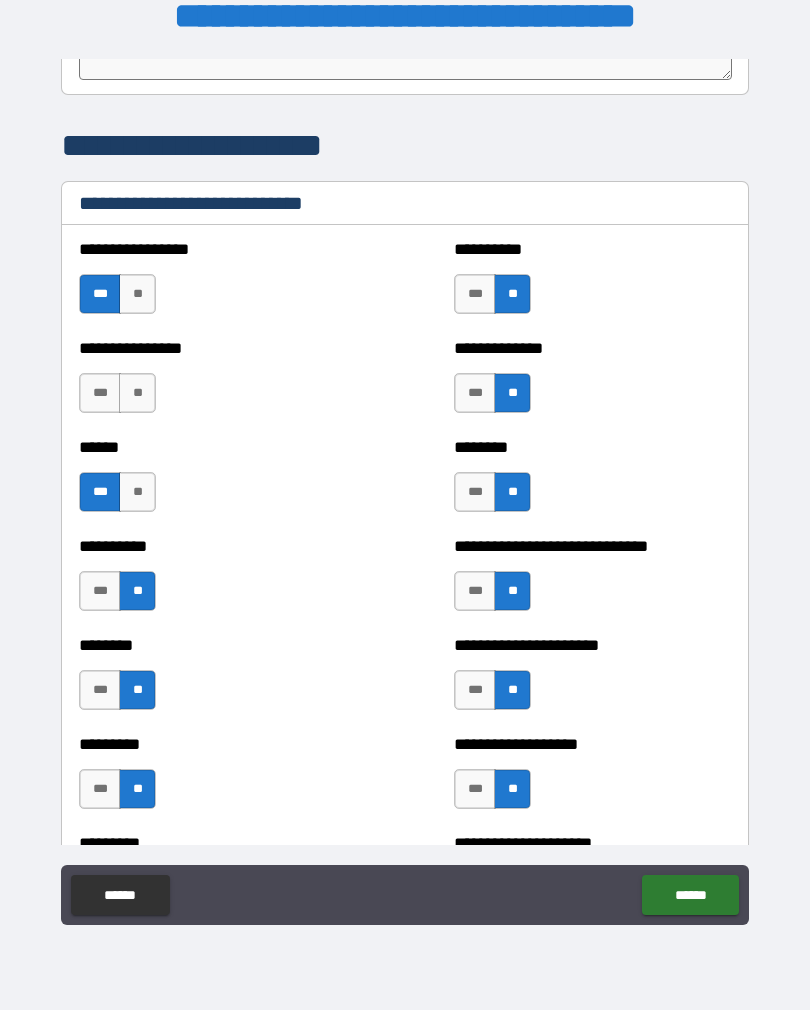 click on "**" at bounding box center (137, 393) 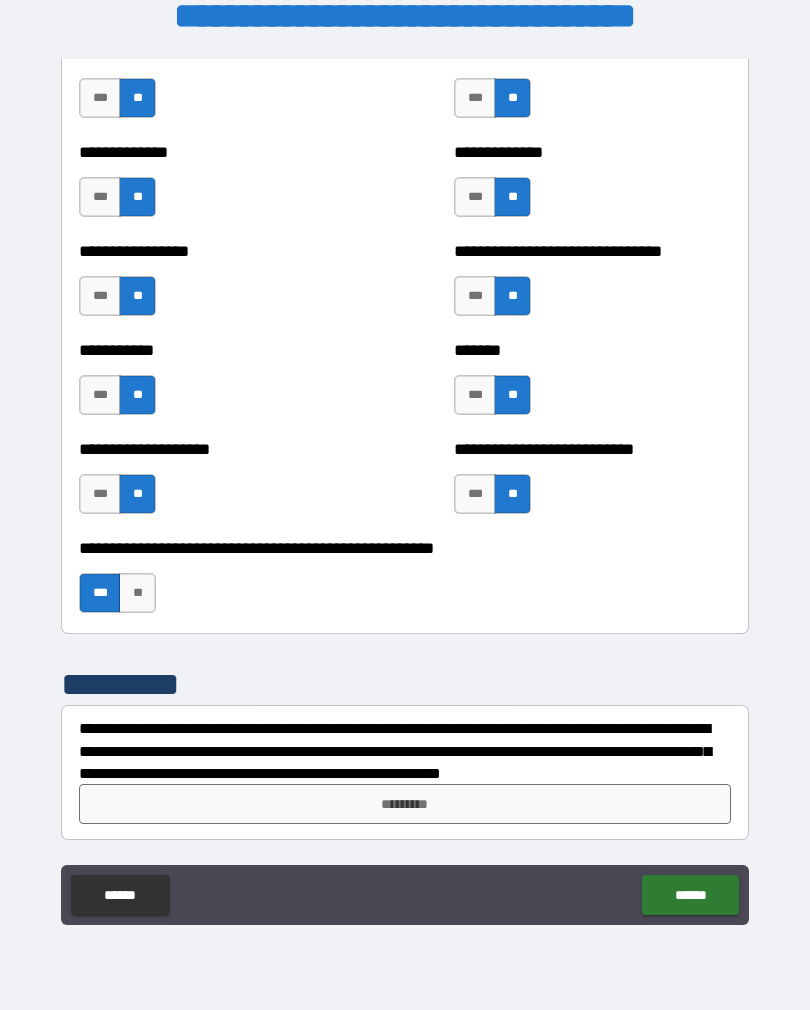 scroll, scrollTop: 7748, scrollLeft: 0, axis: vertical 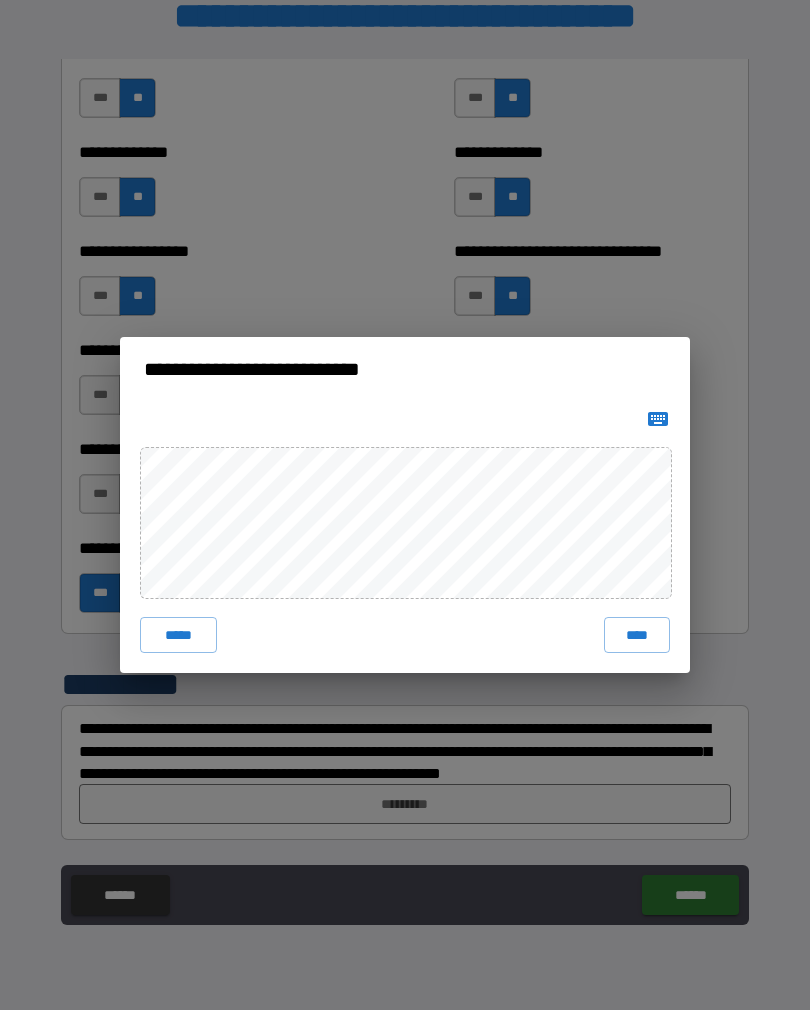 click on "****" at bounding box center (637, 635) 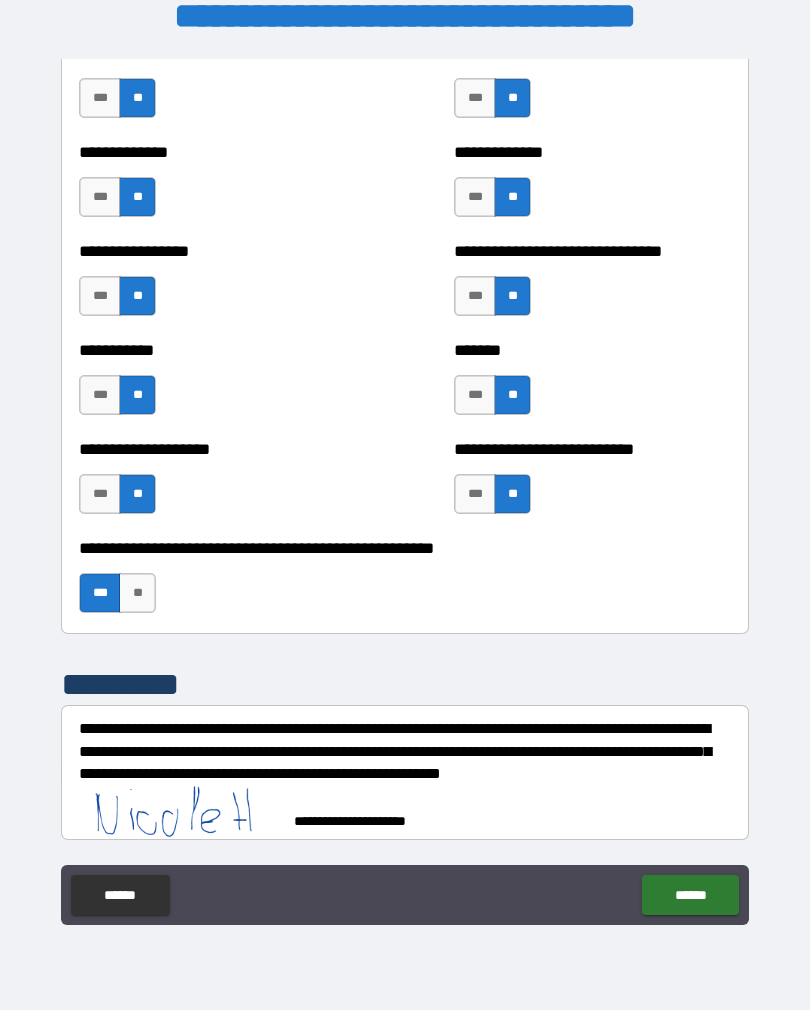 scroll, scrollTop: 7738, scrollLeft: 0, axis: vertical 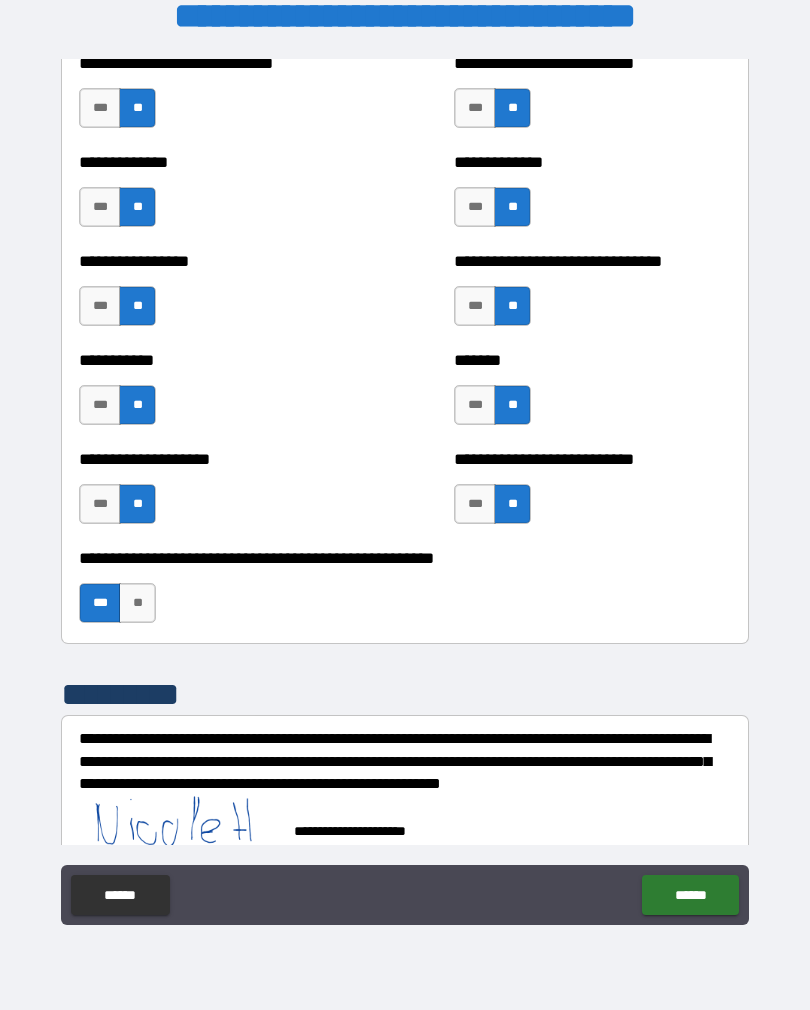 click on "******" at bounding box center (690, 895) 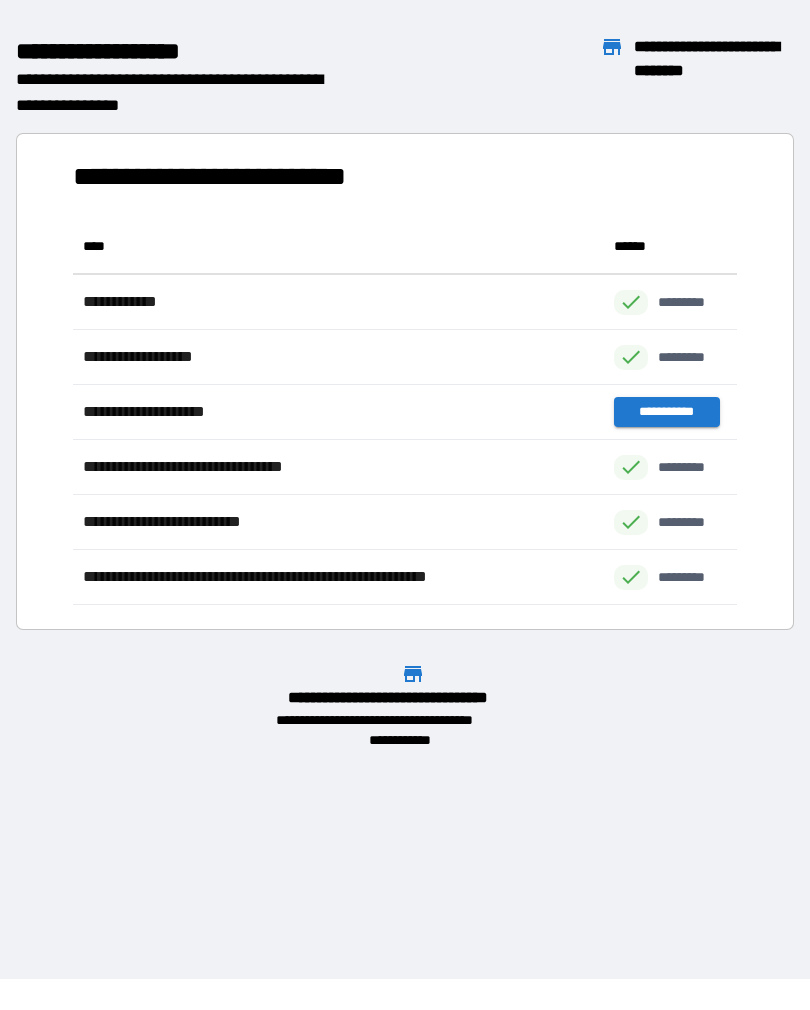 scroll, scrollTop: 1, scrollLeft: 1, axis: both 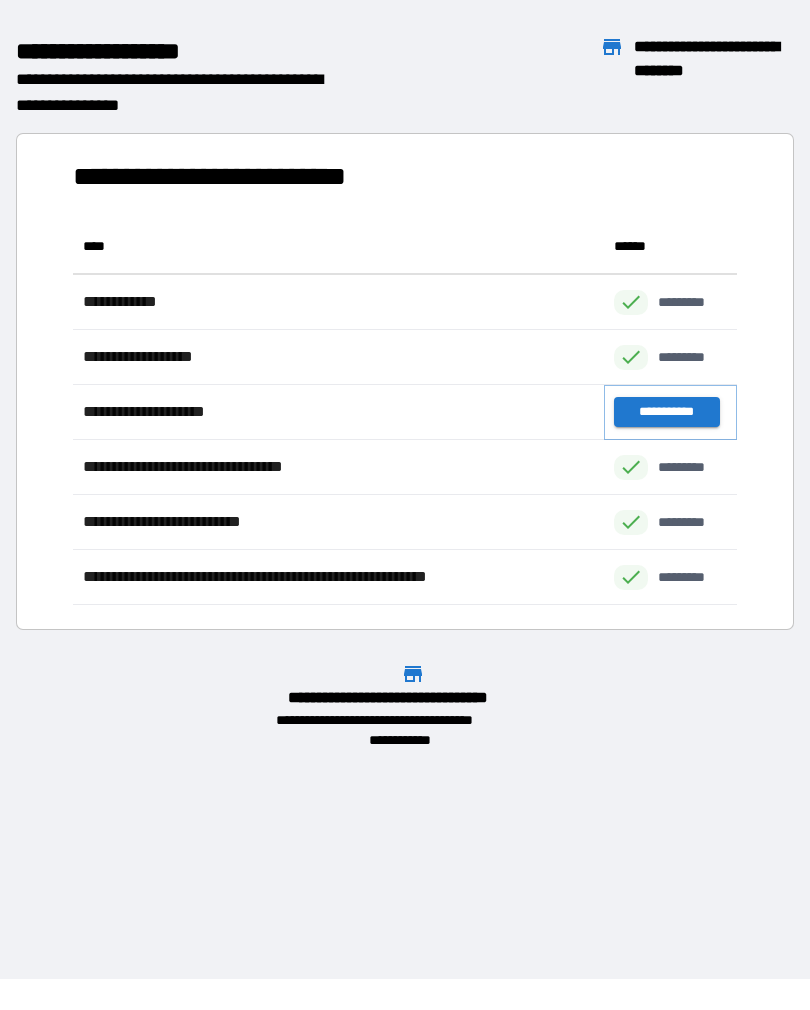 click on "**********" at bounding box center (666, 412) 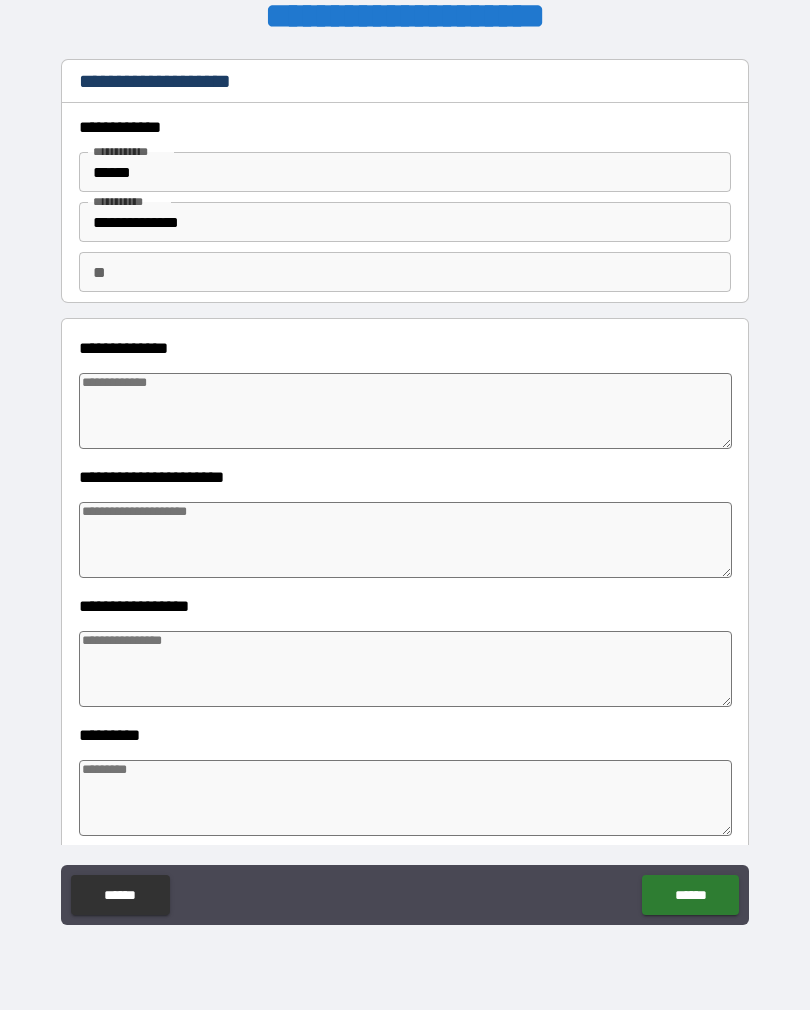 scroll, scrollTop: 0, scrollLeft: 0, axis: both 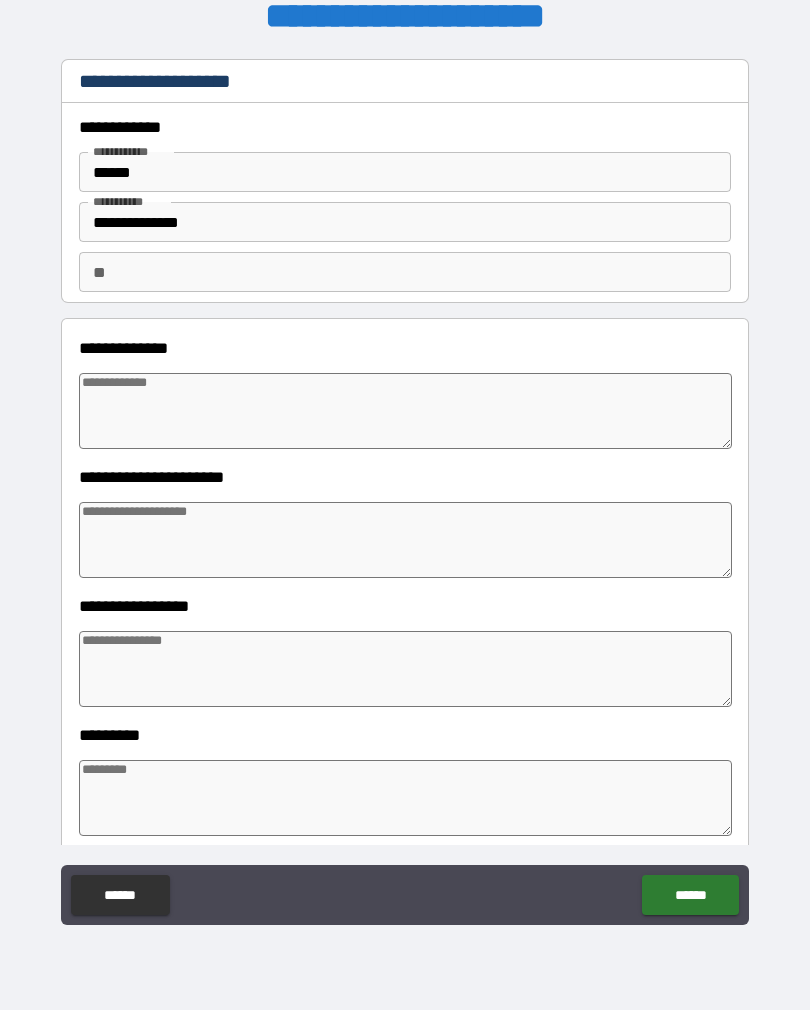 click at bounding box center [405, 411] 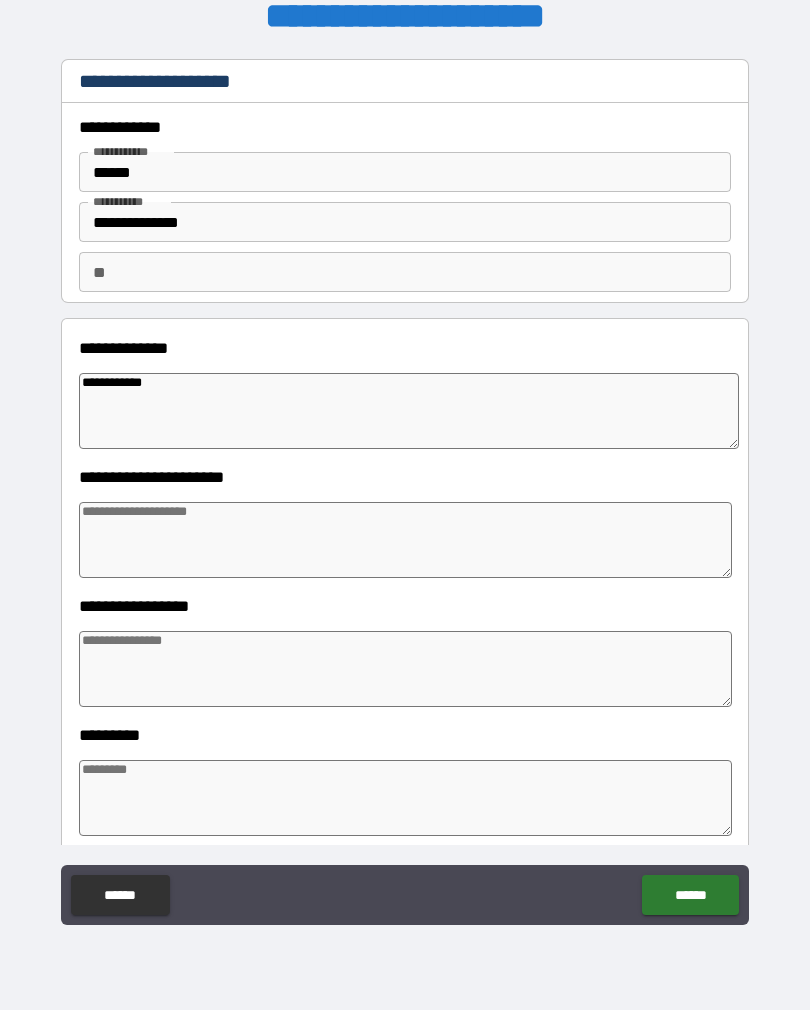 click on "**********" at bounding box center [409, 411] 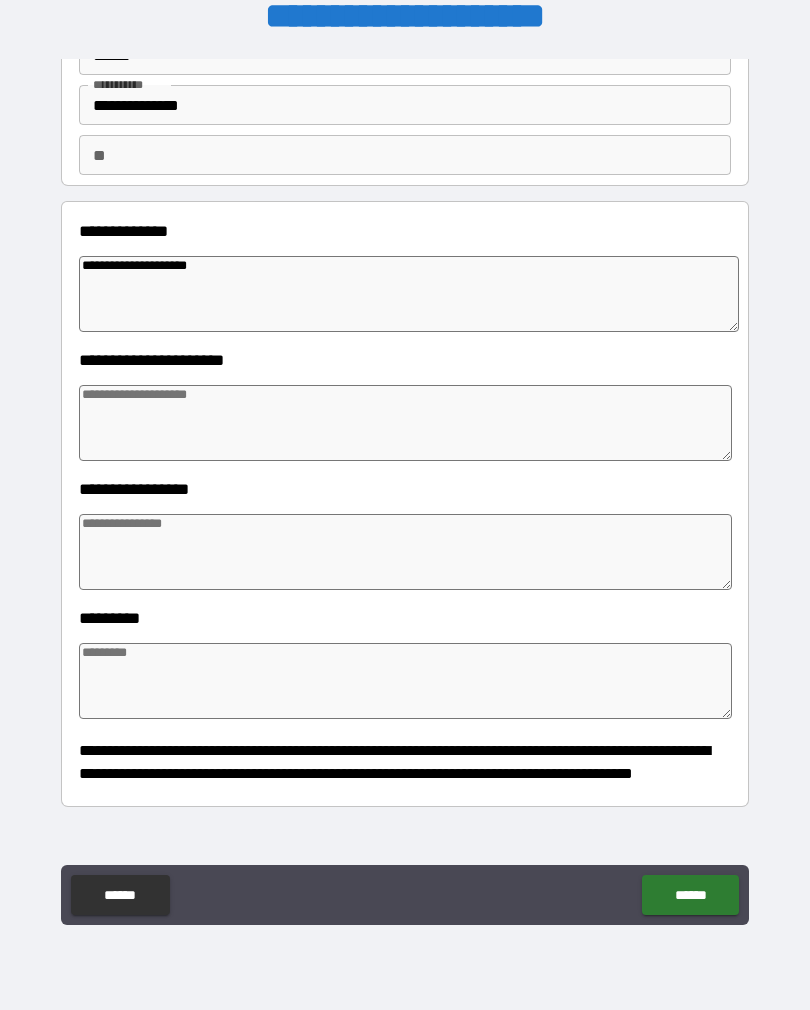 scroll, scrollTop: 113, scrollLeft: 0, axis: vertical 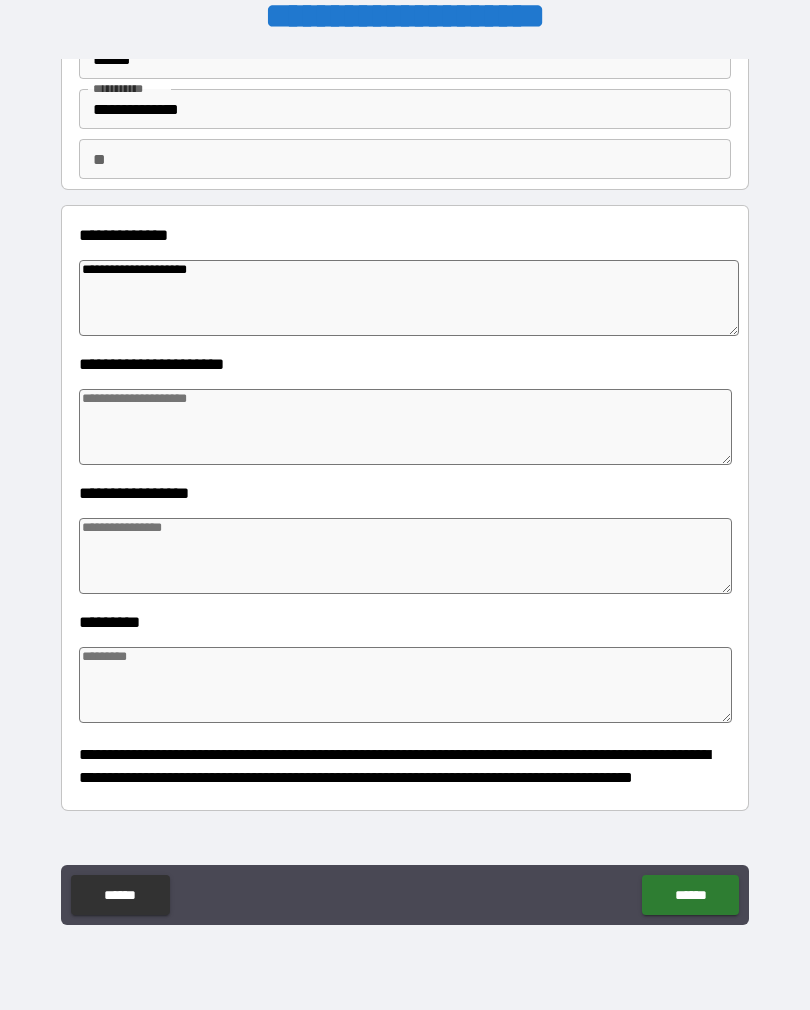 click at bounding box center (405, 556) 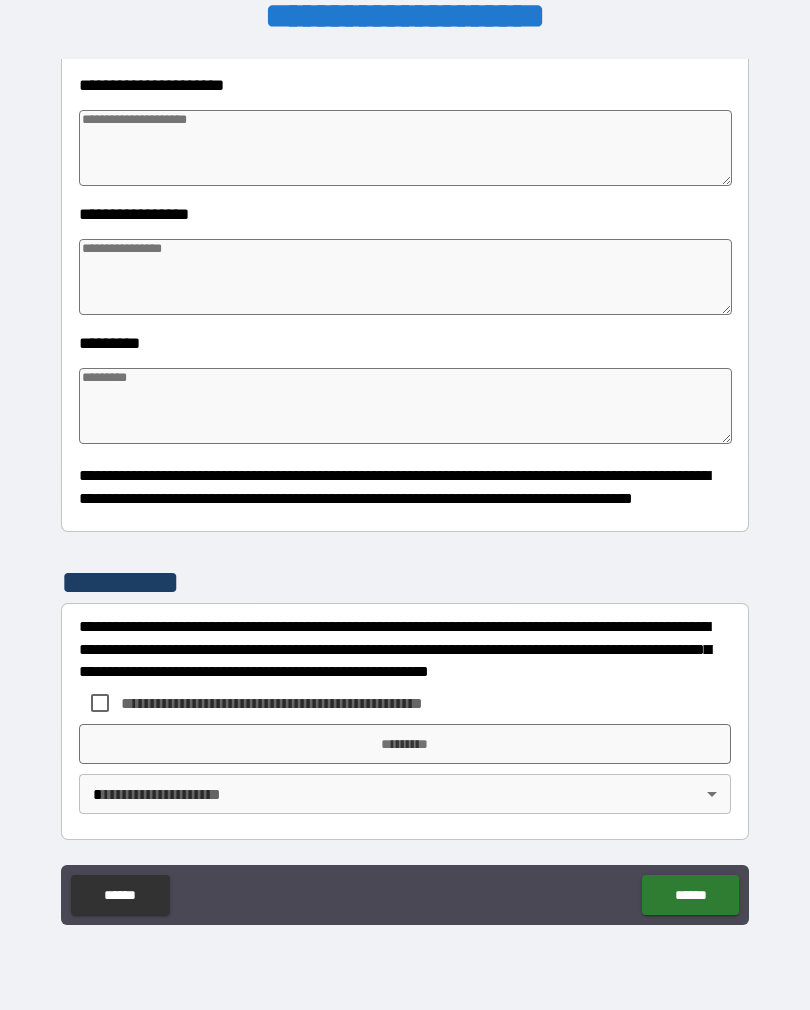 scroll, scrollTop: 392, scrollLeft: 0, axis: vertical 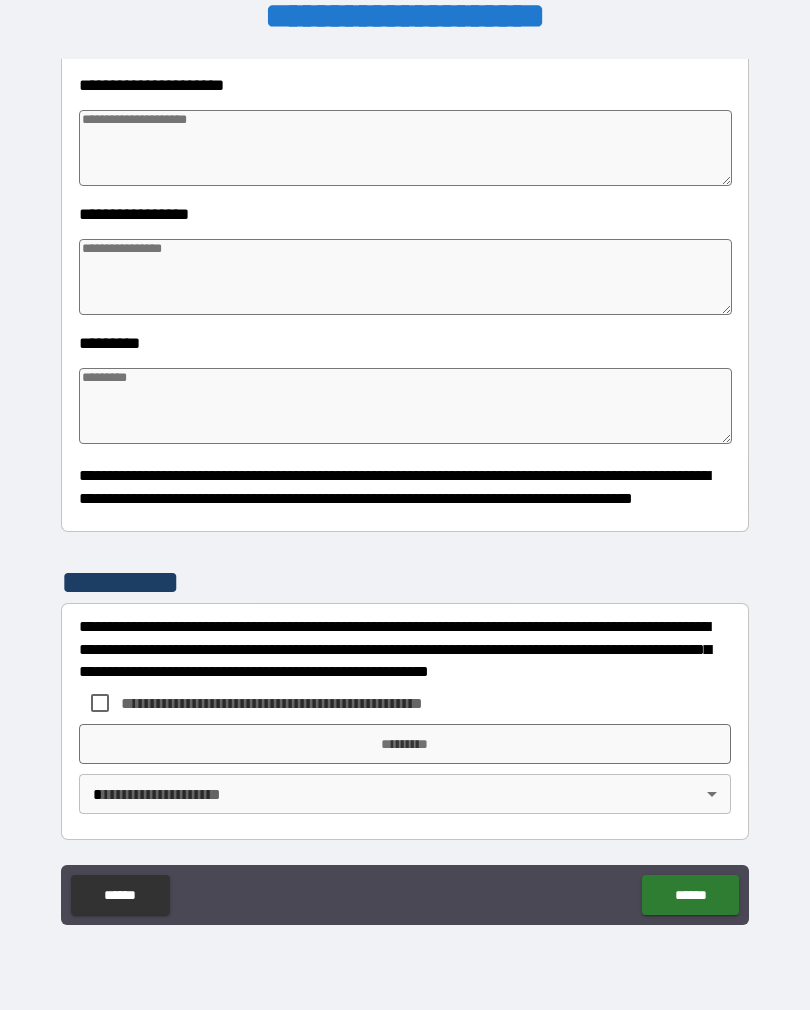 click at bounding box center (405, 406) 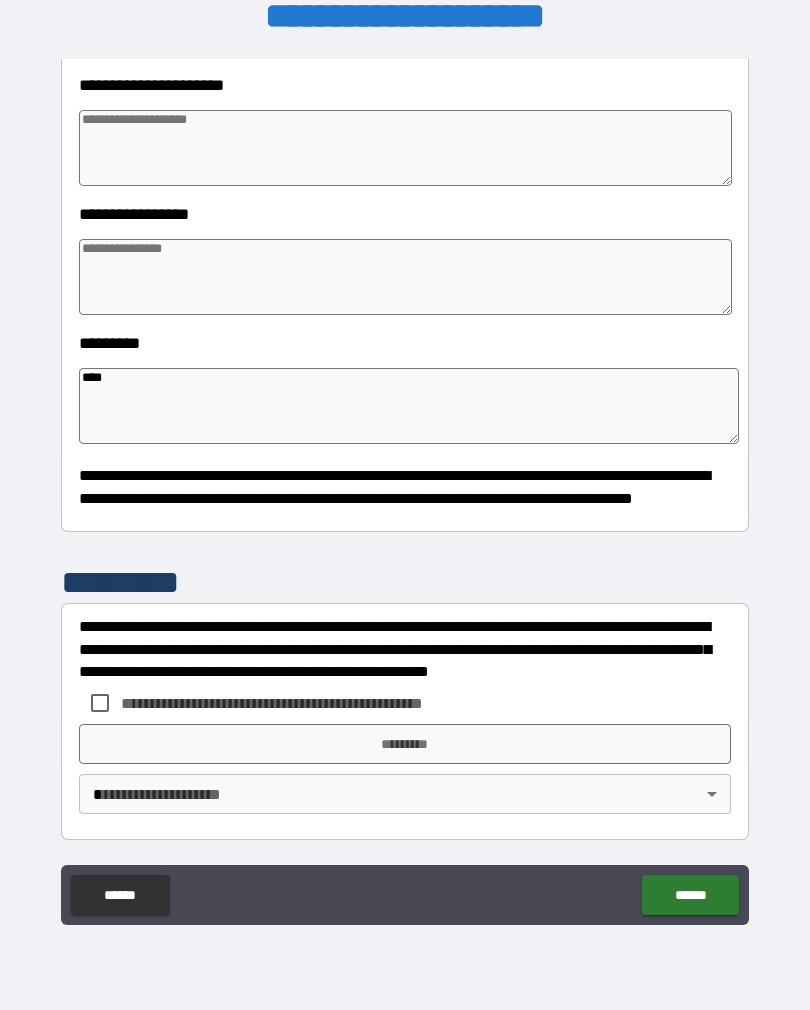 click at bounding box center [405, 277] 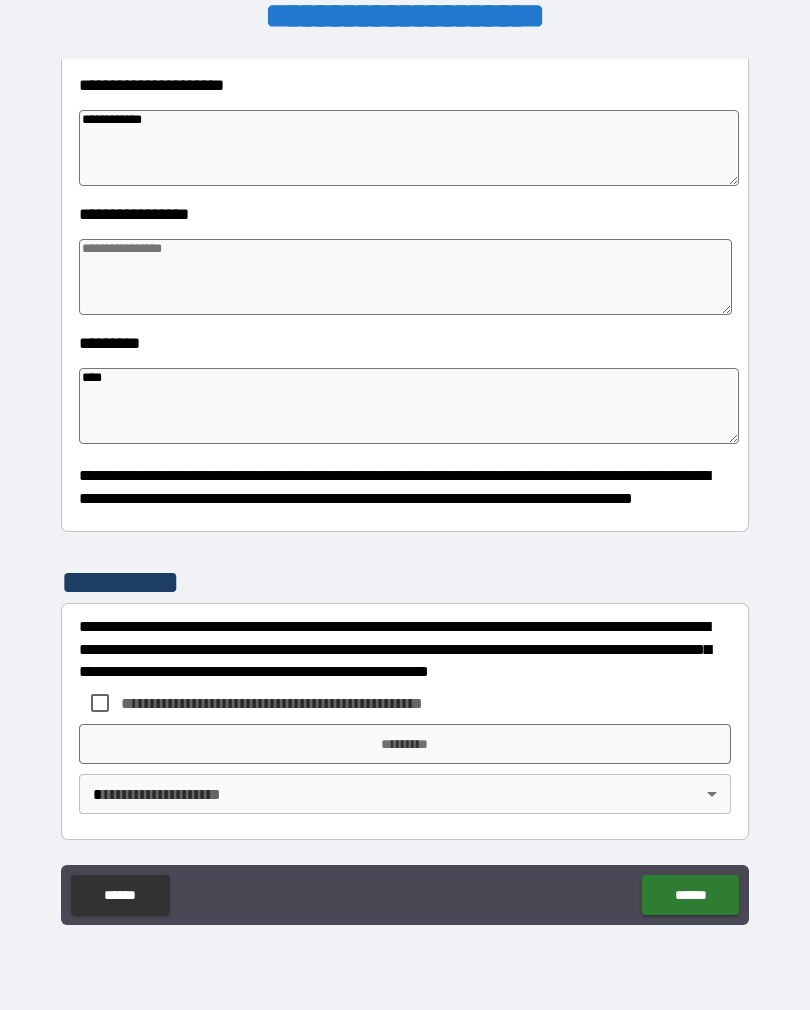 click at bounding box center (405, 277) 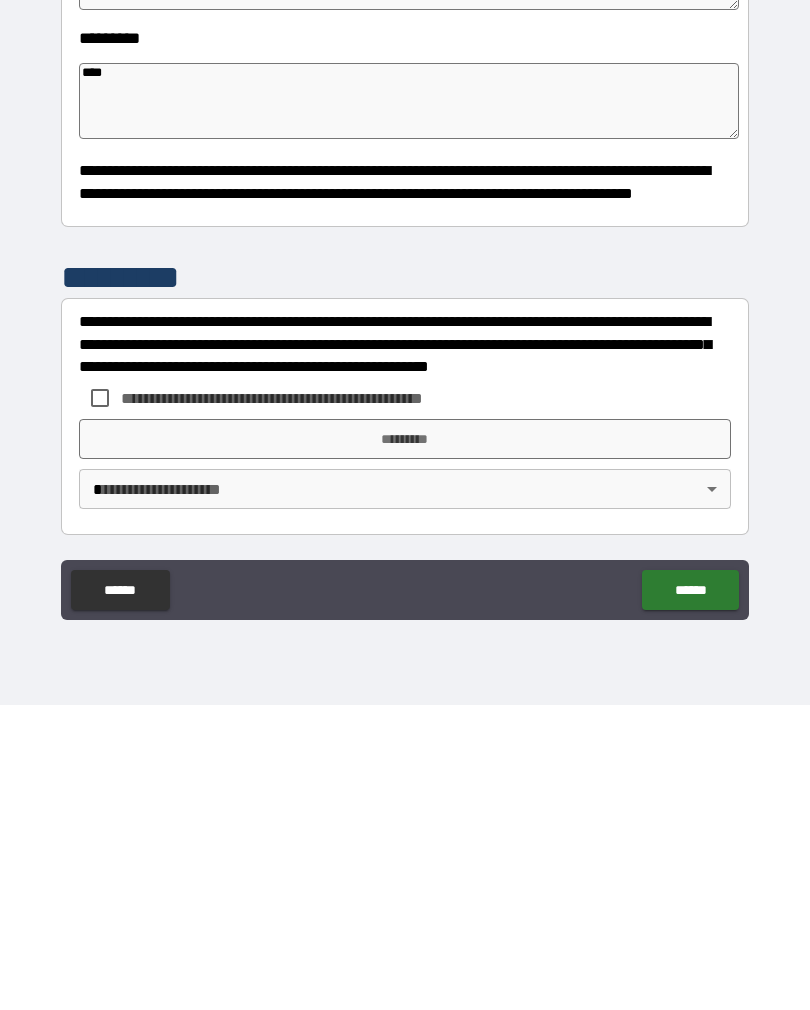 click on "**********" at bounding box center [305, 703] 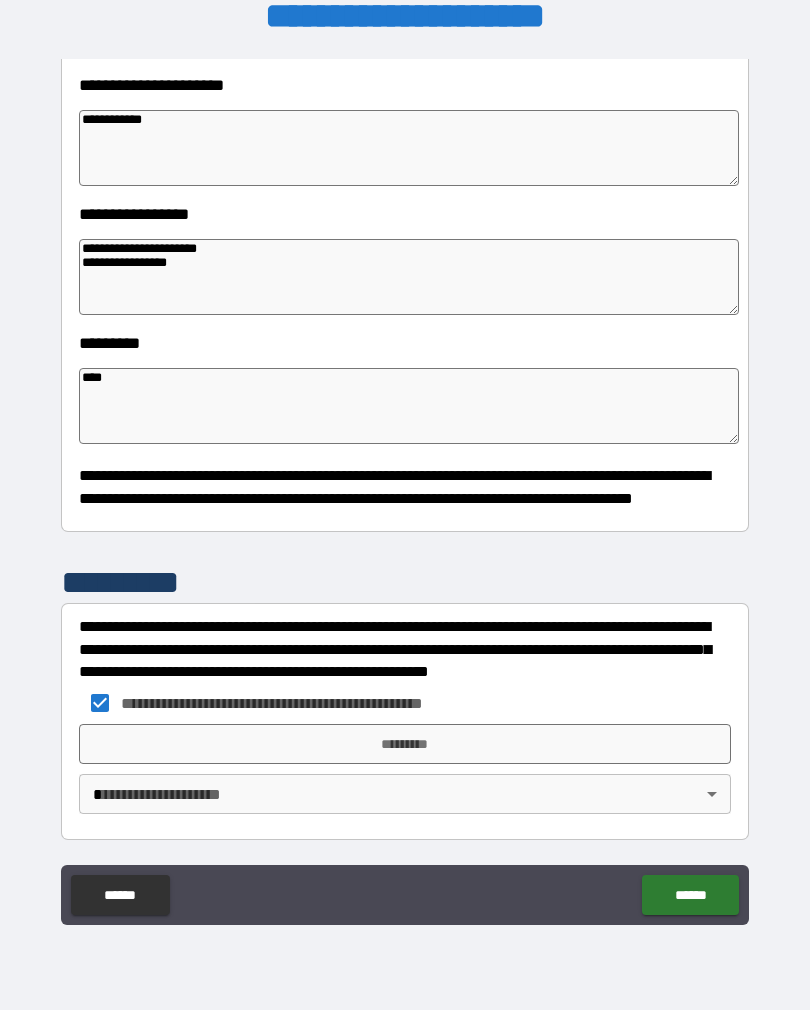 click on "**********" at bounding box center (405, 489) 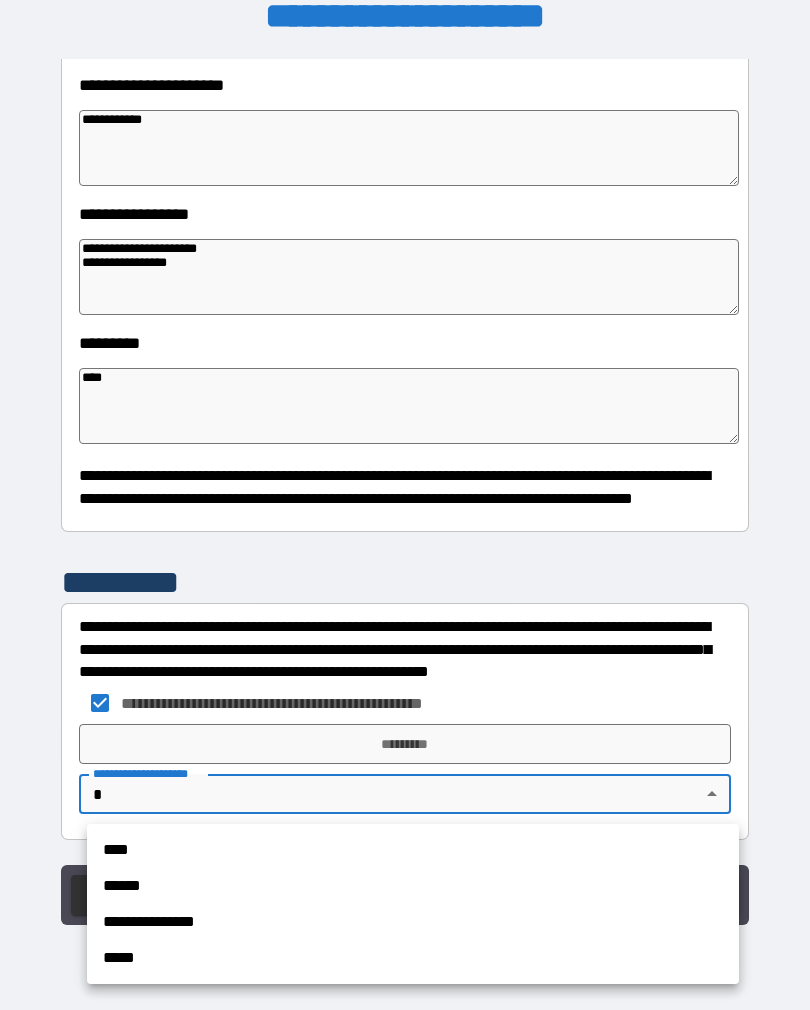 click on "****" at bounding box center [413, 850] 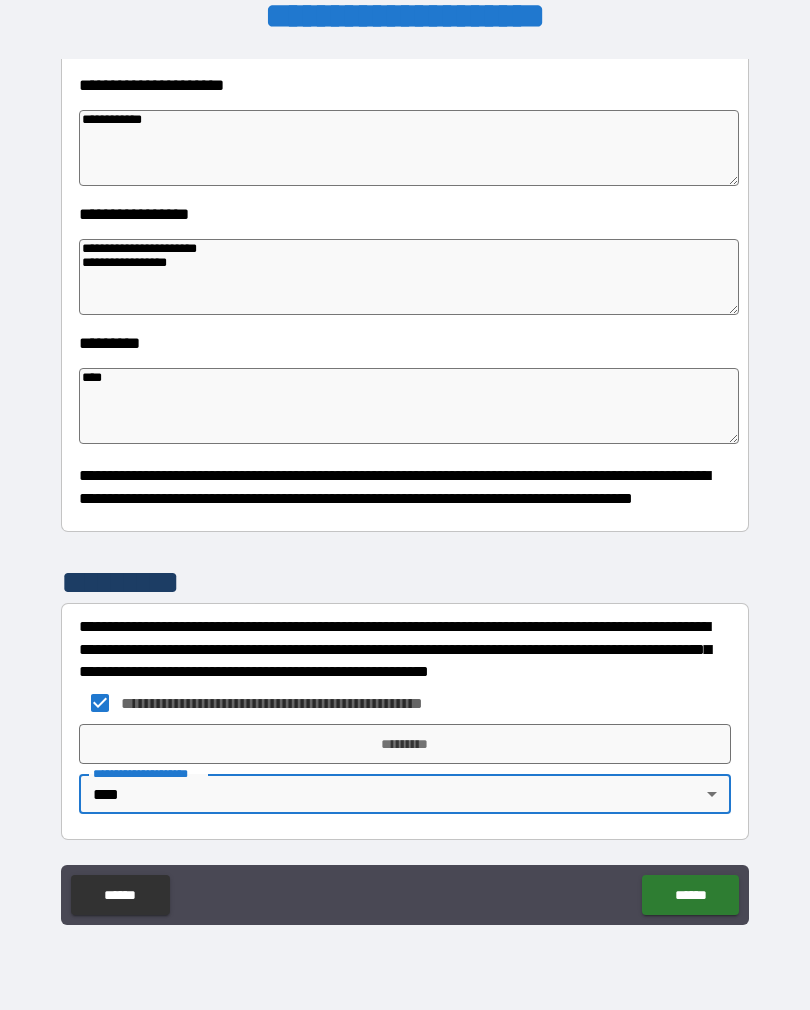 click on "*********" at bounding box center (405, 744) 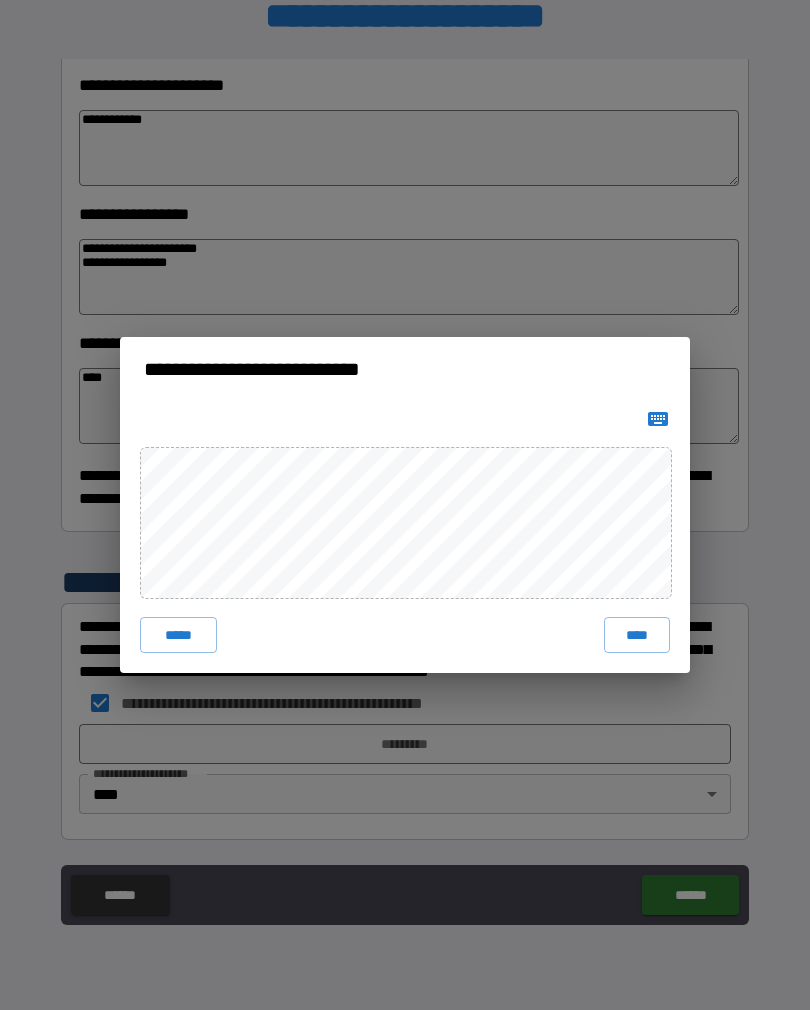 click on "****" at bounding box center [637, 635] 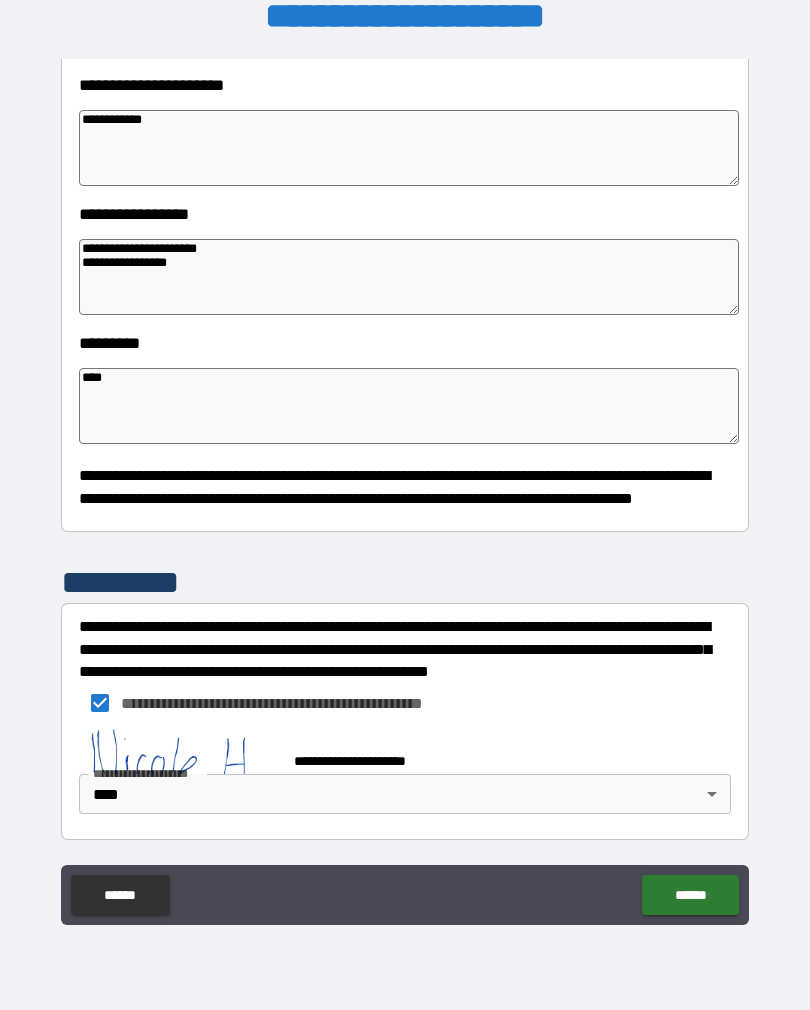 scroll, scrollTop: 382, scrollLeft: 0, axis: vertical 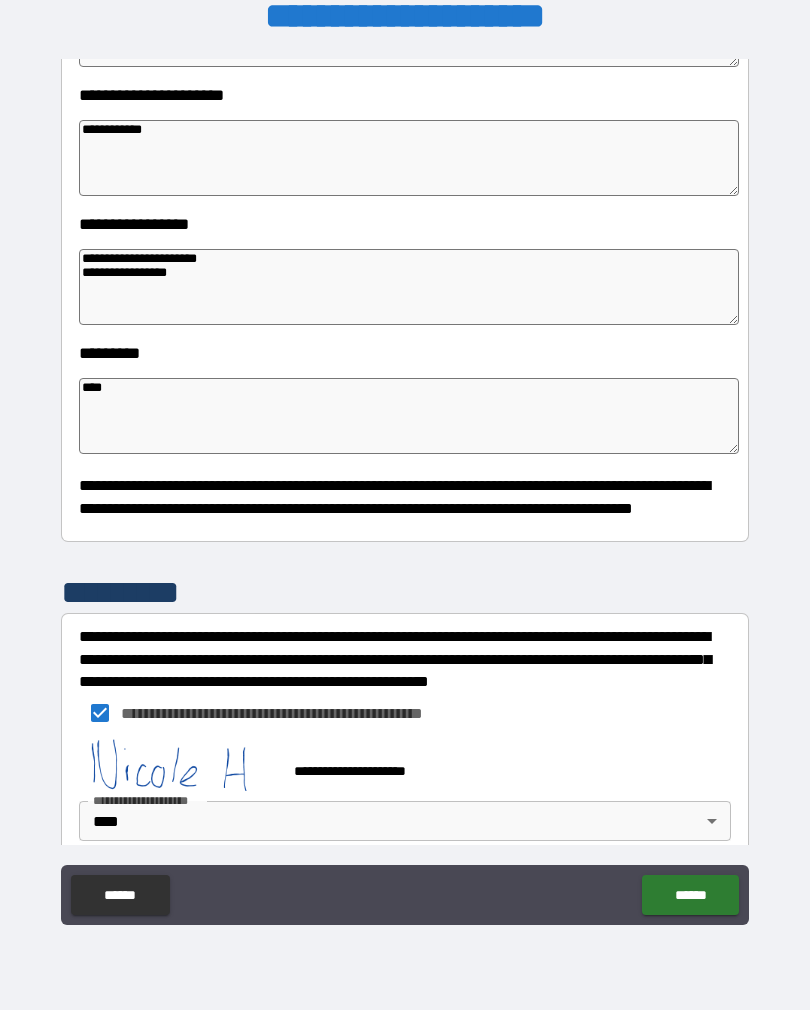 click on "******" at bounding box center (690, 895) 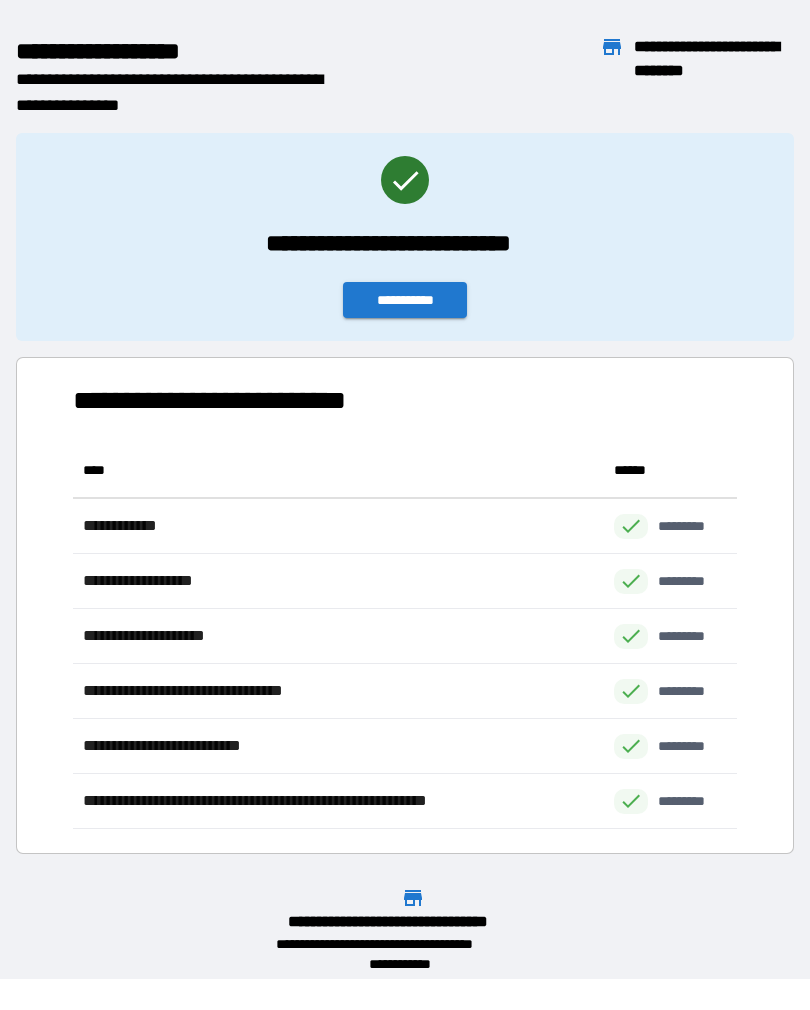 scroll, scrollTop: 1, scrollLeft: 1, axis: both 